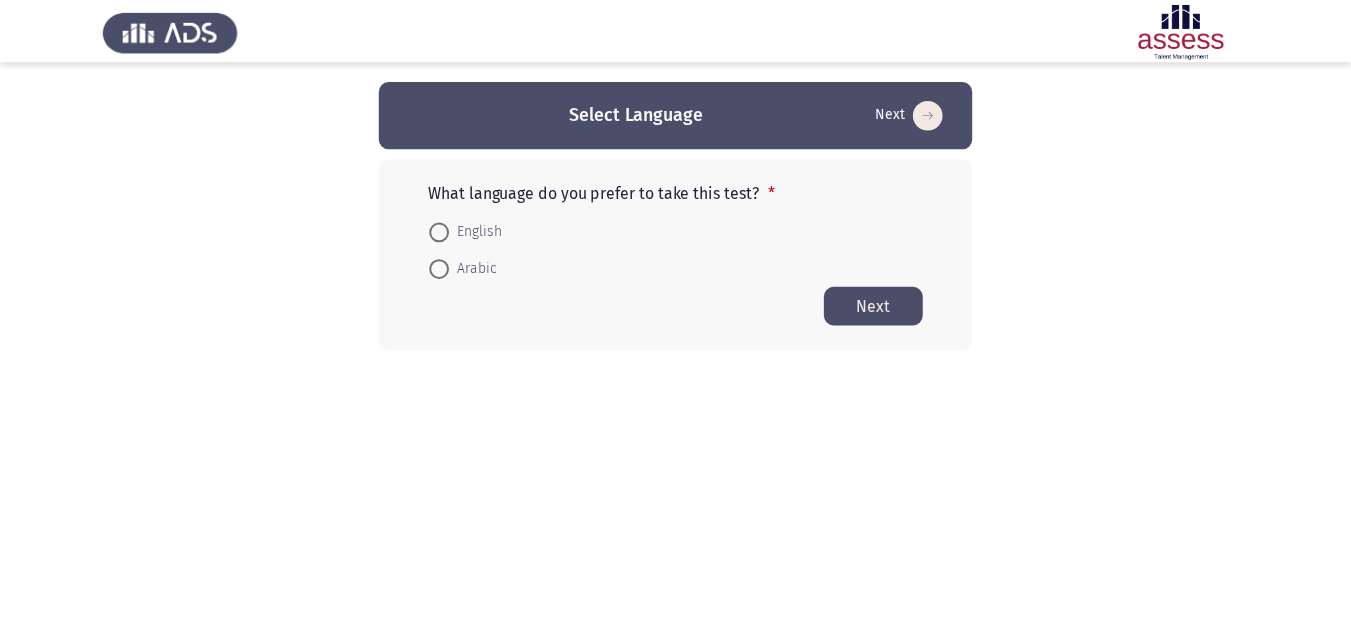 scroll, scrollTop: 0, scrollLeft: 0, axis: both 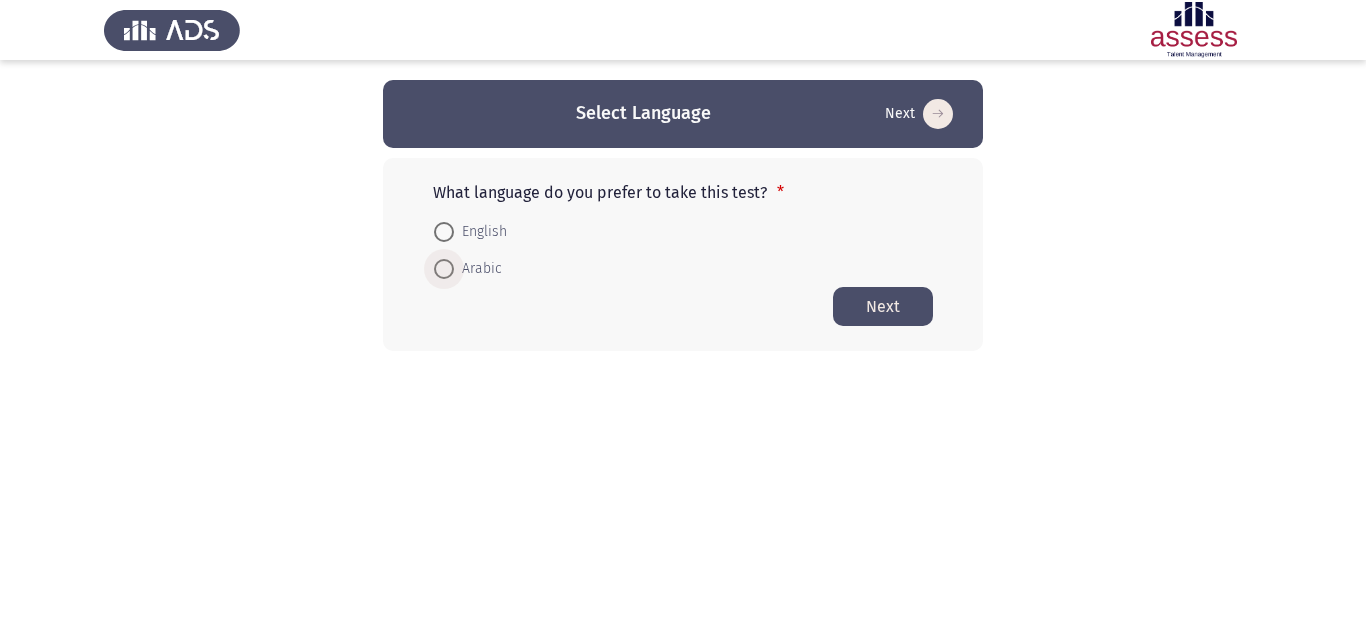 click at bounding box center [444, 269] 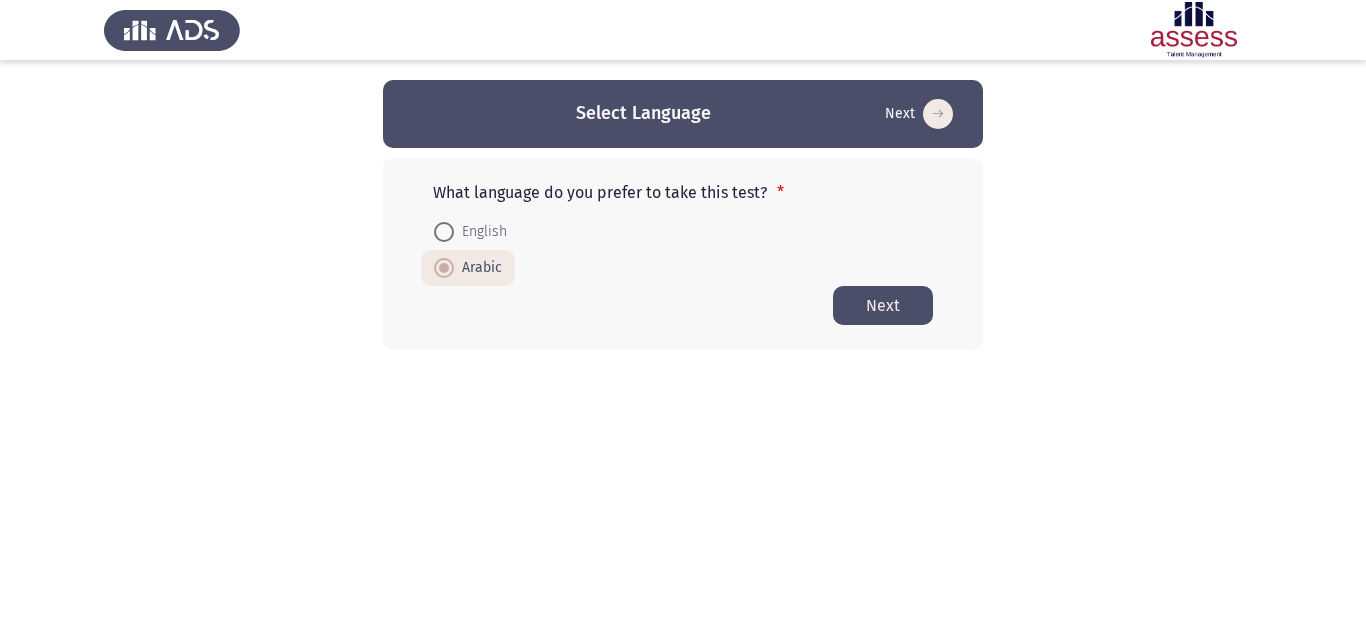 click on "Next" 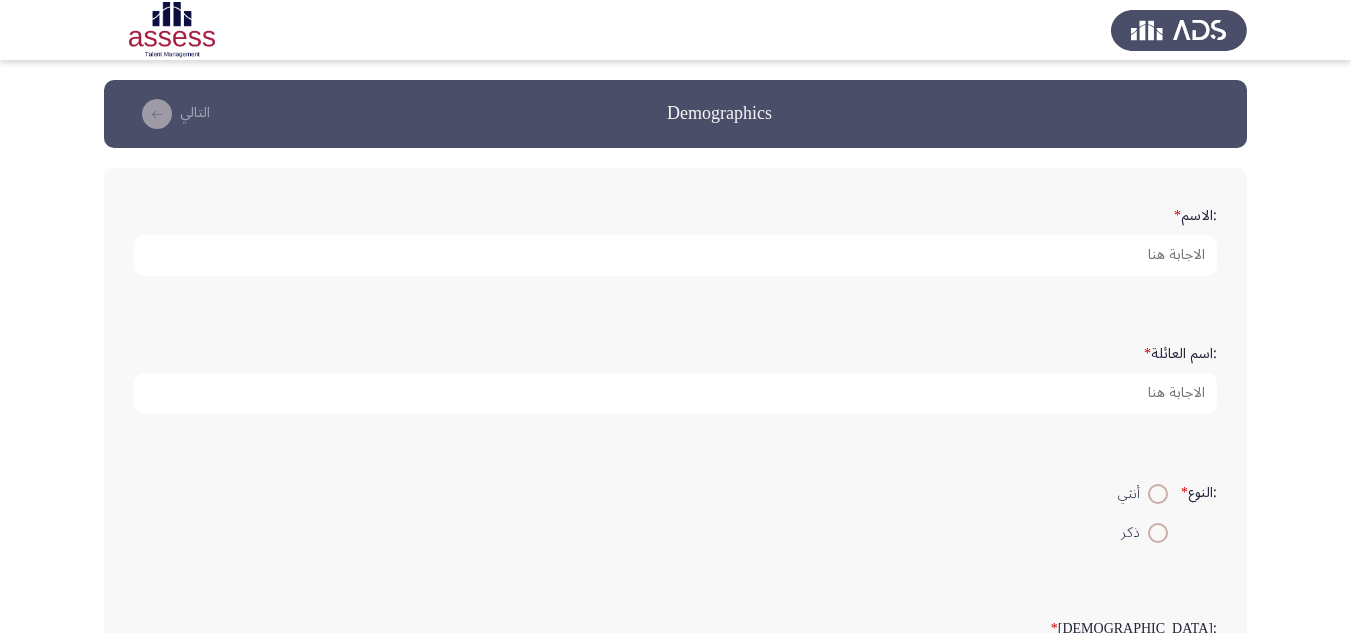 click on ":الاسم   *" 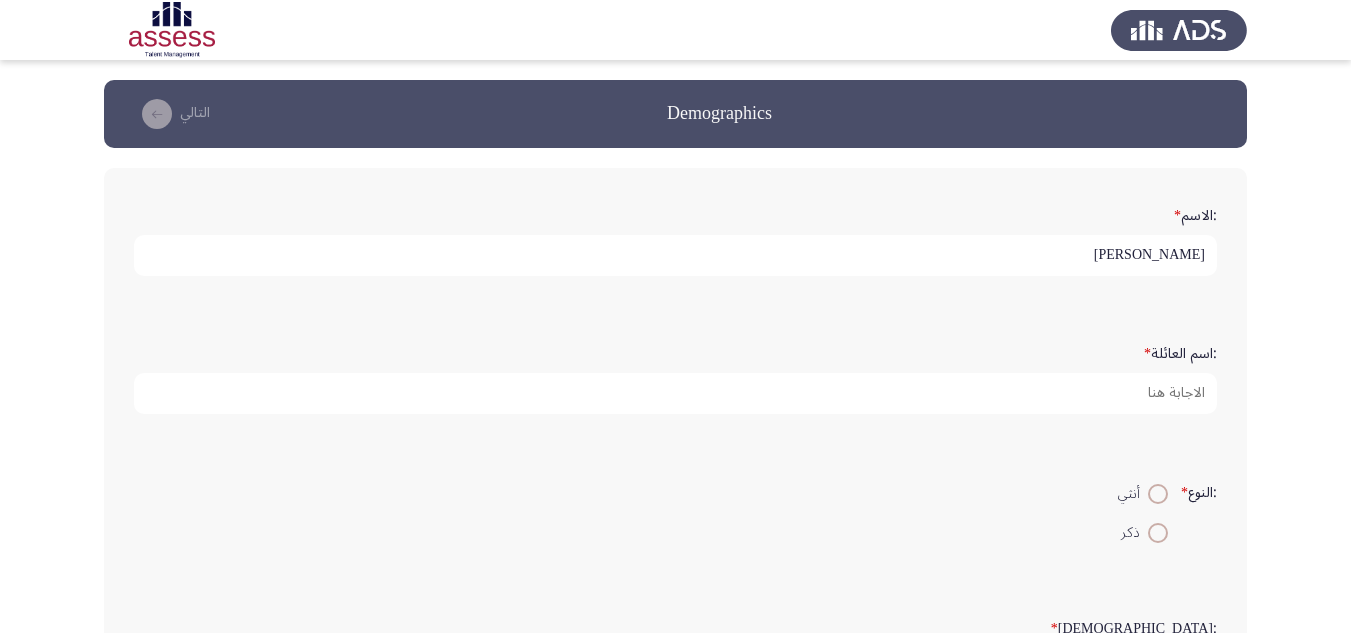 type on "طارق فؤاد علي عبداللة" 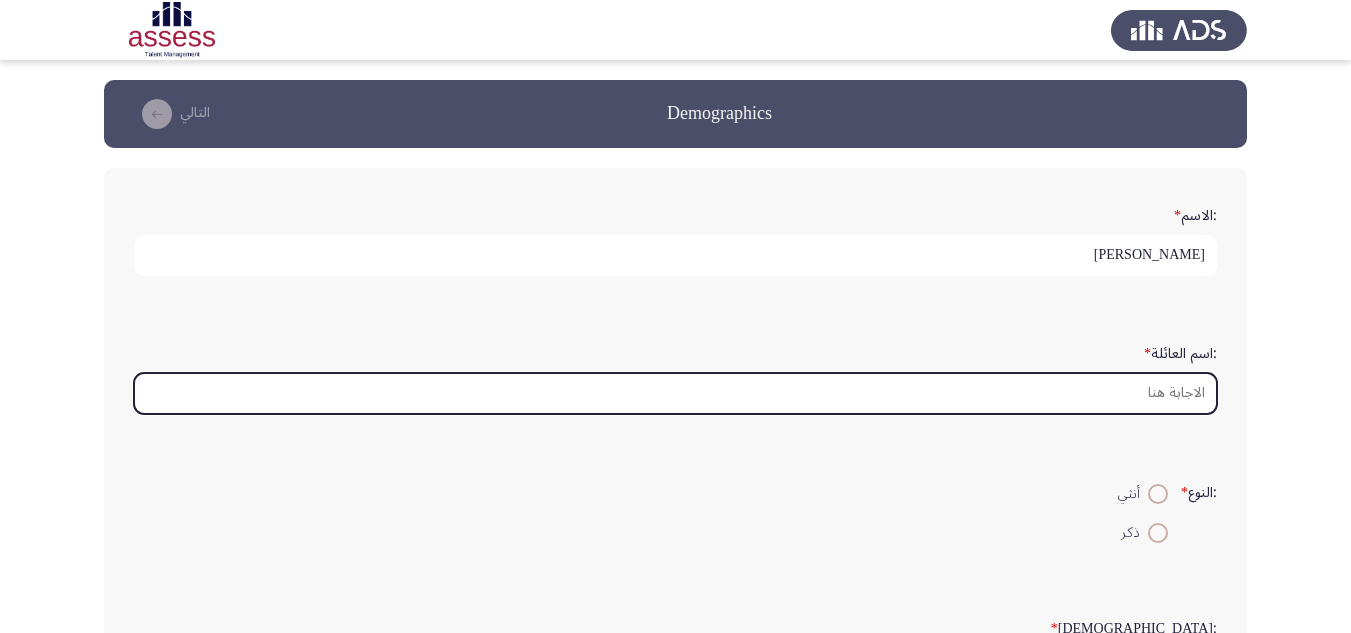 click on ":اسم العائلة   *" at bounding box center (675, 393) 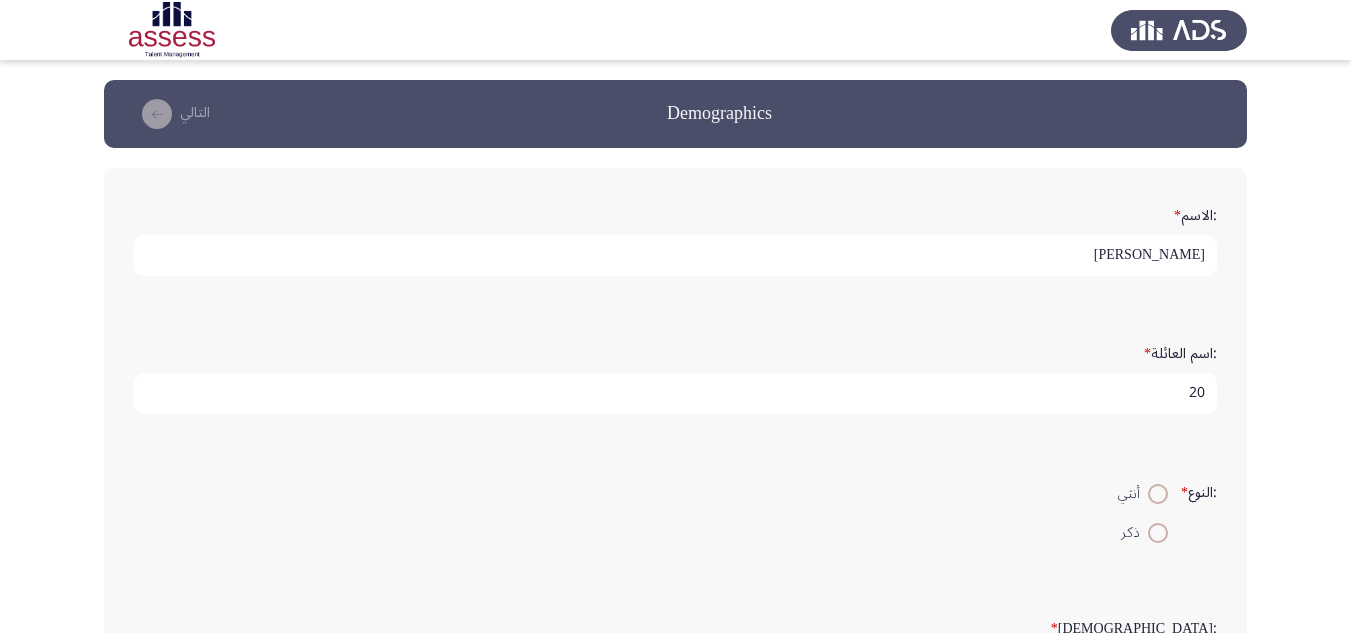 click on "20" at bounding box center (675, 393) 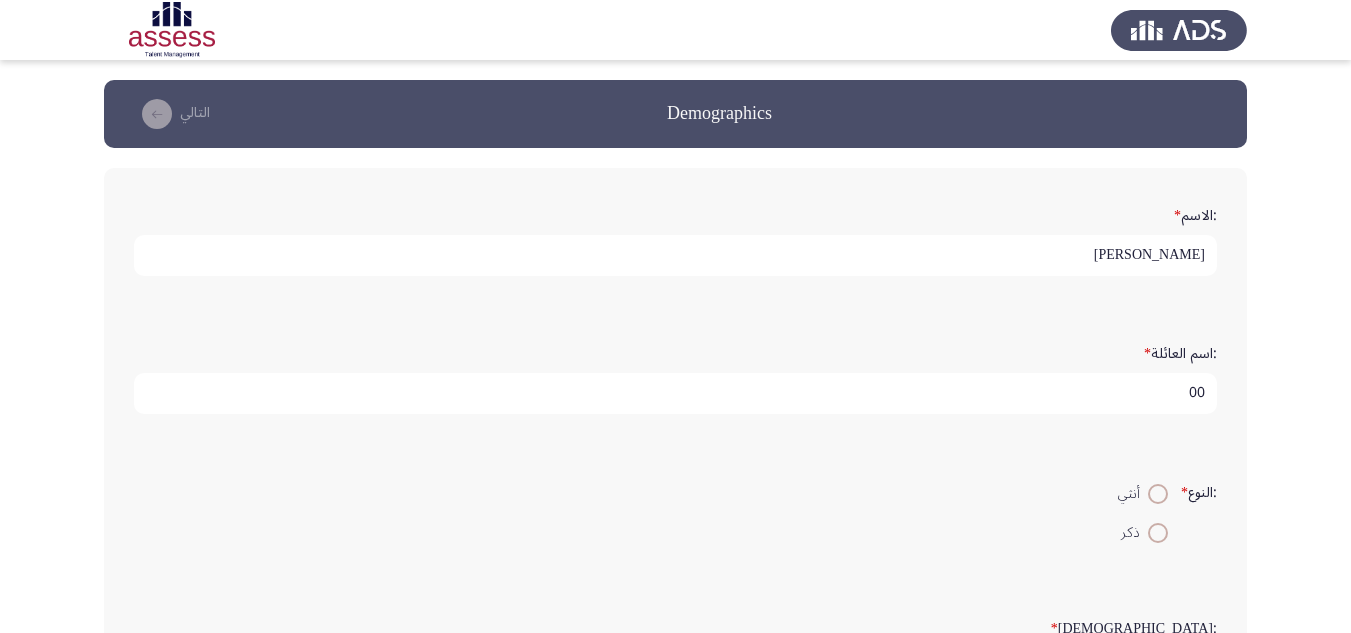 drag, startPoint x: 1175, startPoint y: 389, endPoint x: 1189, endPoint y: 385, distance: 14.56022 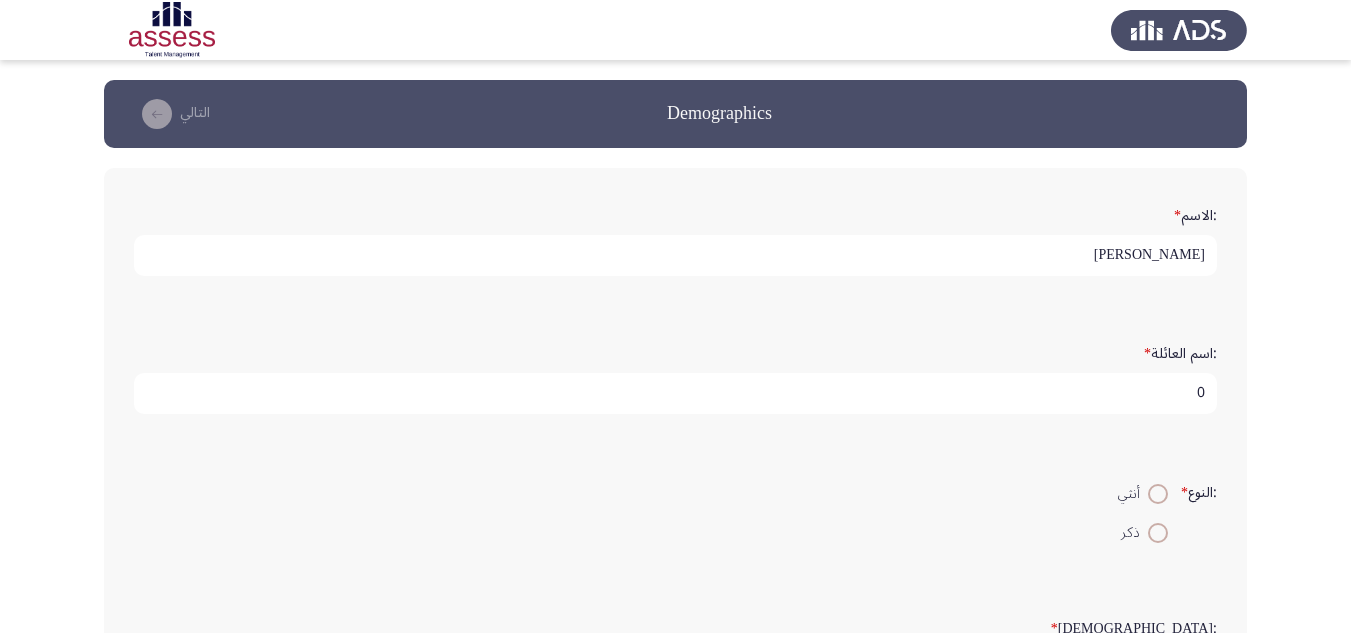 click on "0" at bounding box center [675, 393] 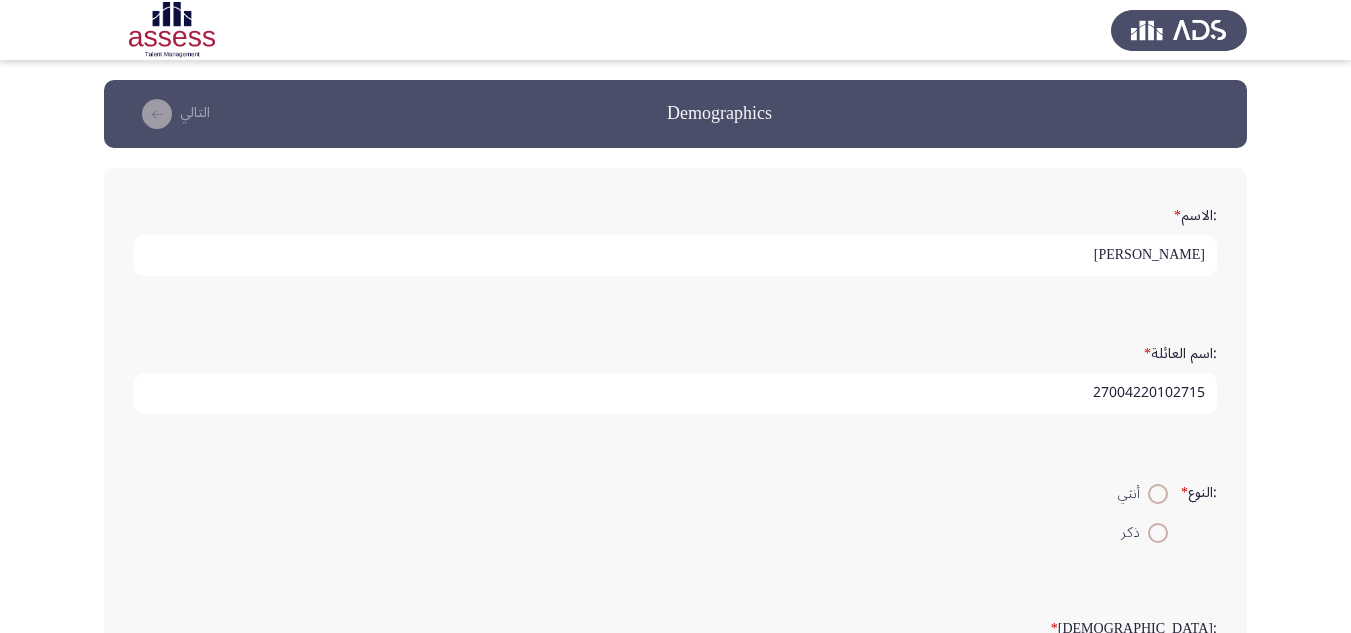 type on "27004220102715" 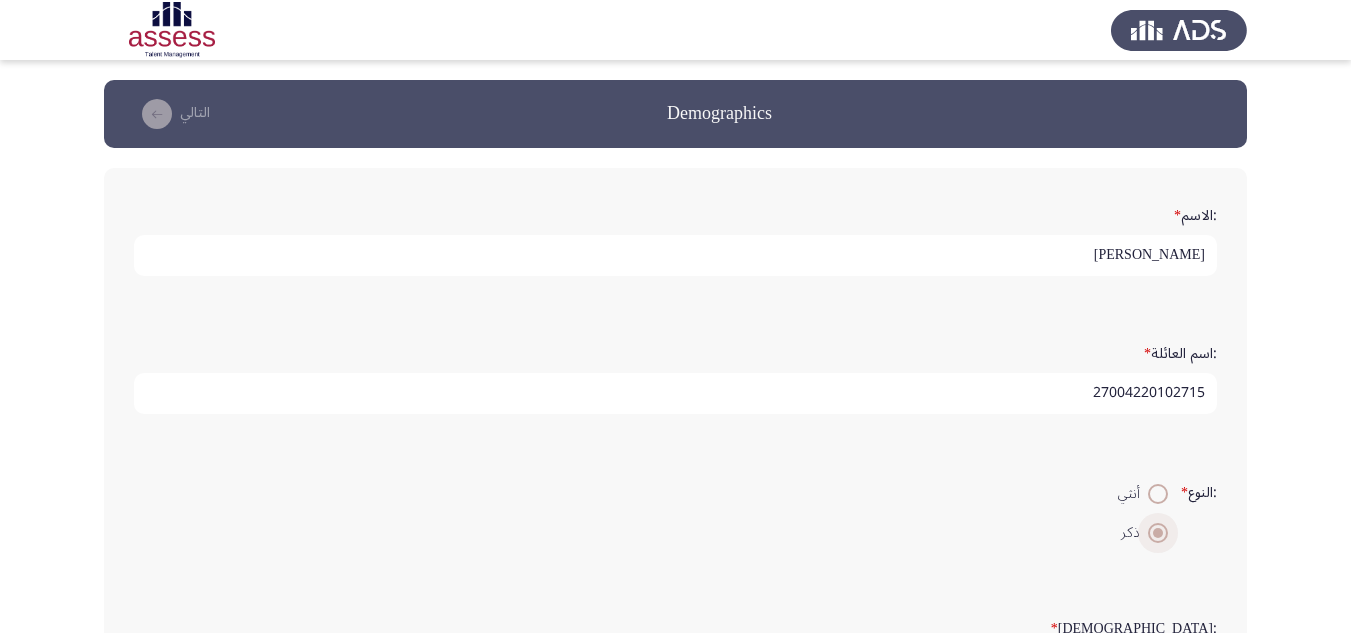 click at bounding box center [1158, 533] 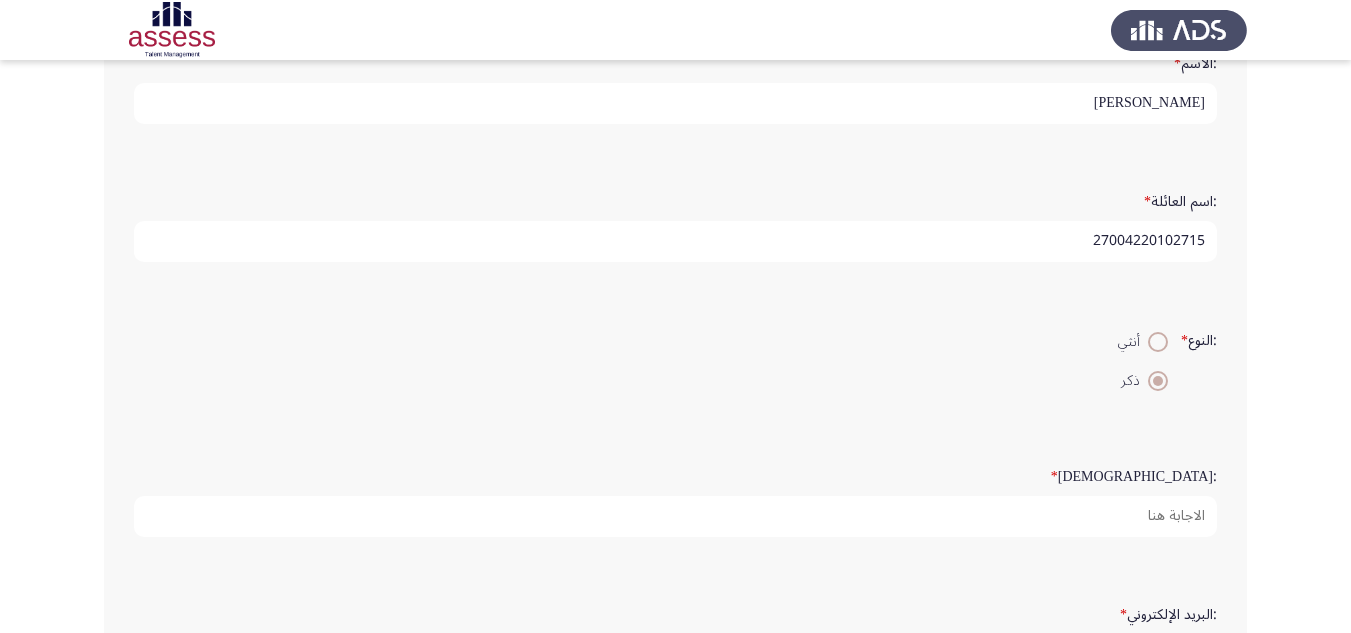 scroll, scrollTop: 200, scrollLeft: 0, axis: vertical 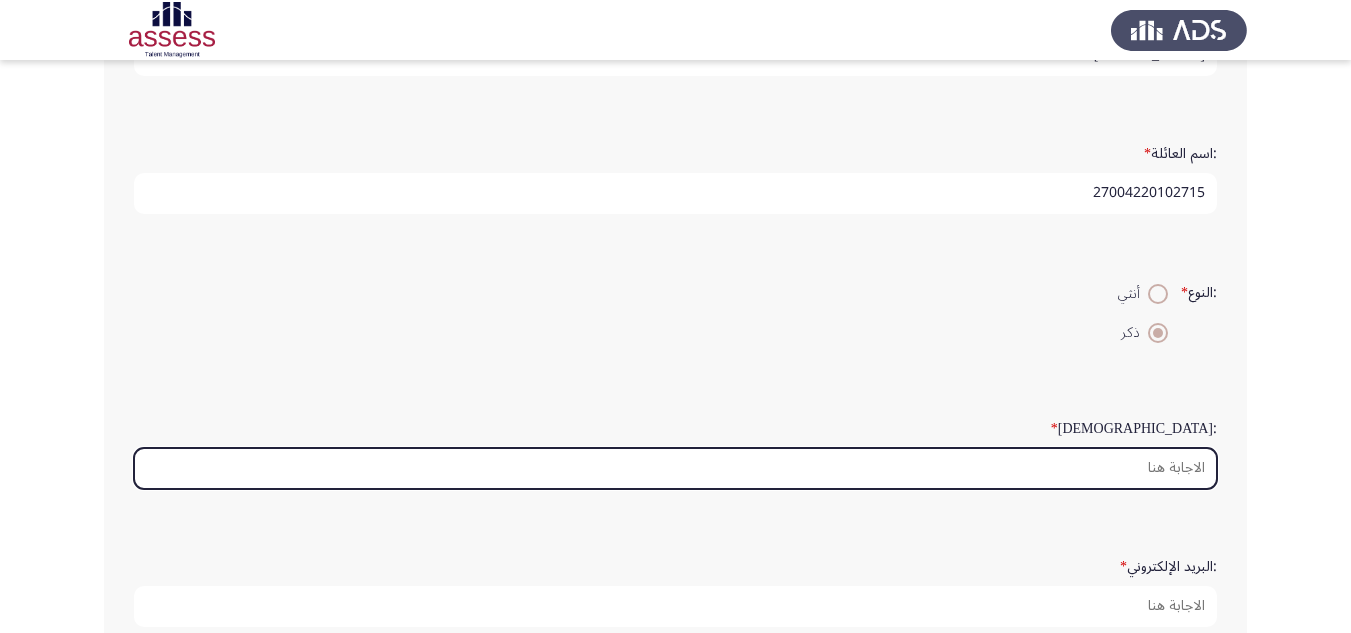 click on ":السن   *" at bounding box center (675, 468) 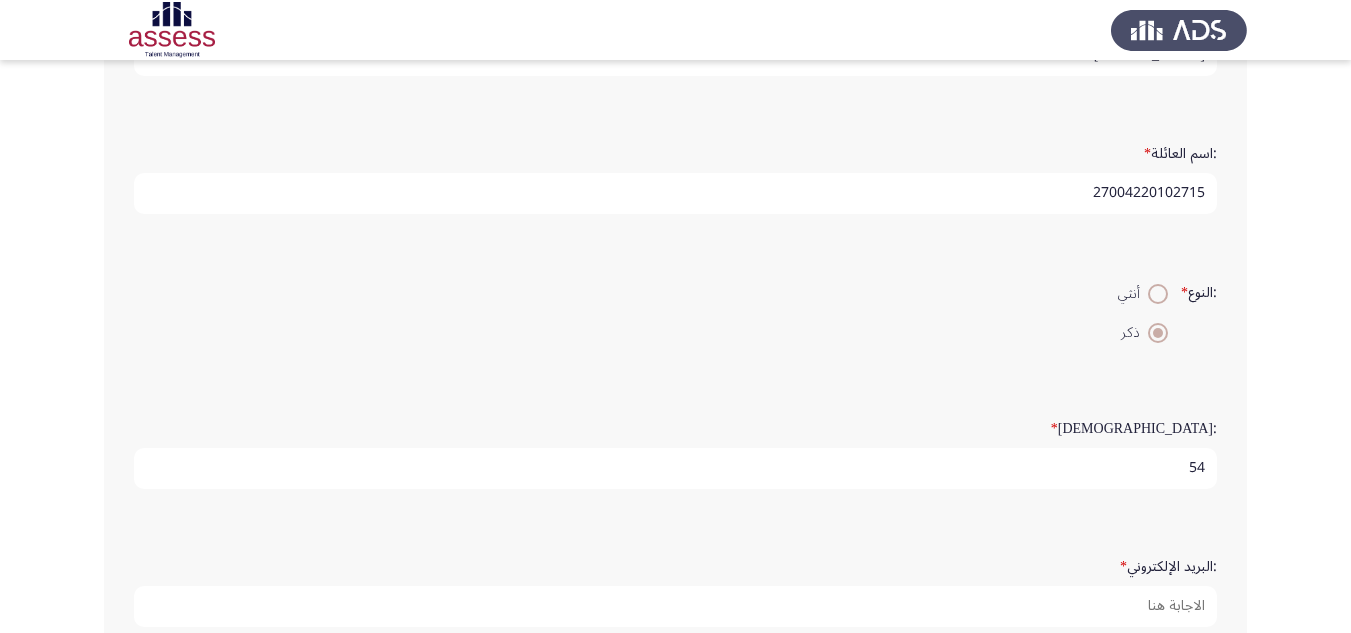 type on "54" 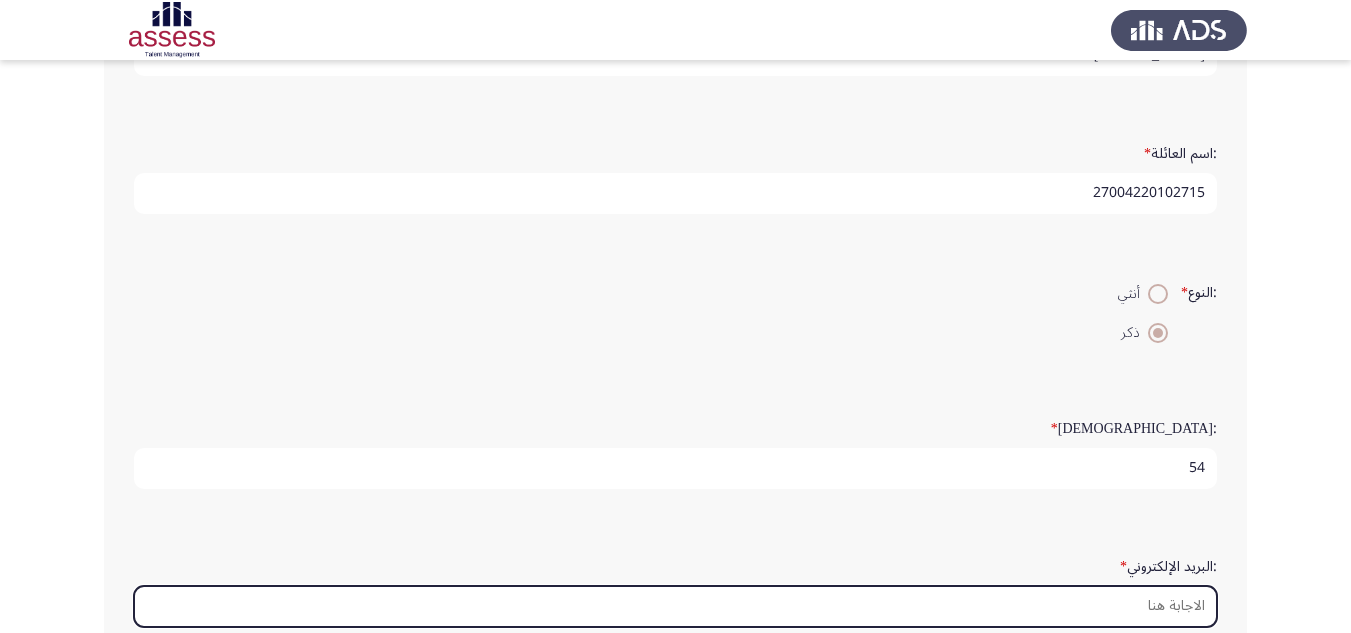 click on ":البريد الإلكتروني   *" at bounding box center (675, 606) 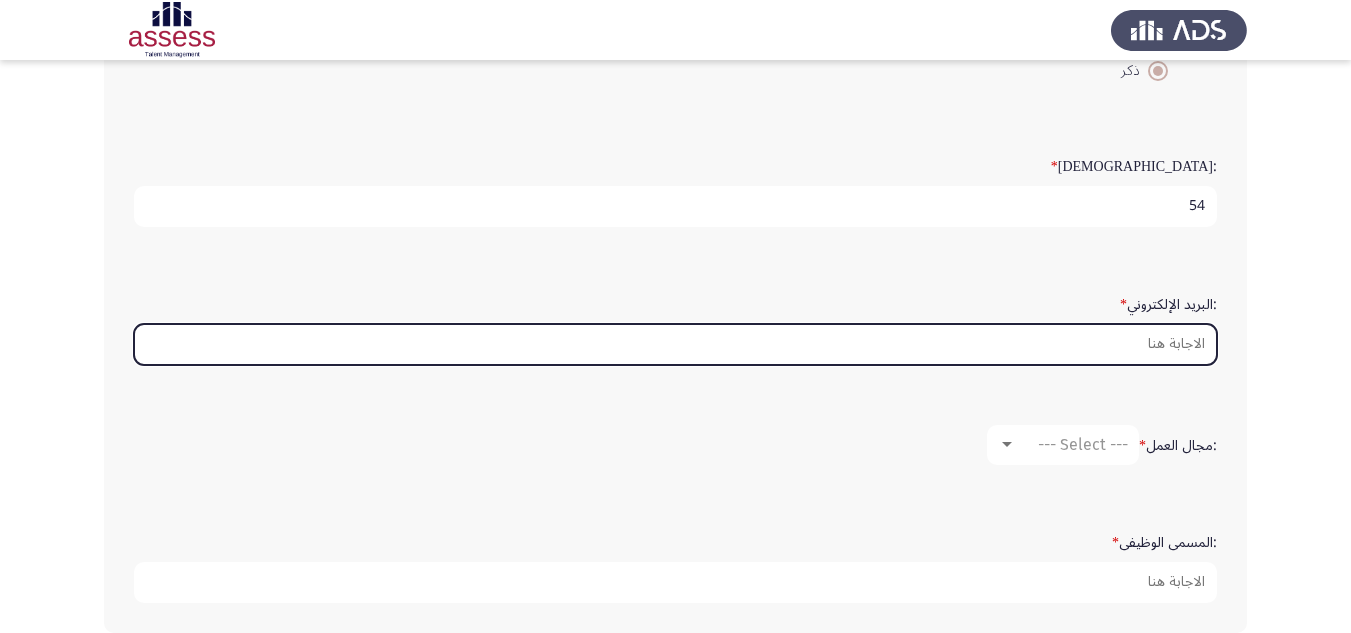 scroll, scrollTop: 562, scrollLeft: 0, axis: vertical 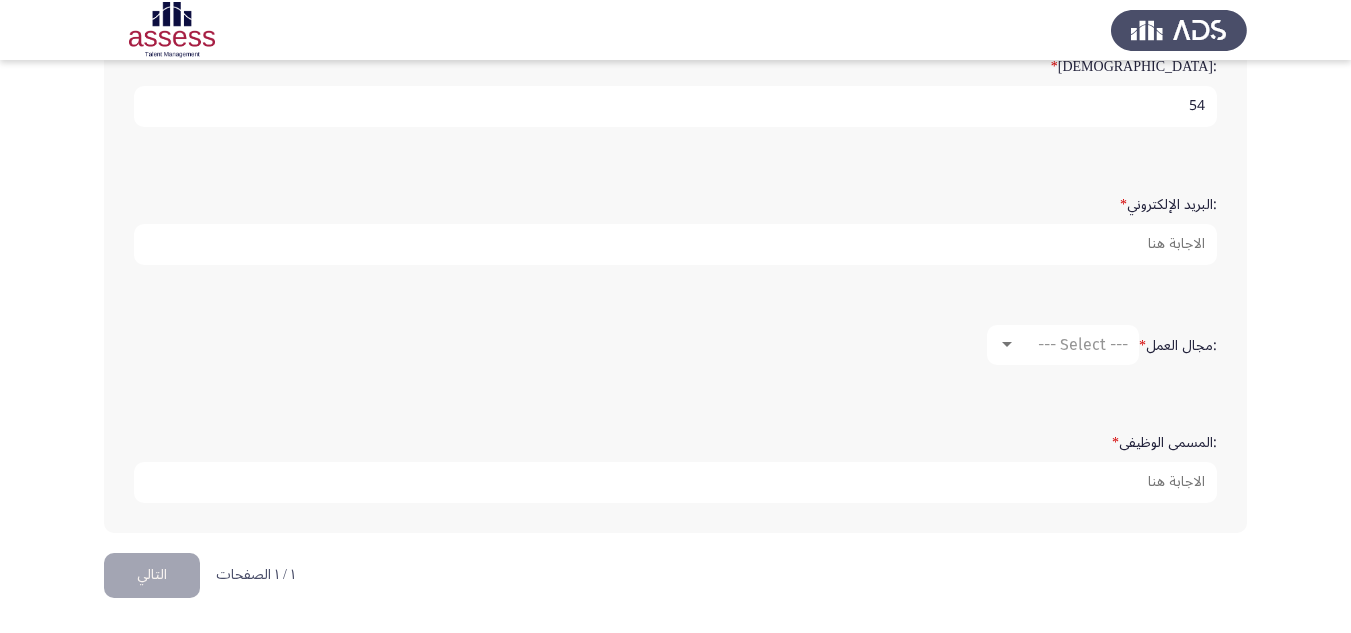 click on ":المسمى الوظيفى   *" 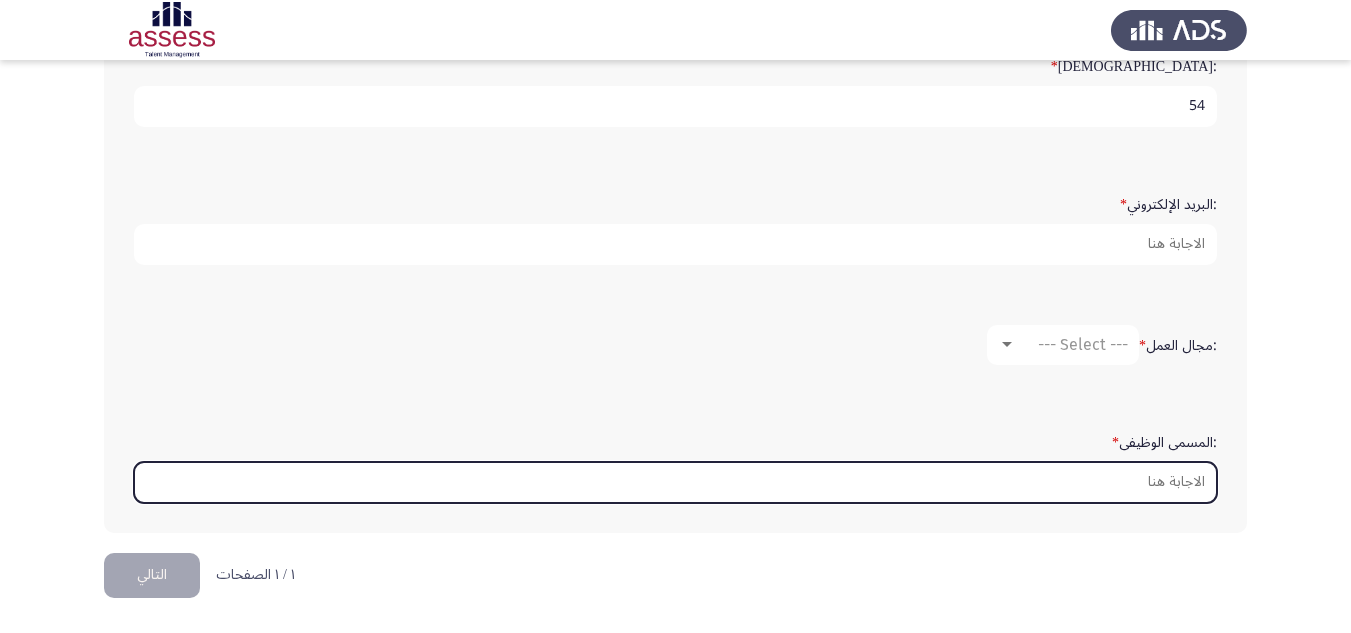 click on ":المسمى الوظيفى   *" at bounding box center (675, 482) 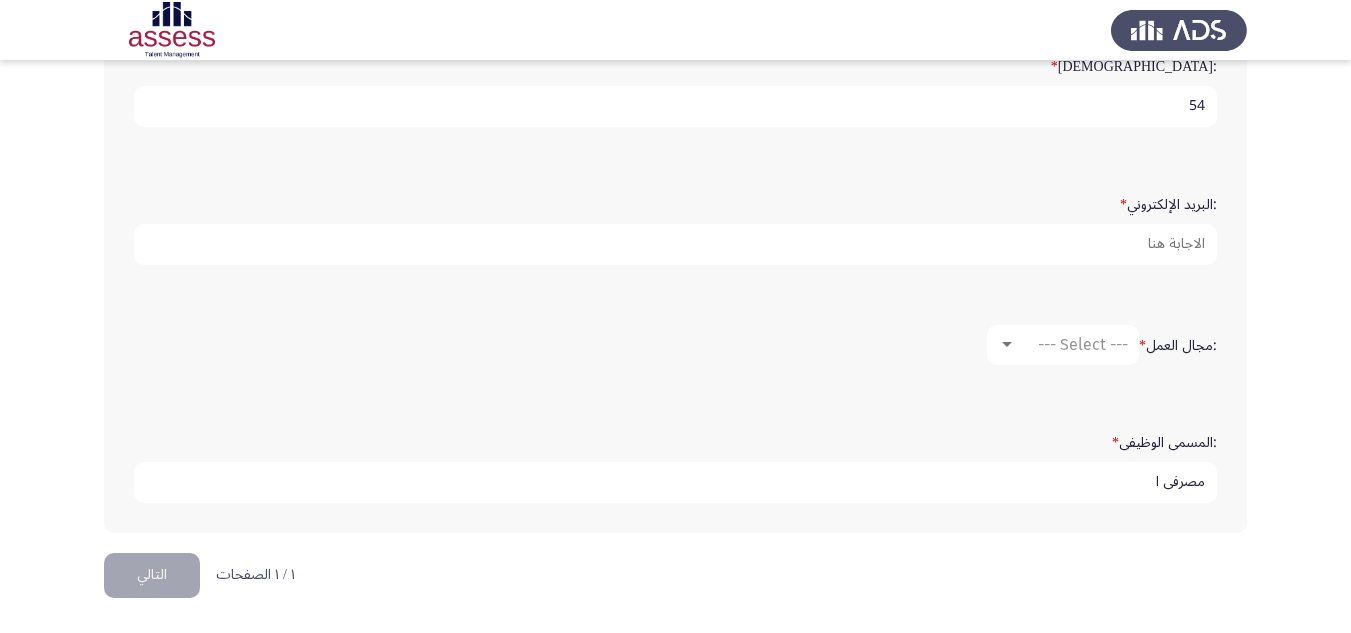 type on "مصرفى ا" 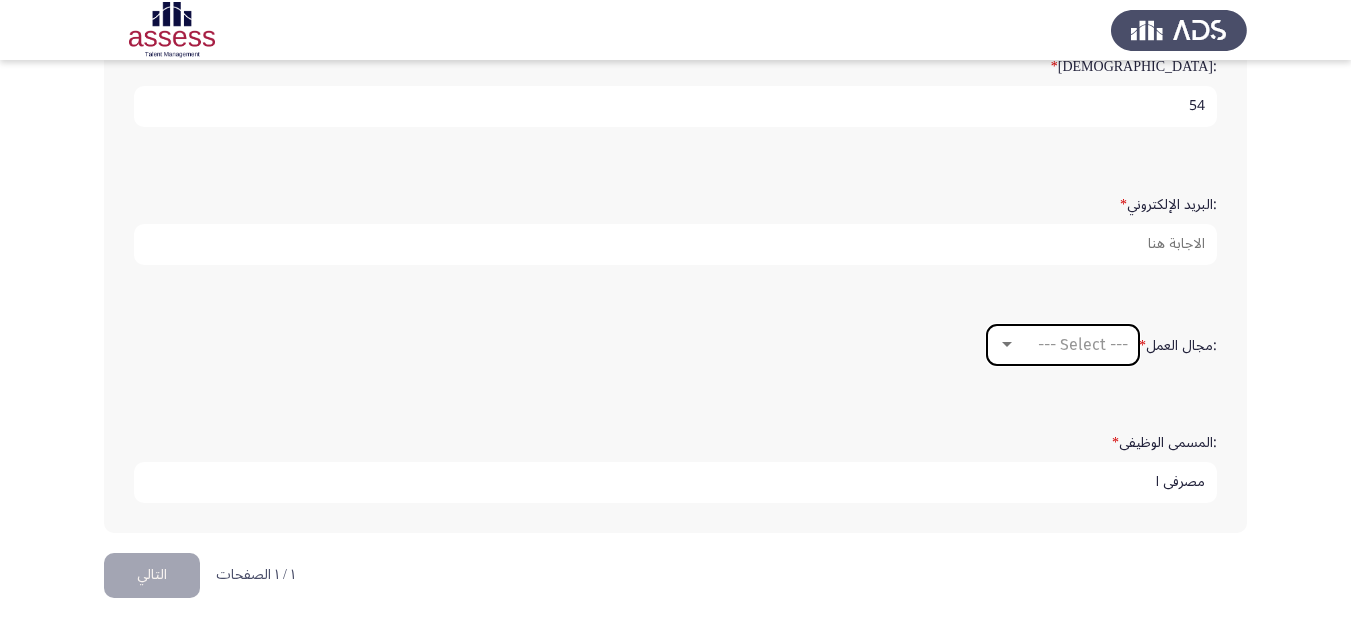 click at bounding box center (1007, 344) 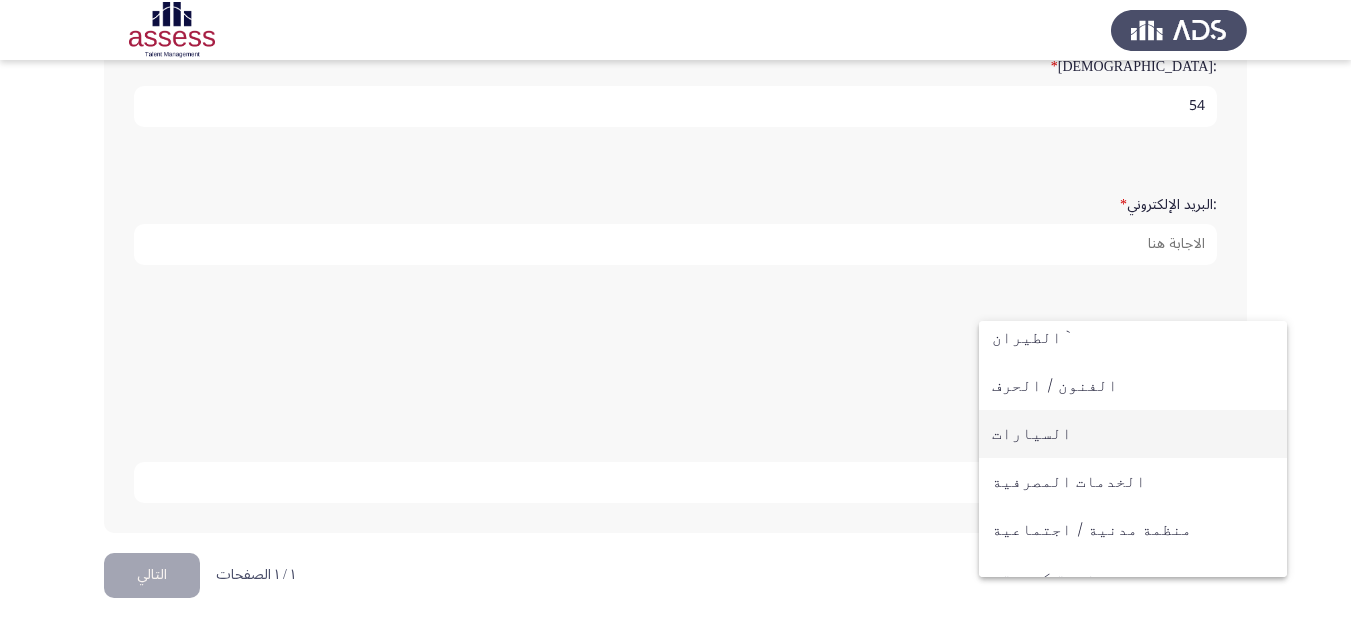 scroll, scrollTop: 100, scrollLeft: 0, axis: vertical 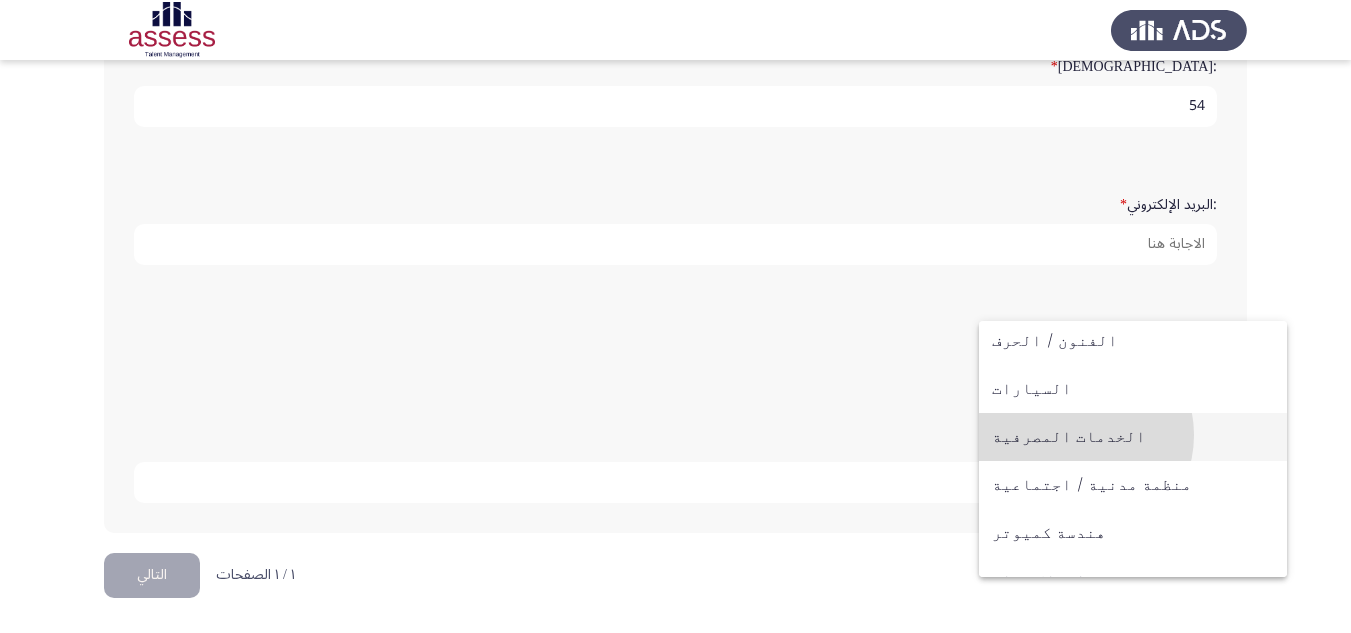 click on "الخدمات المصرفية" at bounding box center [1133, 437] 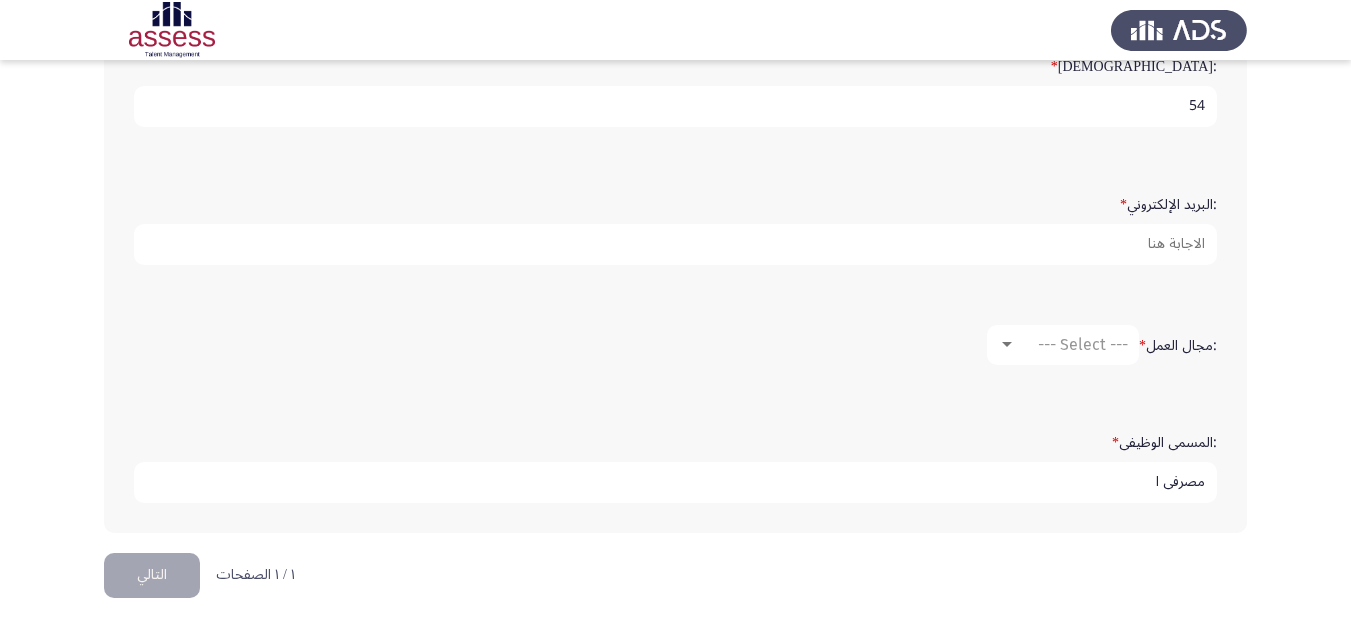 click on ":المسمى الوظيفى   * مصرفى ا" 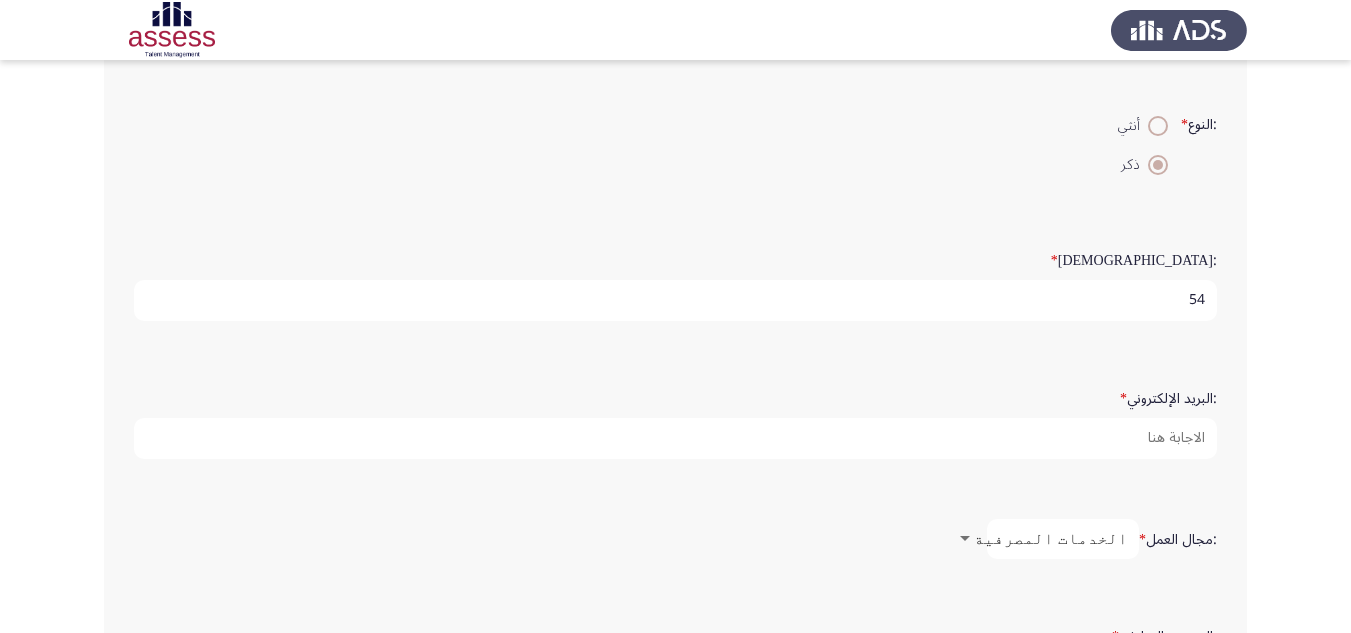 scroll, scrollTop: 362, scrollLeft: 0, axis: vertical 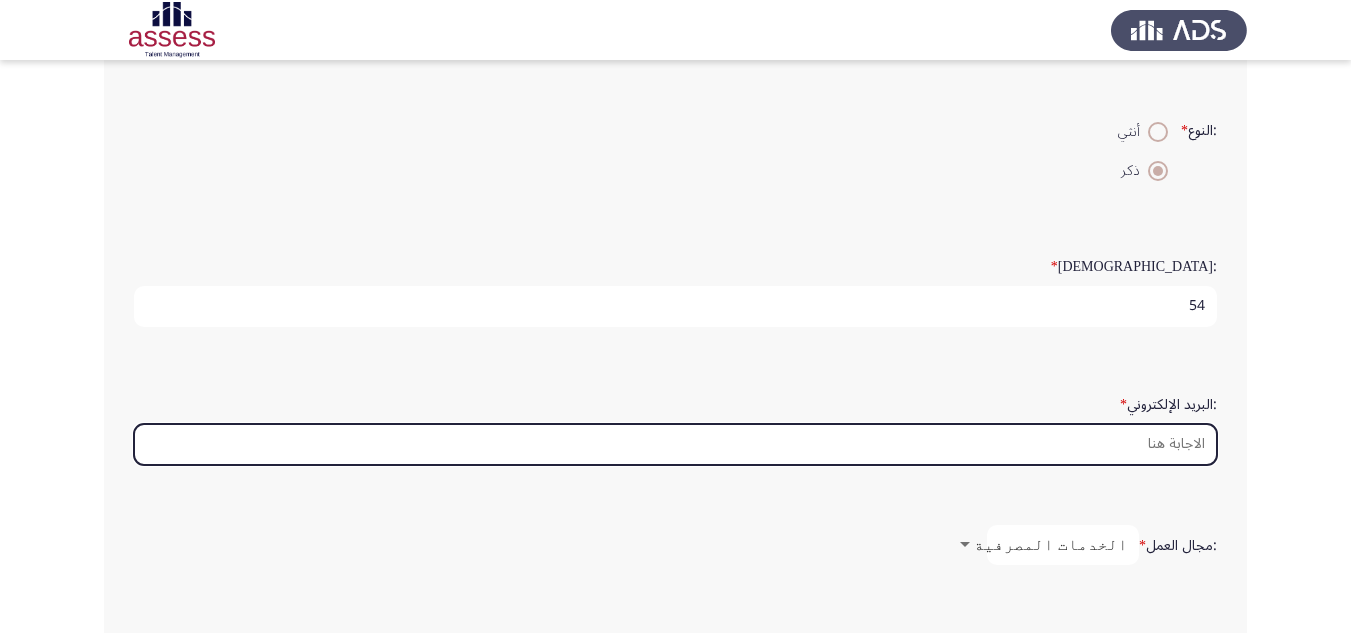 click on ":البريد الإلكتروني   *" at bounding box center (675, 444) 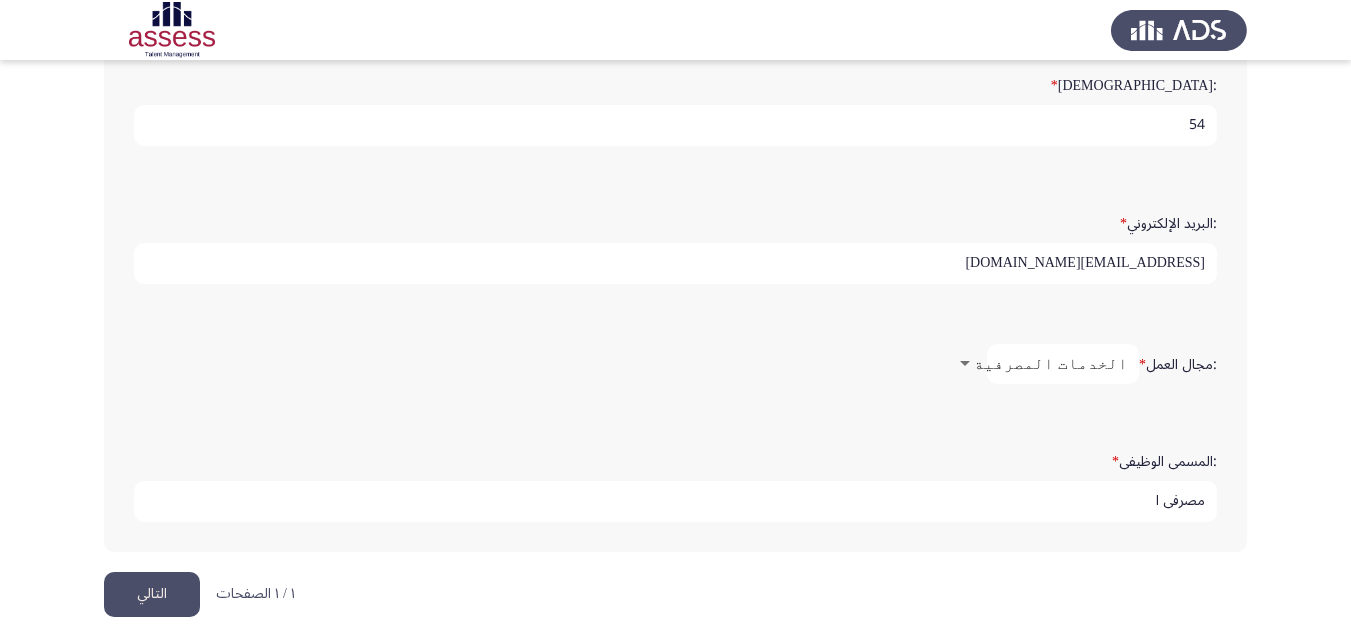 scroll, scrollTop: 562, scrollLeft: 0, axis: vertical 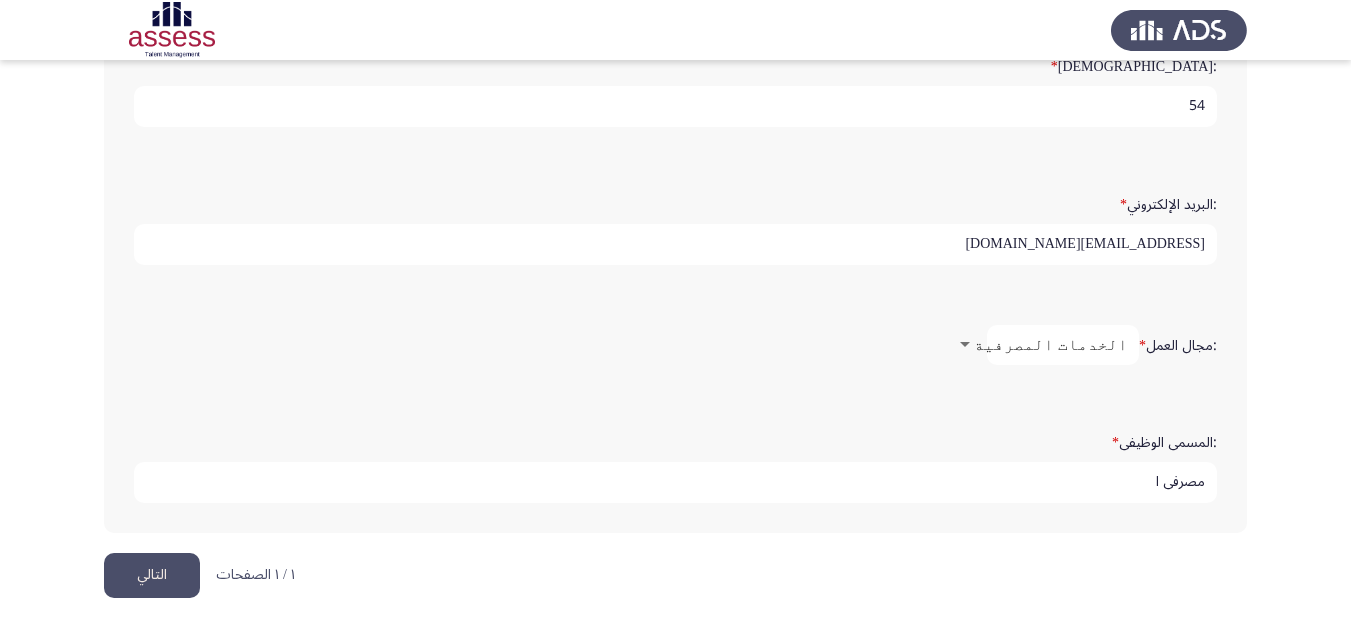 type on "tareqfouad@gmail.com" 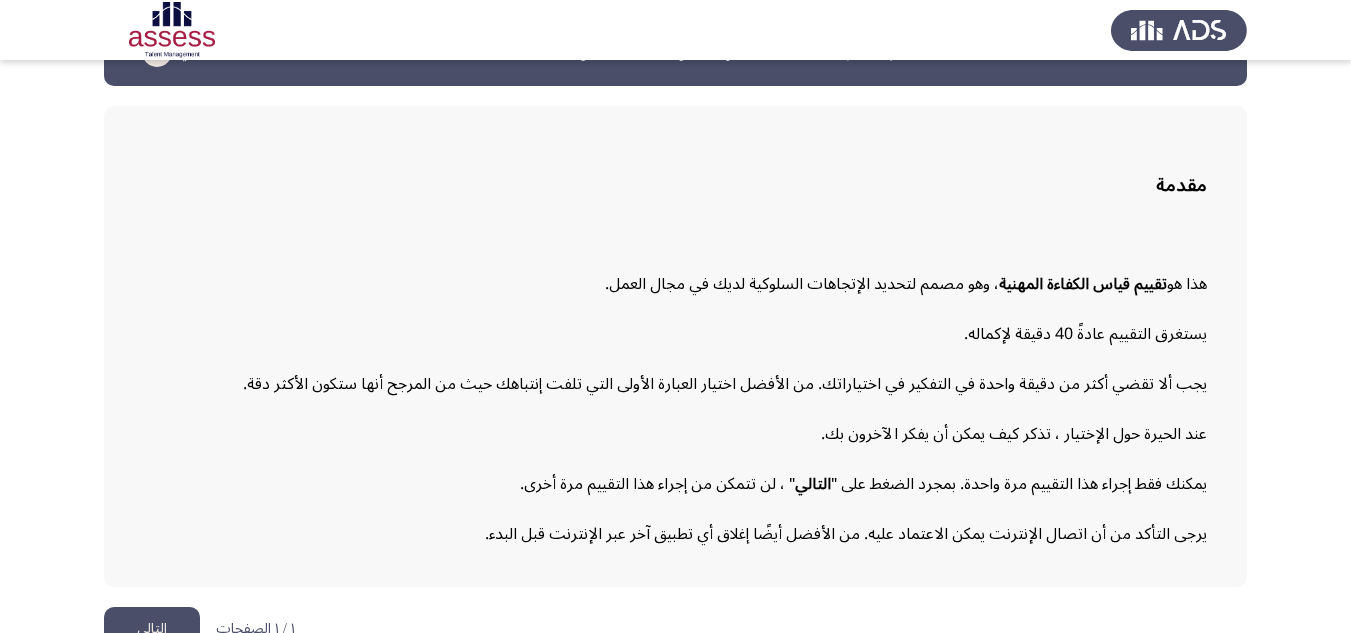 scroll, scrollTop: 101, scrollLeft: 0, axis: vertical 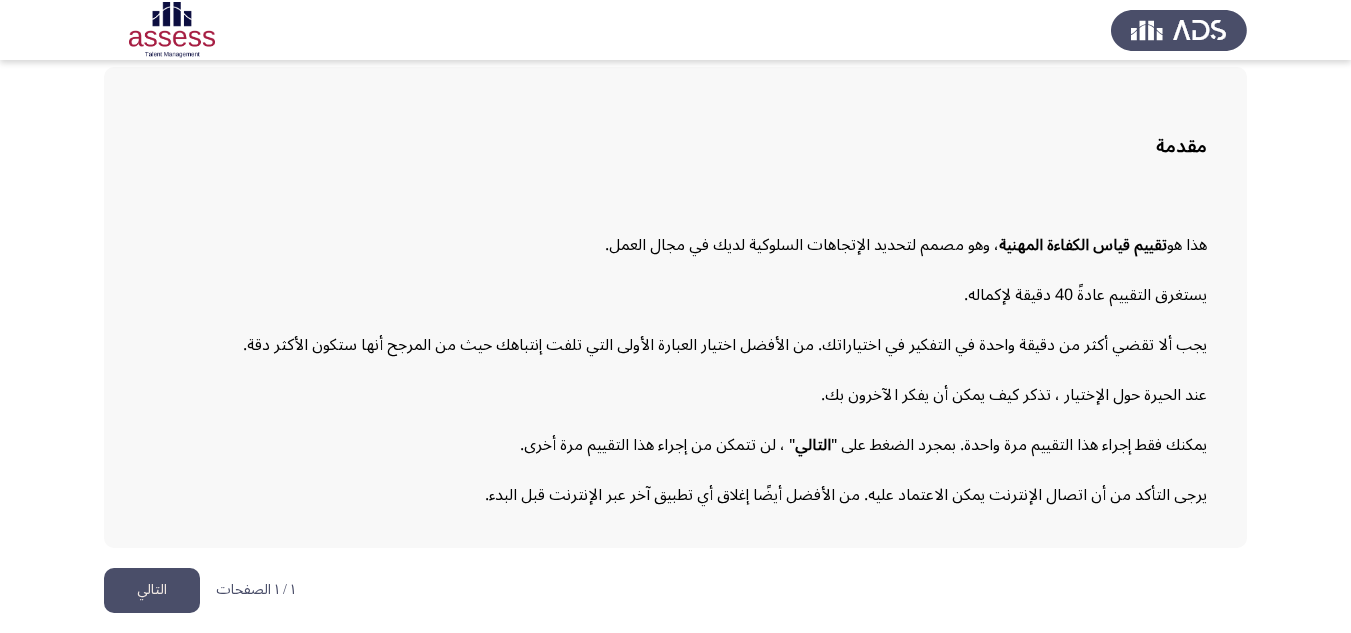 click on "التالي" 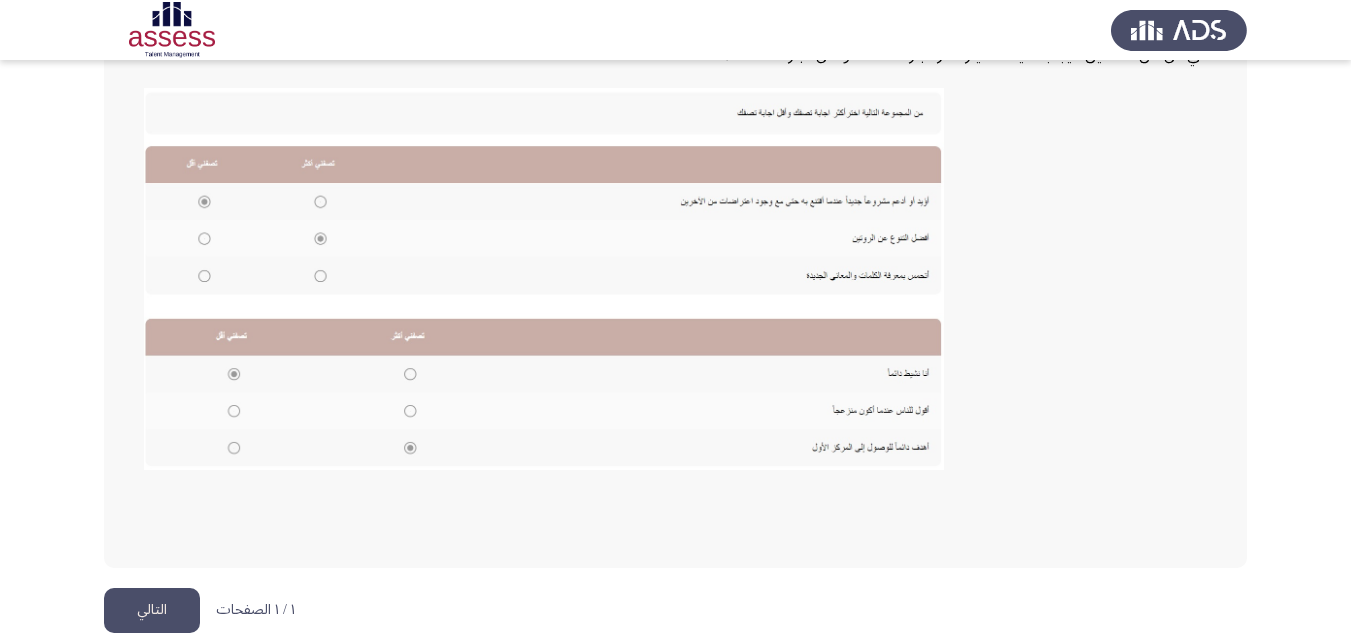 scroll, scrollTop: 443, scrollLeft: 0, axis: vertical 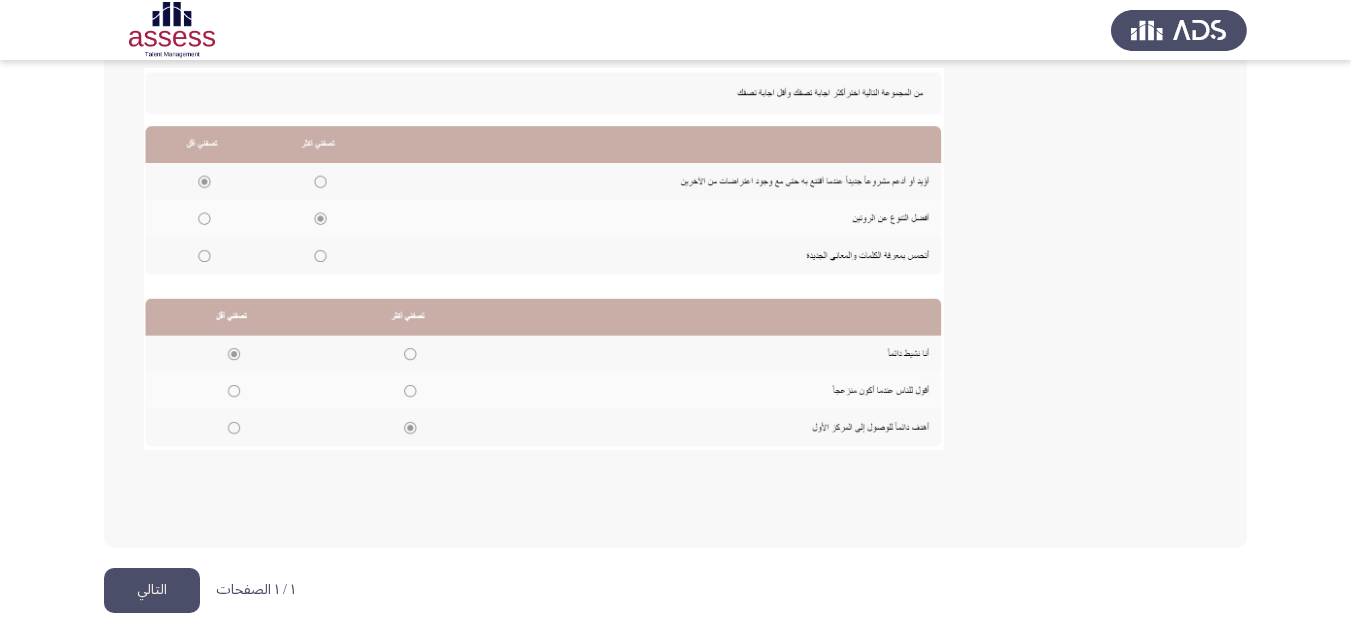 click on "التالي" 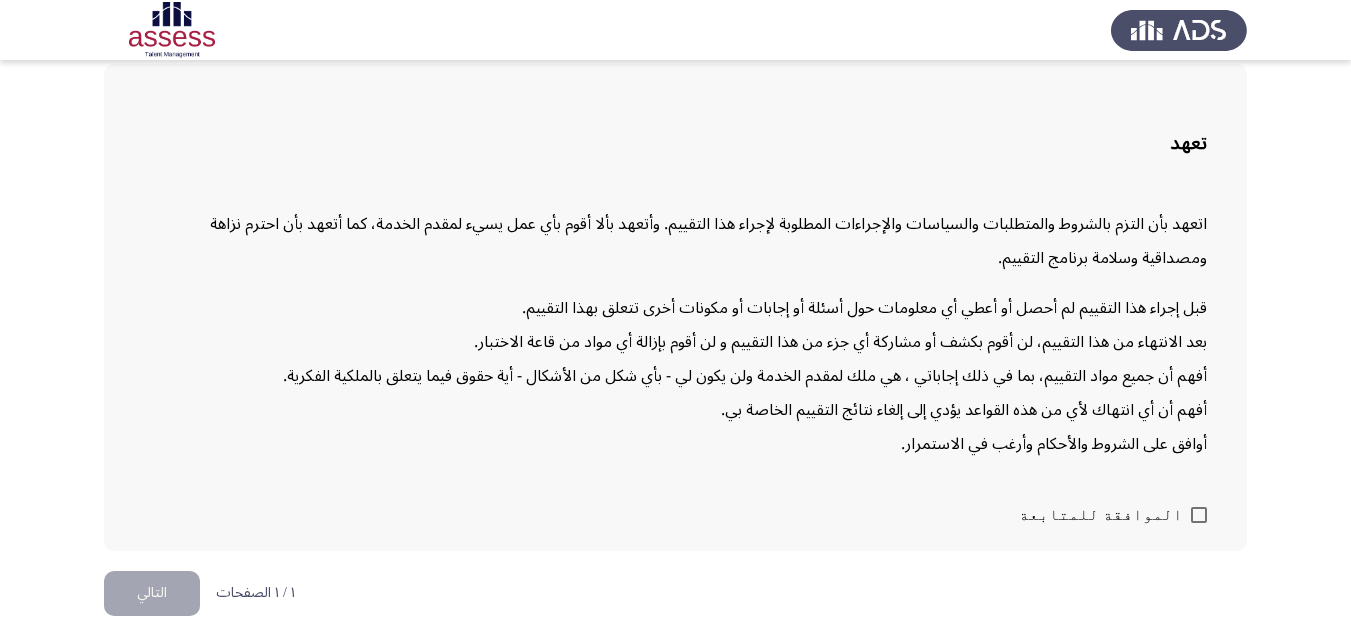 scroll, scrollTop: 107, scrollLeft: 0, axis: vertical 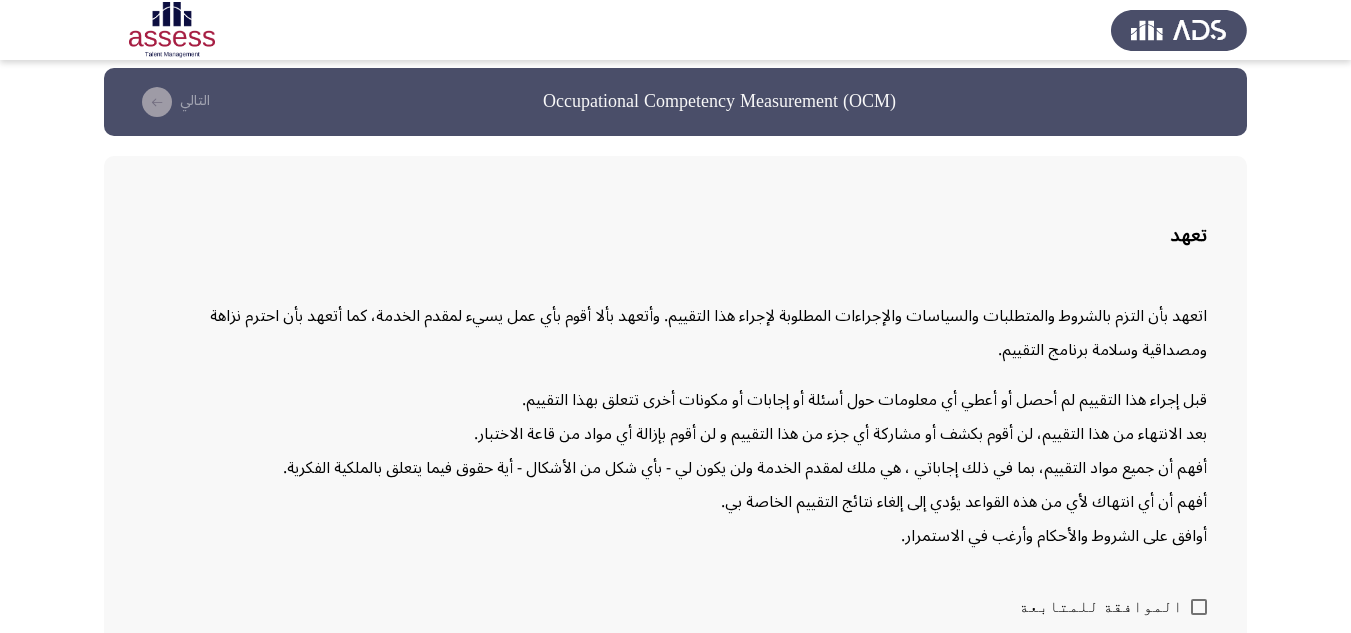 drag, startPoint x: 1342, startPoint y: 115, endPoint x: 1362, endPoint y: 258, distance: 144.39183 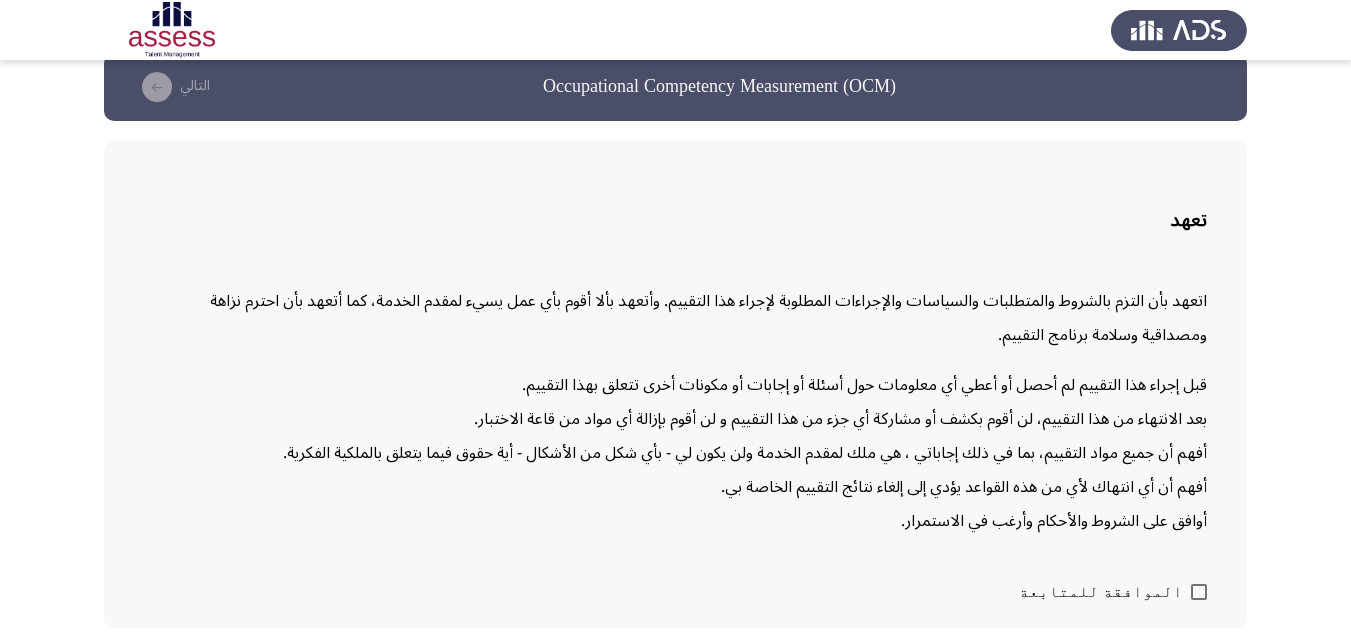 scroll, scrollTop: 34, scrollLeft: 0, axis: vertical 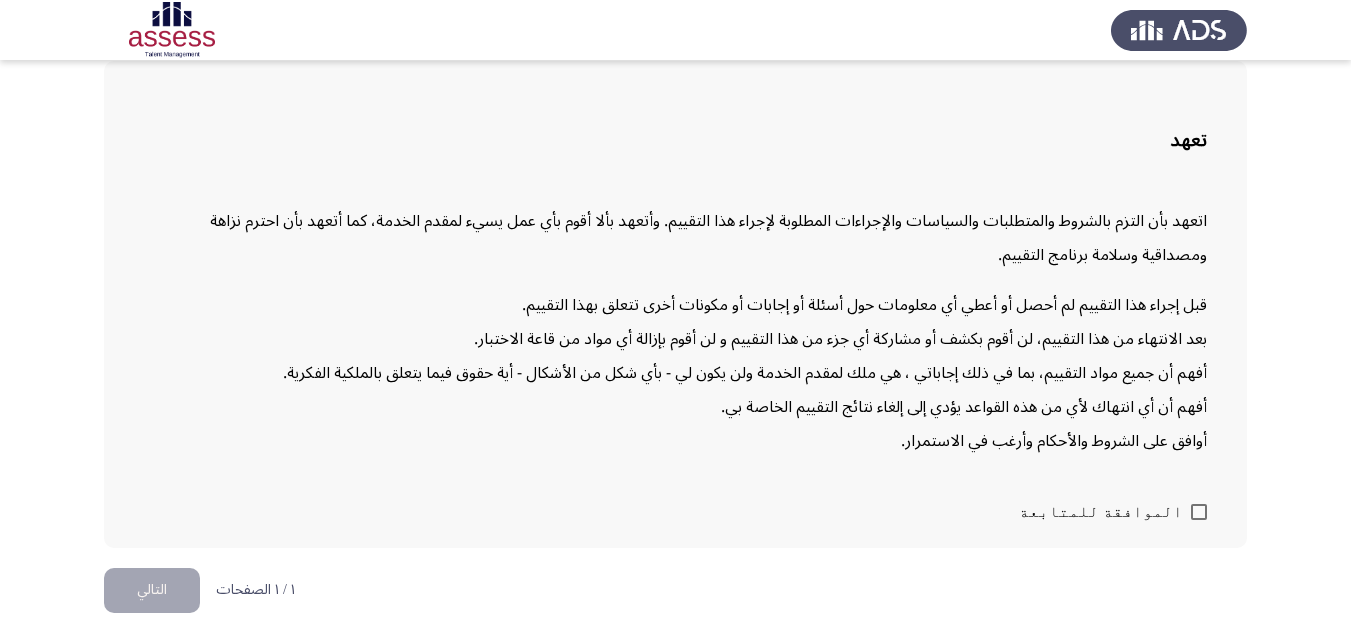 click at bounding box center [1199, 512] 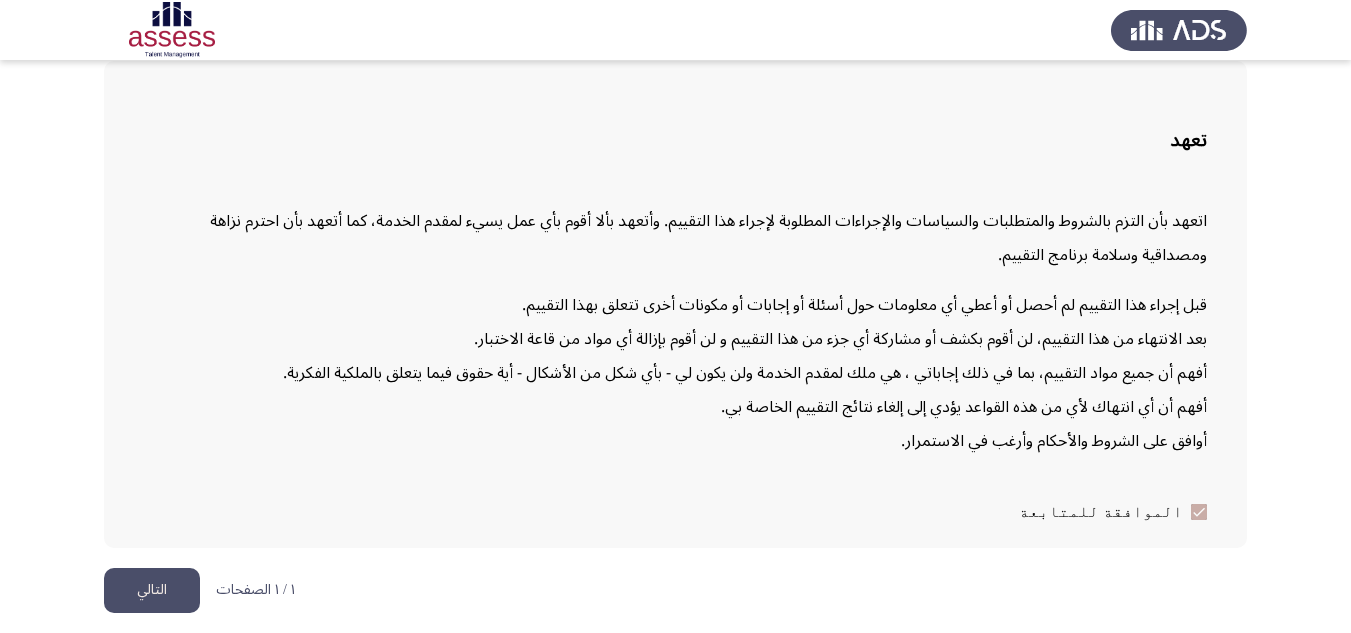 click on "التالي" 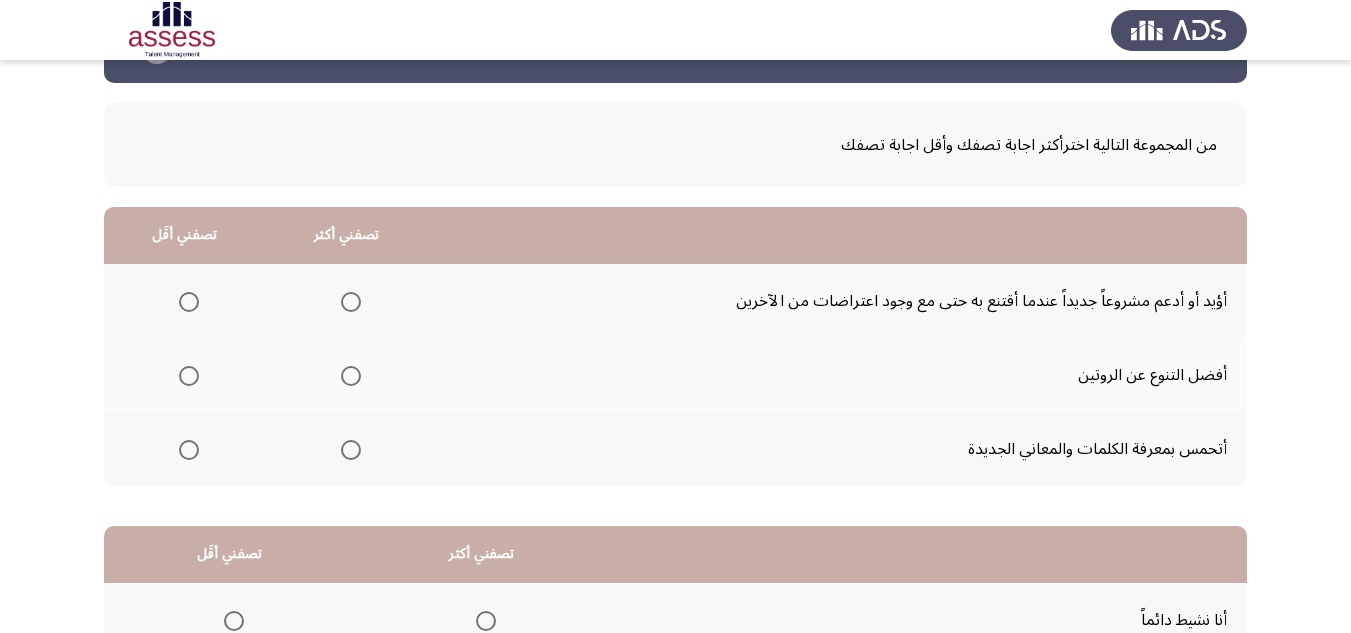 scroll, scrollTop: 100, scrollLeft: 0, axis: vertical 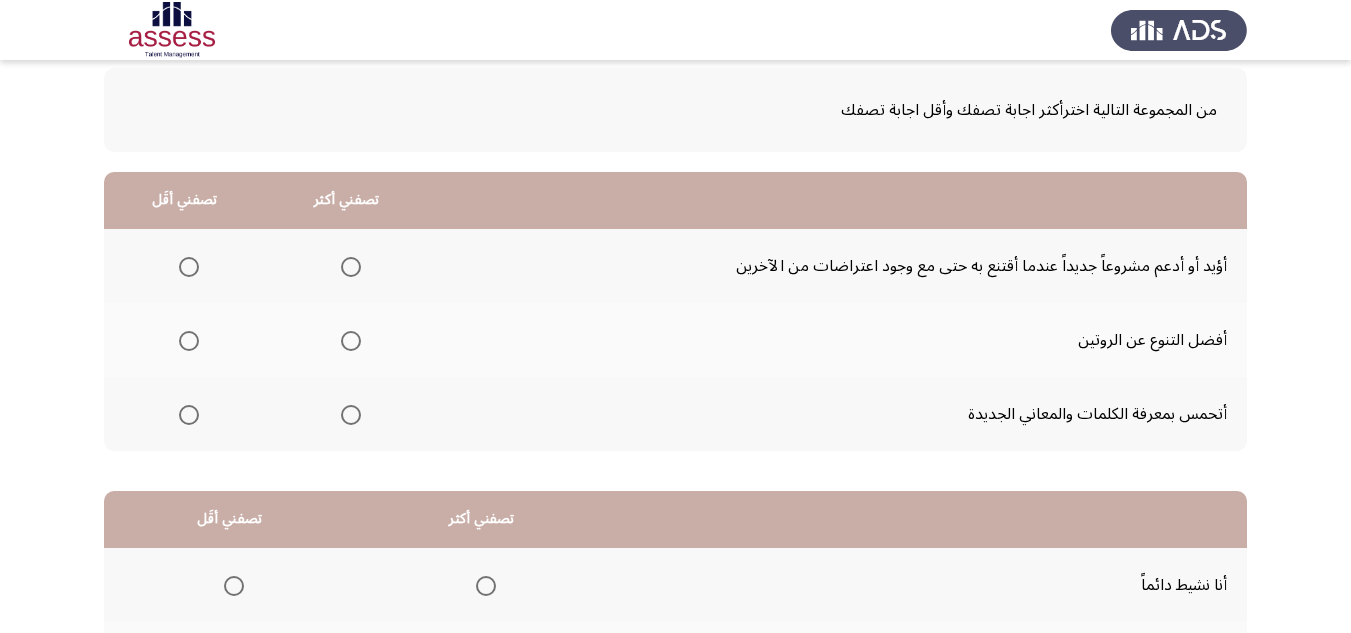 click at bounding box center (351, 267) 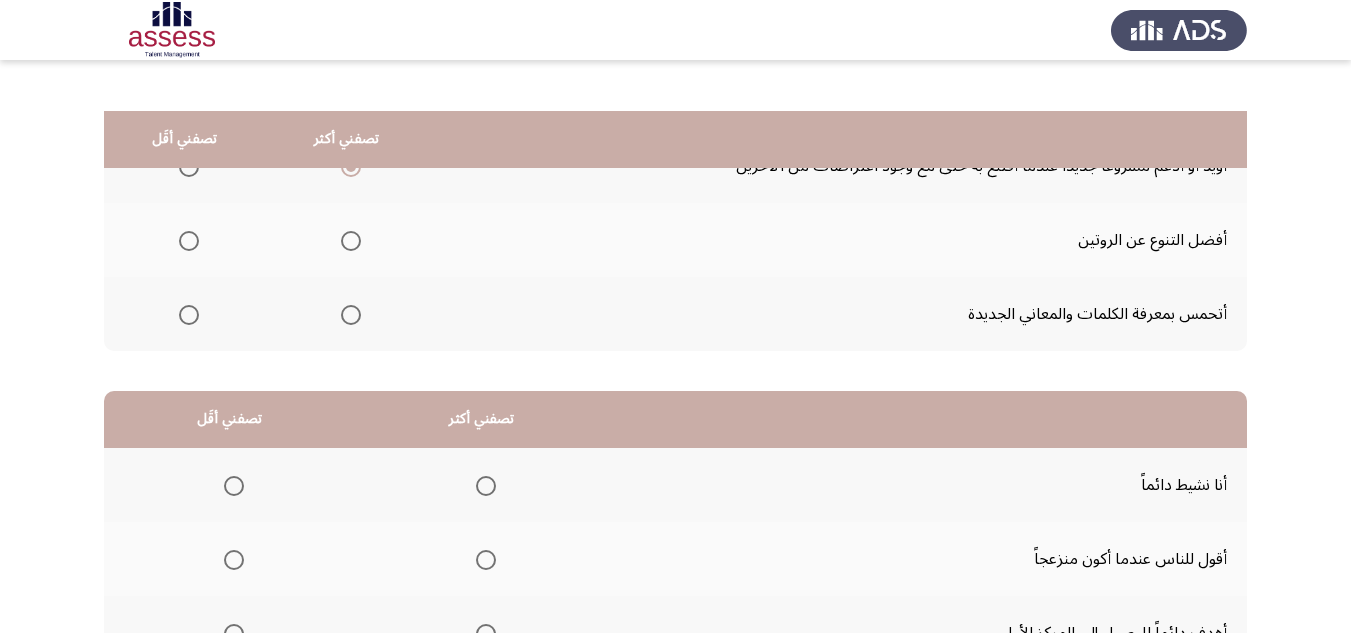 scroll, scrollTop: 300, scrollLeft: 0, axis: vertical 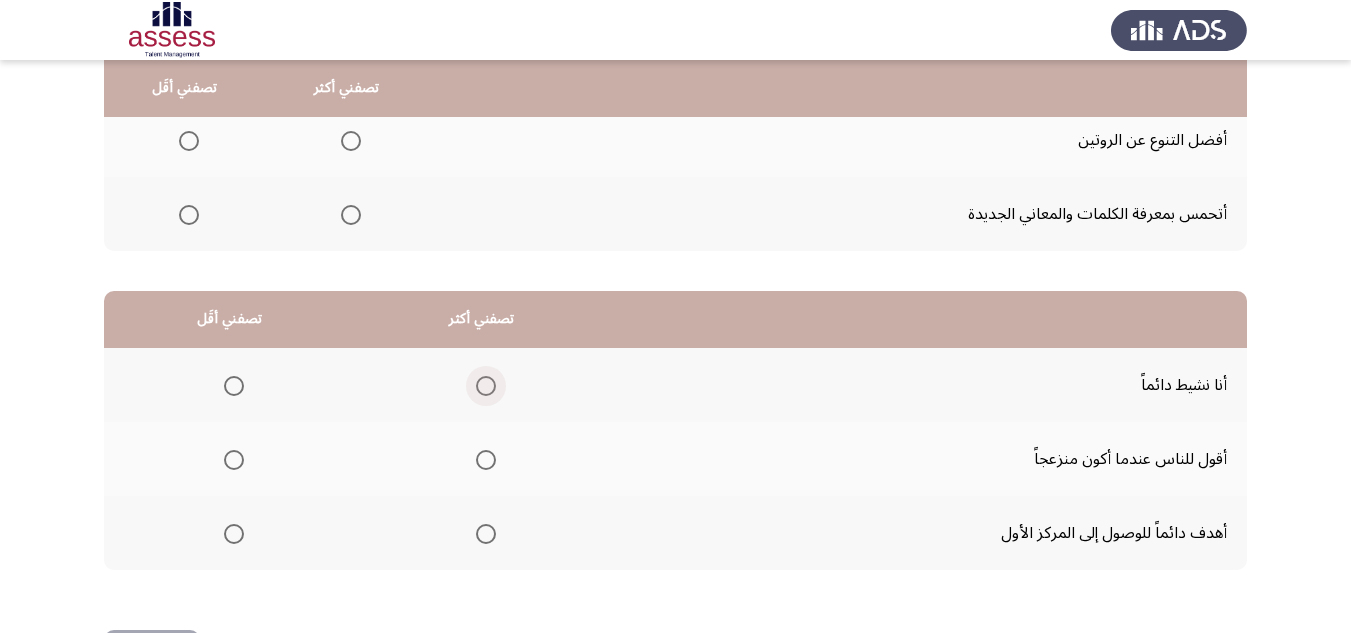 click at bounding box center (486, 386) 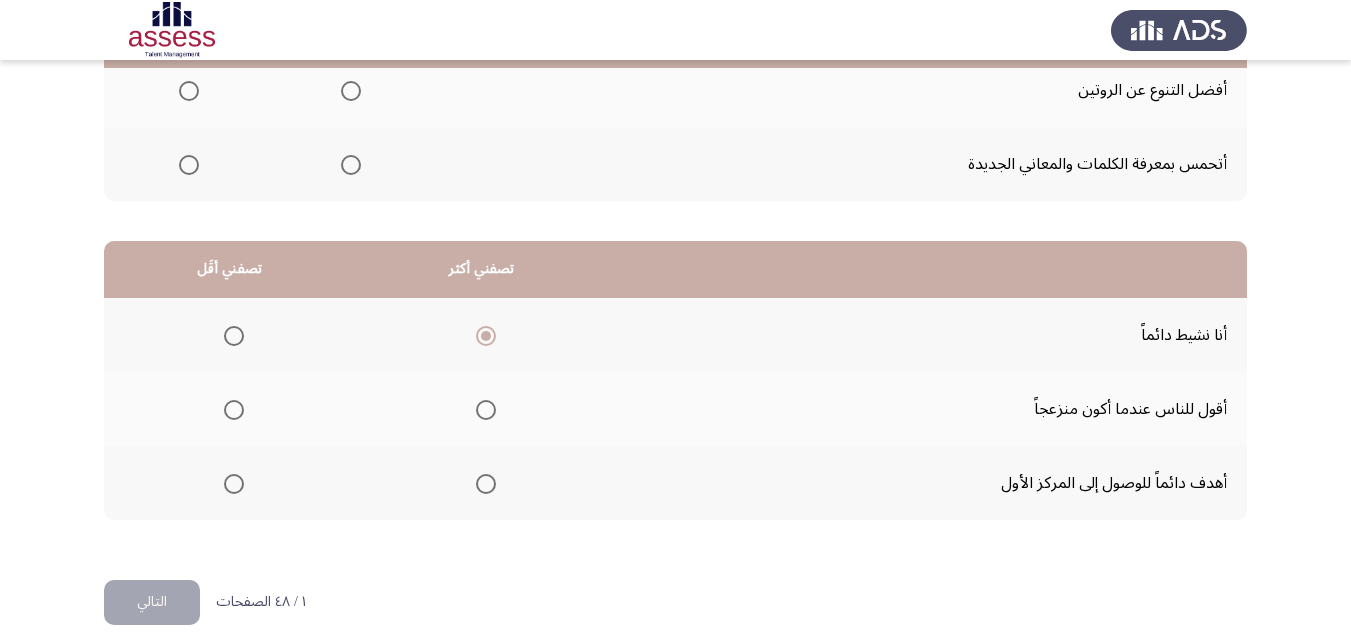 scroll, scrollTop: 377, scrollLeft: 0, axis: vertical 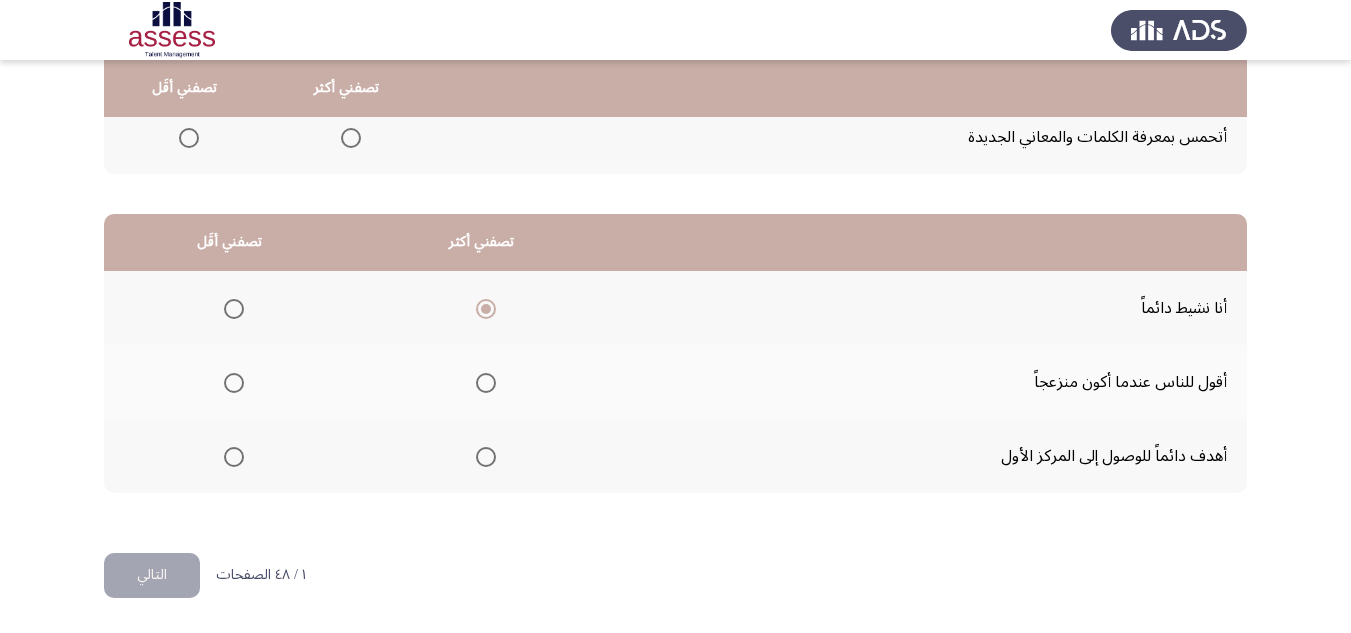 click at bounding box center [234, 383] 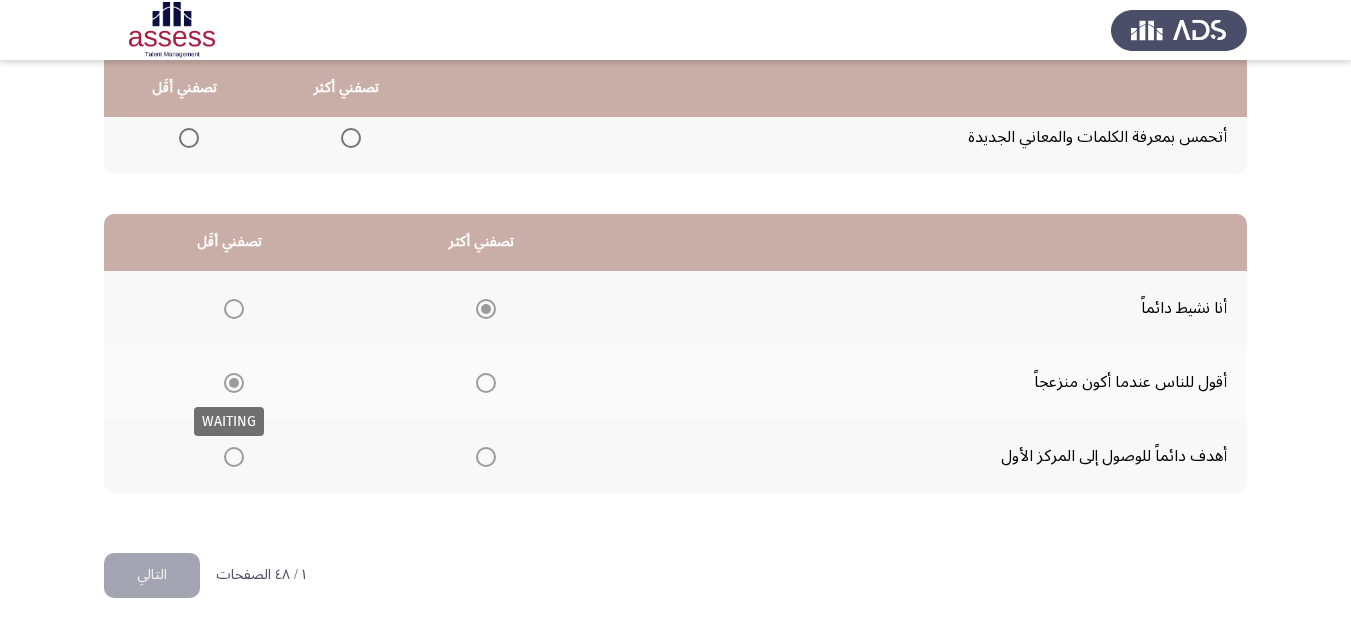 click at bounding box center [234, 383] 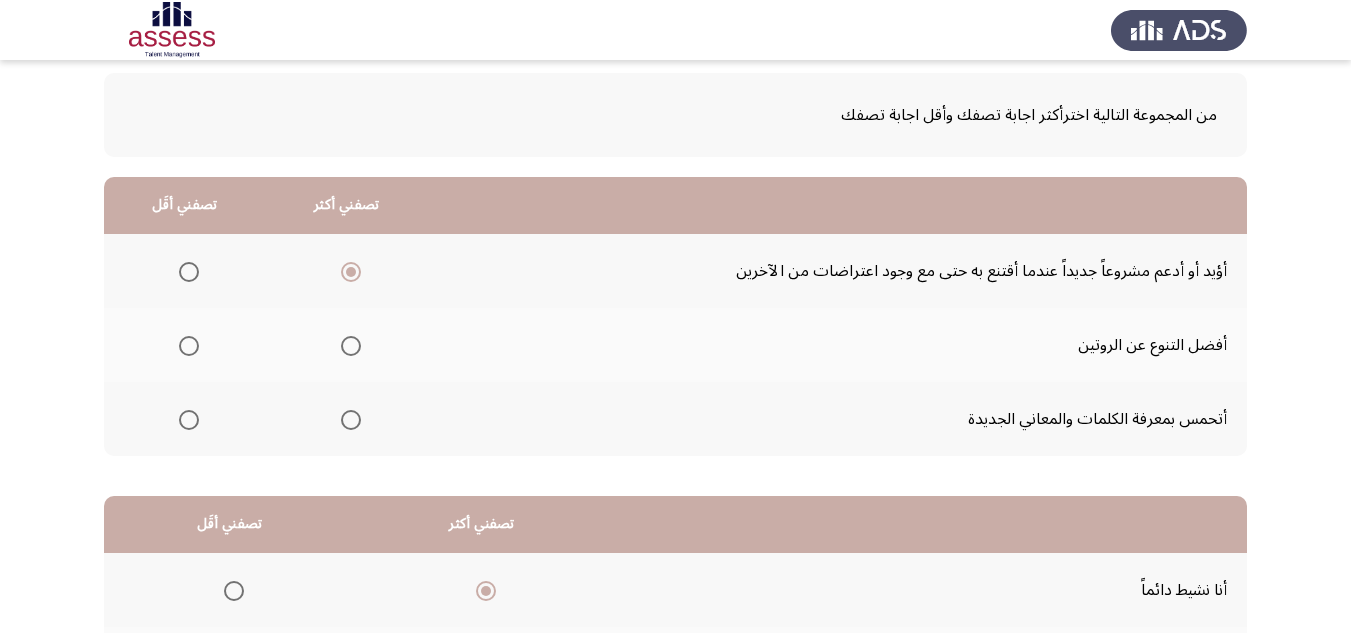 scroll, scrollTop: 0, scrollLeft: 0, axis: both 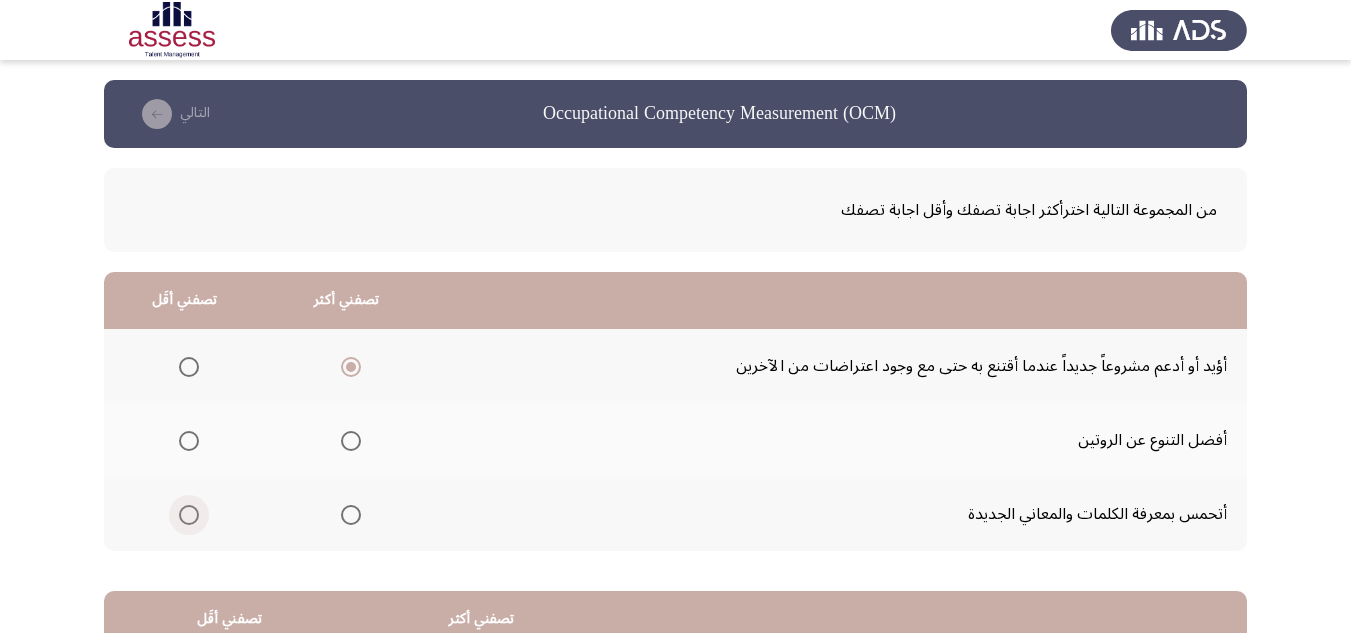click at bounding box center (189, 515) 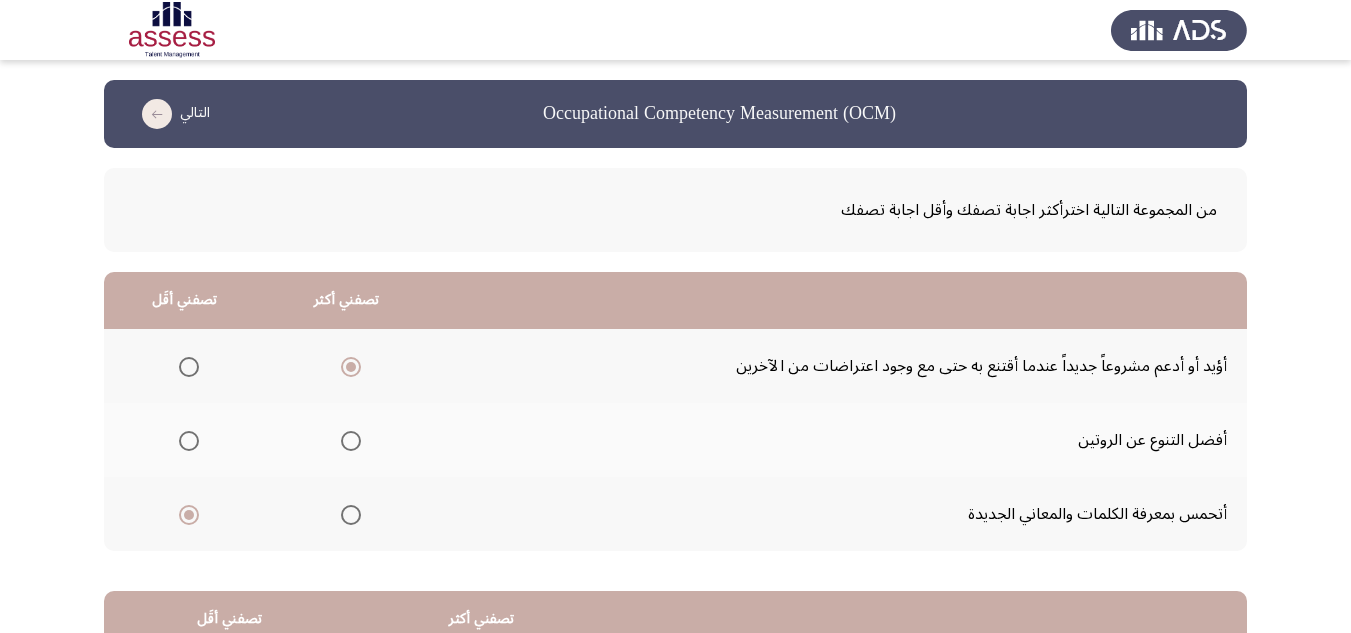click at bounding box center [189, 515] 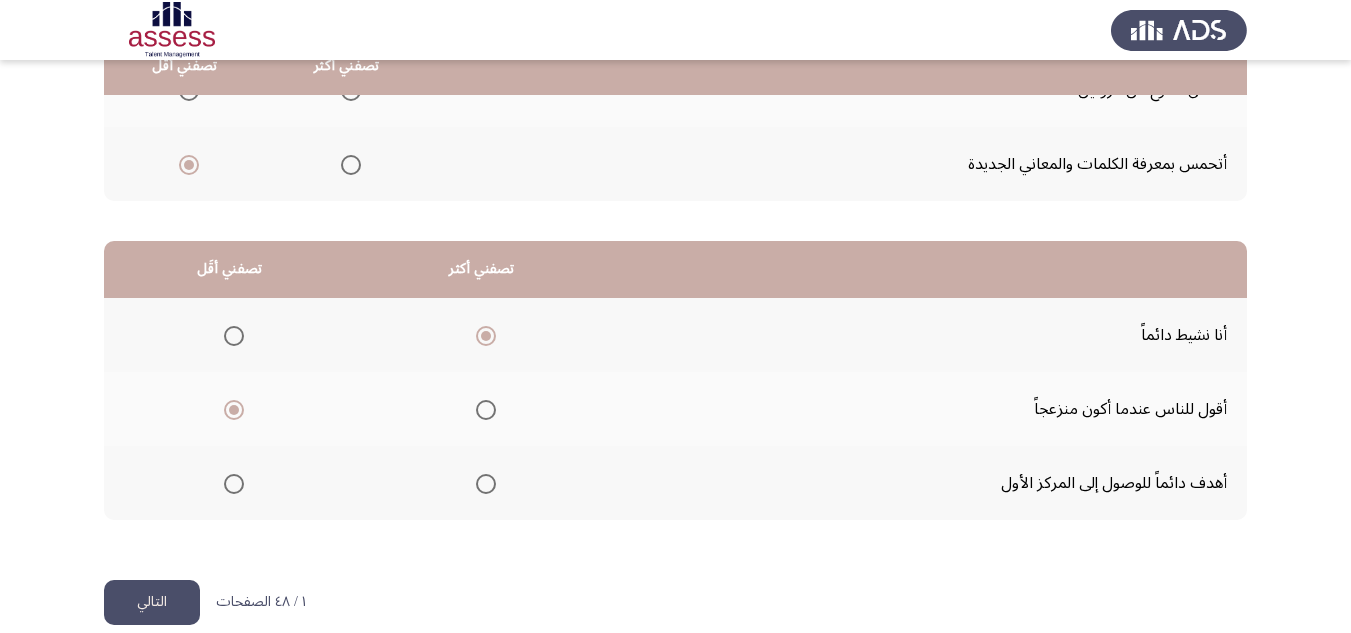 scroll, scrollTop: 377, scrollLeft: 0, axis: vertical 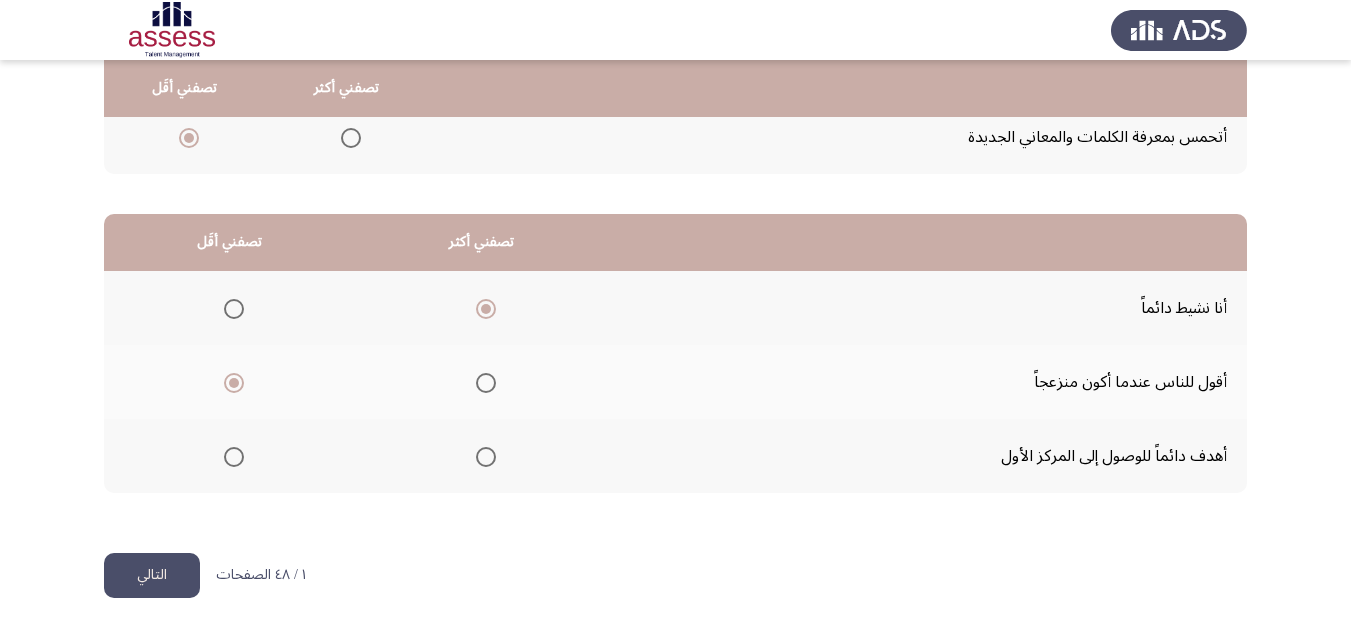 click on "التالي" 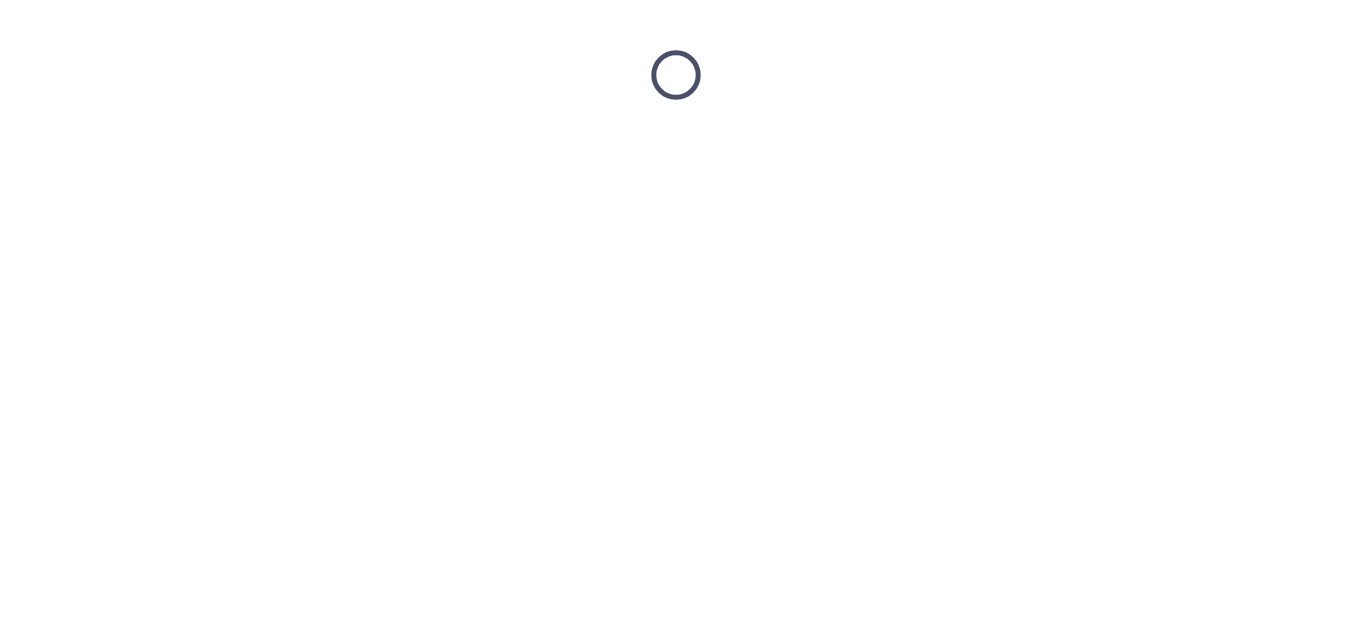 scroll, scrollTop: 0, scrollLeft: 0, axis: both 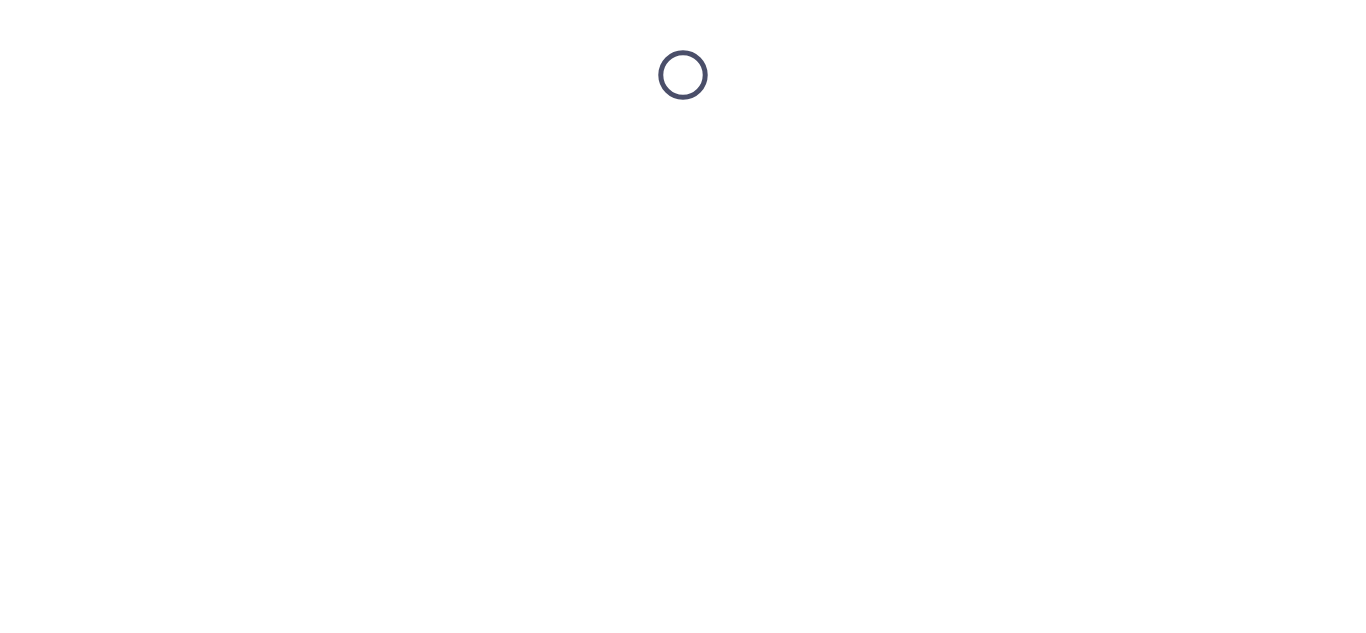 click at bounding box center [683, 75] 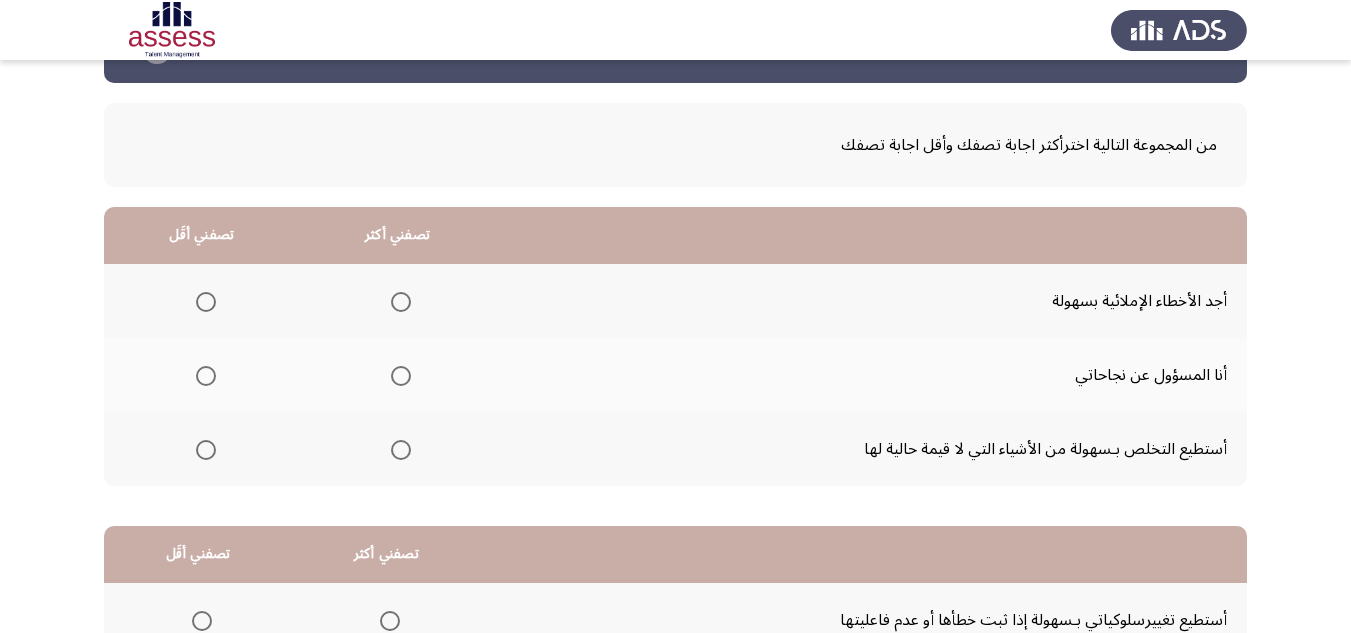 scroll, scrollTop: 100, scrollLeft: 0, axis: vertical 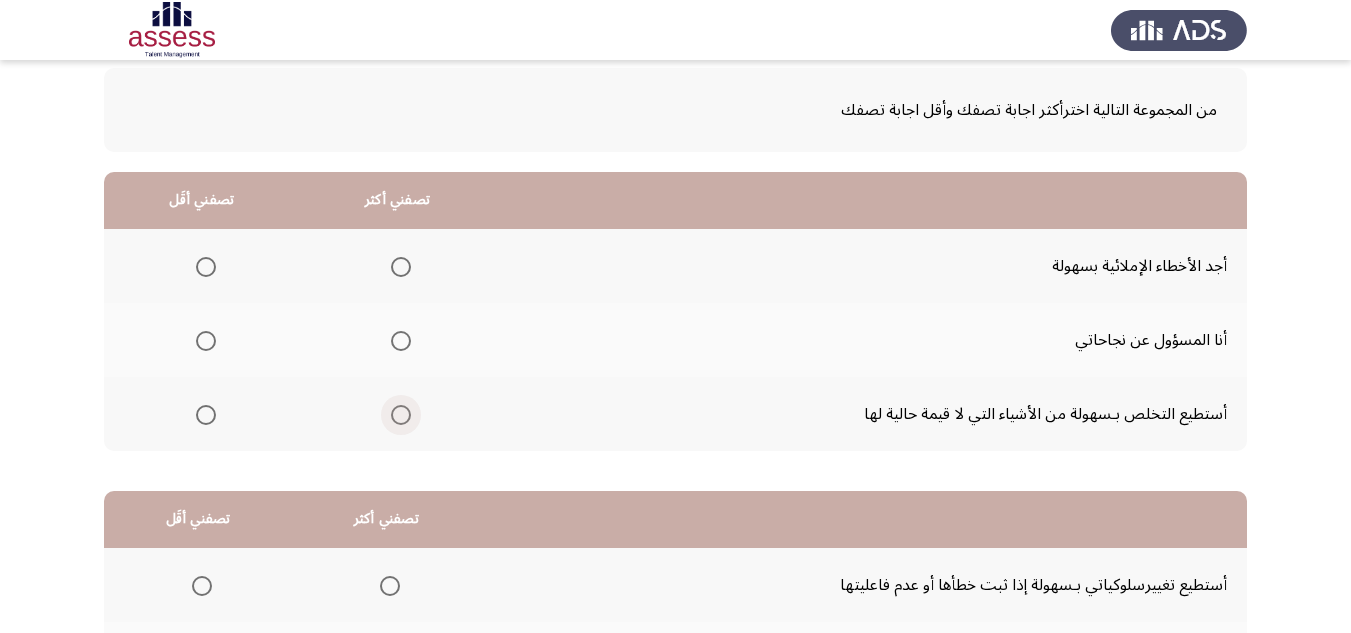 click at bounding box center [401, 415] 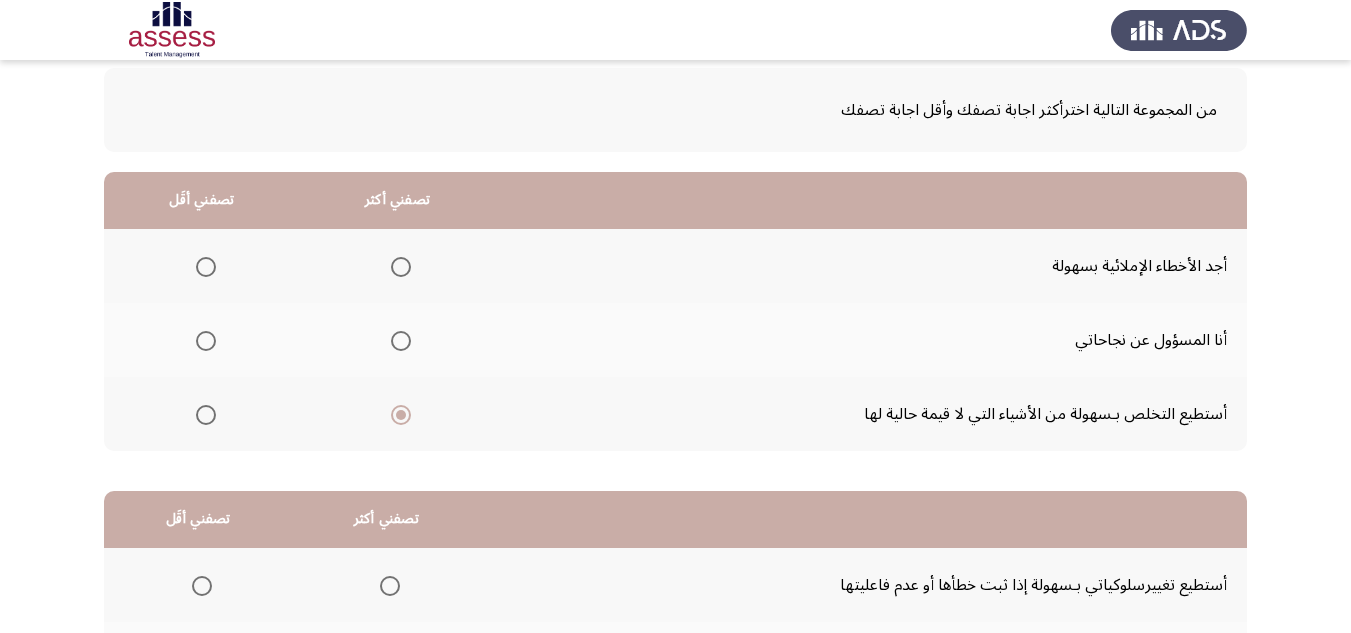 click at bounding box center (401, 341) 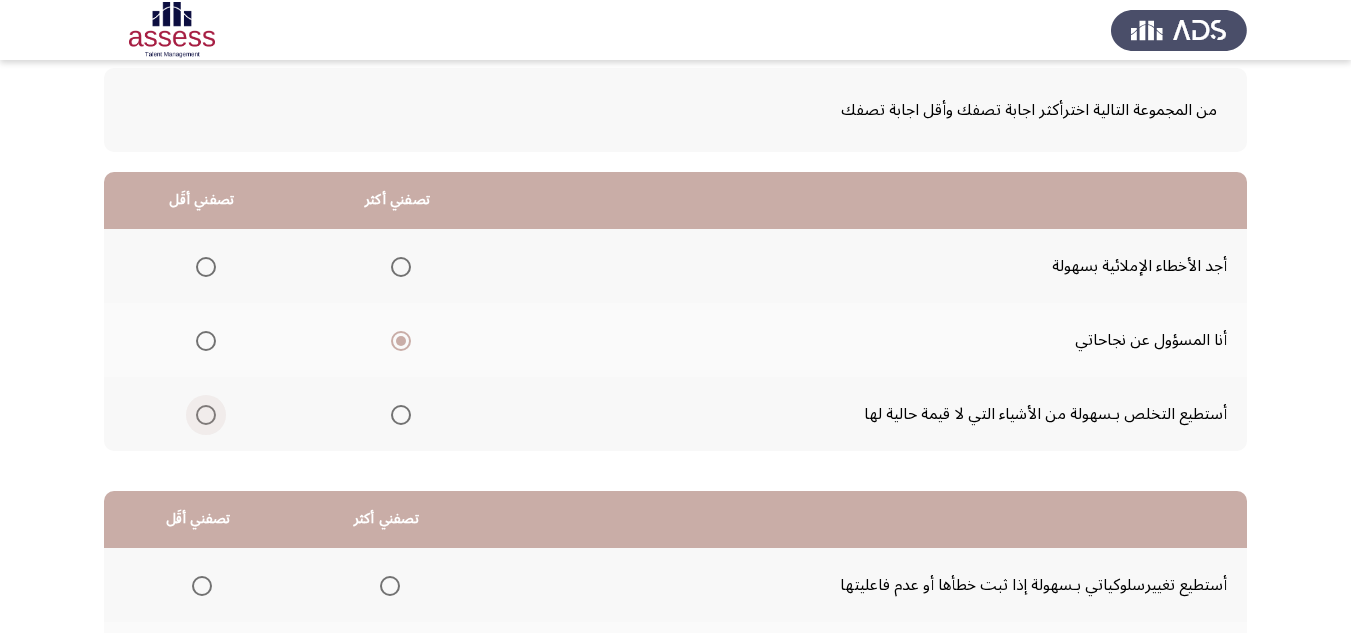 click at bounding box center (206, 415) 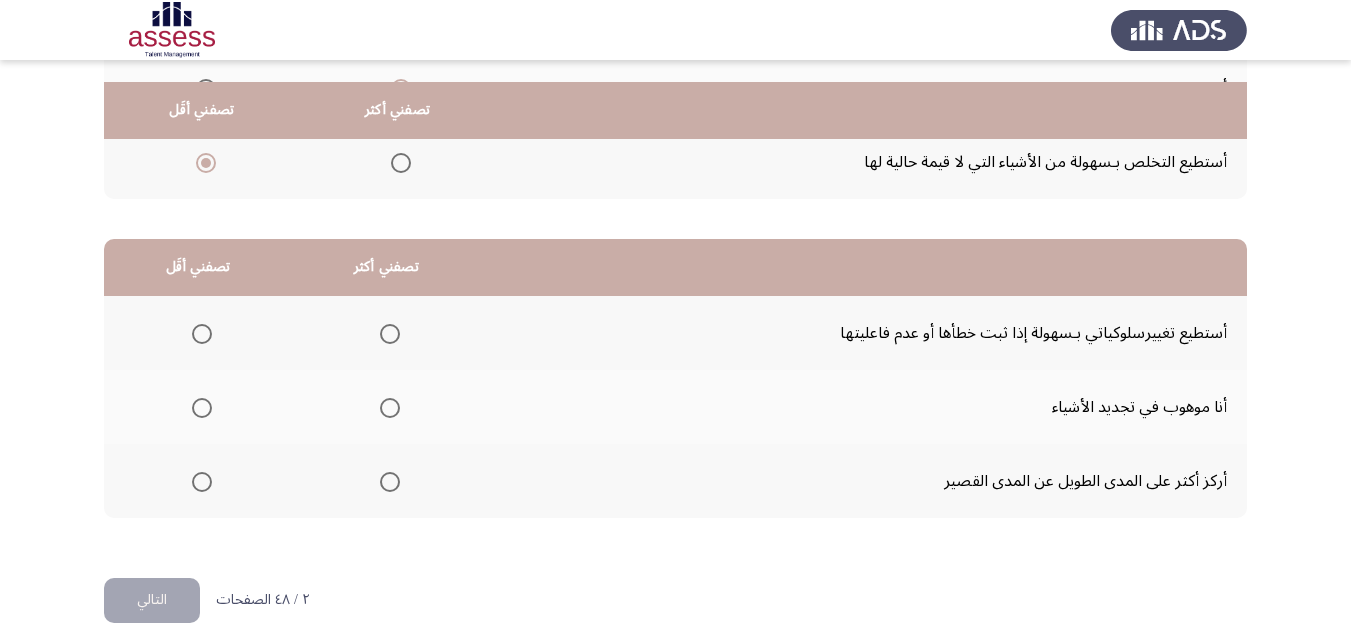 scroll, scrollTop: 377, scrollLeft: 0, axis: vertical 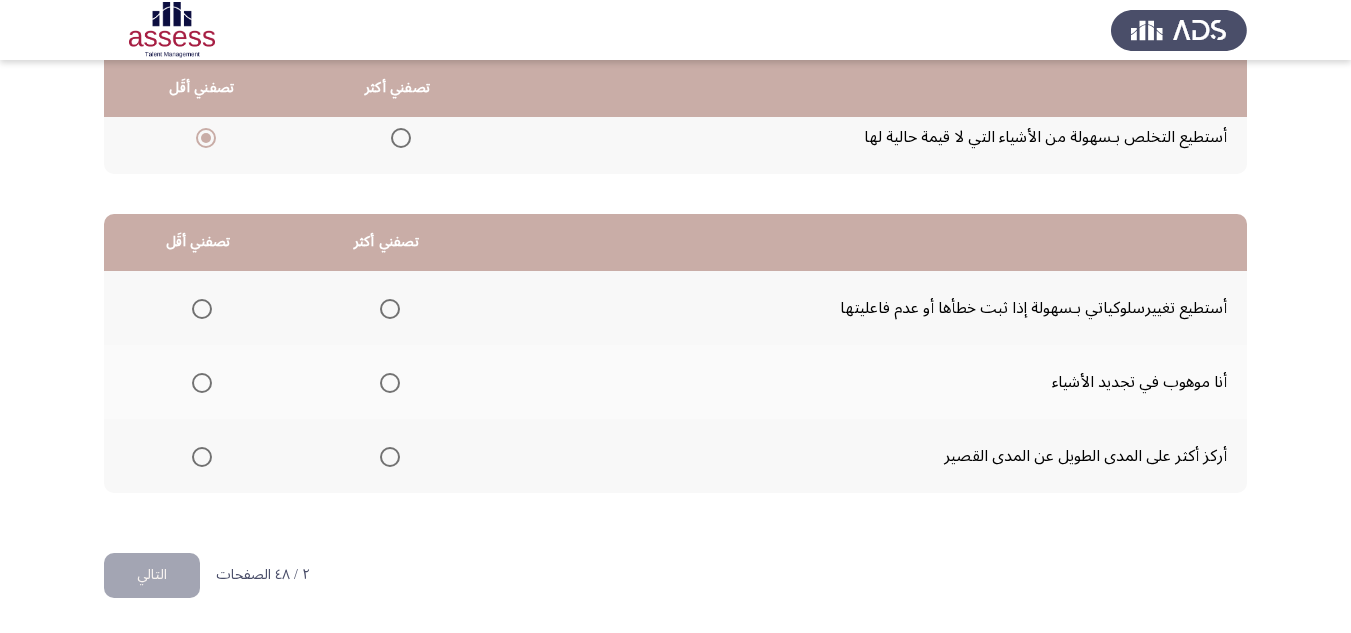 click at bounding box center (390, 309) 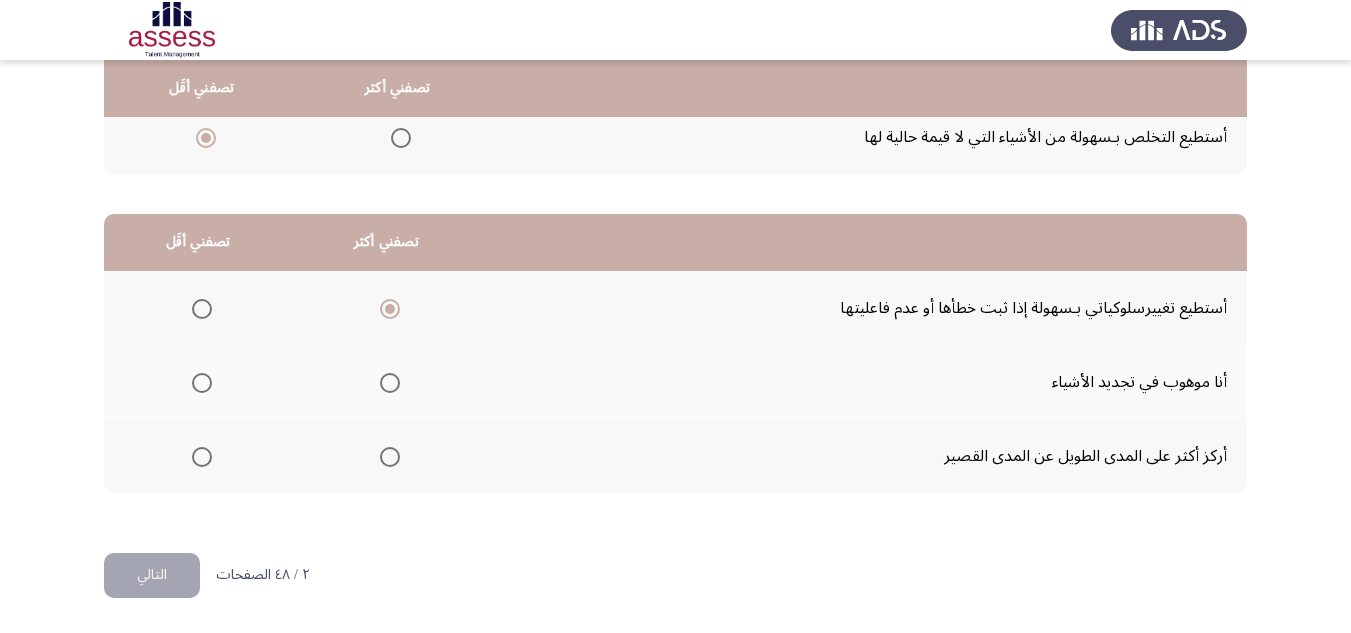 click at bounding box center (202, 457) 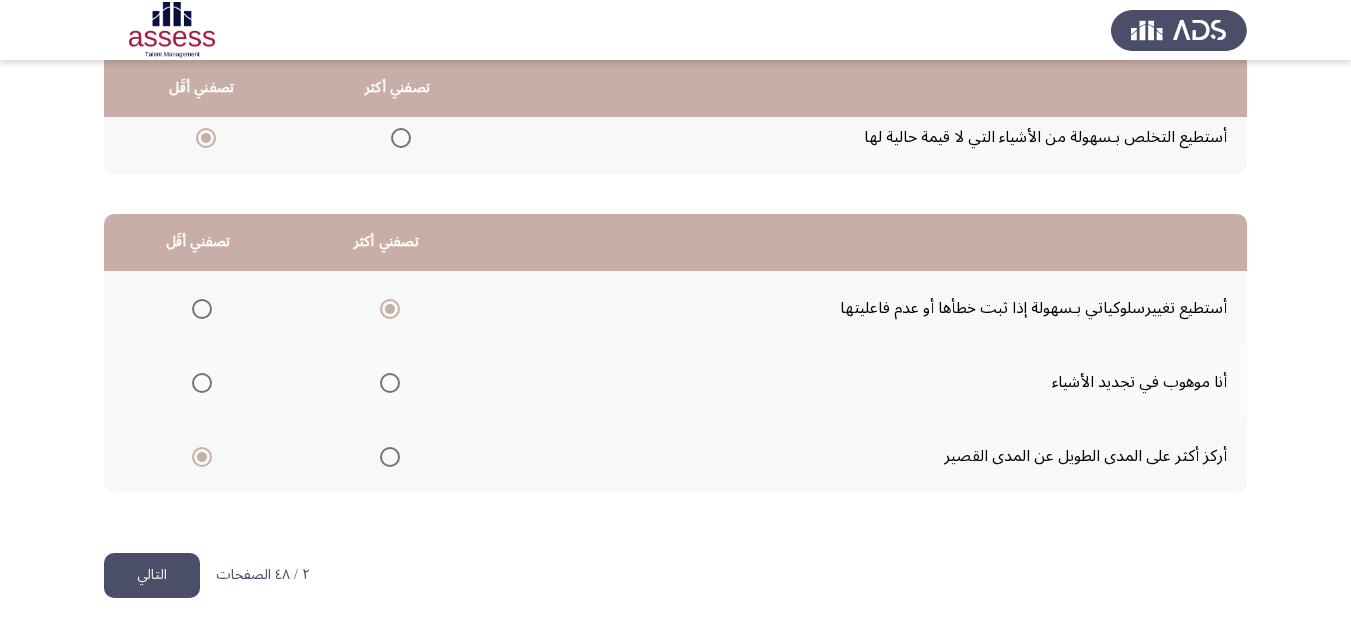 click on "التالي" 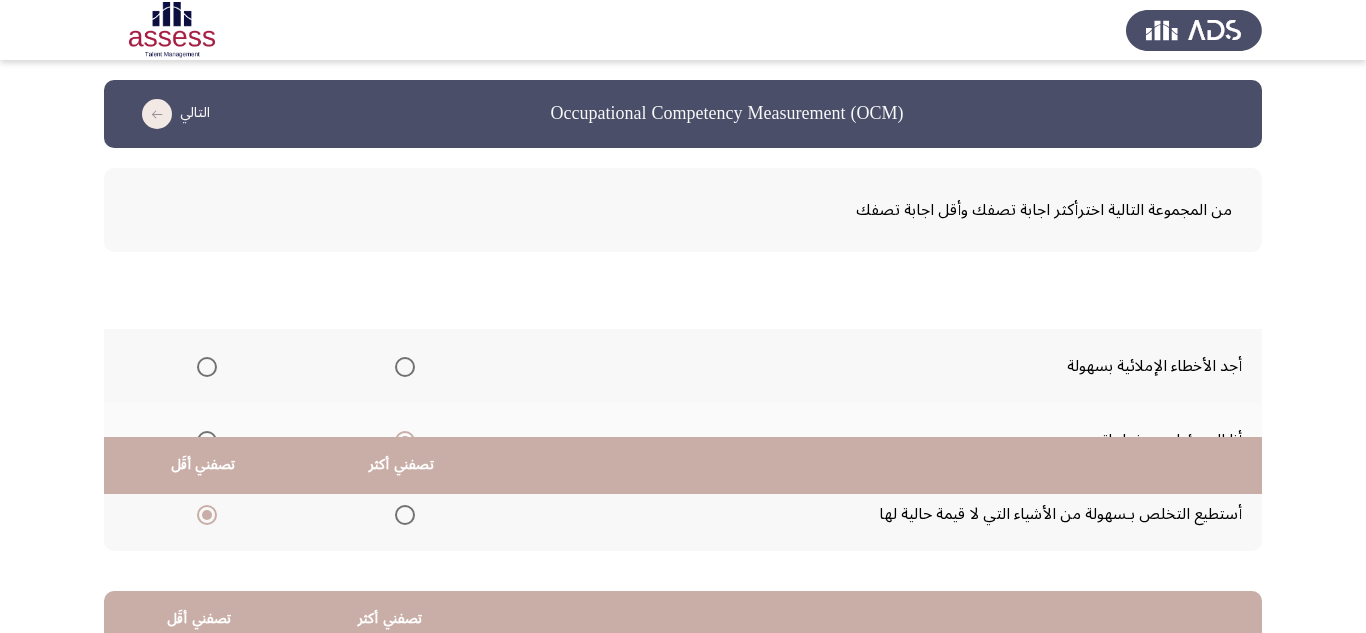 click on "Occupational Competency Measurement (OCM)   التالي  من المجموعة التالية اخترأكثر اجابة تصفك وأقل اجابة تصفك  تصفني أكثر   تصفني أقَل  أجد الأخطاء الإملائية بسهولة     أنا المسؤول عن نجاحاتي     أستطيع التخلص بـسهولة من الأشياء التي لا قيمة حالية لها      تصفني أكثر   تصفني أقَل  أستطيع تغييرسلوكياتي بـسهولة إذا ثبت خطأها أو عدم فاعليتها     أنا موهوب في تجديد الأشياء     أركز أكثر على المدى الطويل عن المدى القصير      ٢ / ٤٨ الصفحات   التالي
WAITING" at bounding box center (683, 505) 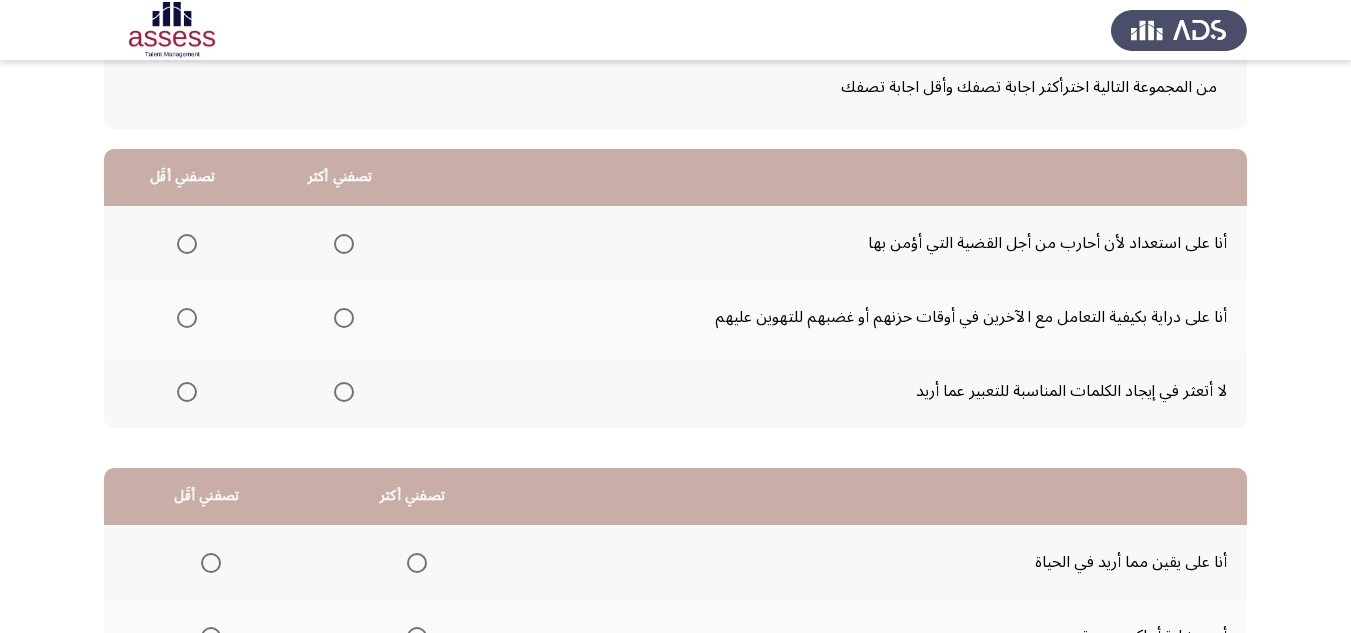 scroll, scrollTop: 115, scrollLeft: 0, axis: vertical 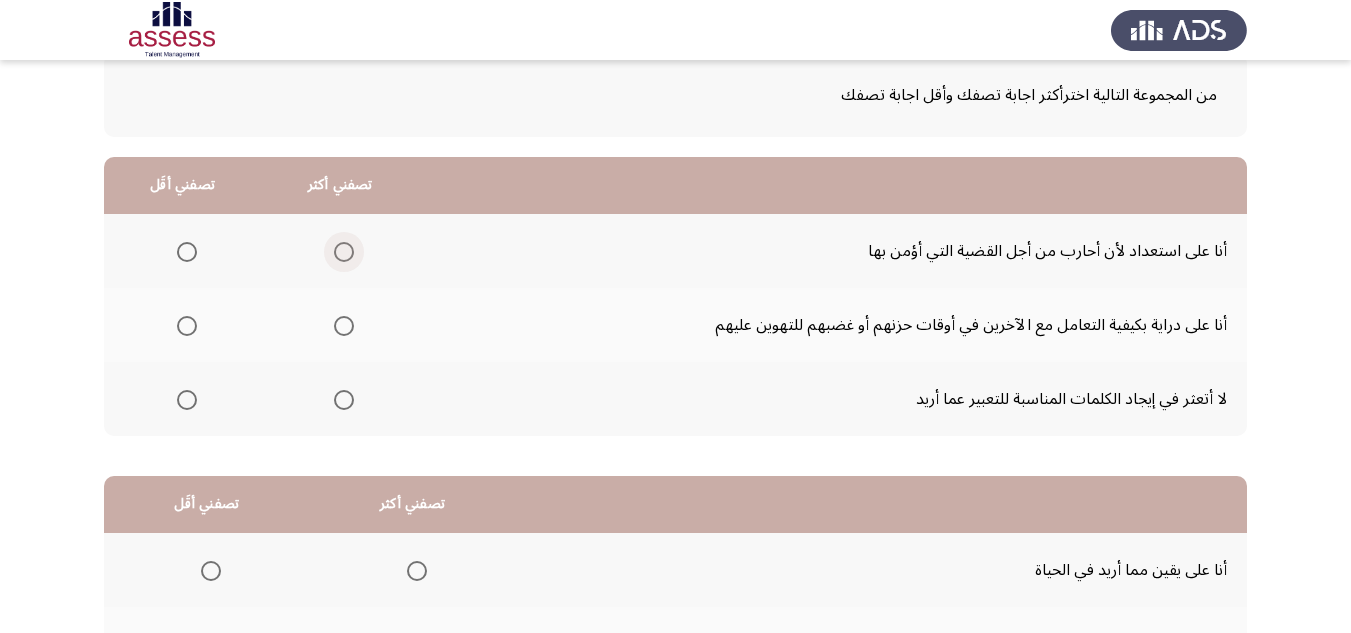 click at bounding box center (344, 252) 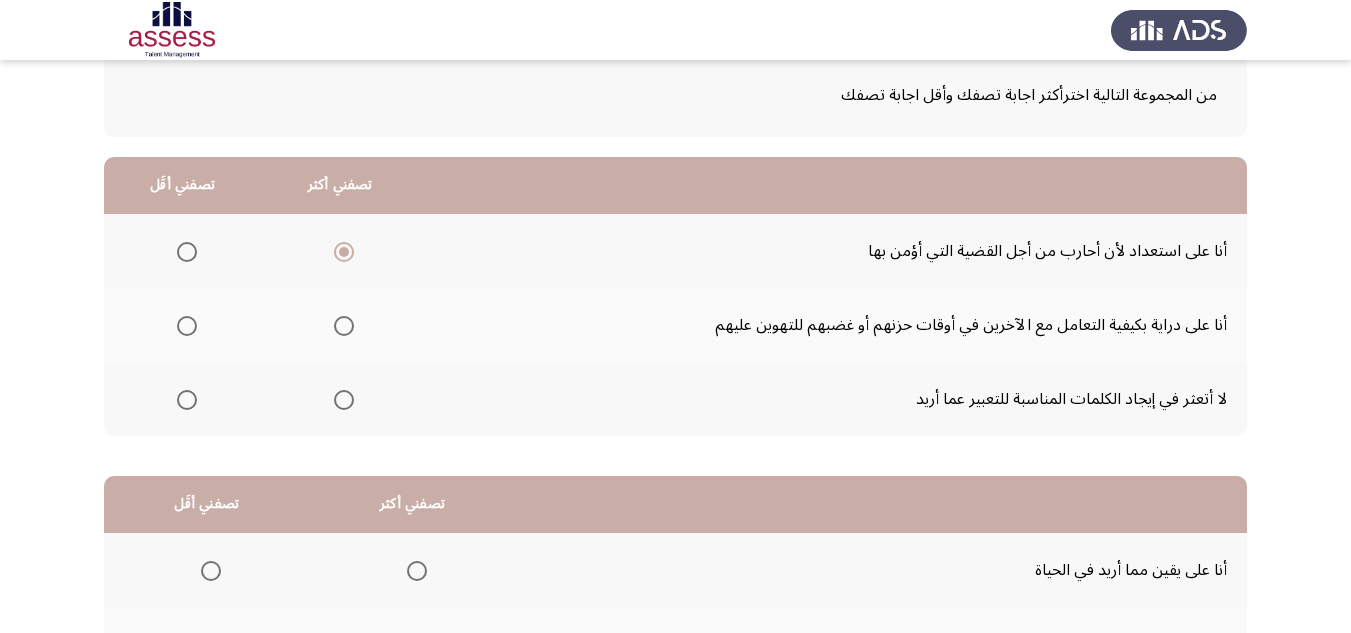 click at bounding box center (187, 400) 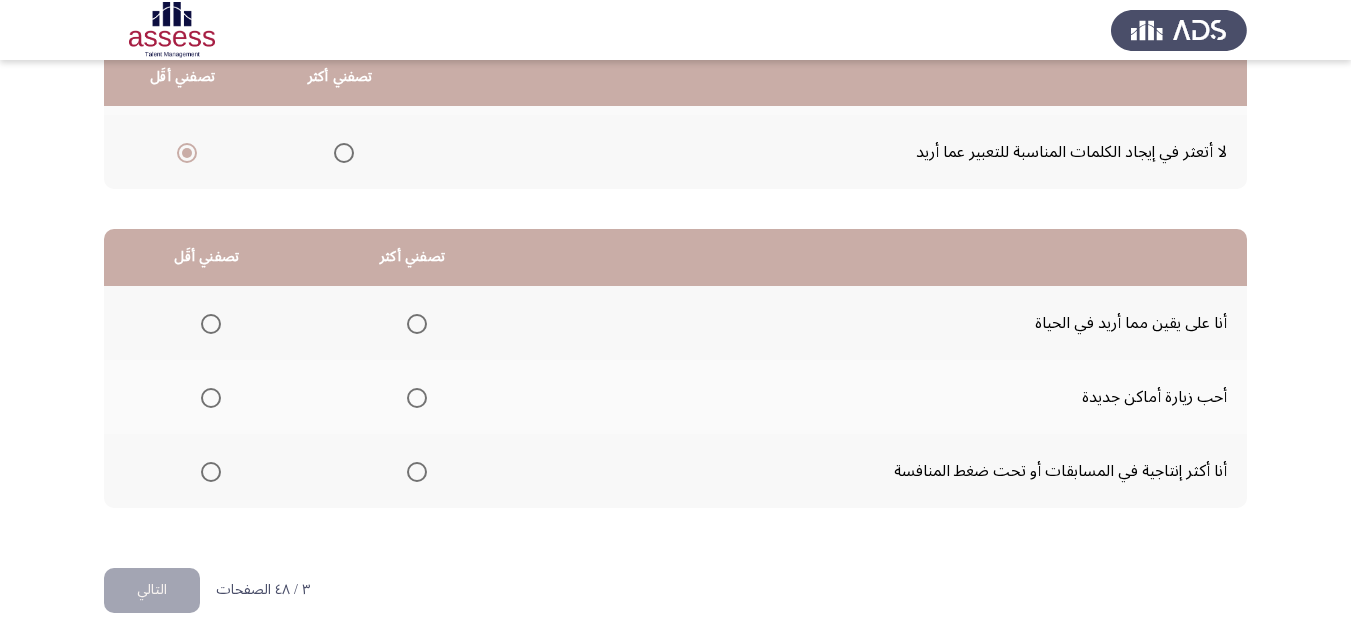 scroll, scrollTop: 377, scrollLeft: 0, axis: vertical 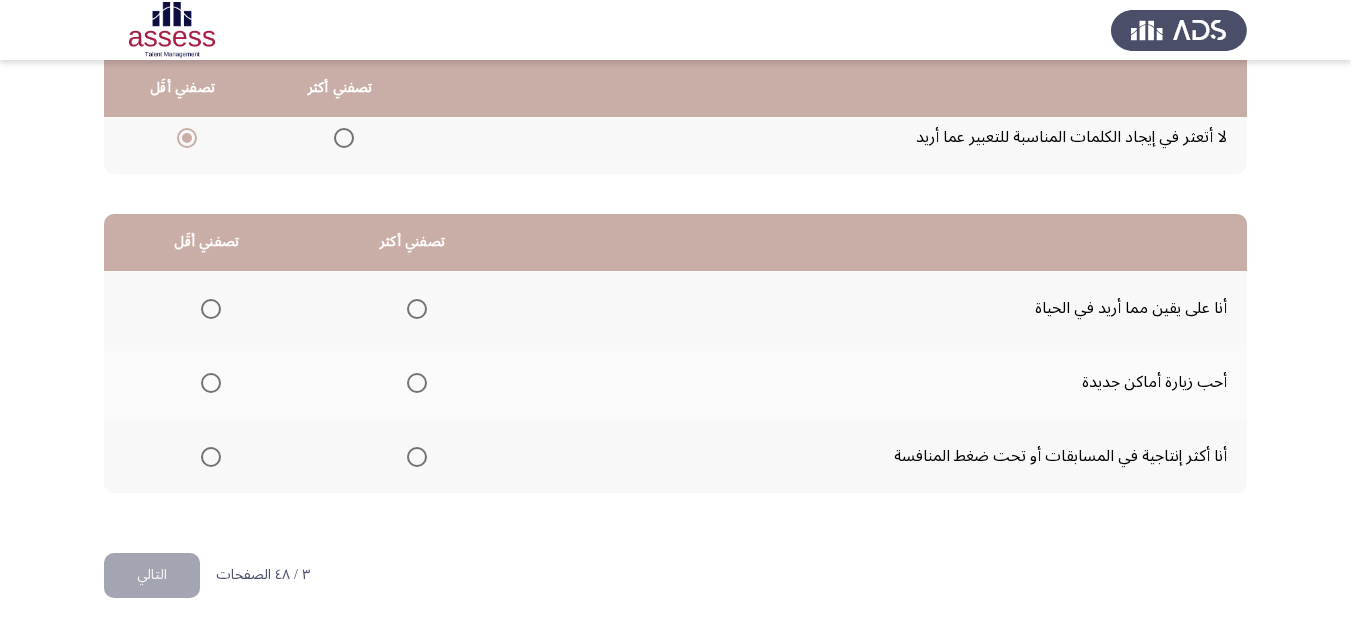 click at bounding box center (417, 383) 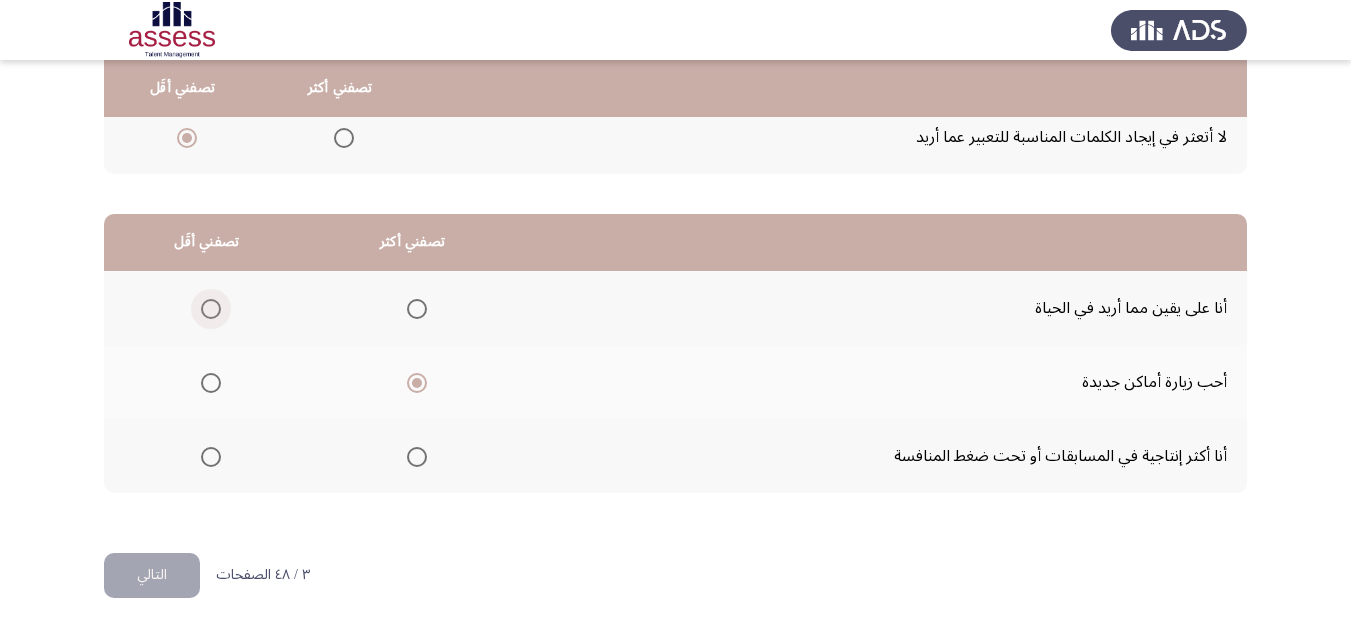 click at bounding box center (211, 309) 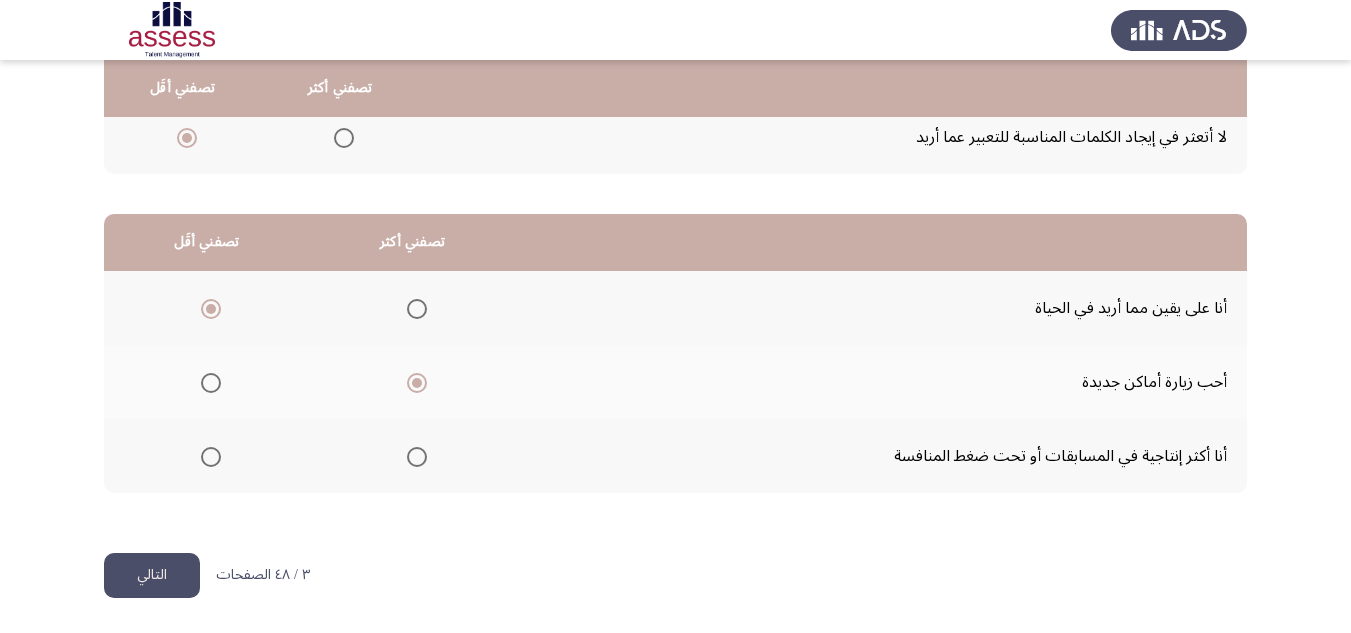 click on "التالي" 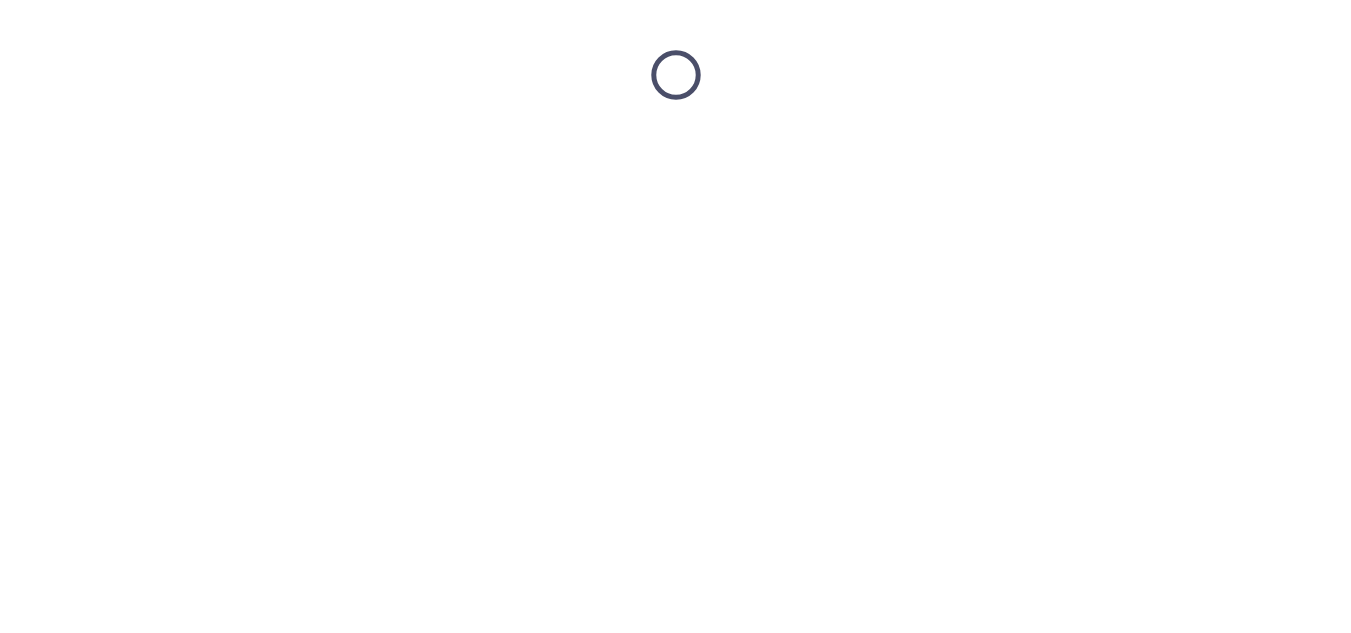 scroll, scrollTop: 0, scrollLeft: 0, axis: both 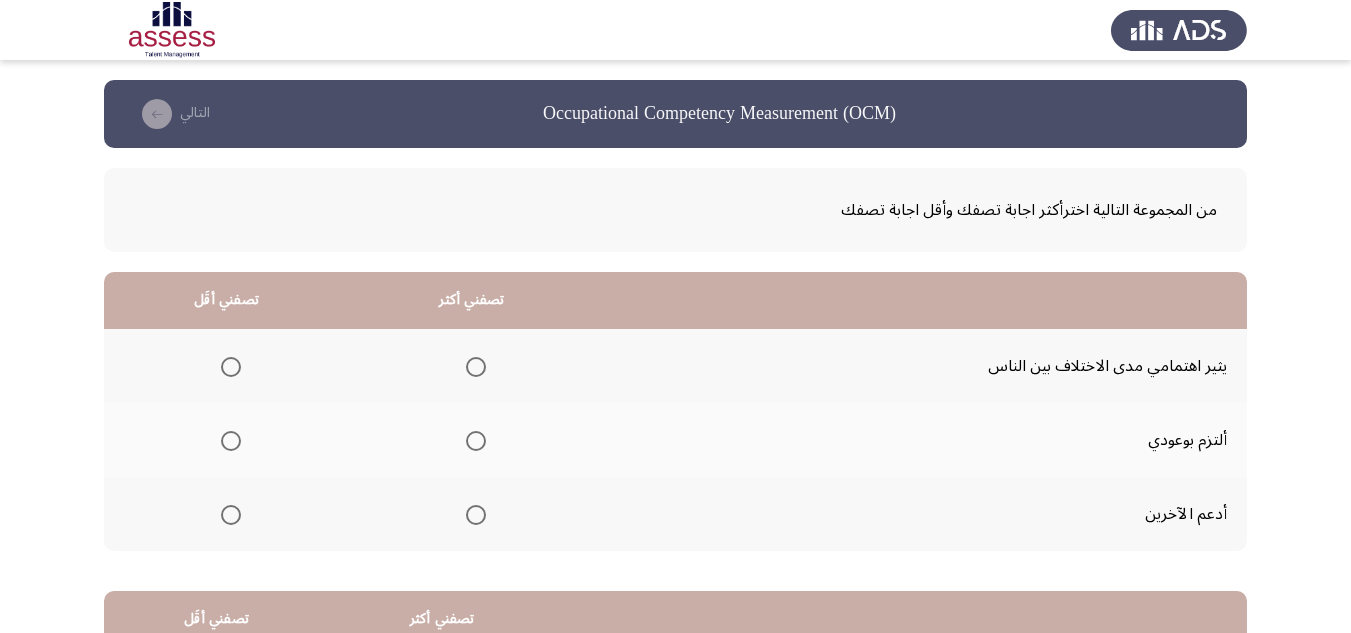 click at bounding box center (476, 441) 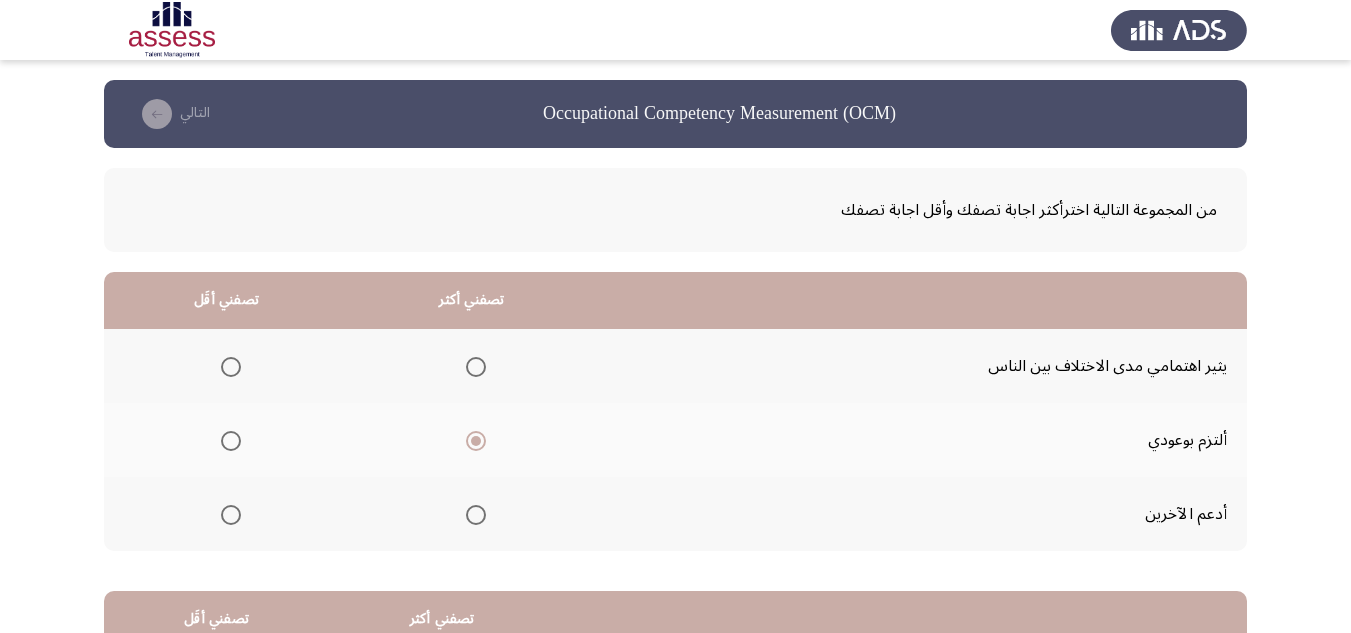 click at bounding box center [231, 515] 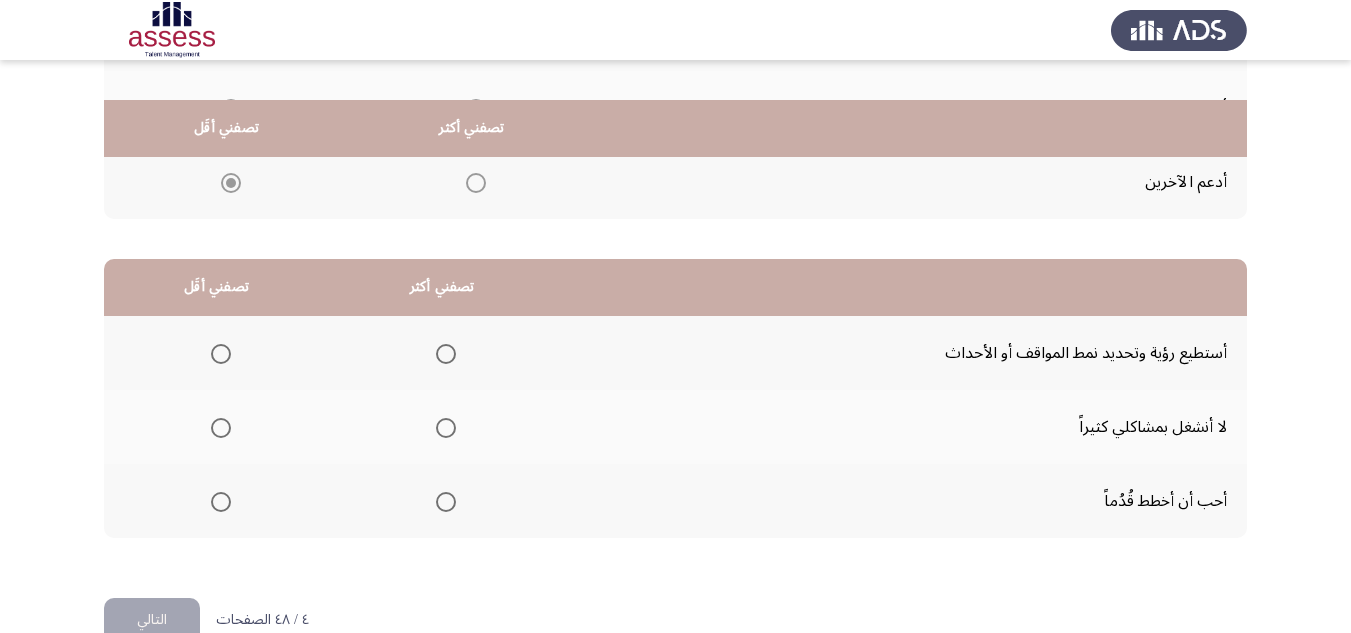 scroll, scrollTop: 377, scrollLeft: 0, axis: vertical 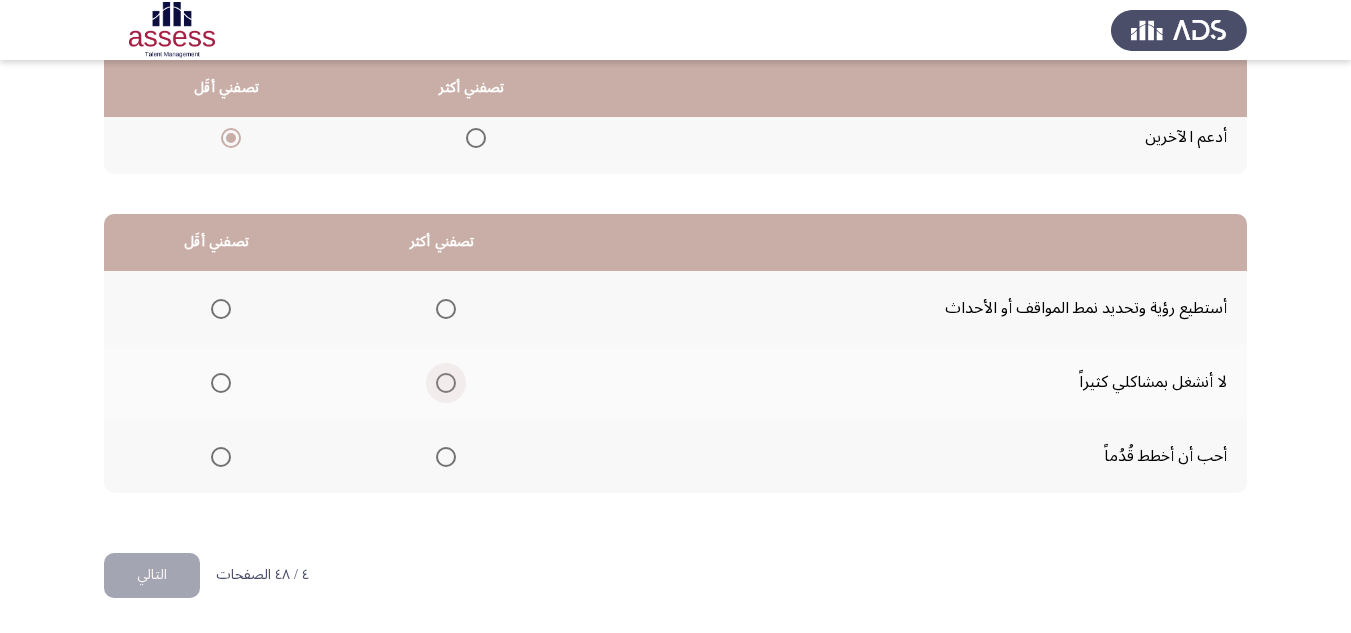 click at bounding box center [446, 383] 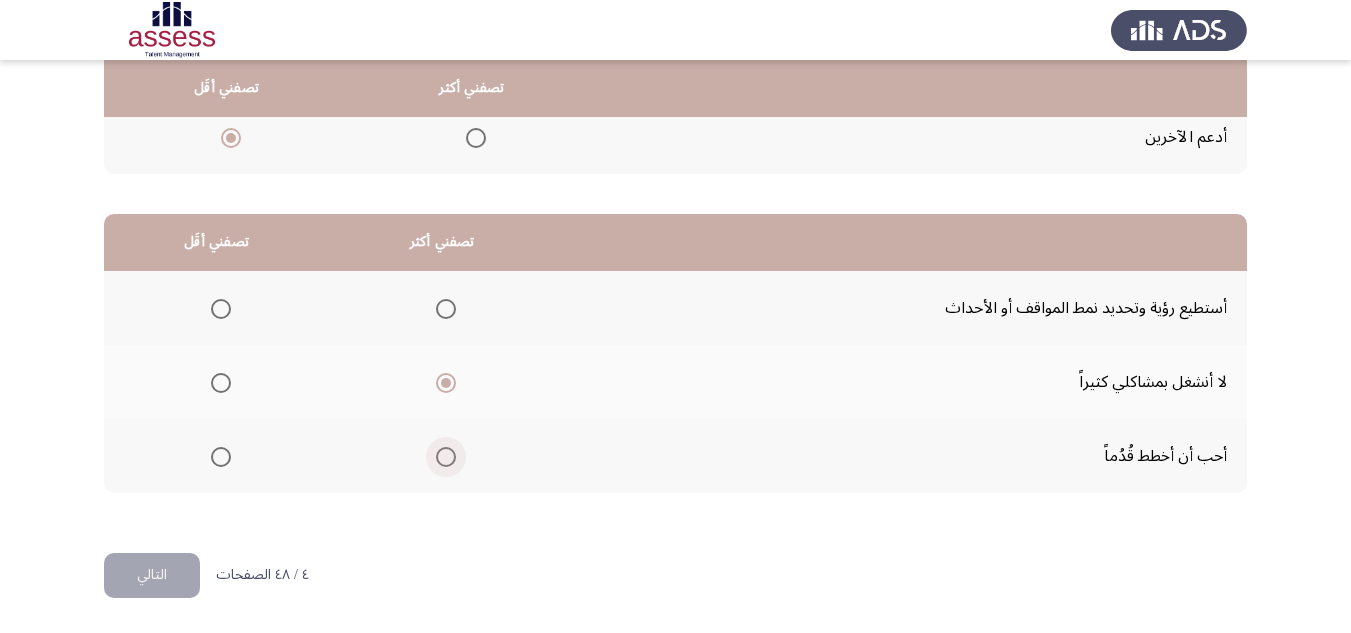 click at bounding box center (446, 457) 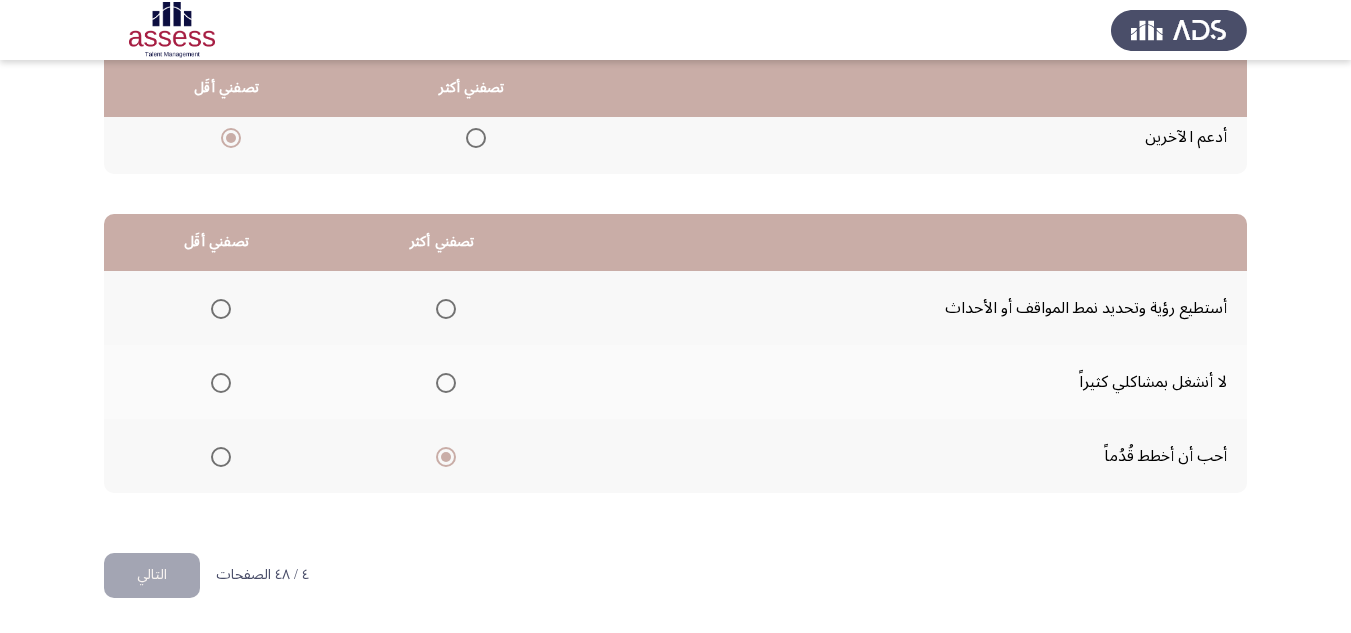 click at bounding box center (221, 383) 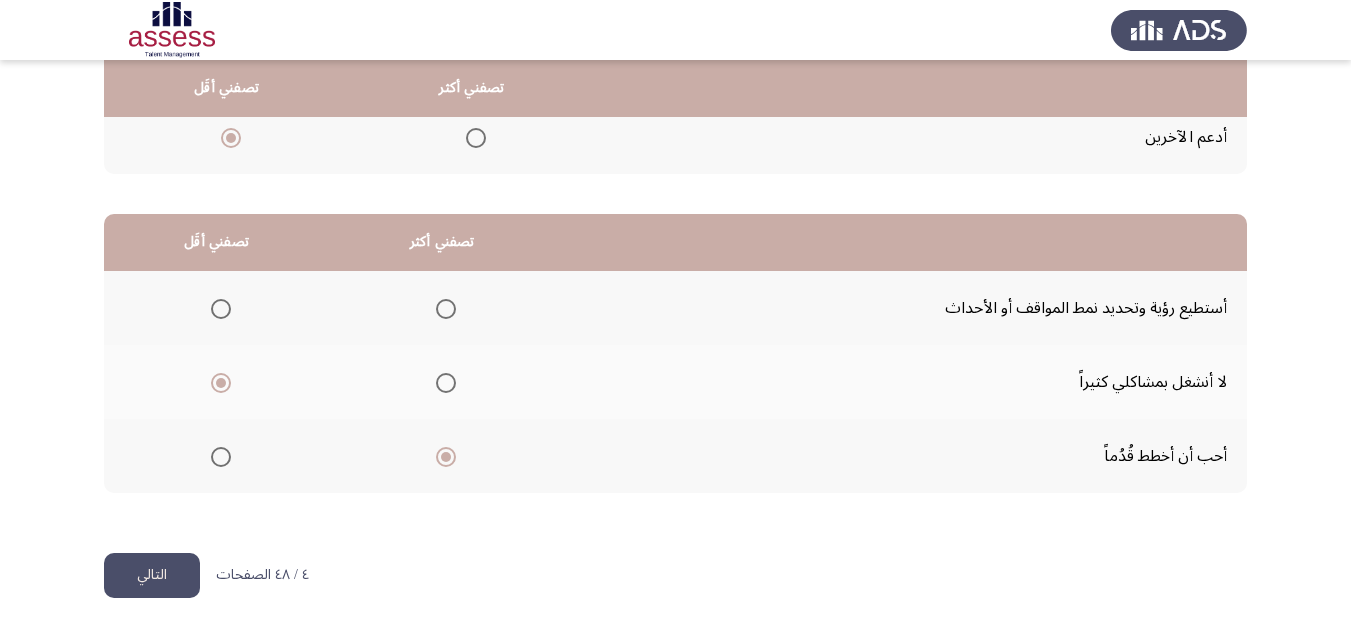 click on "التالي" 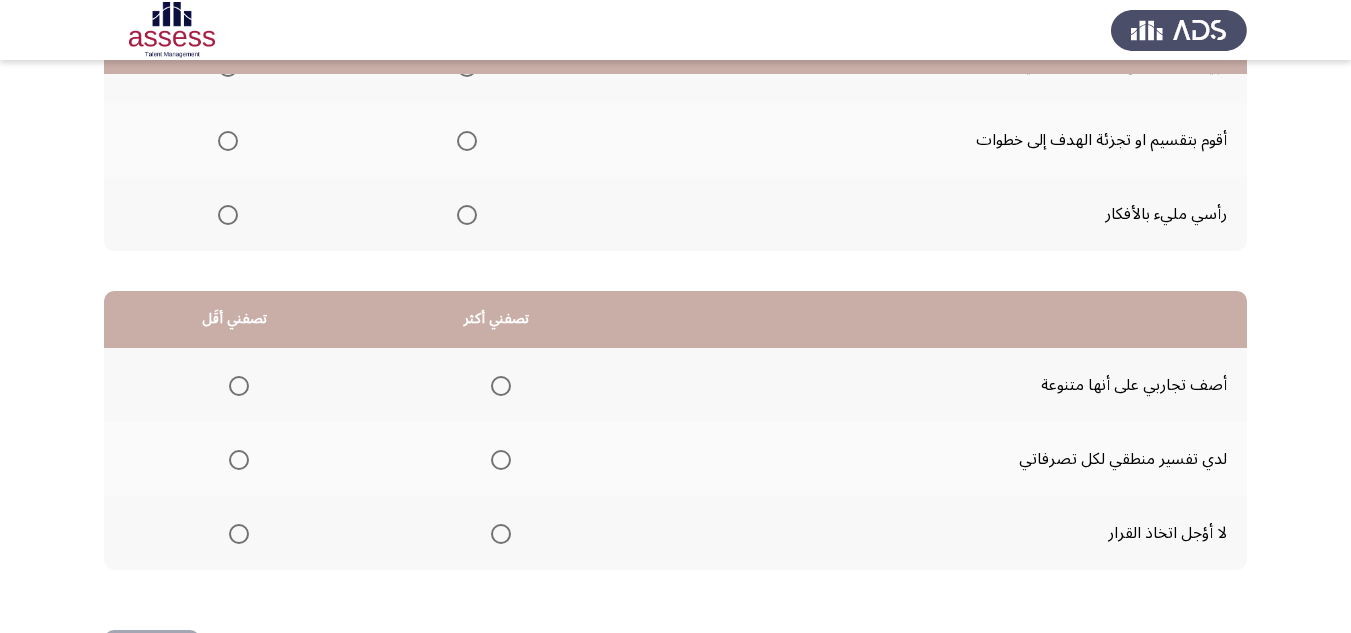 scroll, scrollTop: 100, scrollLeft: 0, axis: vertical 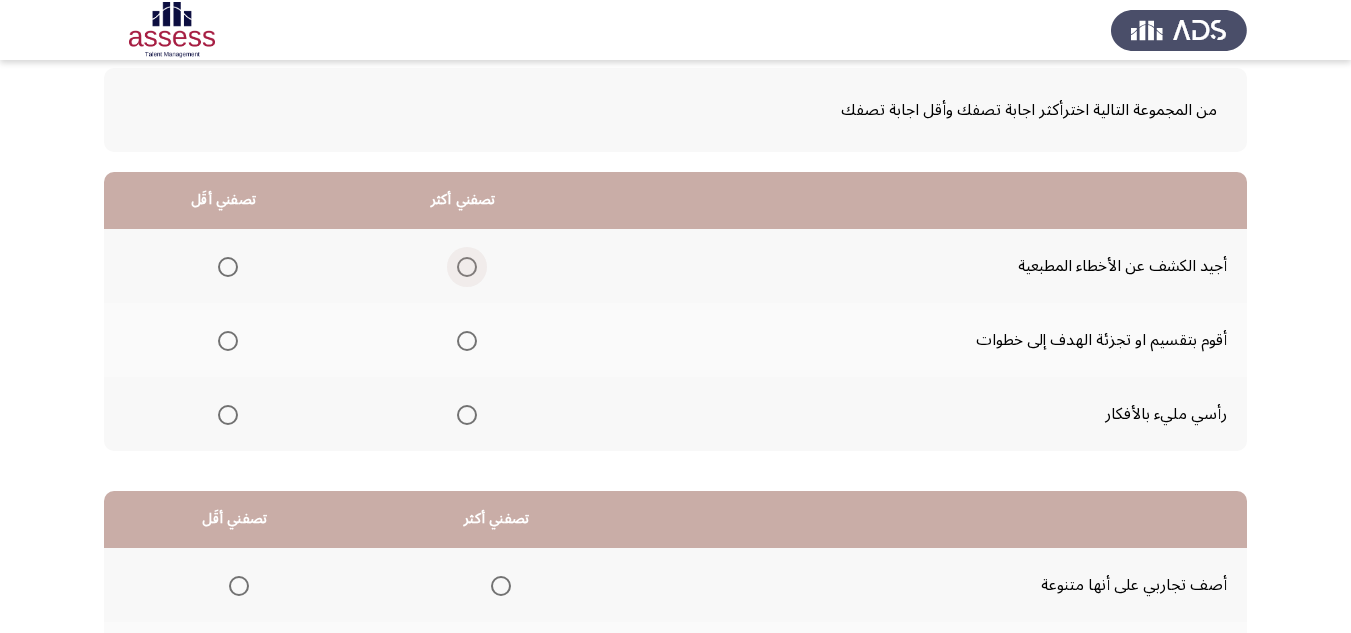 click at bounding box center [467, 267] 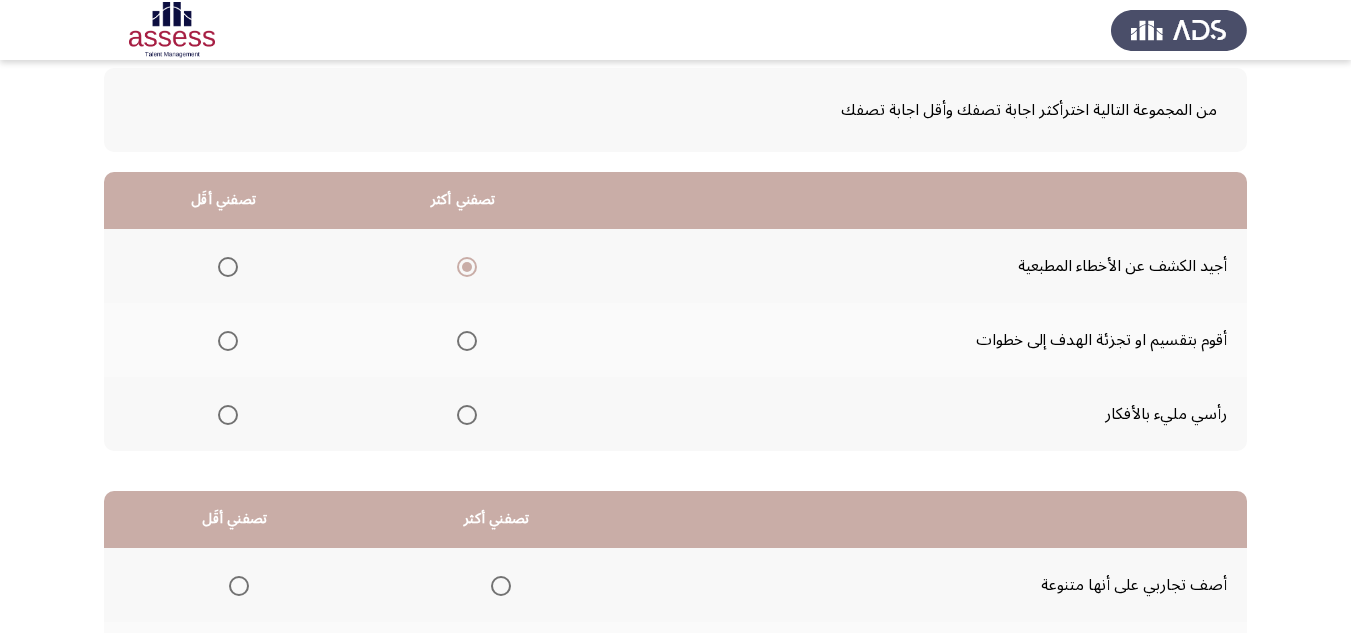 click at bounding box center [228, 341] 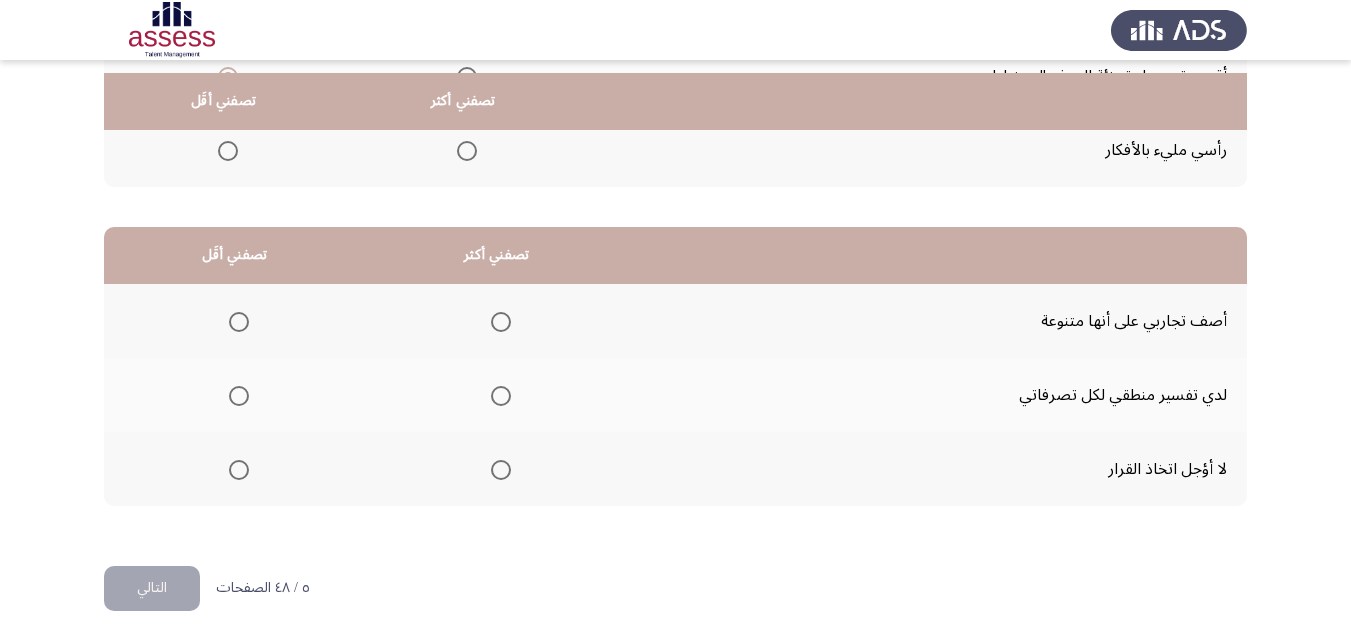 scroll, scrollTop: 377, scrollLeft: 0, axis: vertical 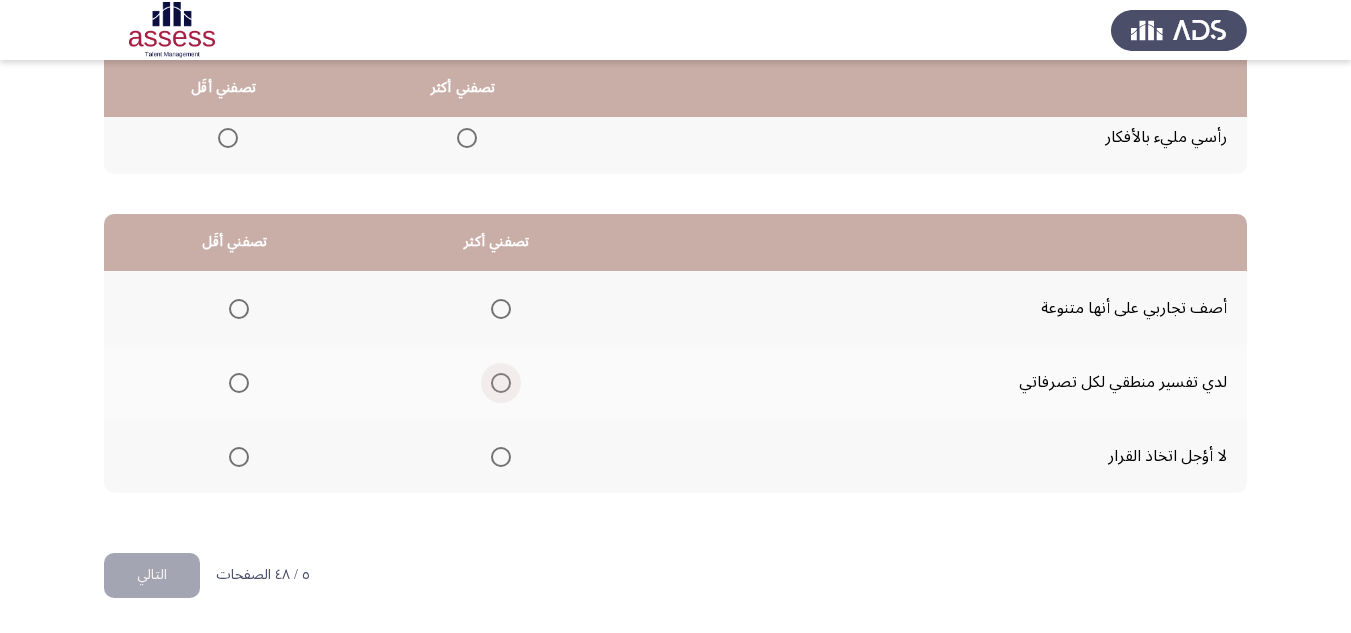 click at bounding box center (501, 383) 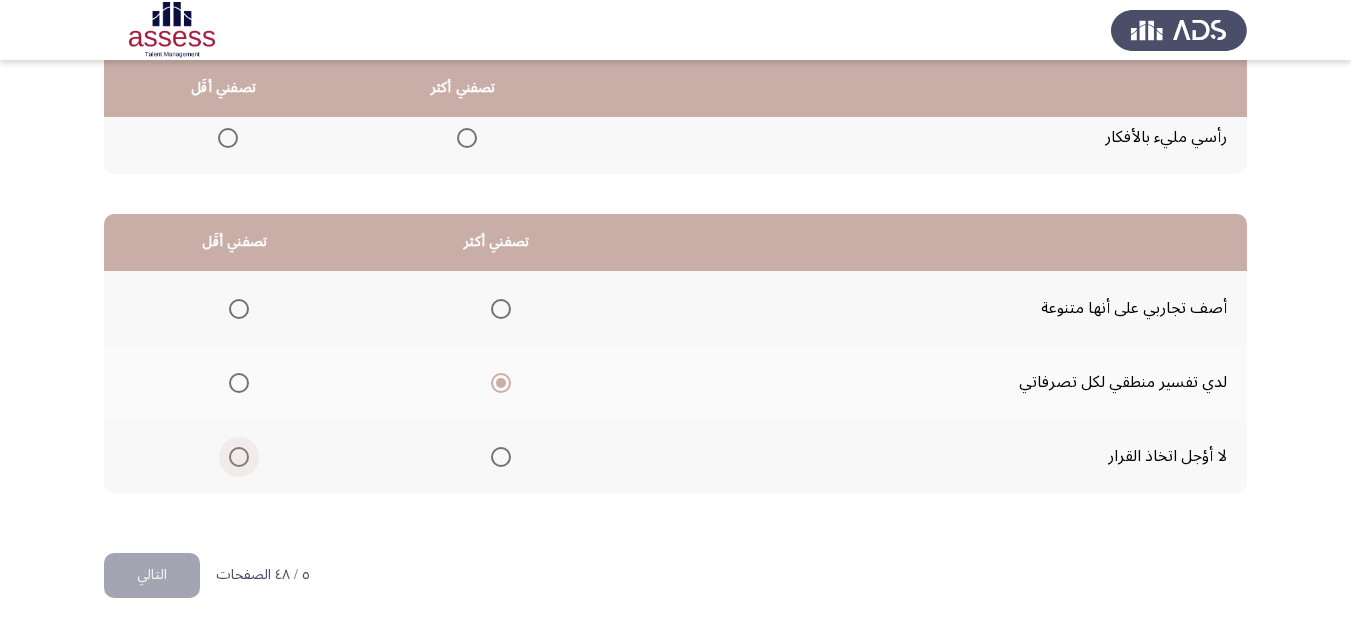 click at bounding box center [239, 457] 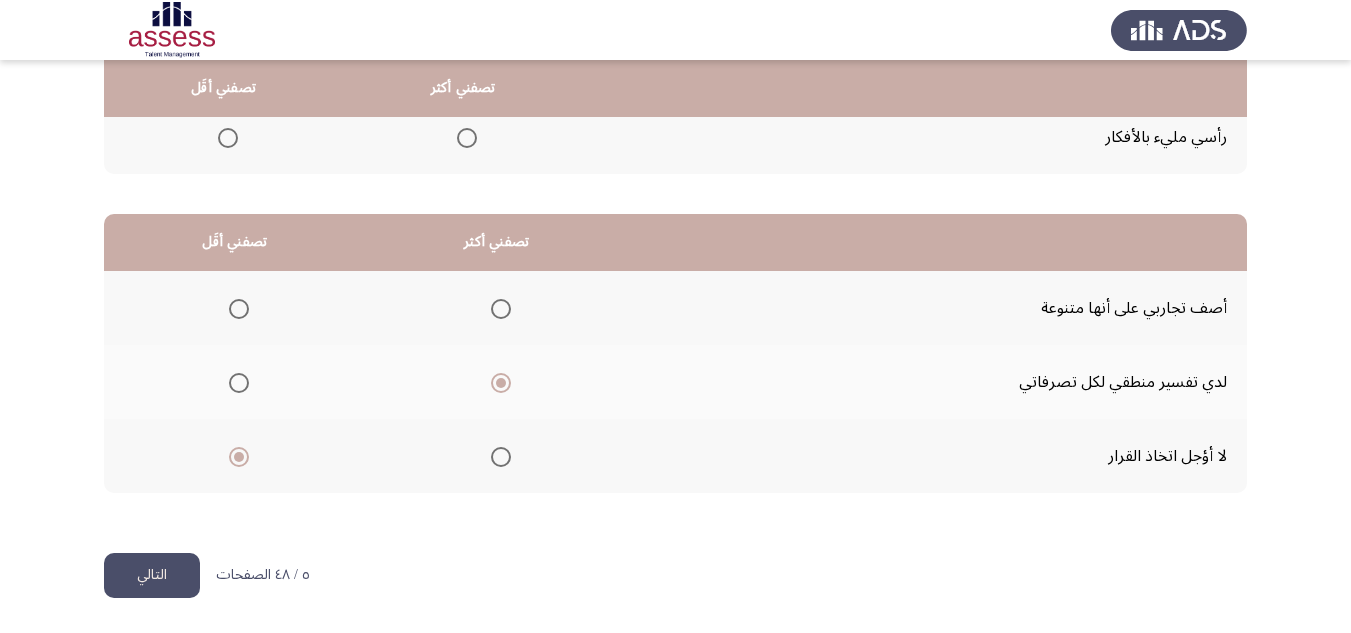 click on "التالي" 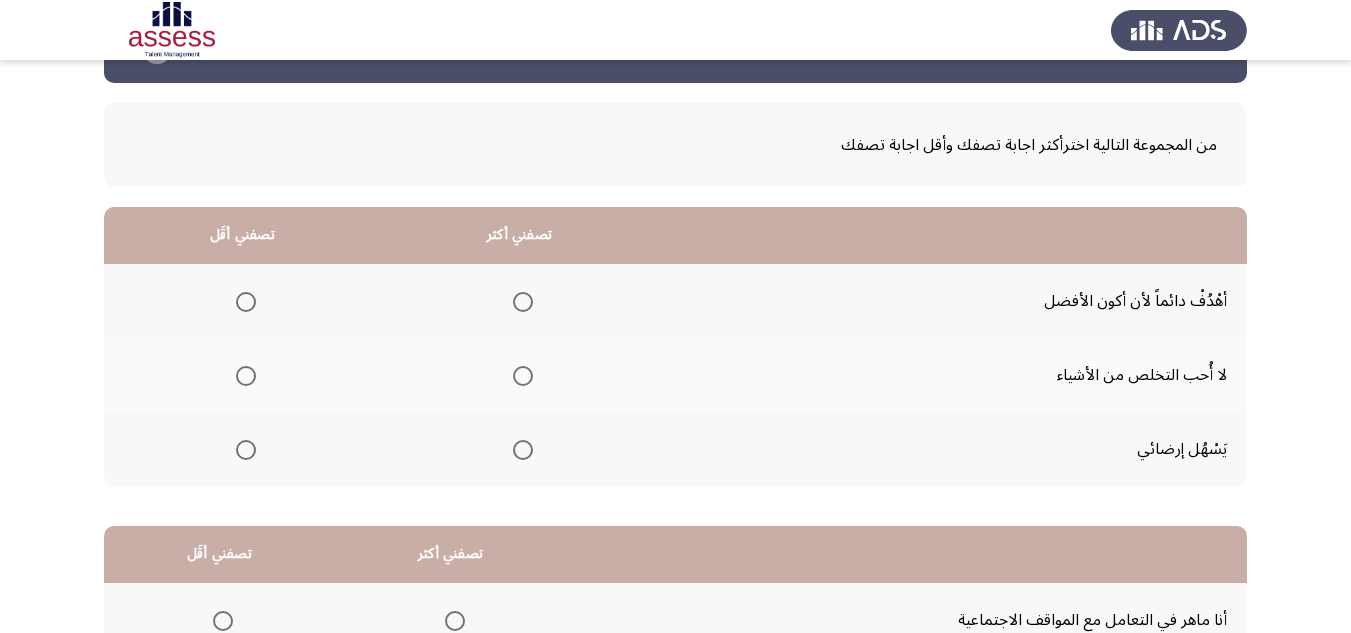 scroll, scrollTop: 100, scrollLeft: 0, axis: vertical 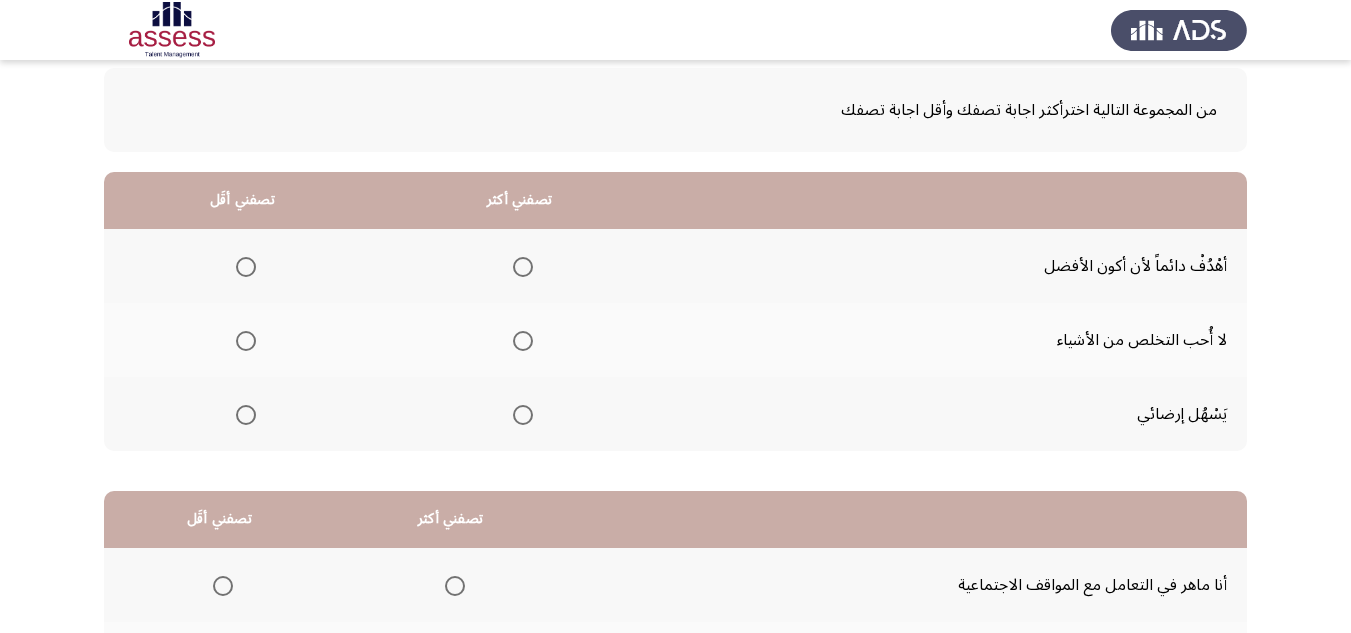 click at bounding box center [523, 267] 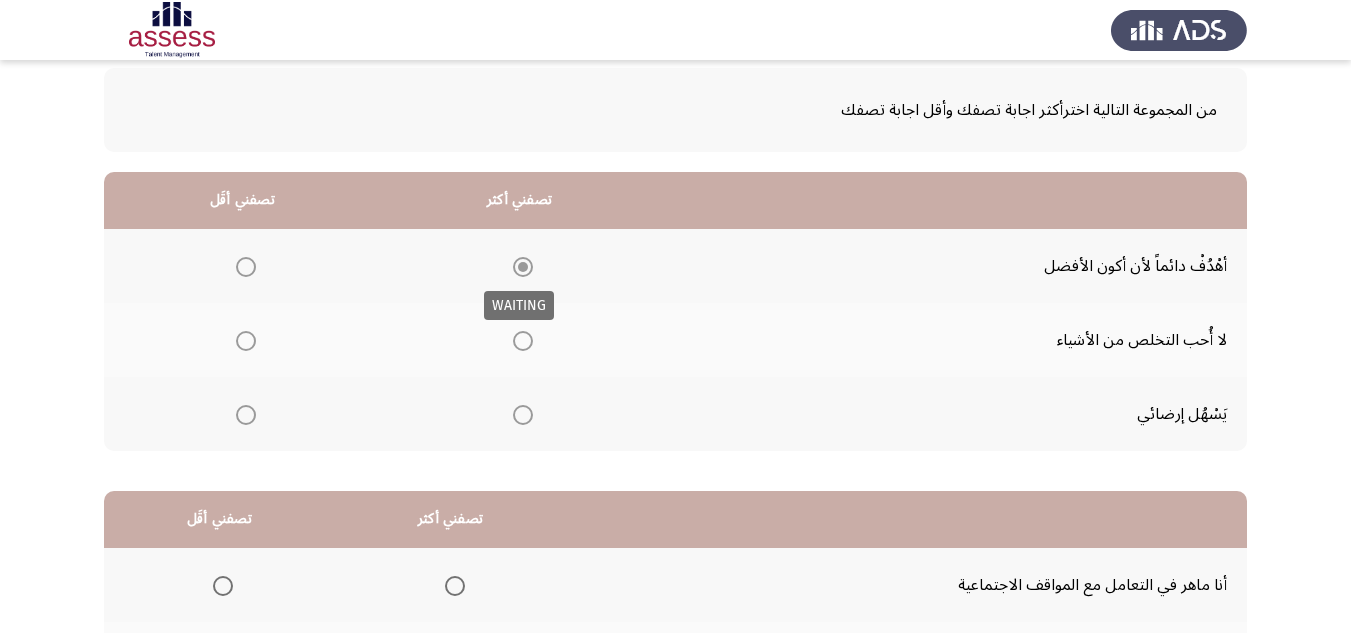 click at bounding box center [523, 267] 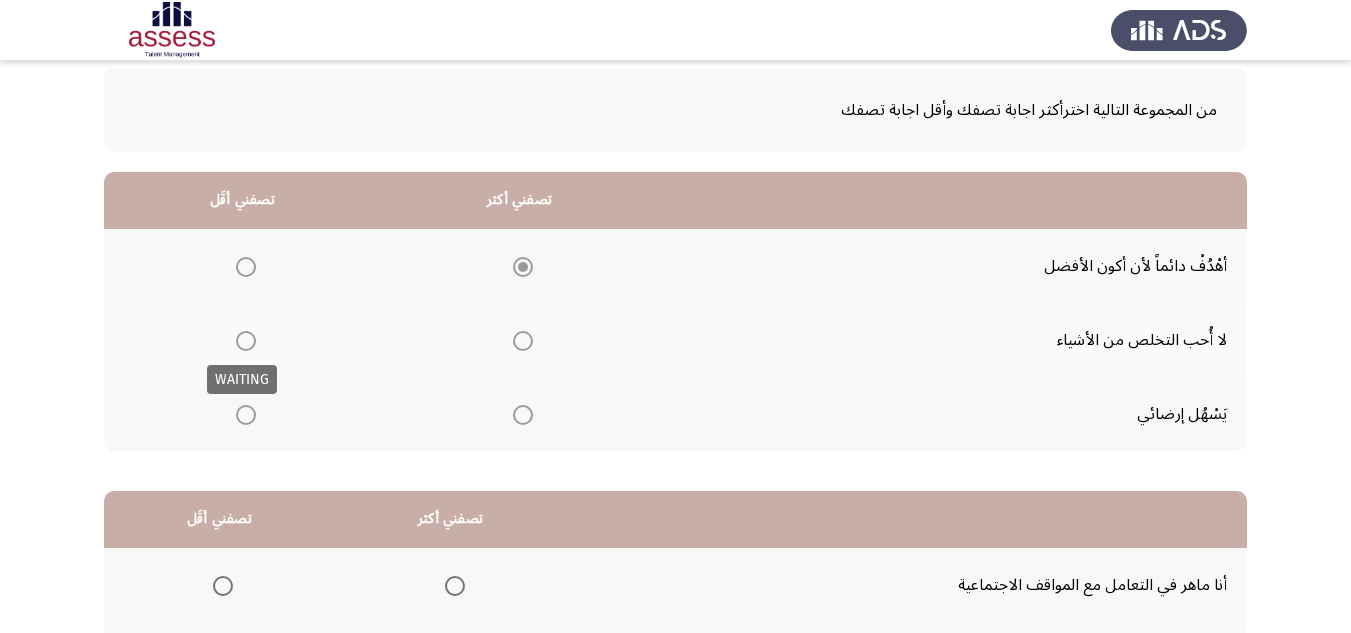 click at bounding box center [246, 341] 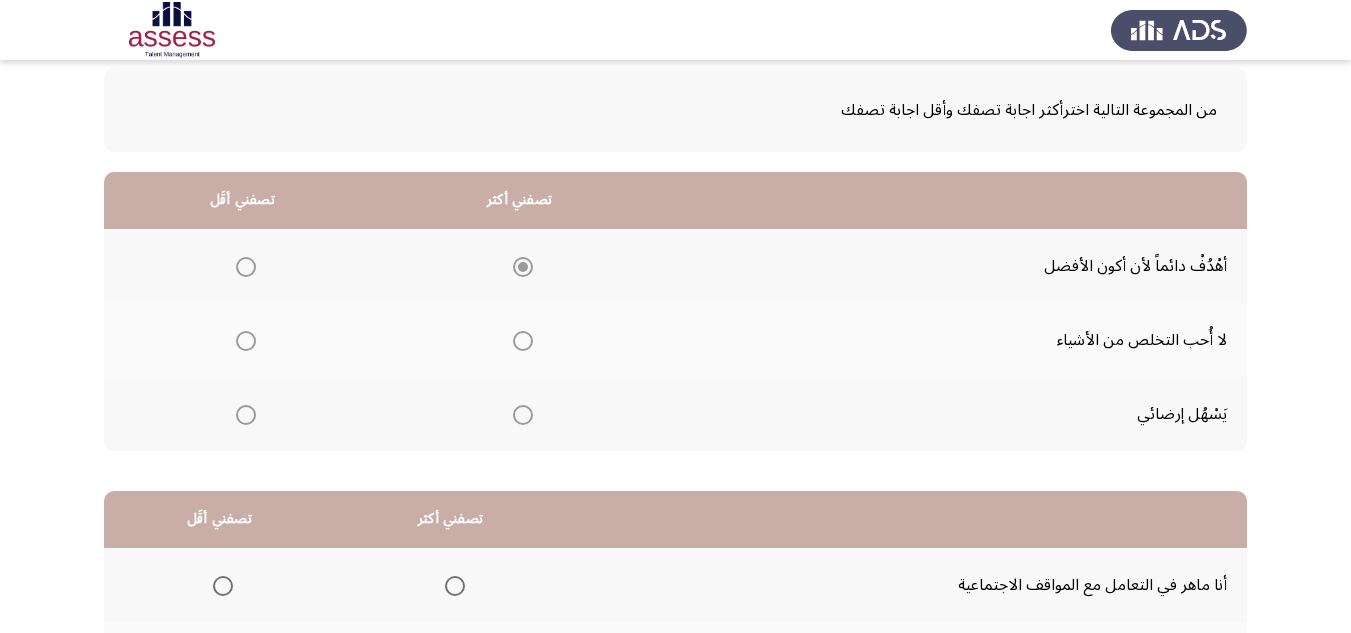 click at bounding box center [246, 341] 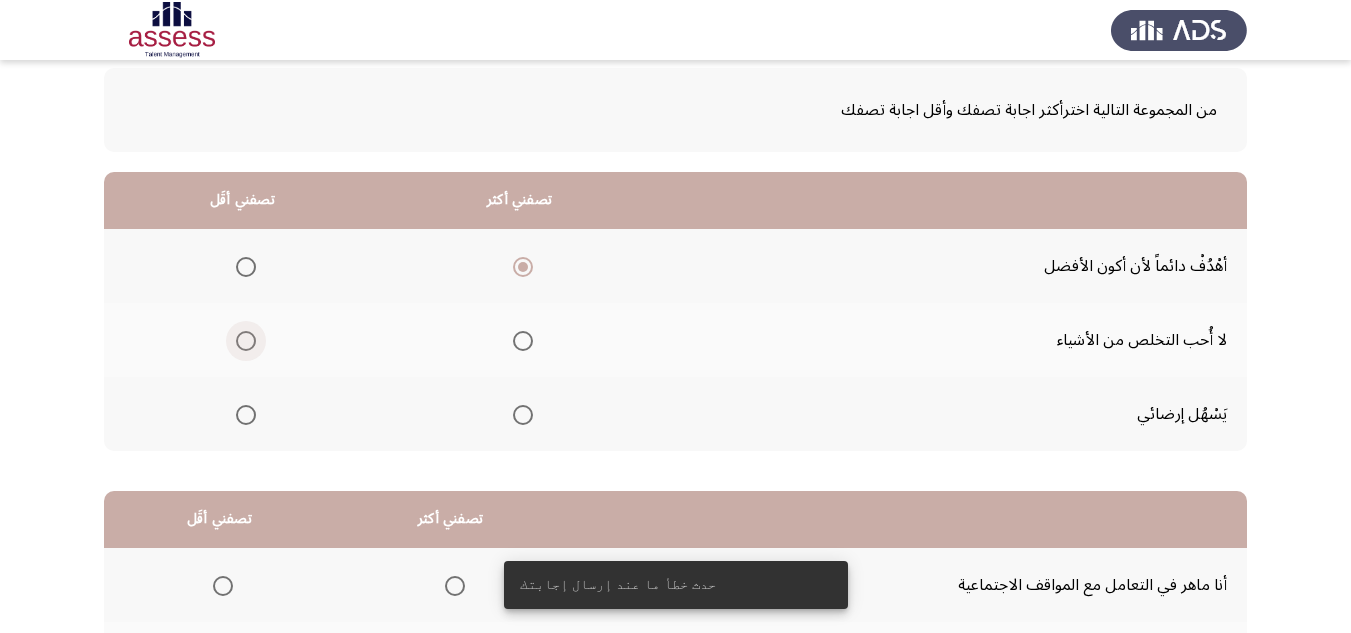 click at bounding box center [246, 341] 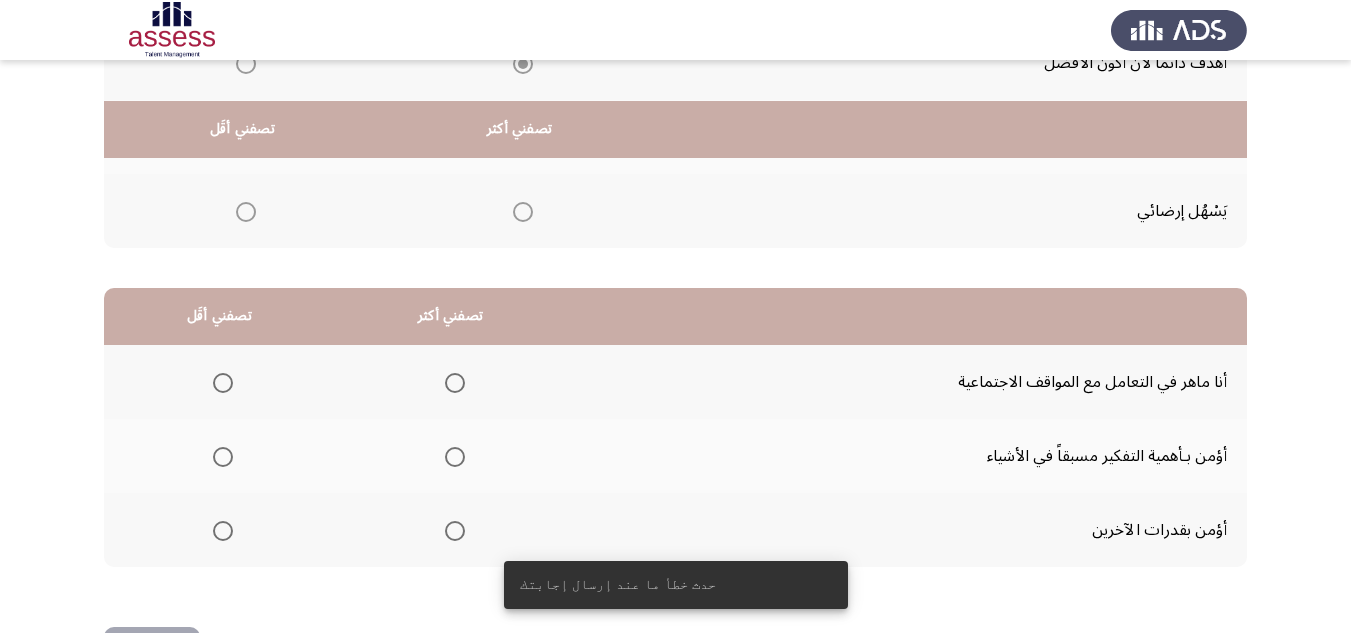 scroll, scrollTop: 377, scrollLeft: 0, axis: vertical 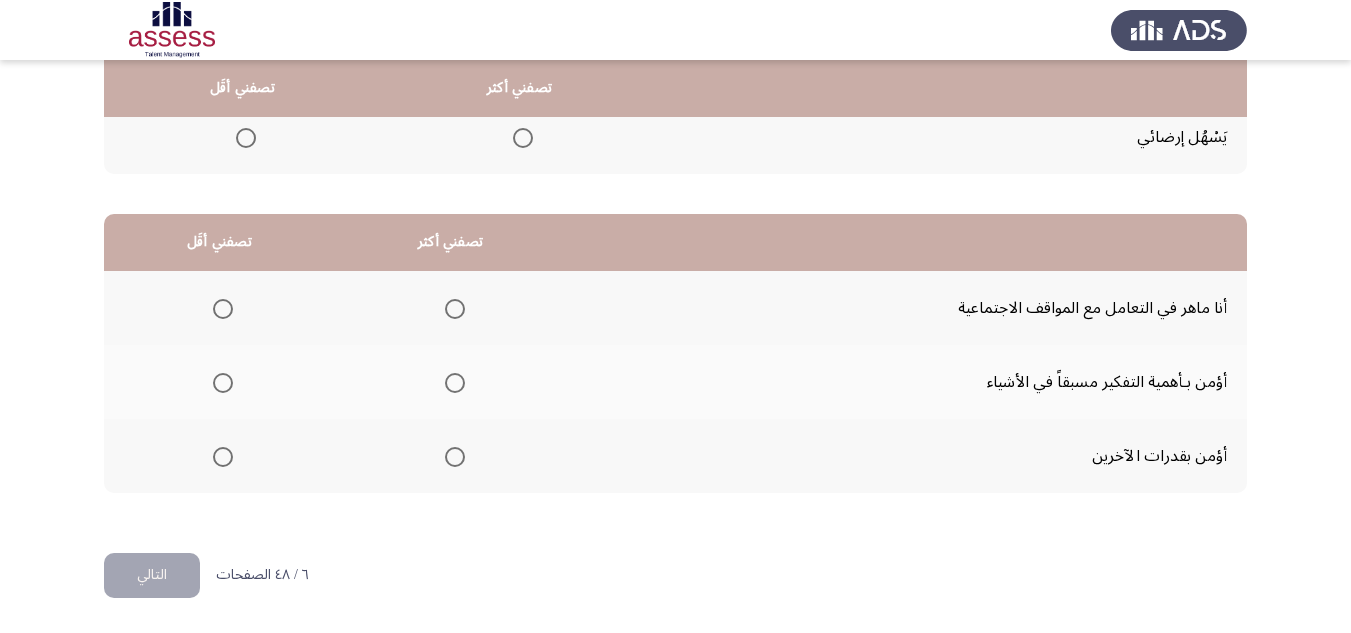 click at bounding box center [455, 309] 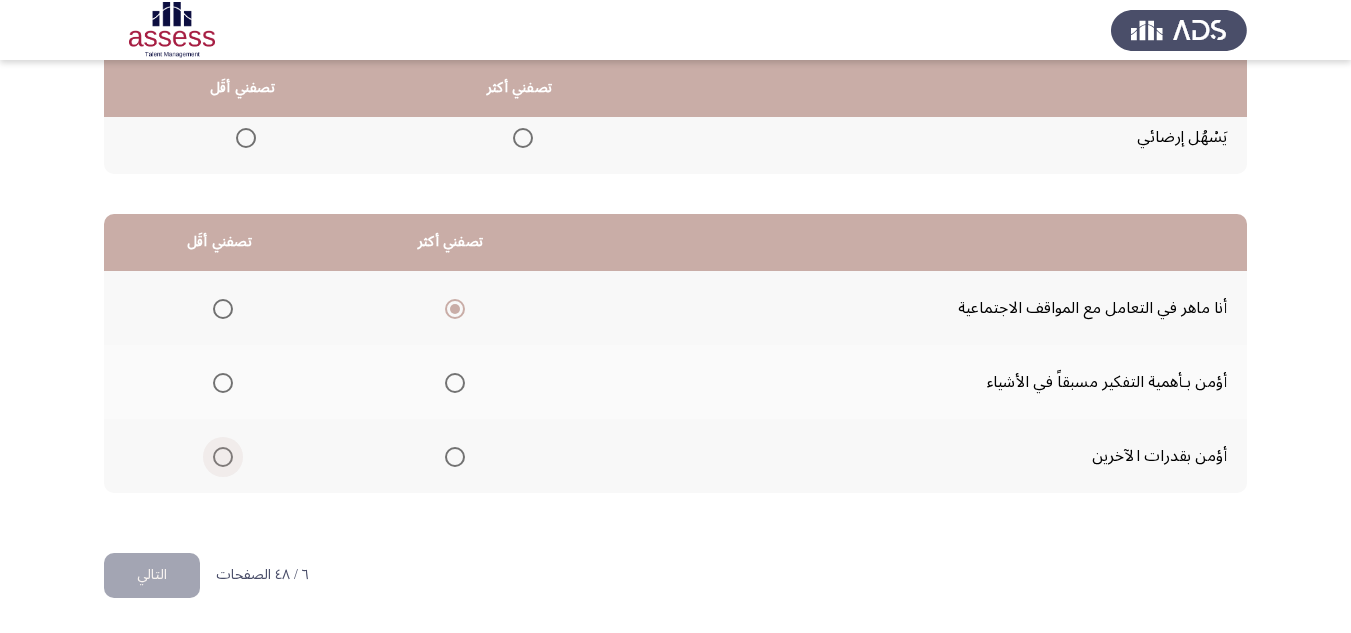 click at bounding box center (223, 457) 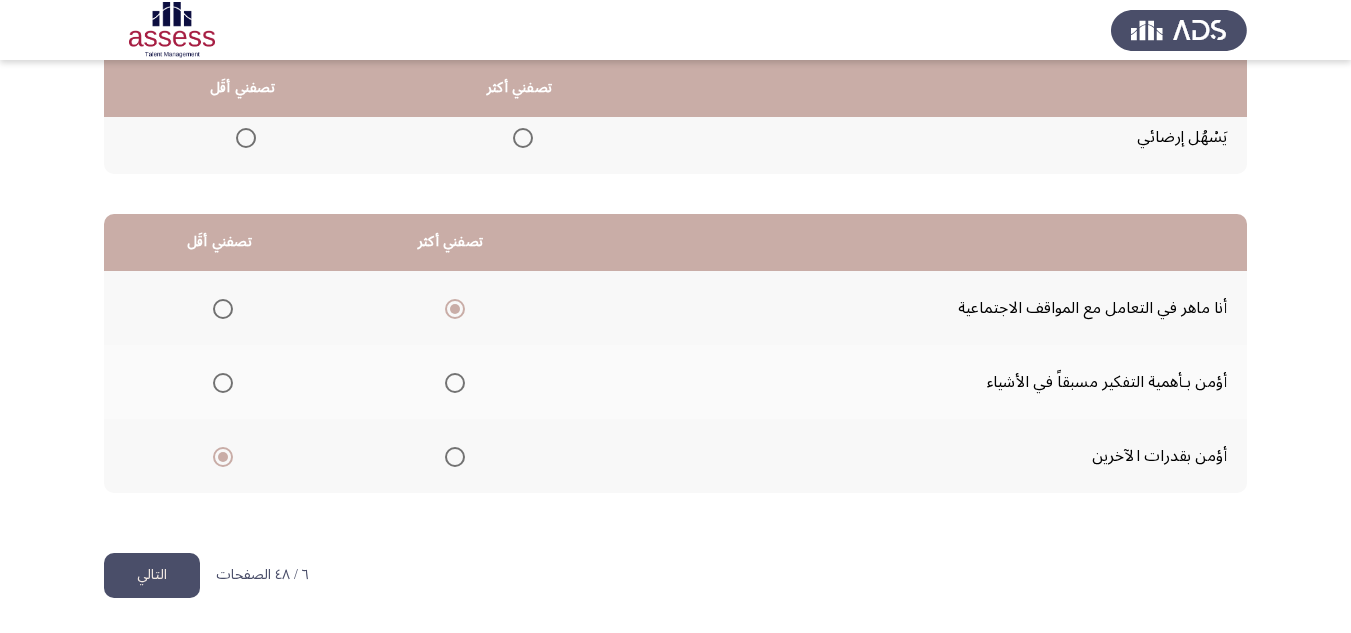 click on "التالي" 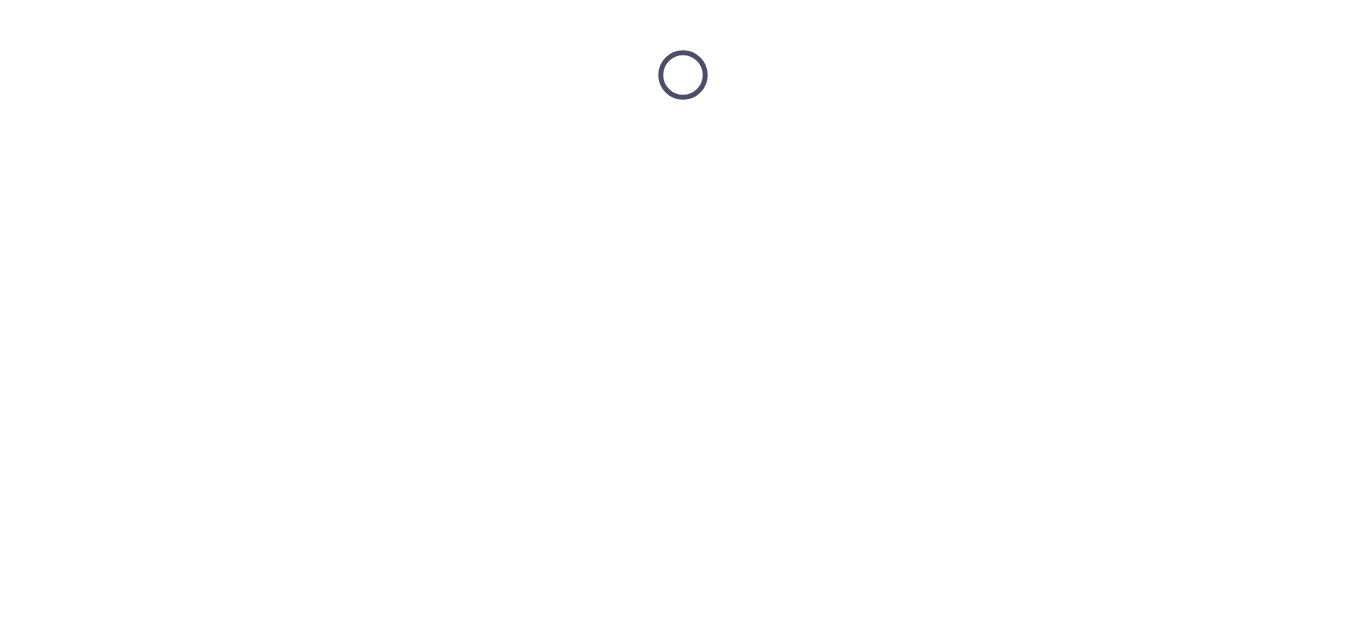 click at bounding box center (683, 75) 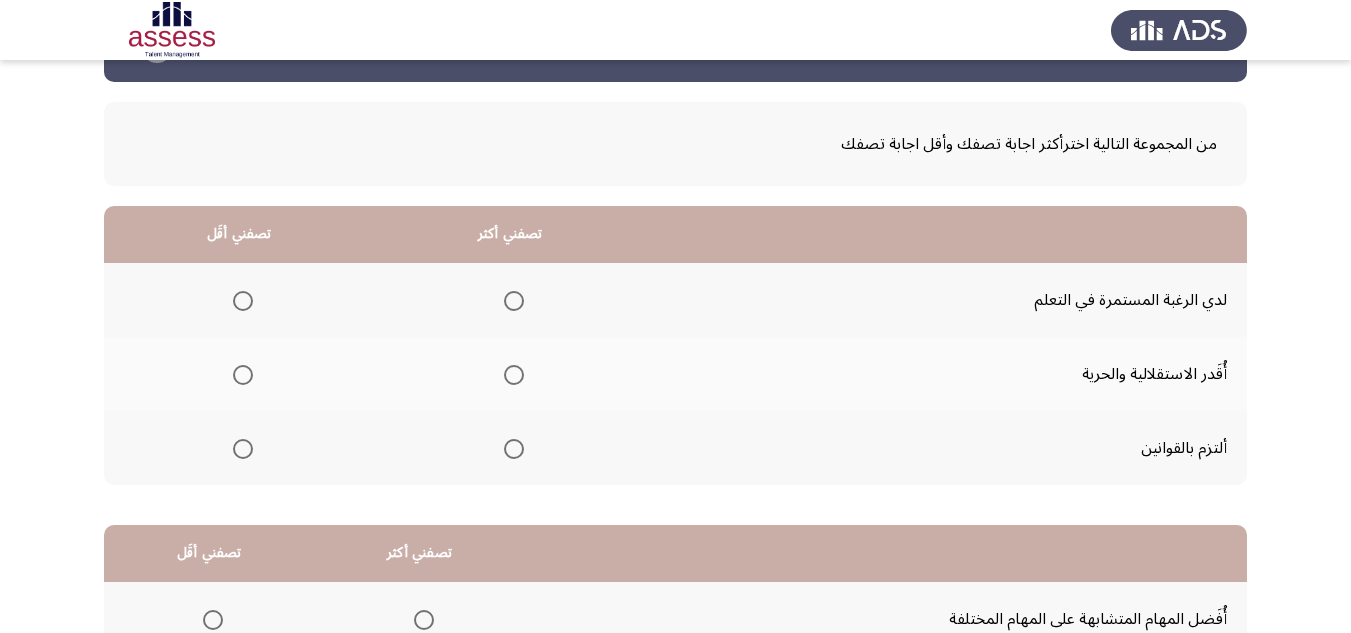 scroll, scrollTop: 100, scrollLeft: 0, axis: vertical 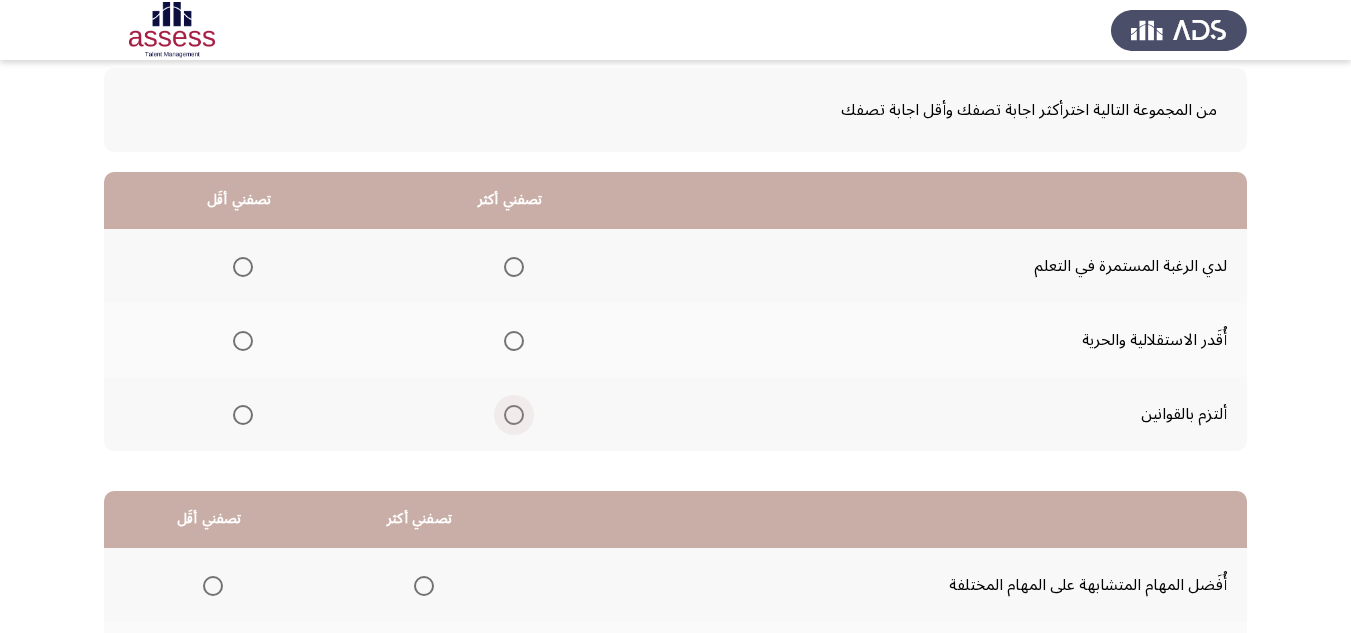 click at bounding box center (514, 415) 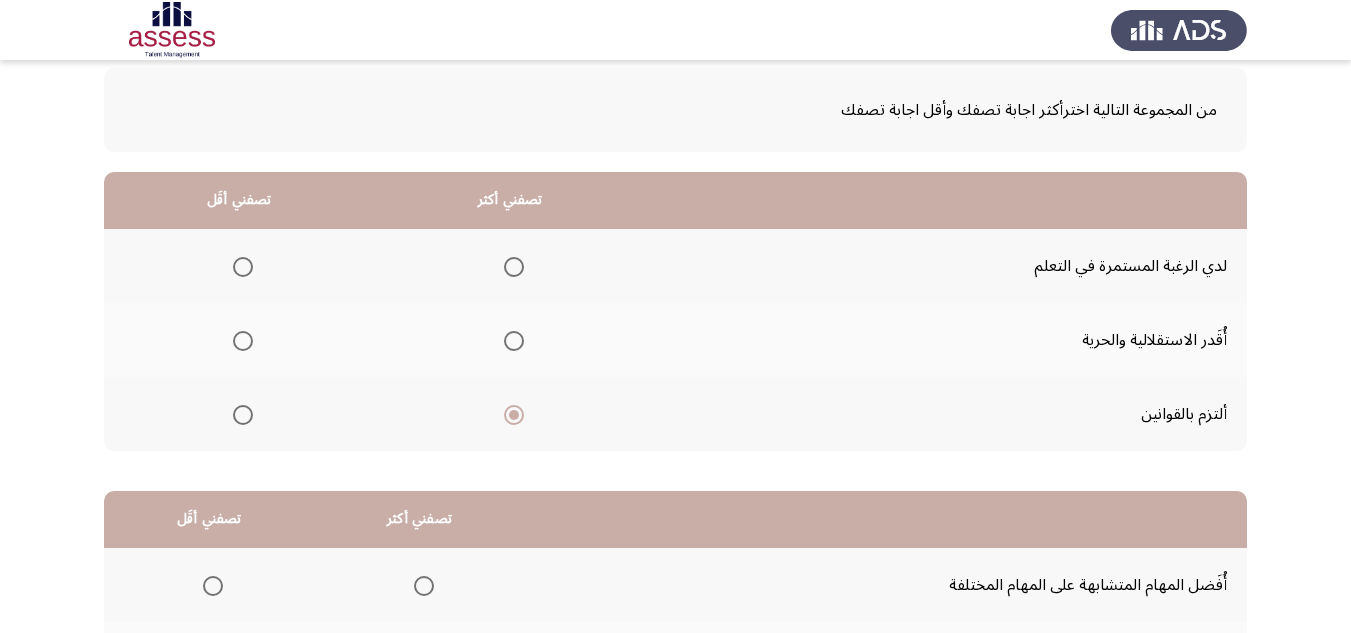 click at bounding box center (243, 267) 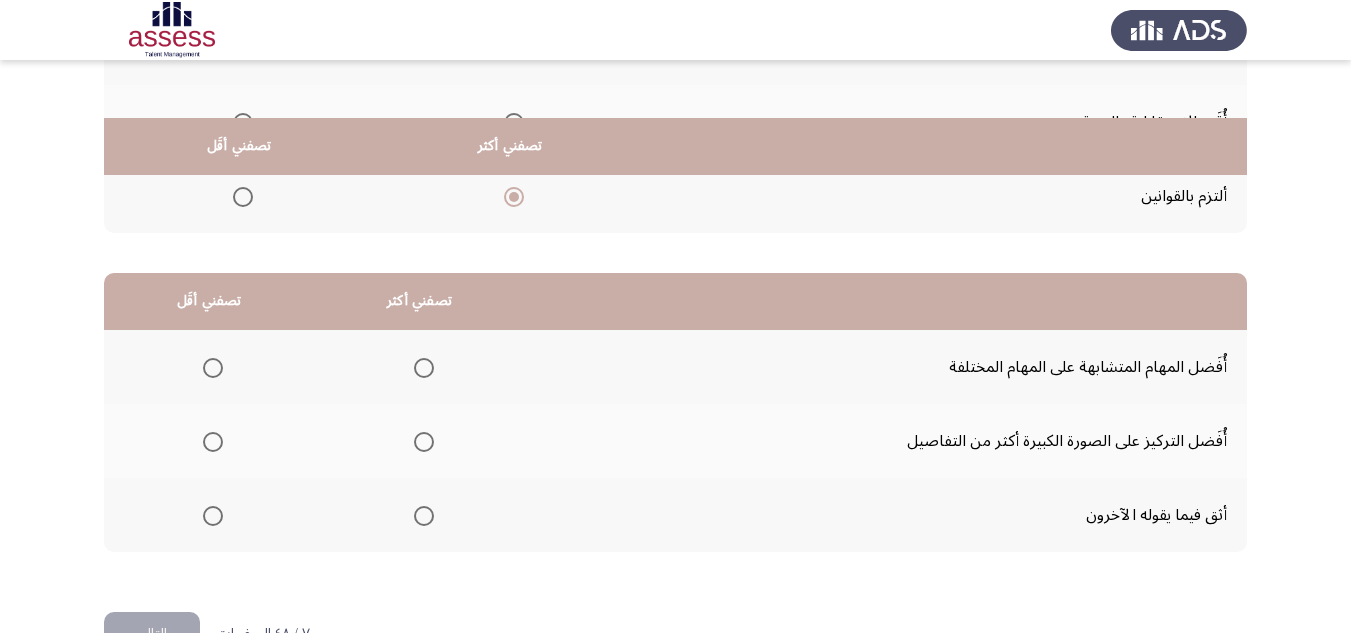 scroll, scrollTop: 377, scrollLeft: 0, axis: vertical 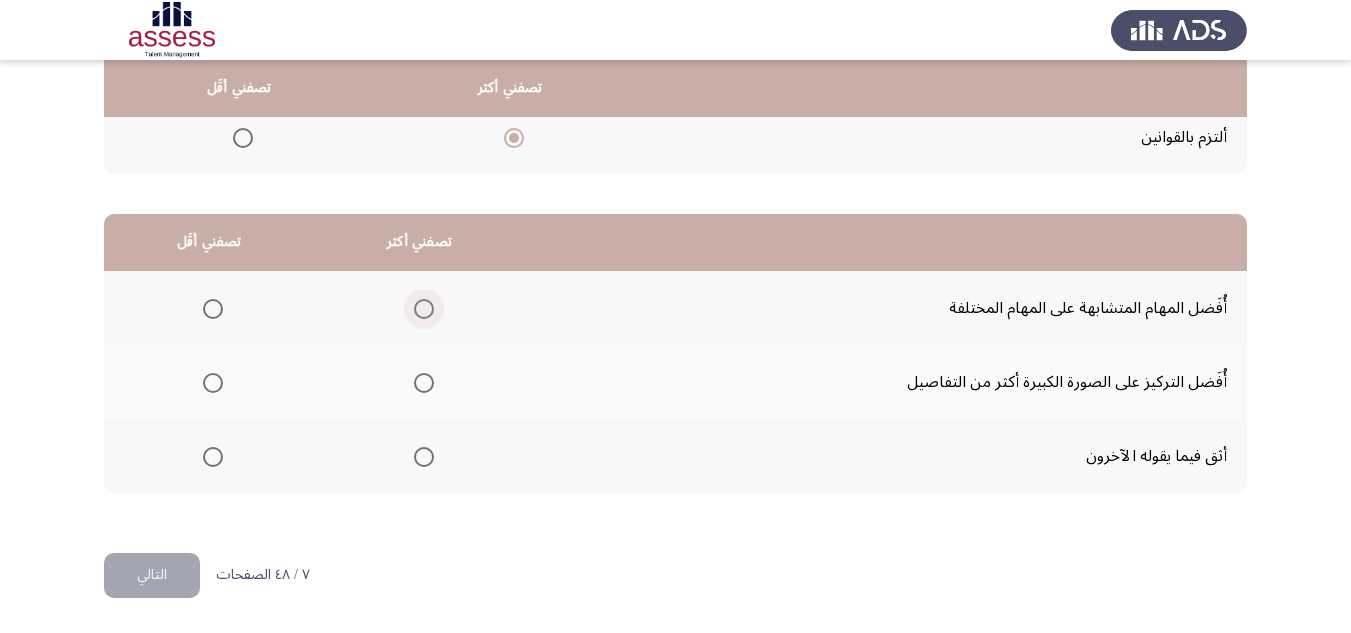 click at bounding box center (424, 309) 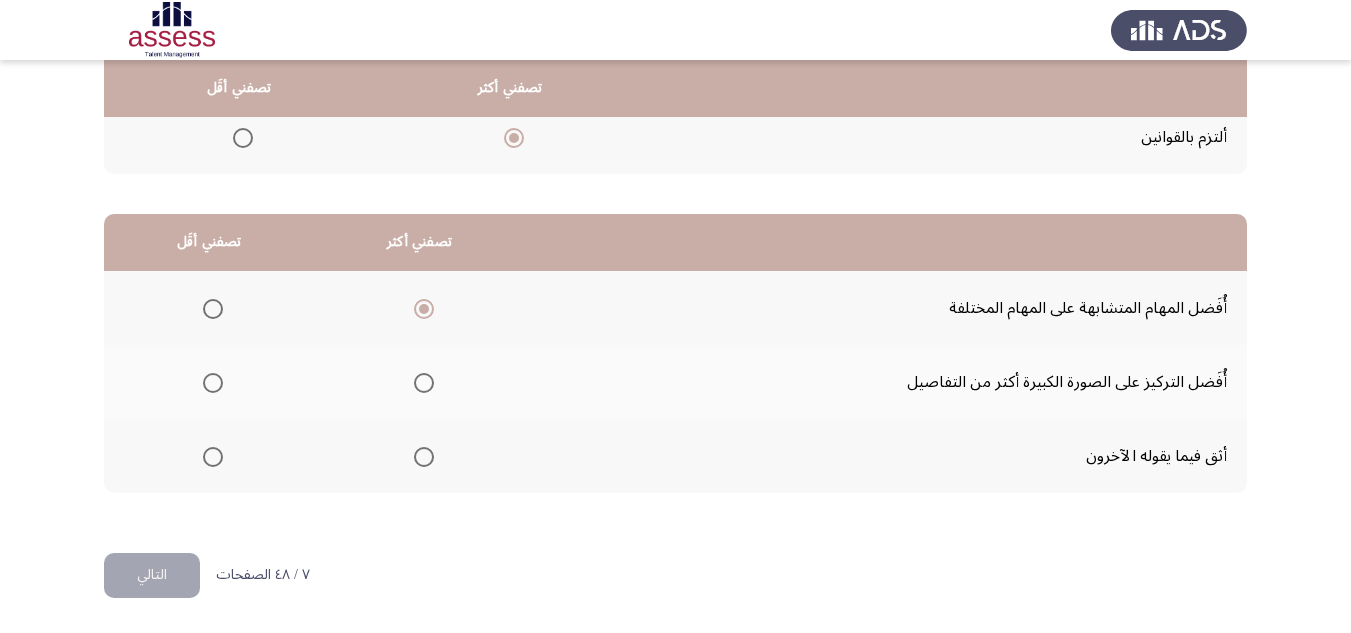 click at bounding box center (213, 457) 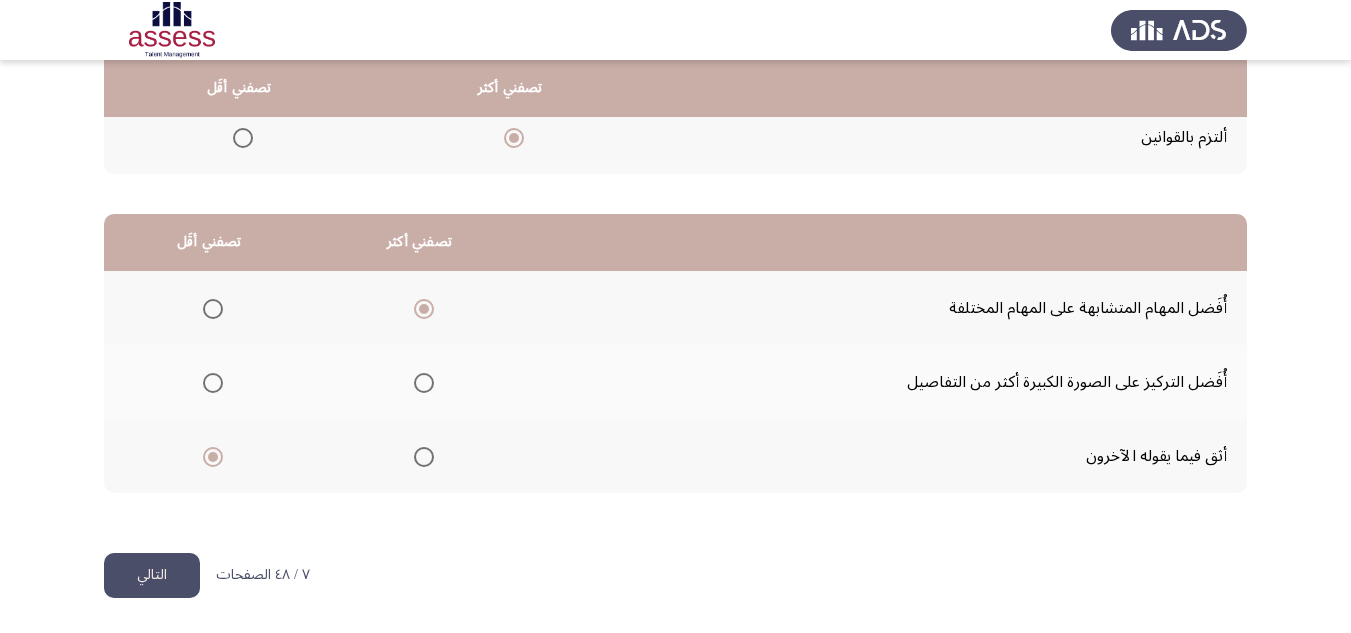 click on "التالي" 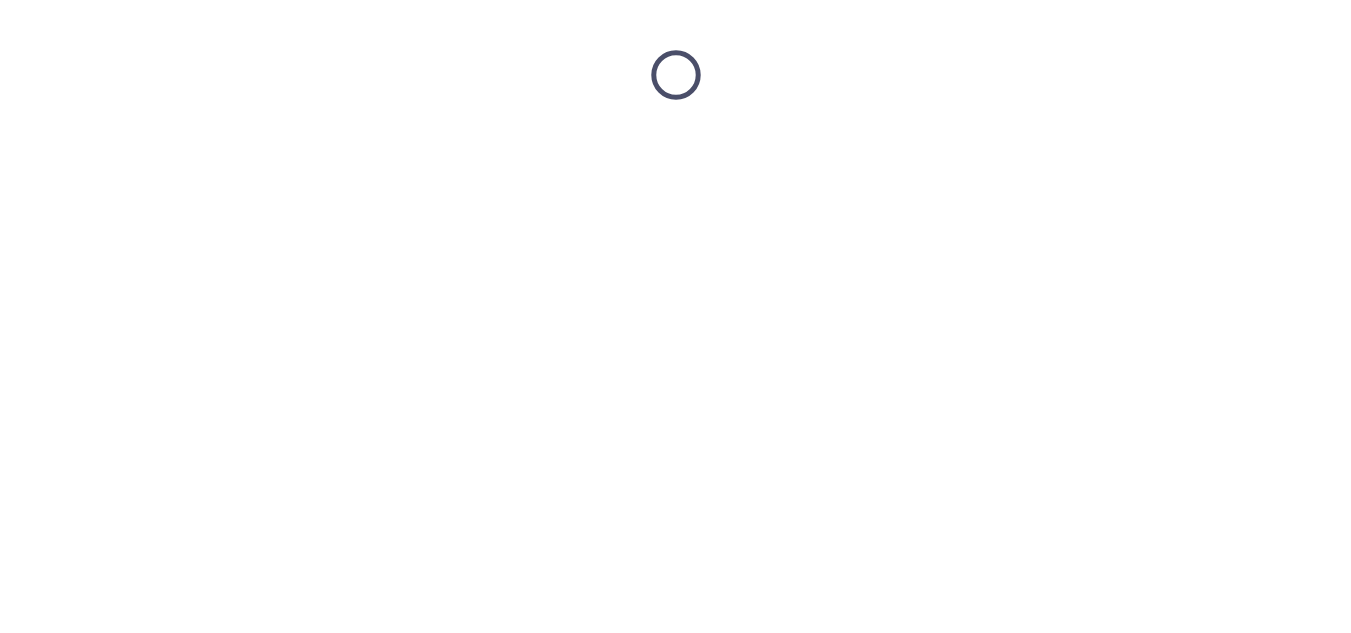 scroll, scrollTop: 0, scrollLeft: 0, axis: both 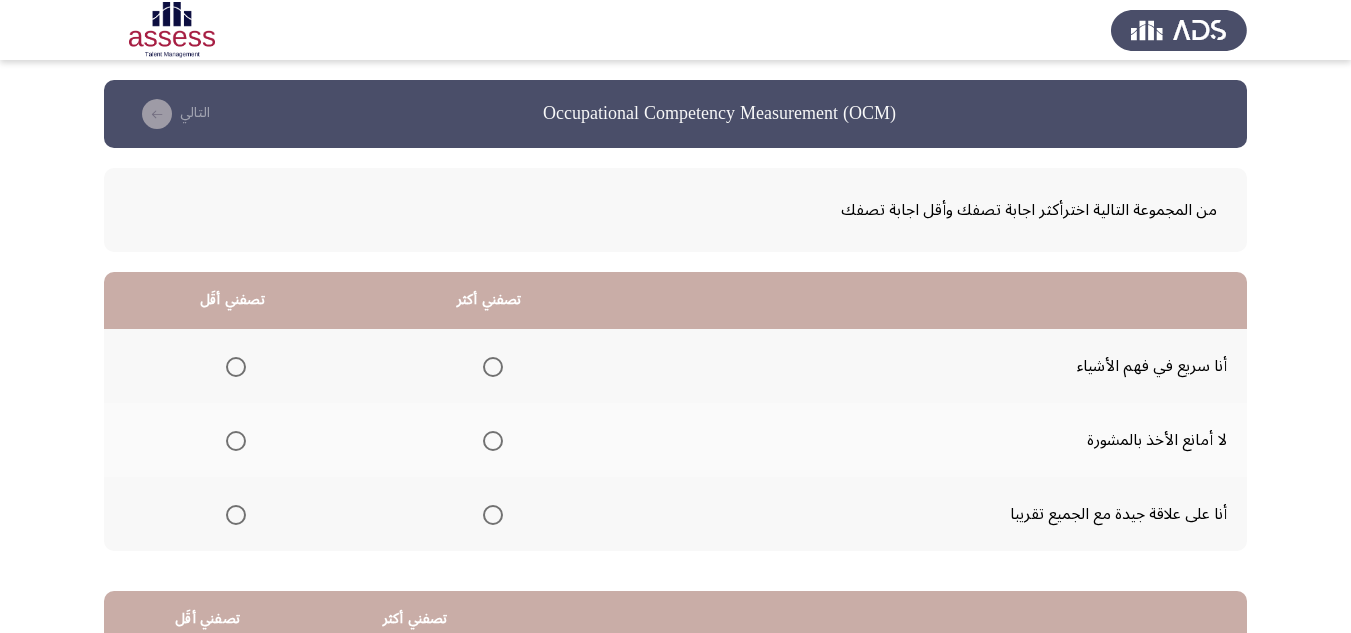 click at bounding box center [493, 367] 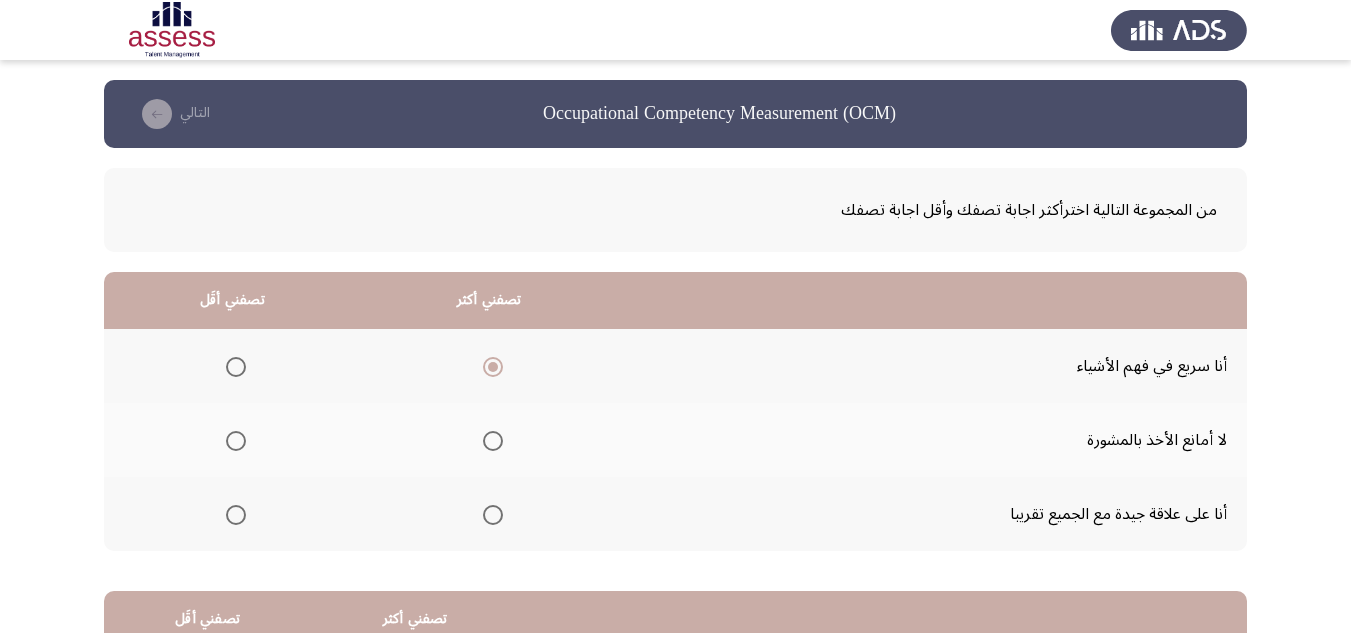 click at bounding box center (236, 441) 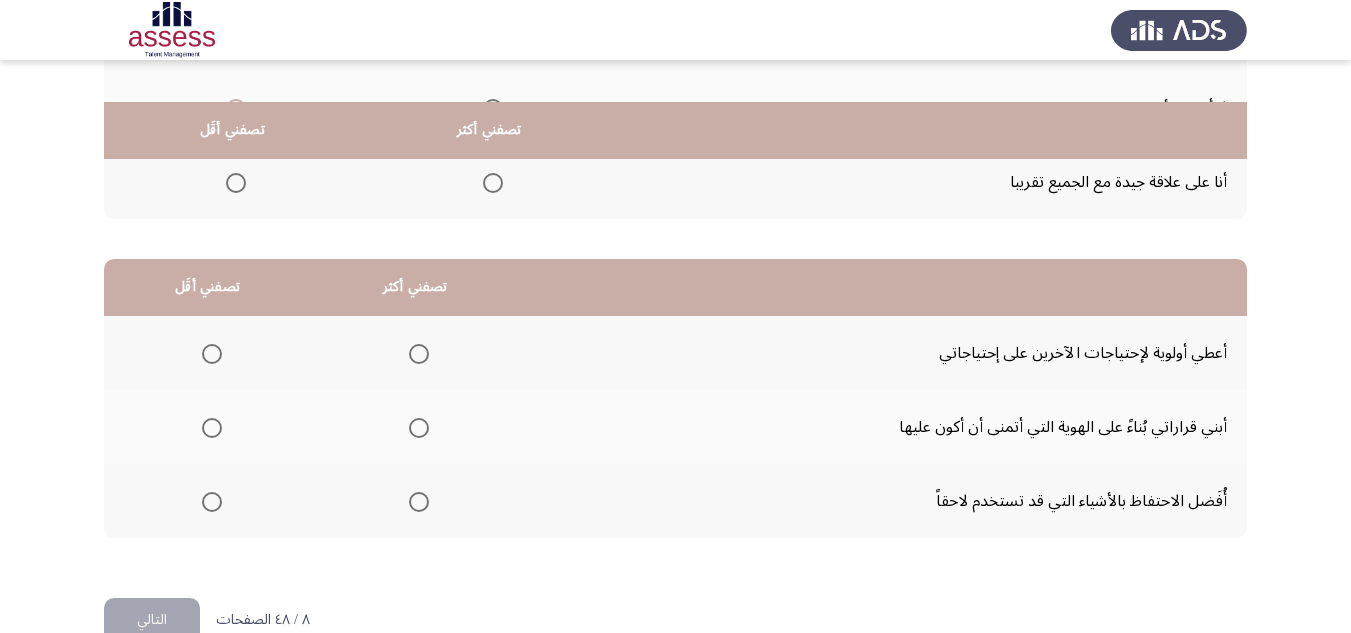 scroll, scrollTop: 377, scrollLeft: 0, axis: vertical 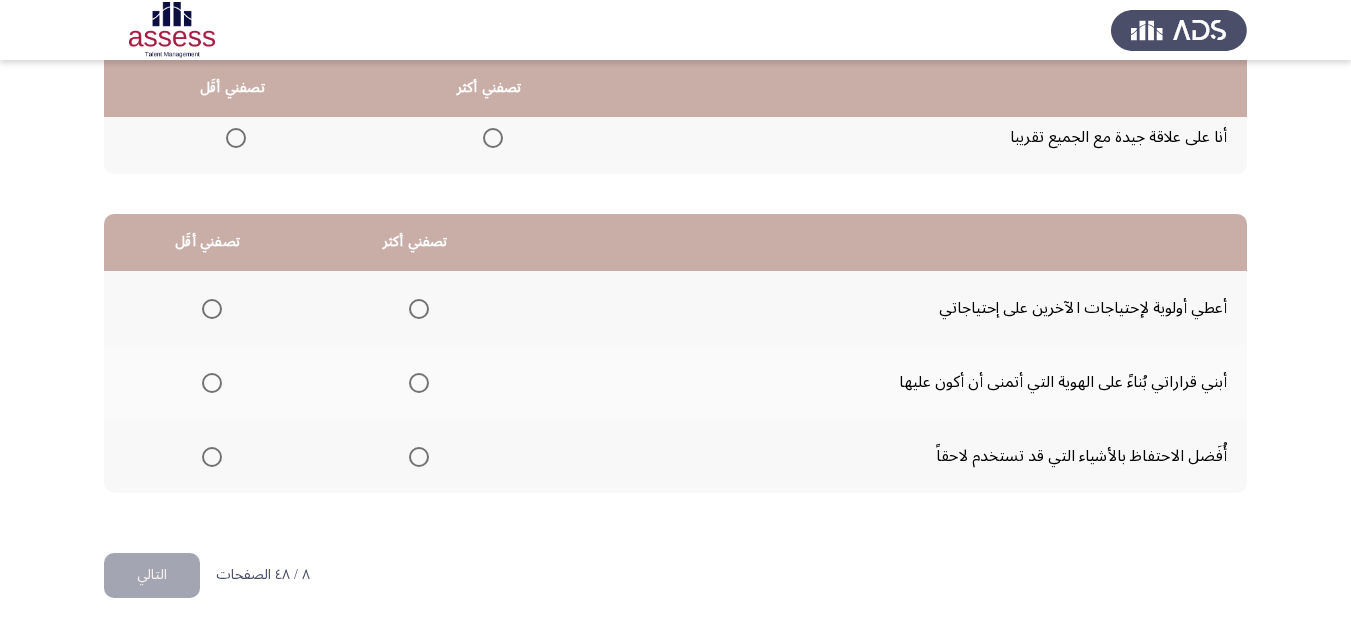 click at bounding box center [419, 457] 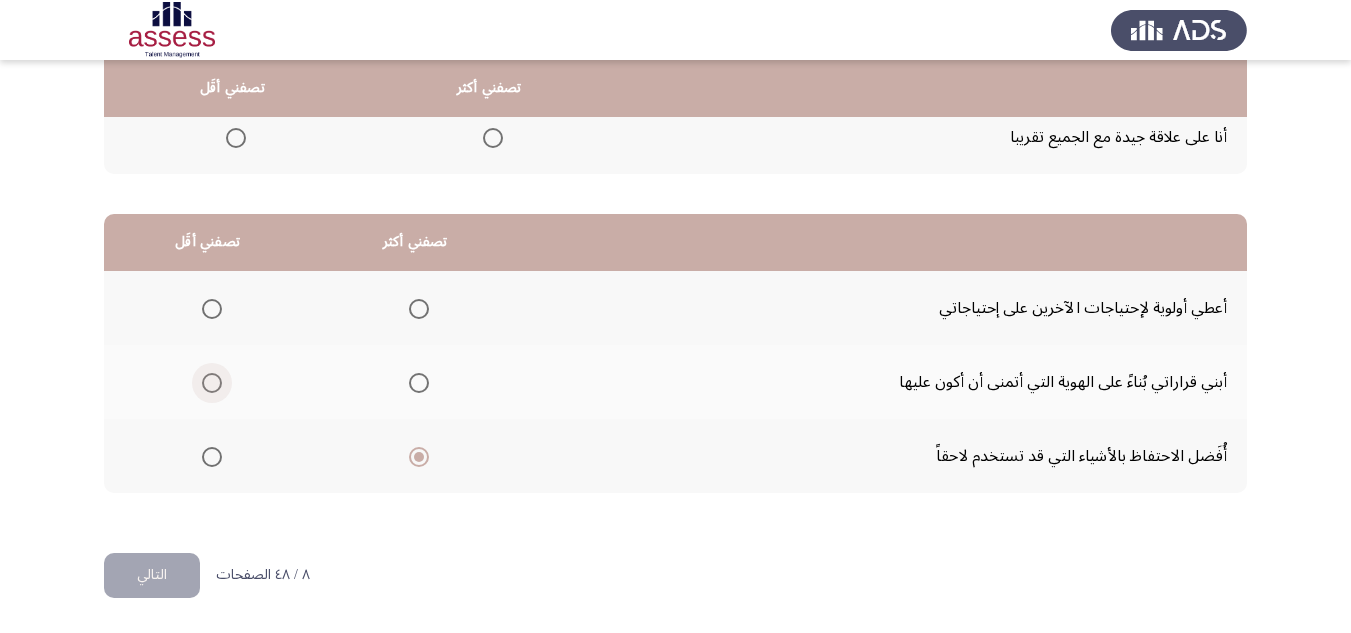 click at bounding box center (212, 383) 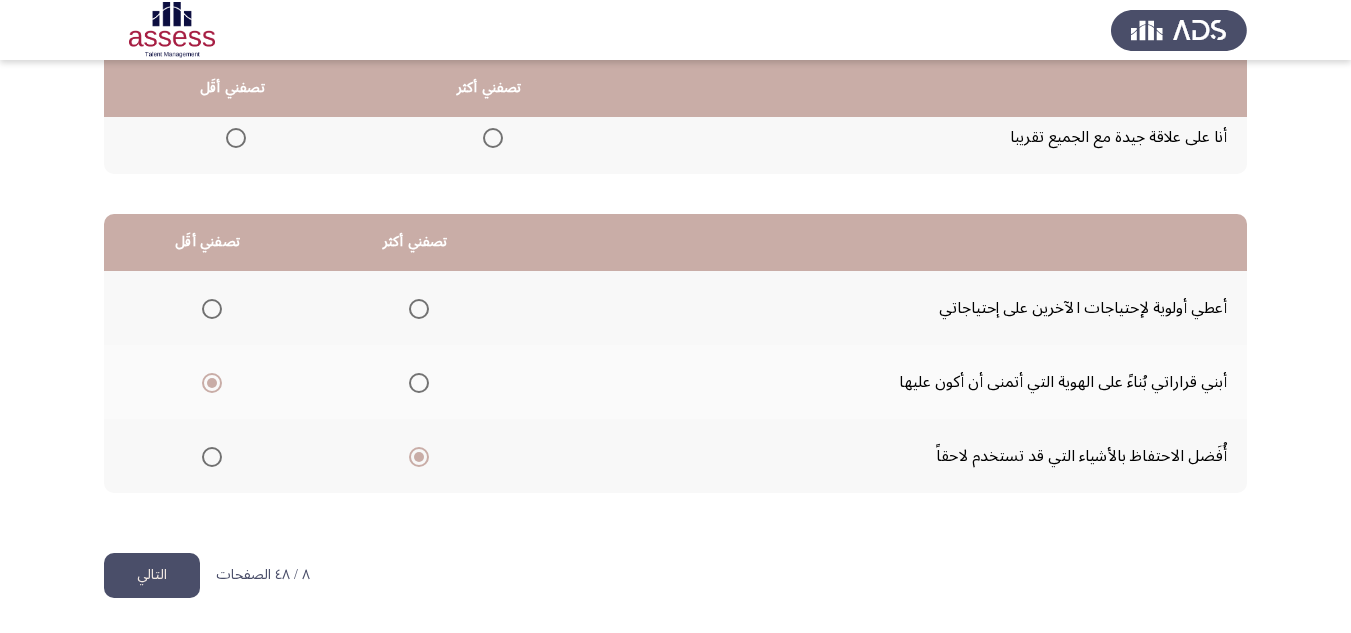 click on "التالي" 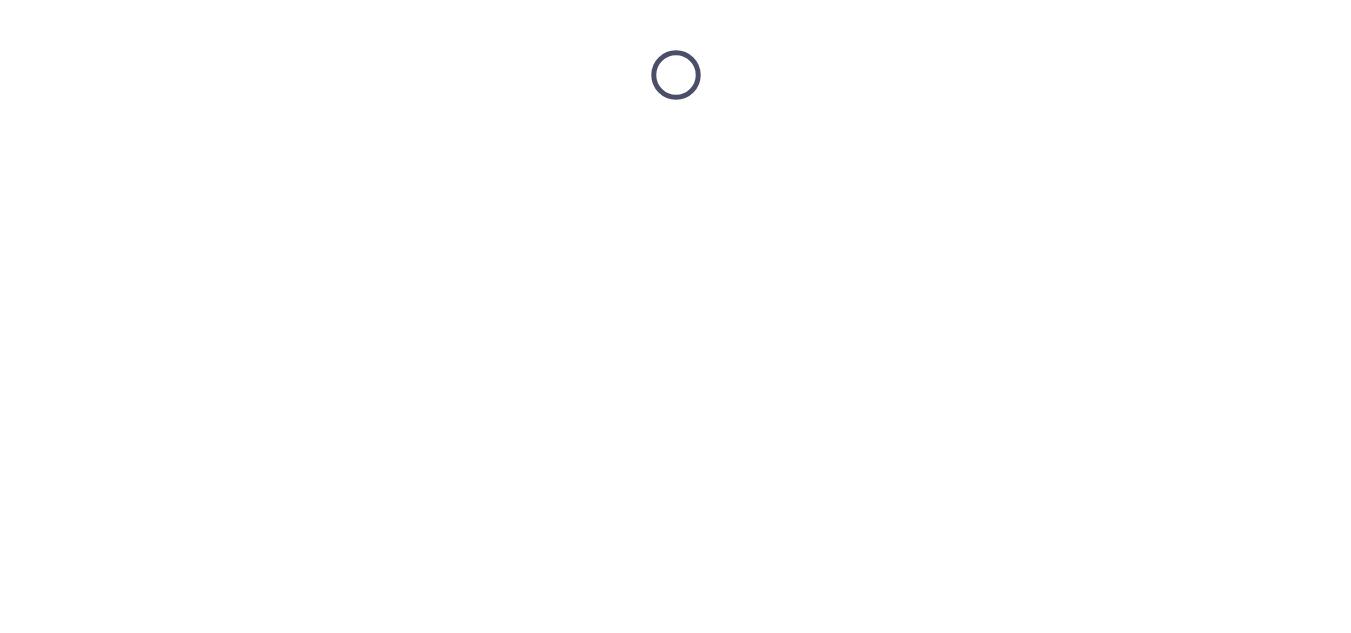 click at bounding box center [675, 75] 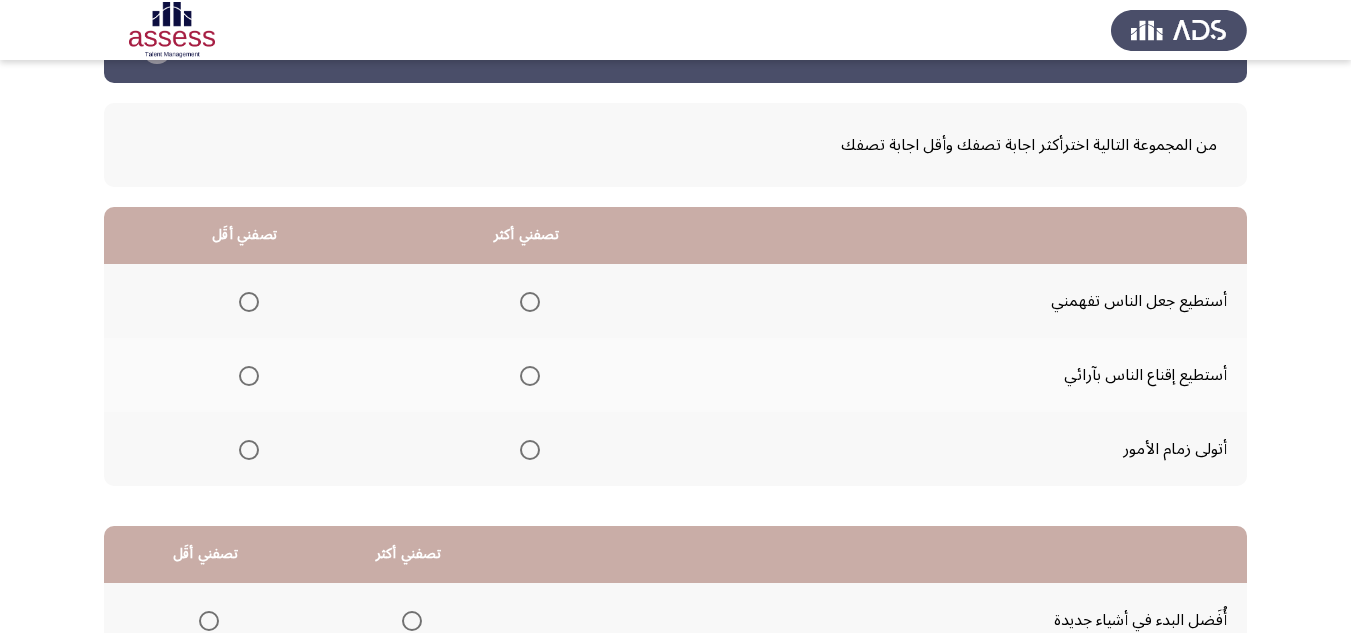 scroll, scrollTop: 100, scrollLeft: 0, axis: vertical 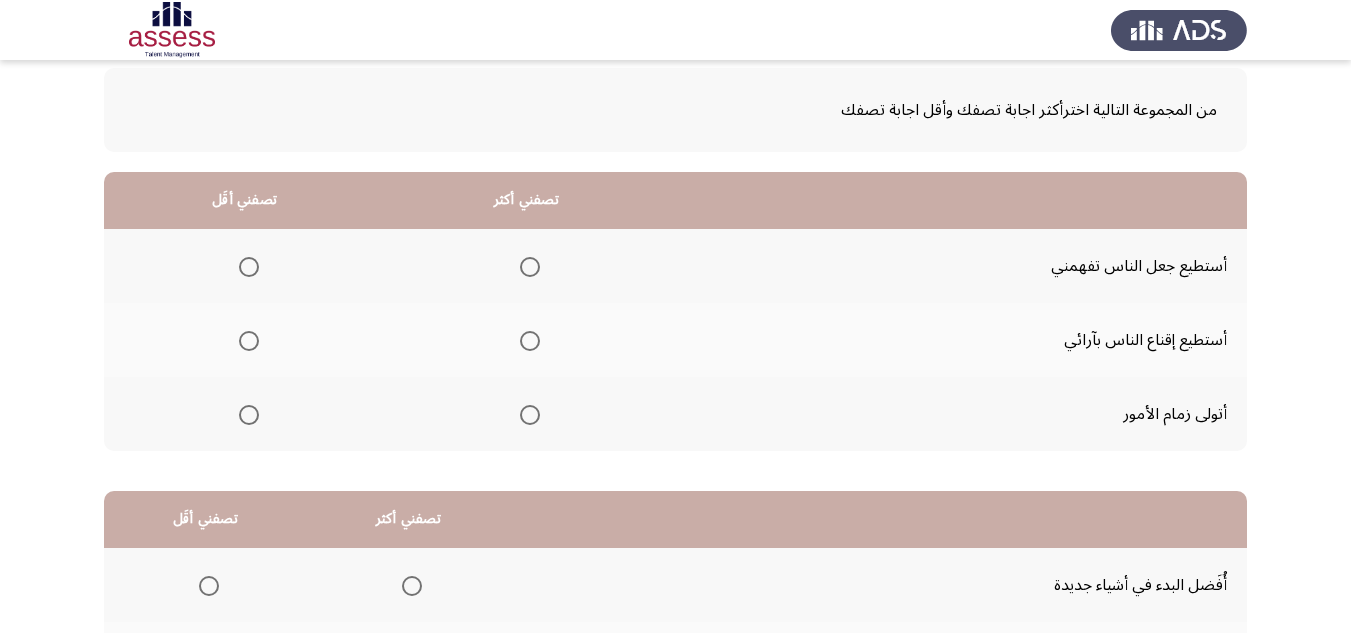 click at bounding box center (530, 267) 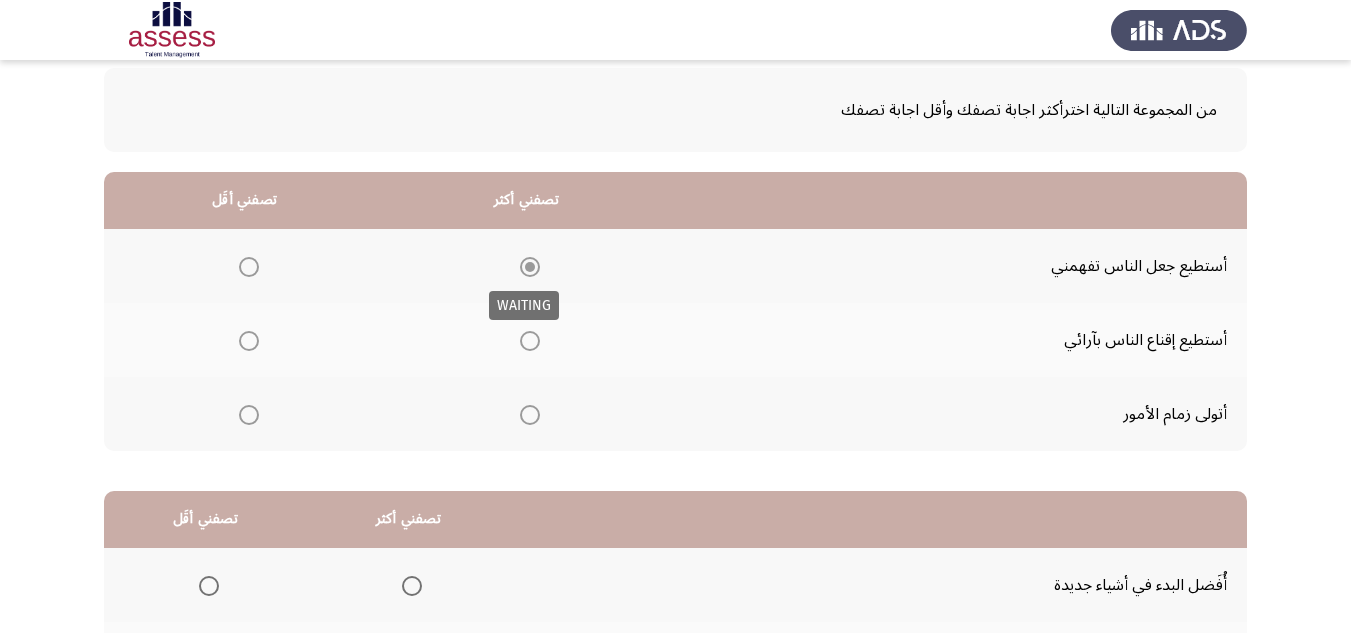 click at bounding box center (530, 267) 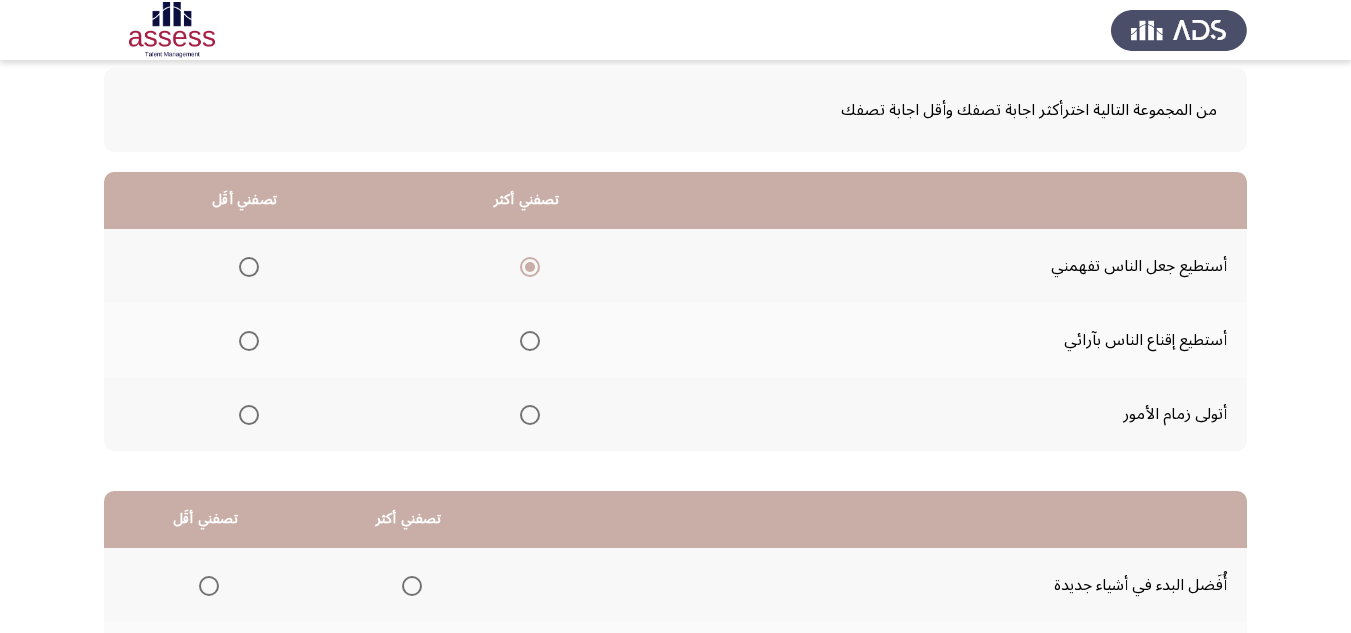 click at bounding box center [530, 341] 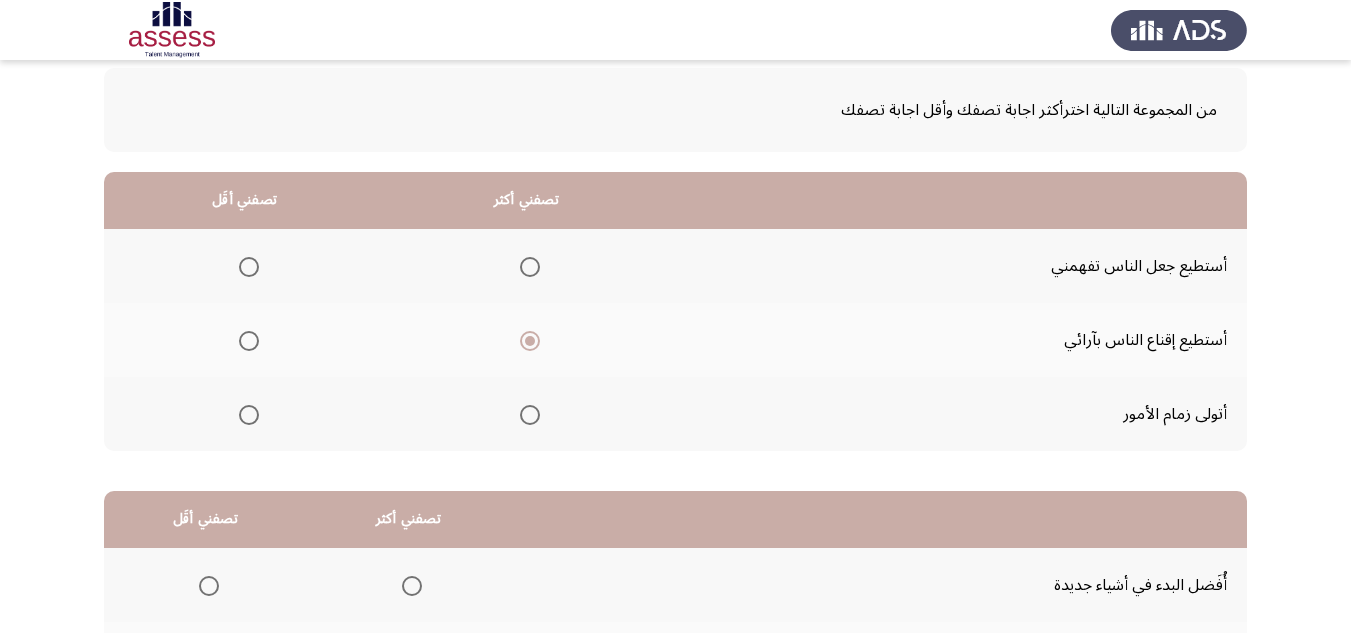 click at bounding box center [249, 267] 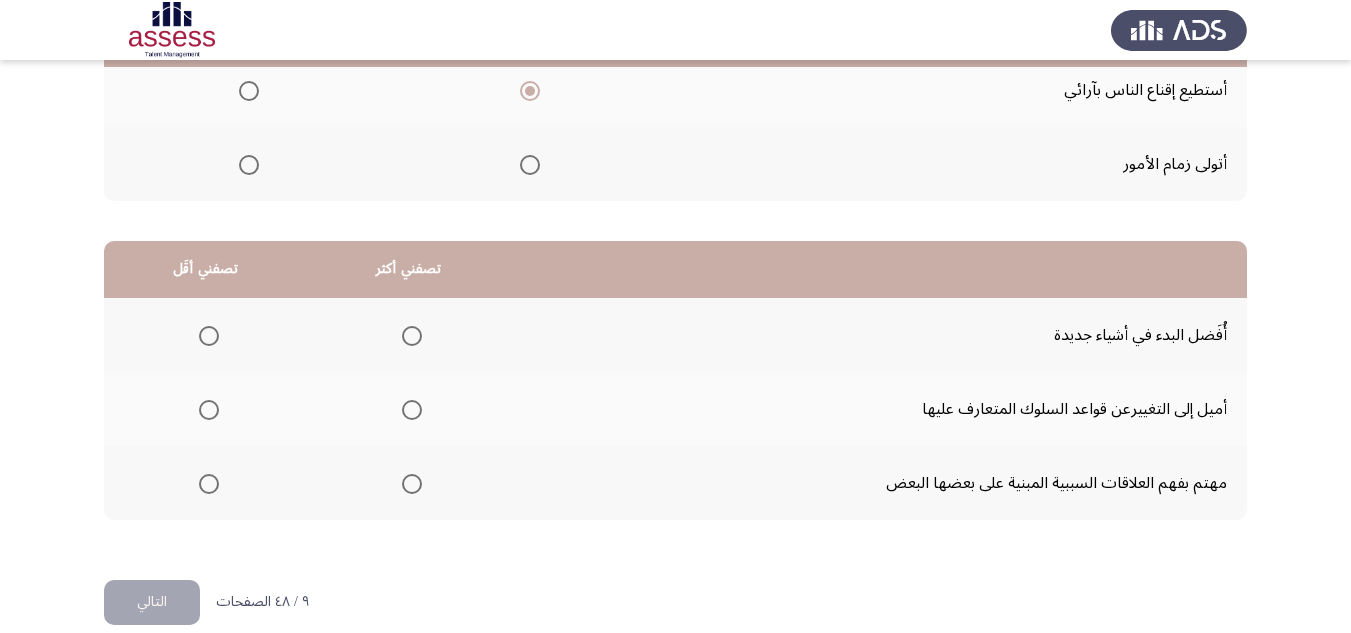 scroll, scrollTop: 377, scrollLeft: 0, axis: vertical 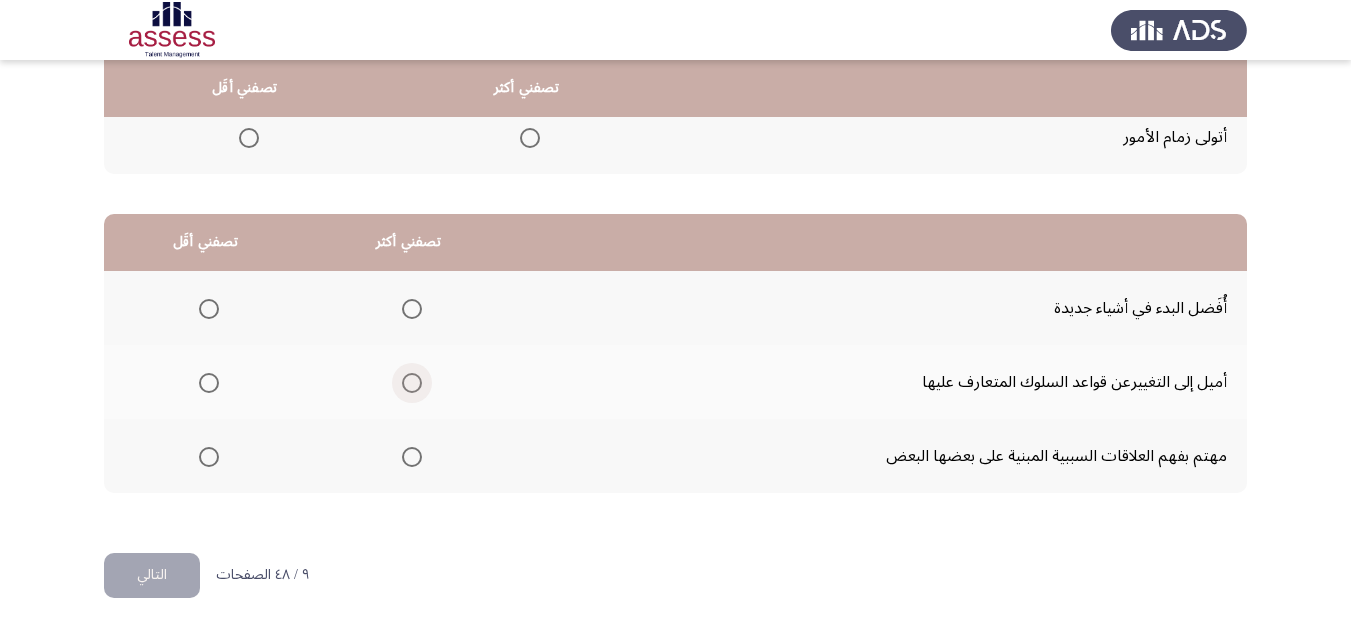 click at bounding box center (412, 383) 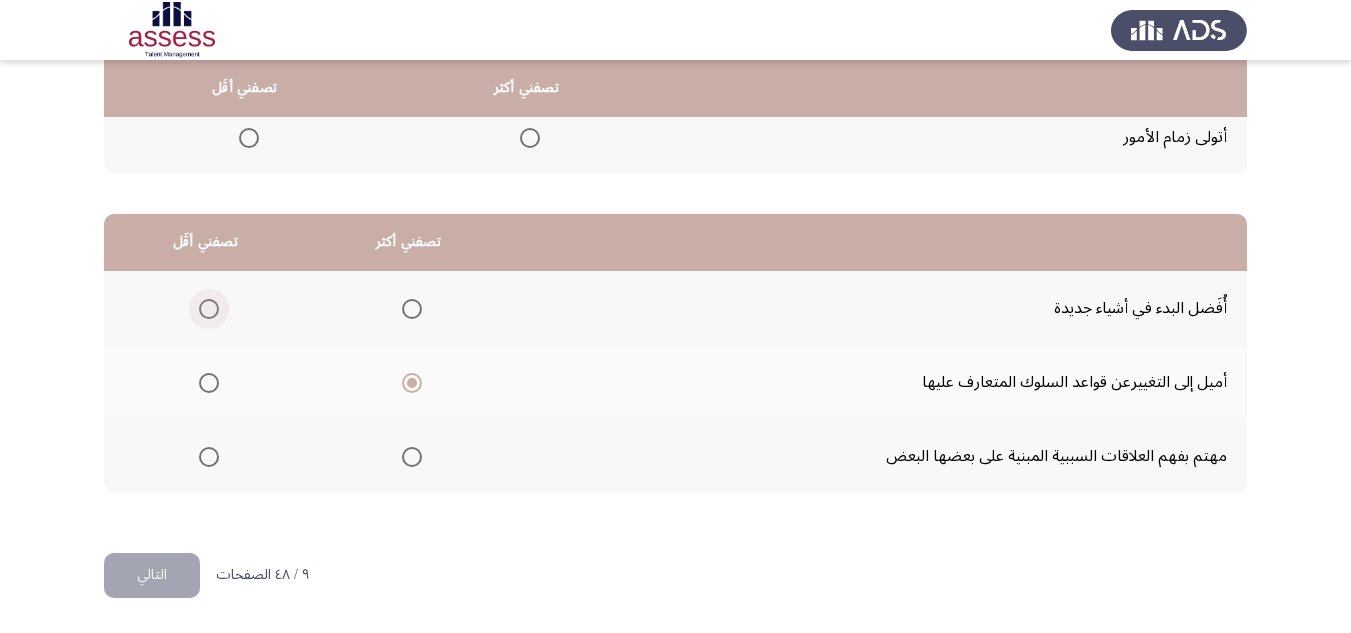 click at bounding box center [209, 309] 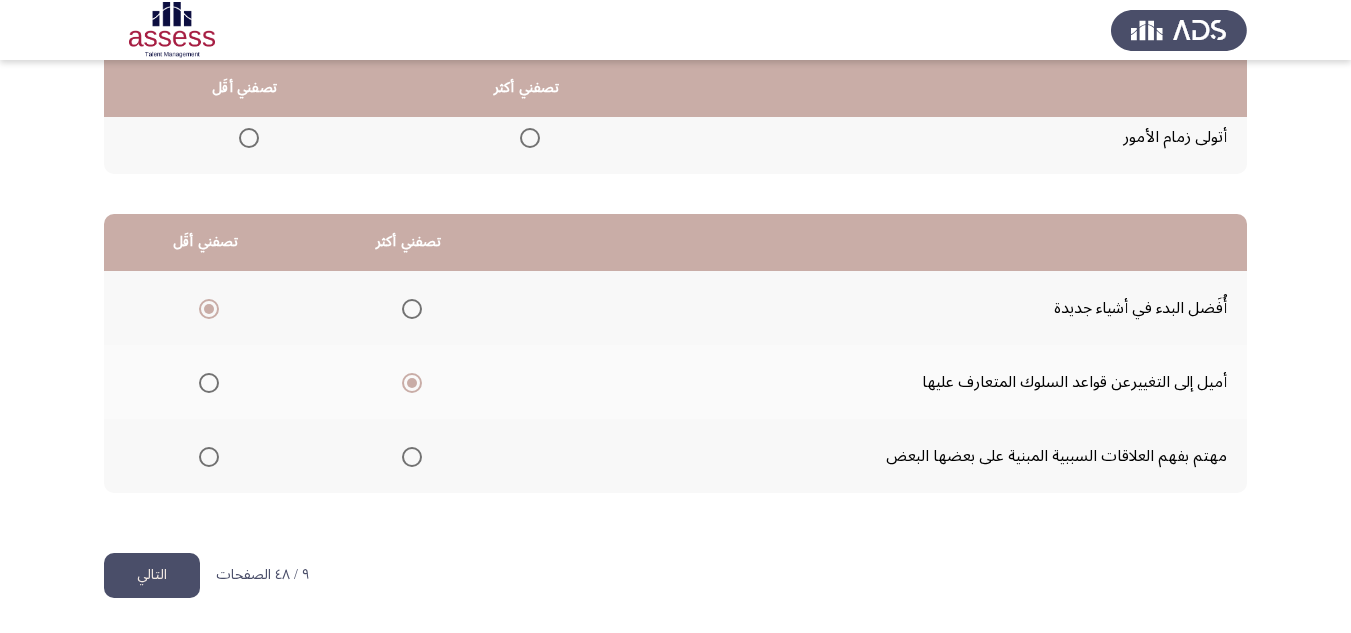 click on "التالي" 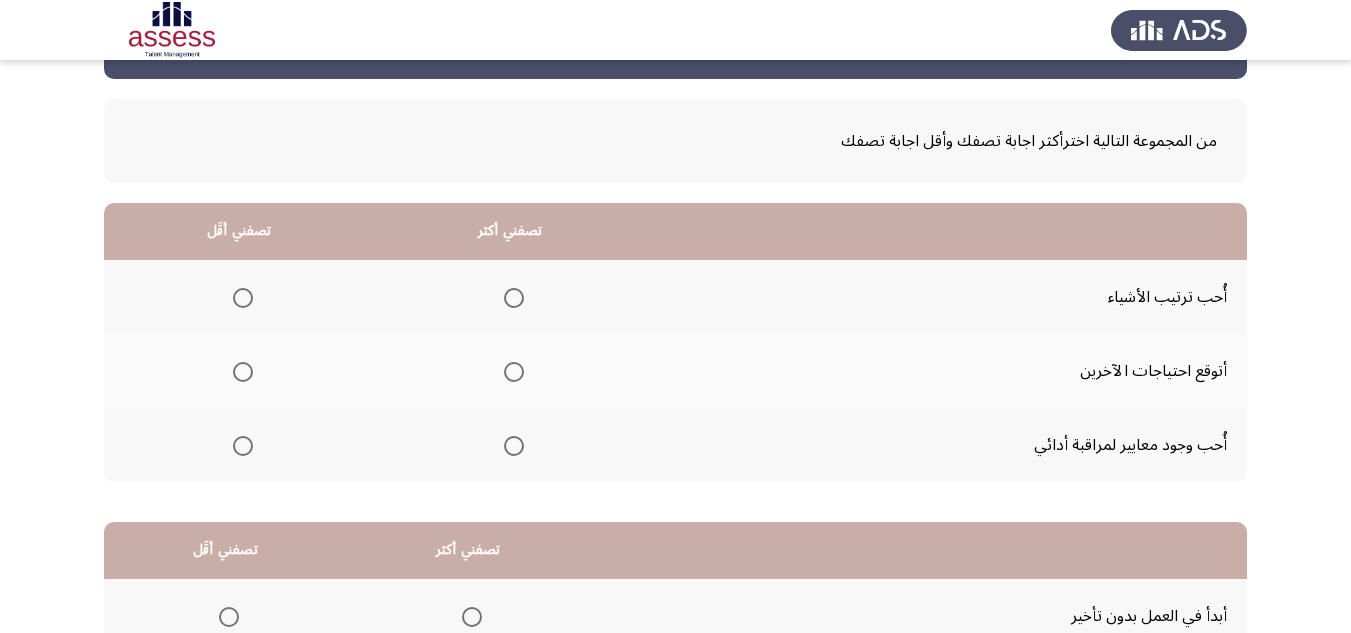 scroll, scrollTop: 100, scrollLeft: 0, axis: vertical 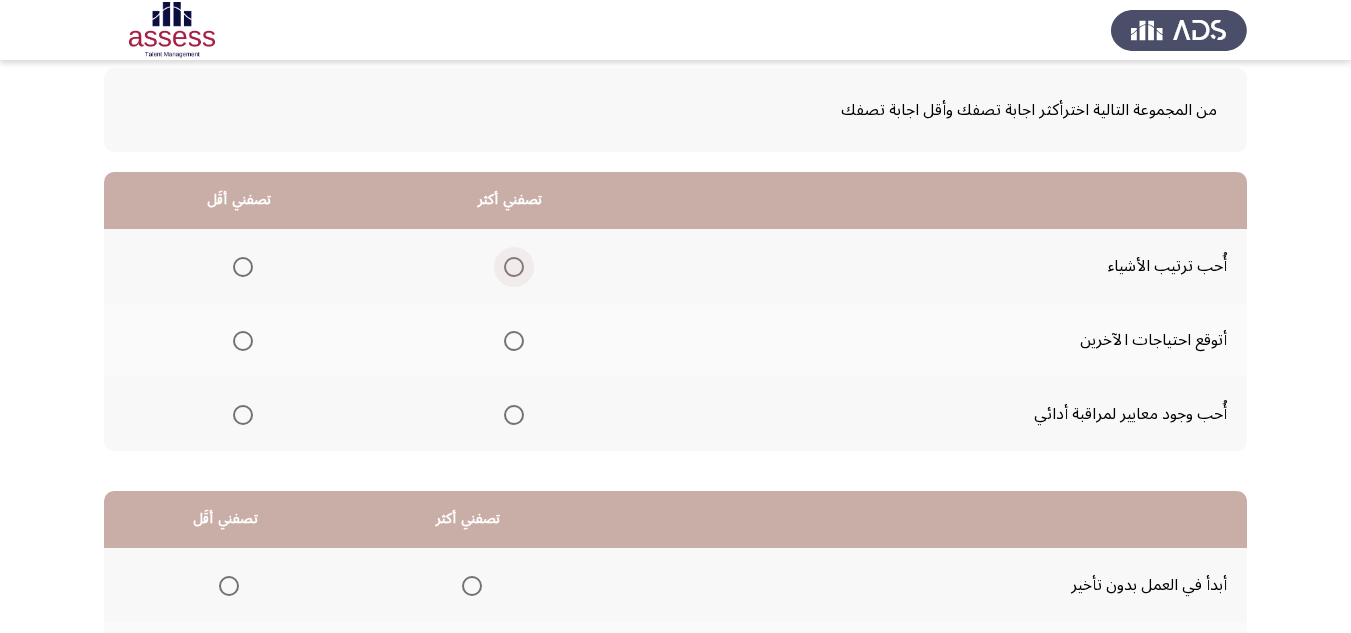 click at bounding box center (514, 267) 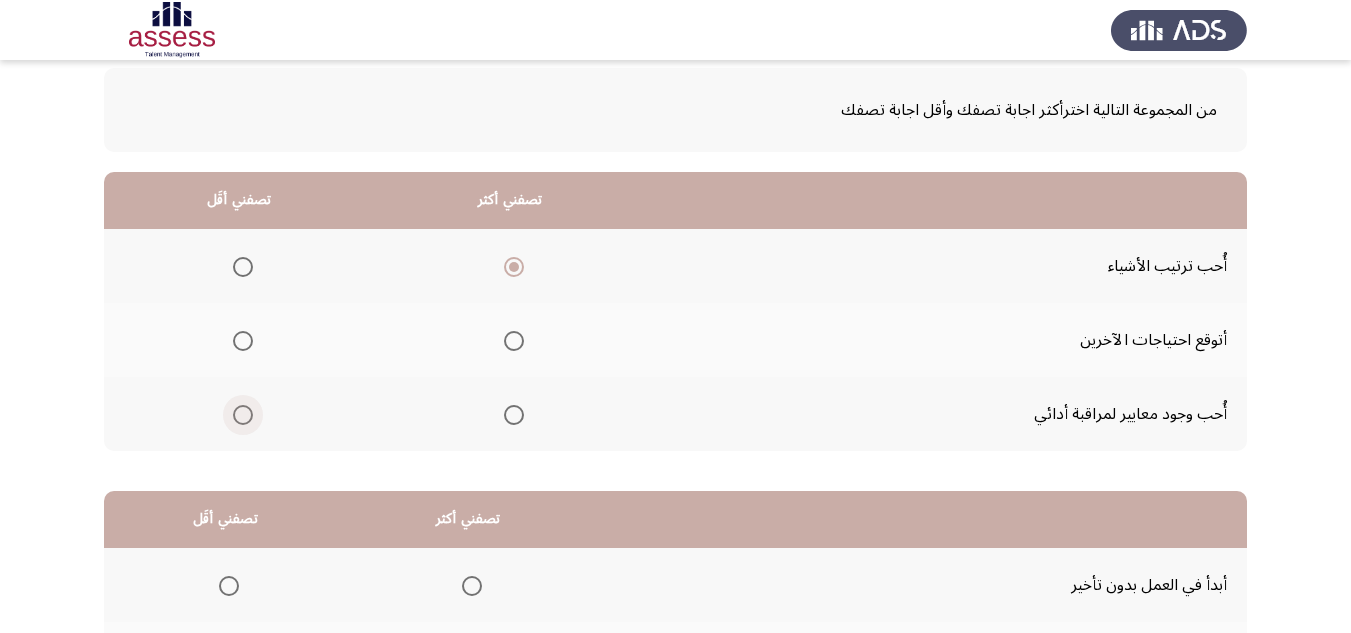 click at bounding box center [243, 415] 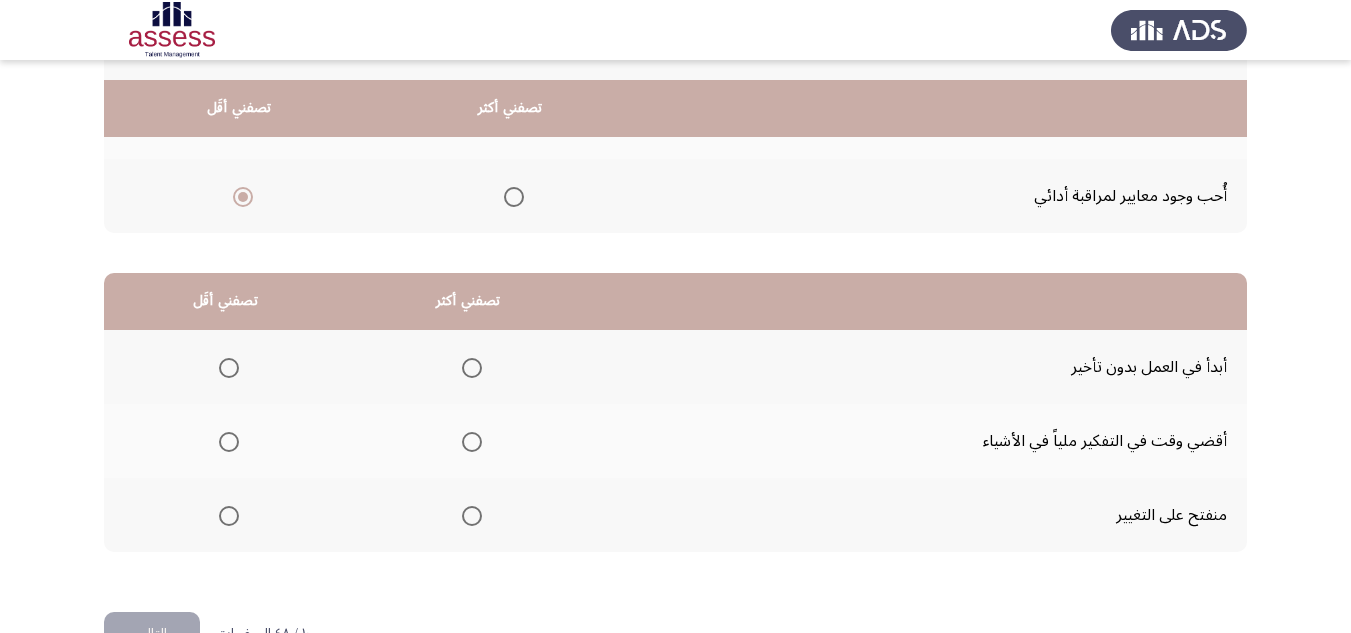 scroll, scrollTop: 377, scrollLeft: 0, axis: vertical 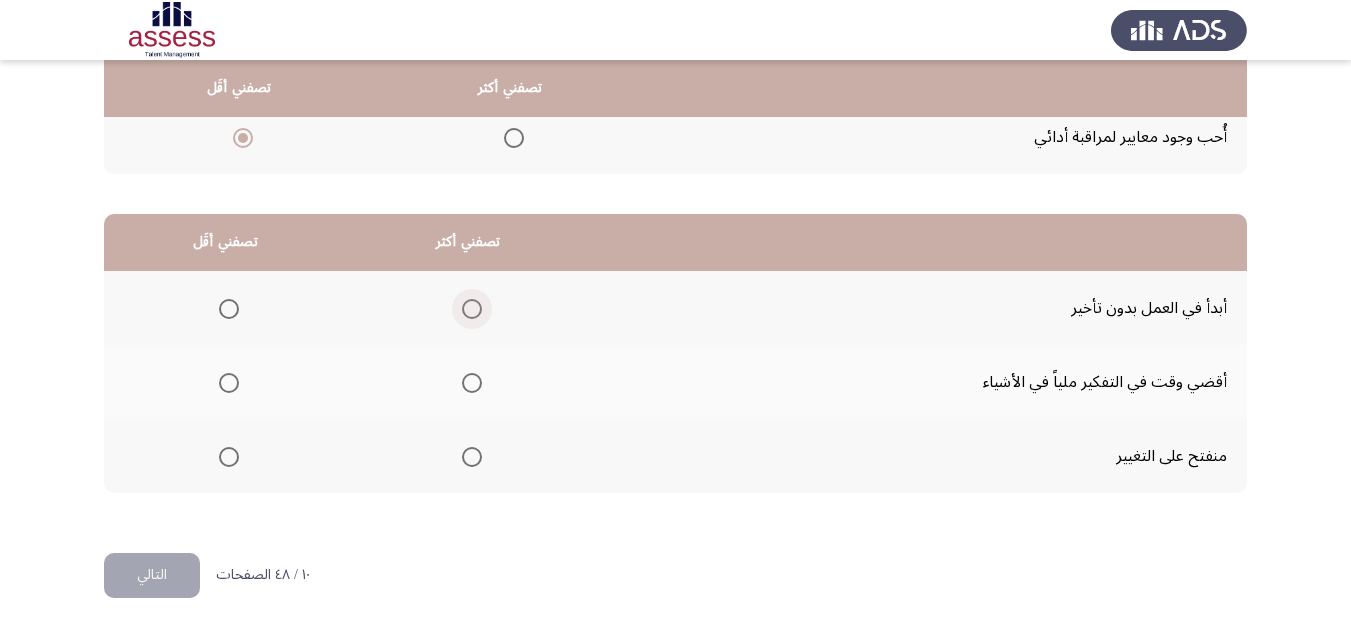 click at bounding box center [472, 309] 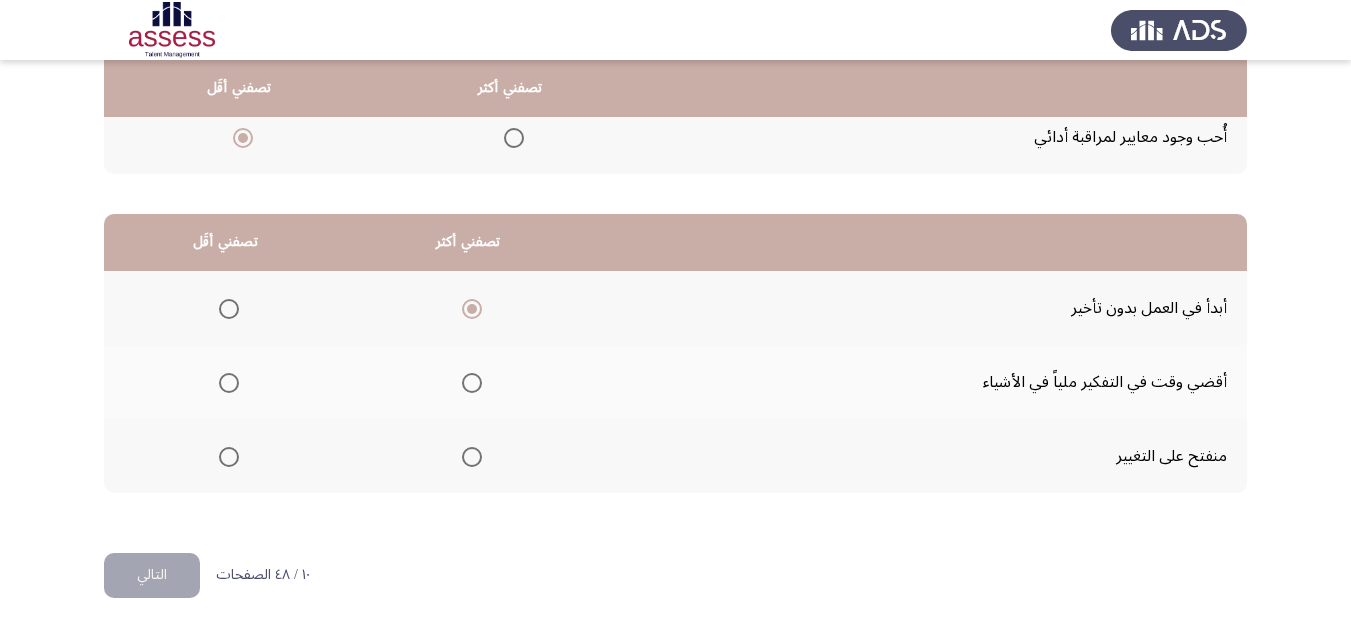 click at bounding box center (229, 383) 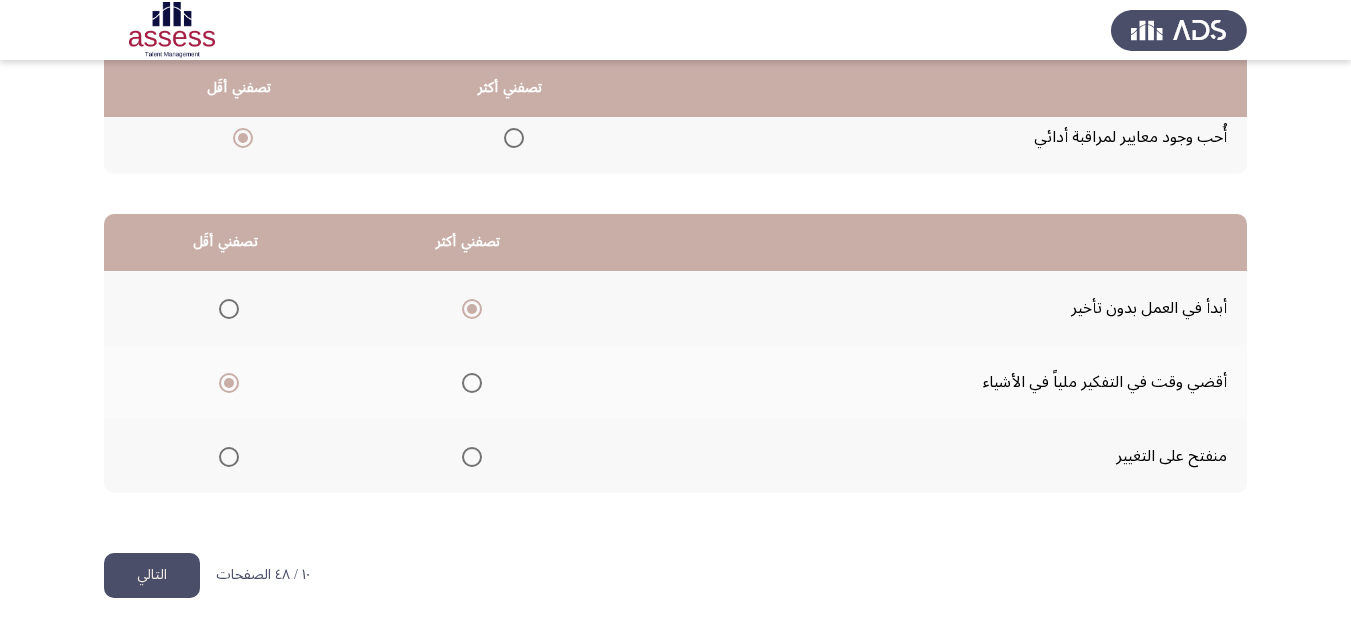 click on "التالي" 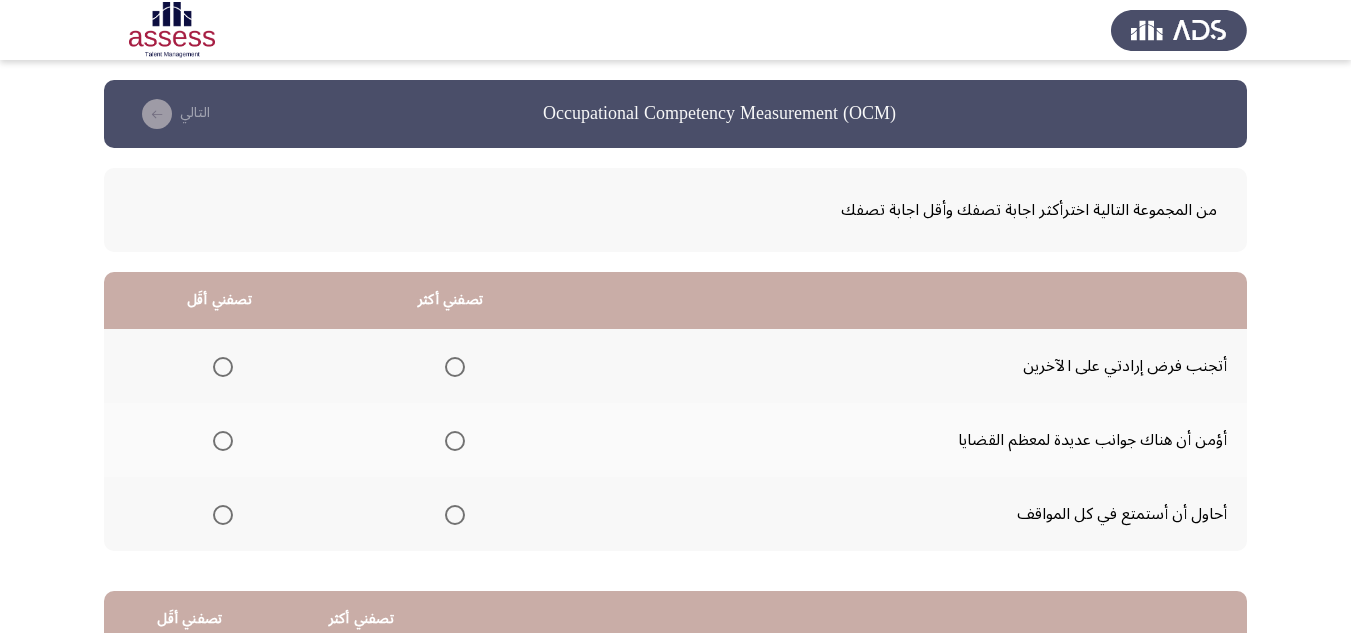 click at bounding box center [455, 515] 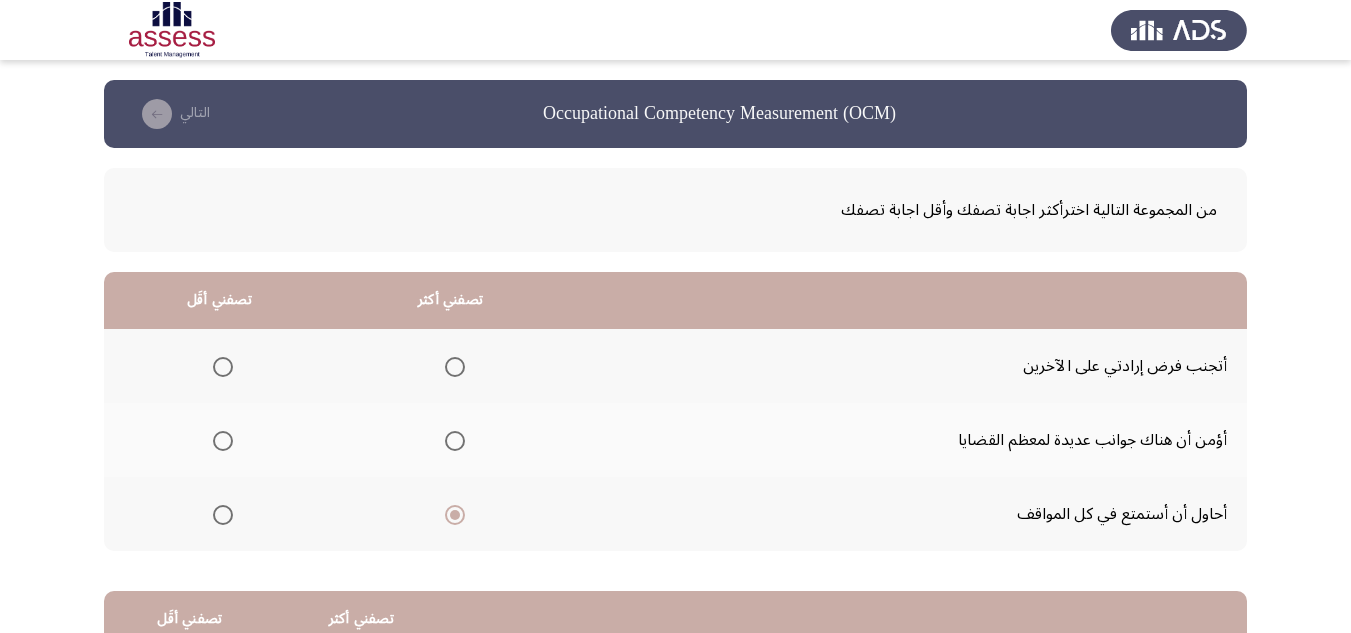 click at bounding box center (223, 367) 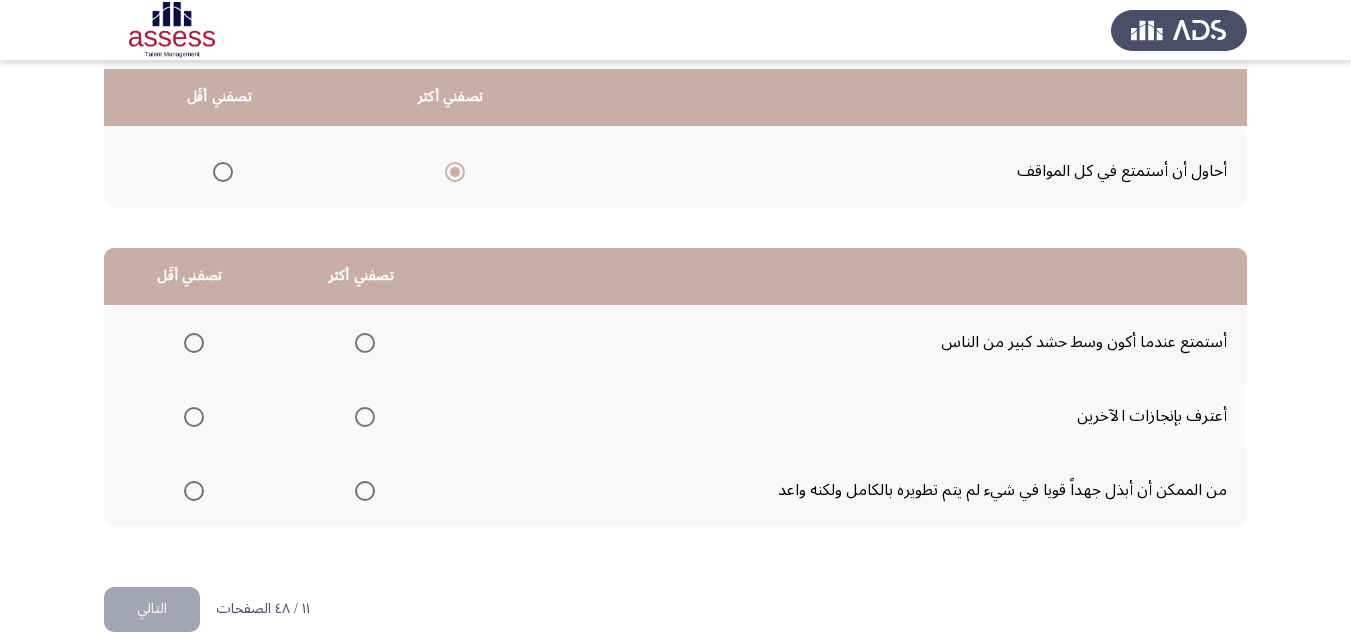 scroll, scrollTop: 377, scrollLeft: 0, axis: vertical 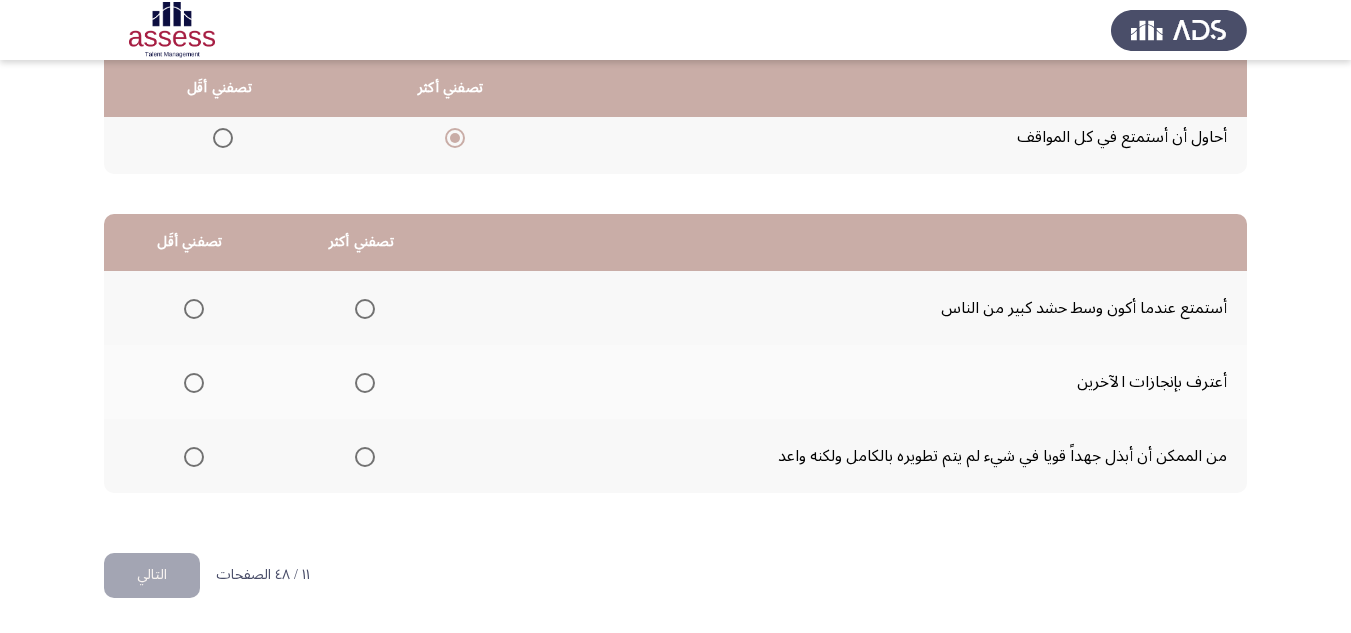click at bounding box center [365, 309] 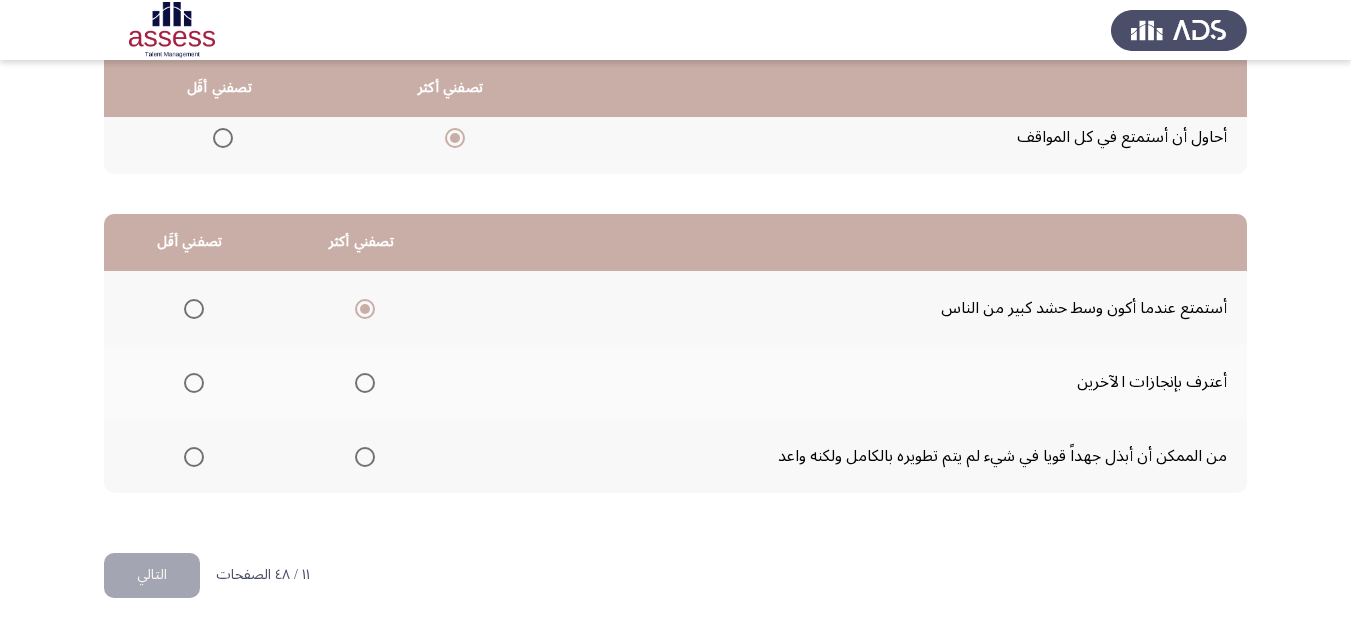 click at bounding box center (194, 383) 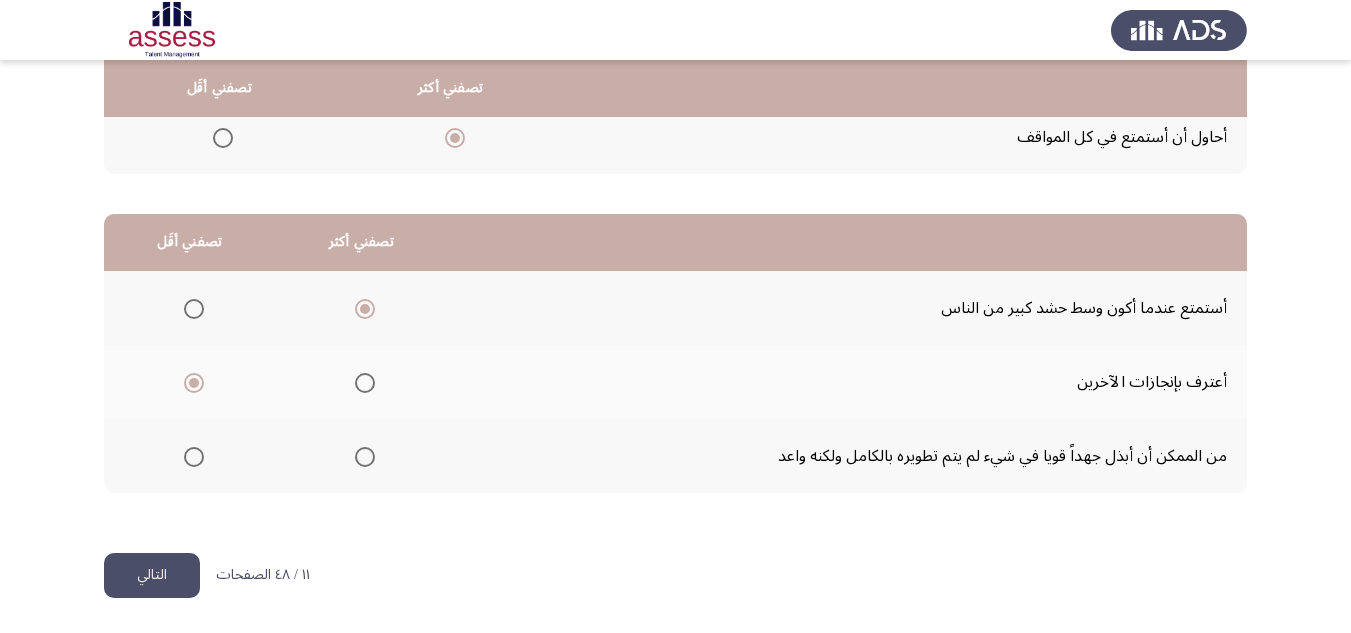 click on "التالي" 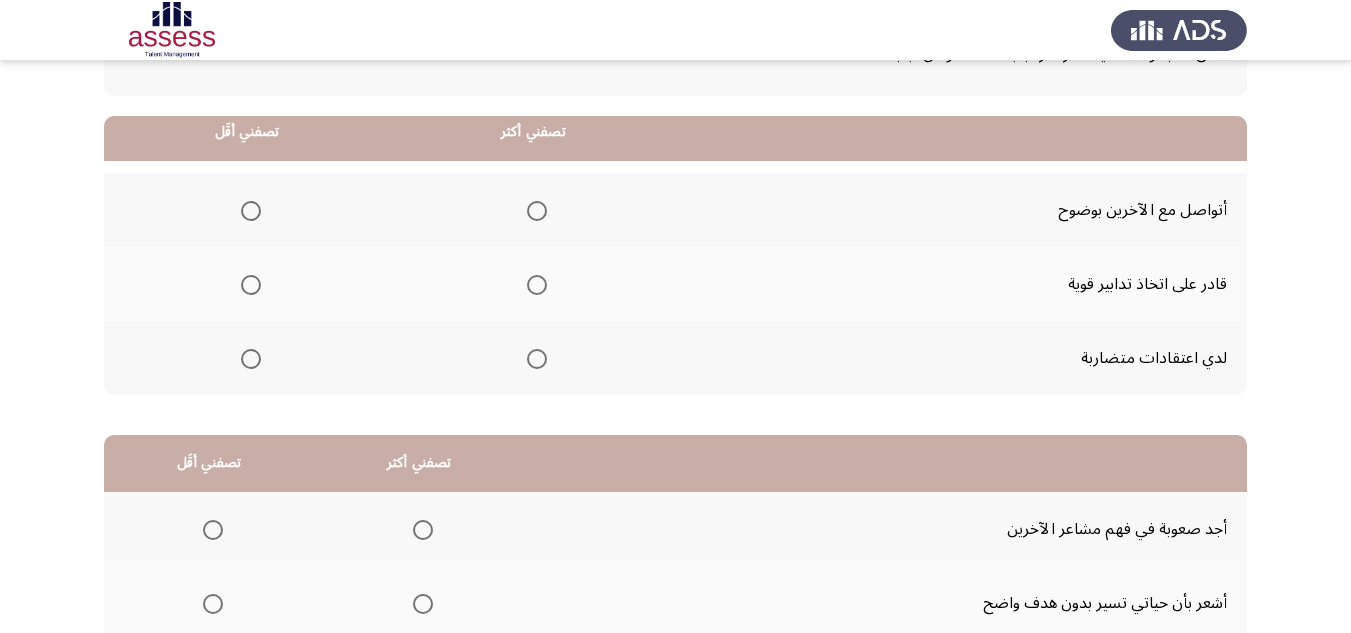 scroll, scrollTop: 200, scrollLeft: 0, axis: vertical 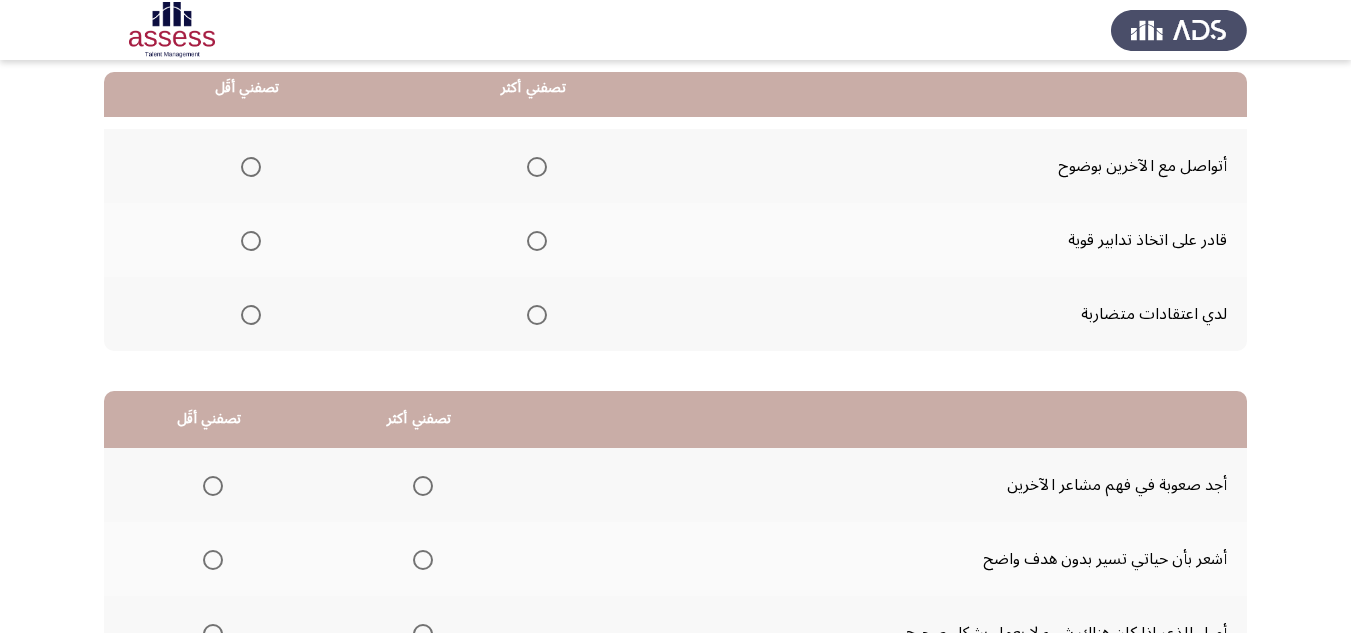 click at bounding box center [537, 241] 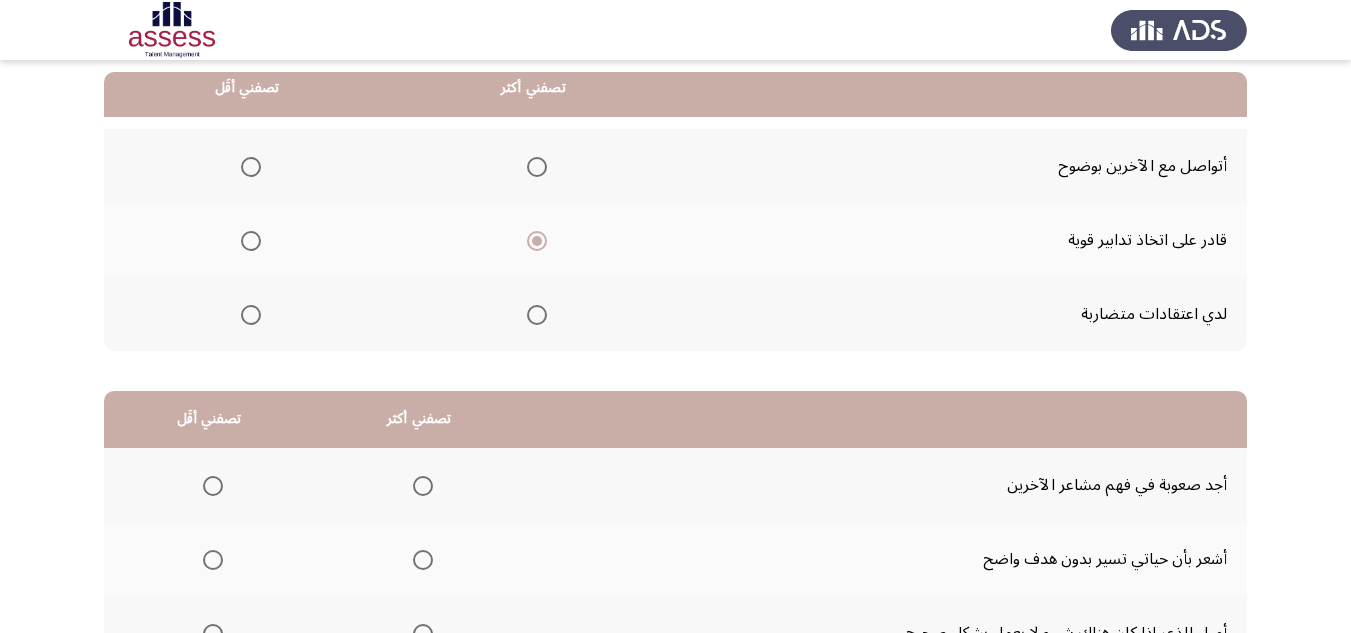 click at bounding box center [251, 167] 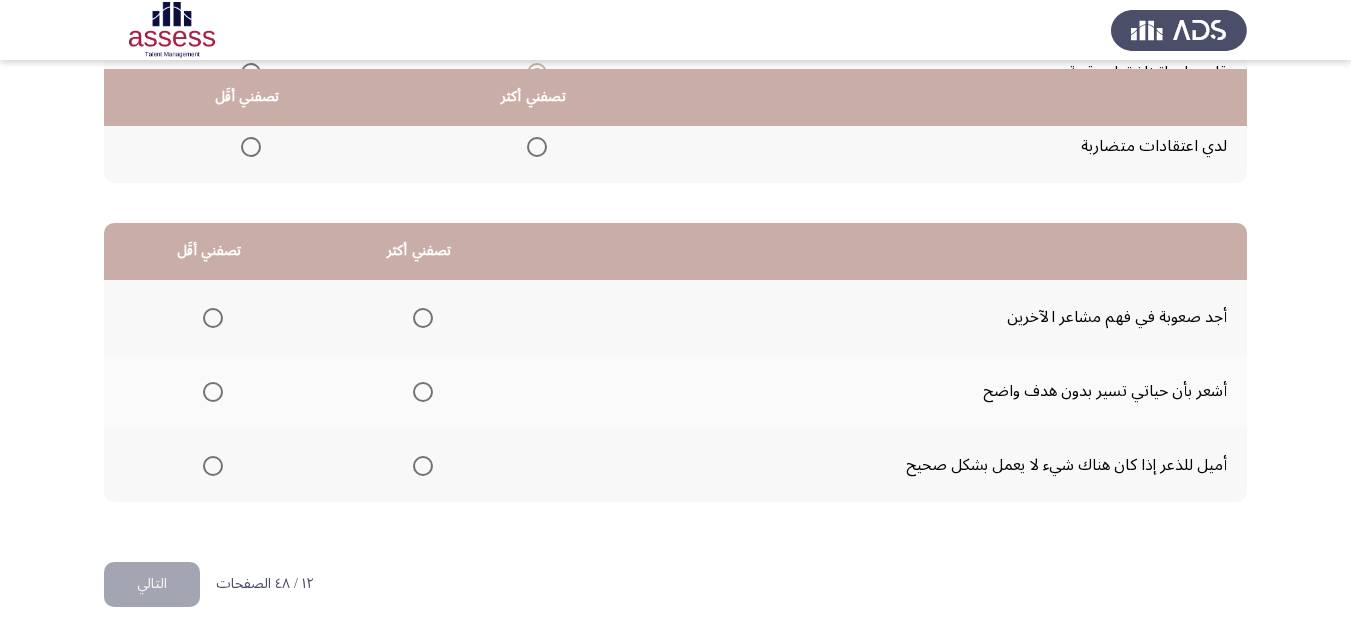 scroll, scrollTop: 377, scrollLeft: 0, axis: vertical 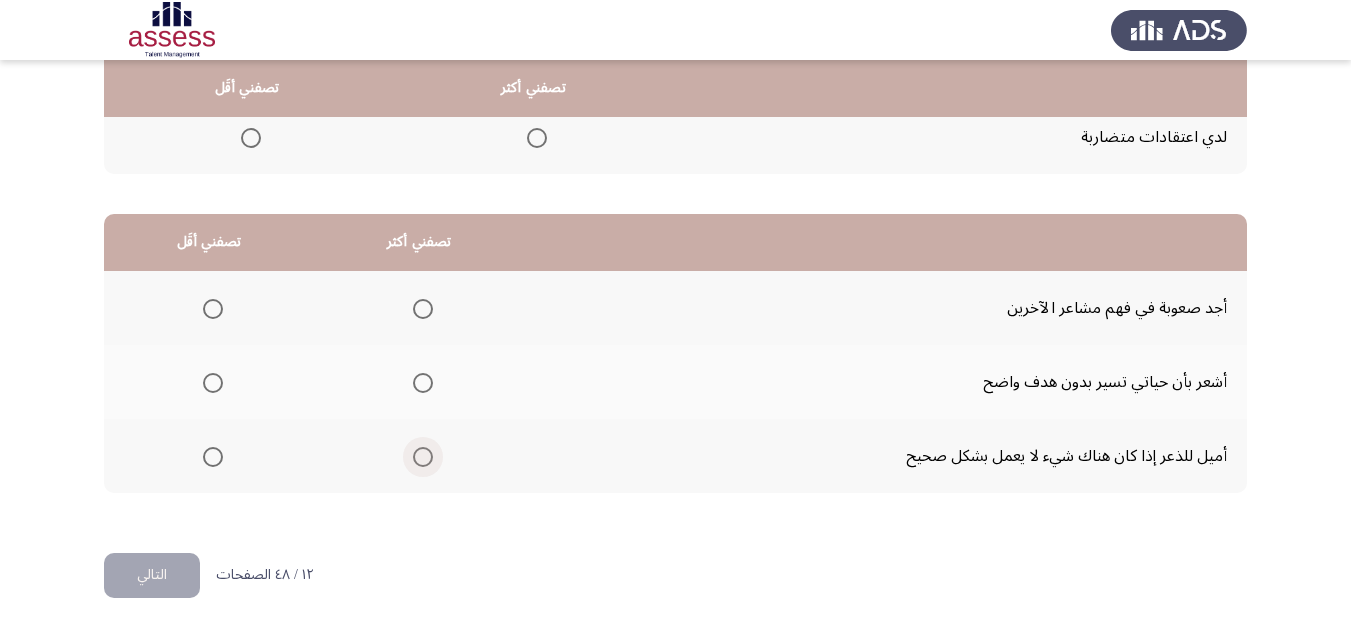 click at bounding box center [423, 457] 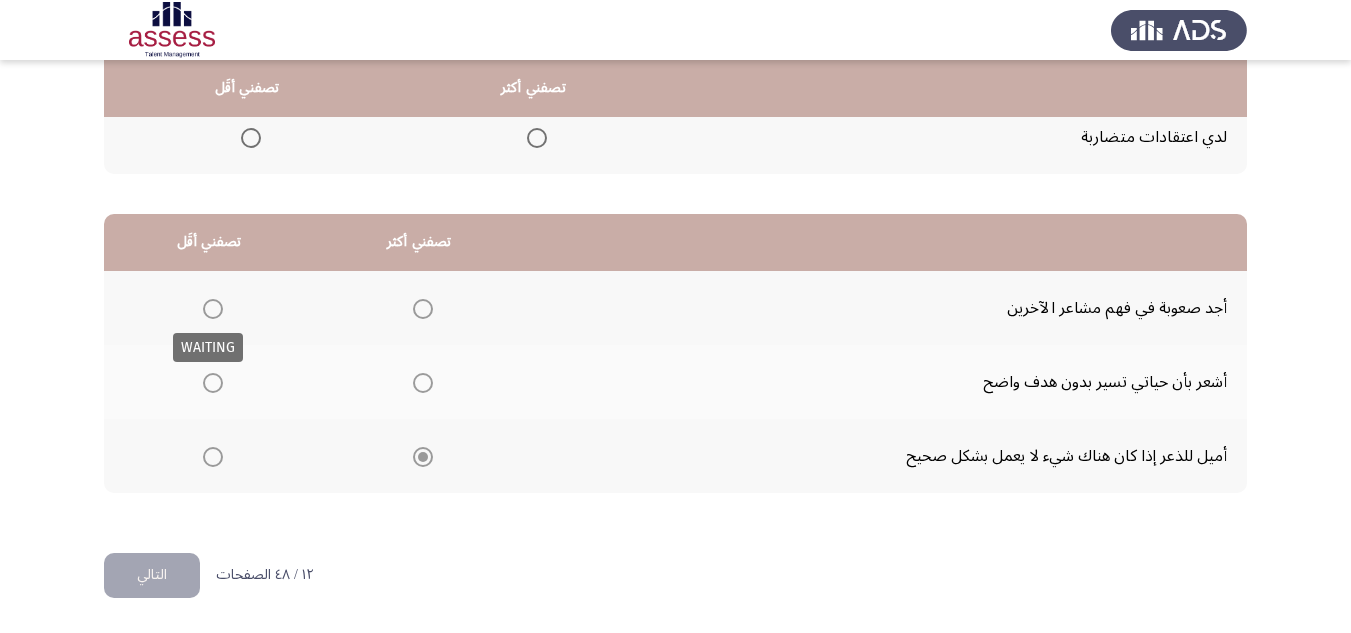 click at bounding box center [213, 309] 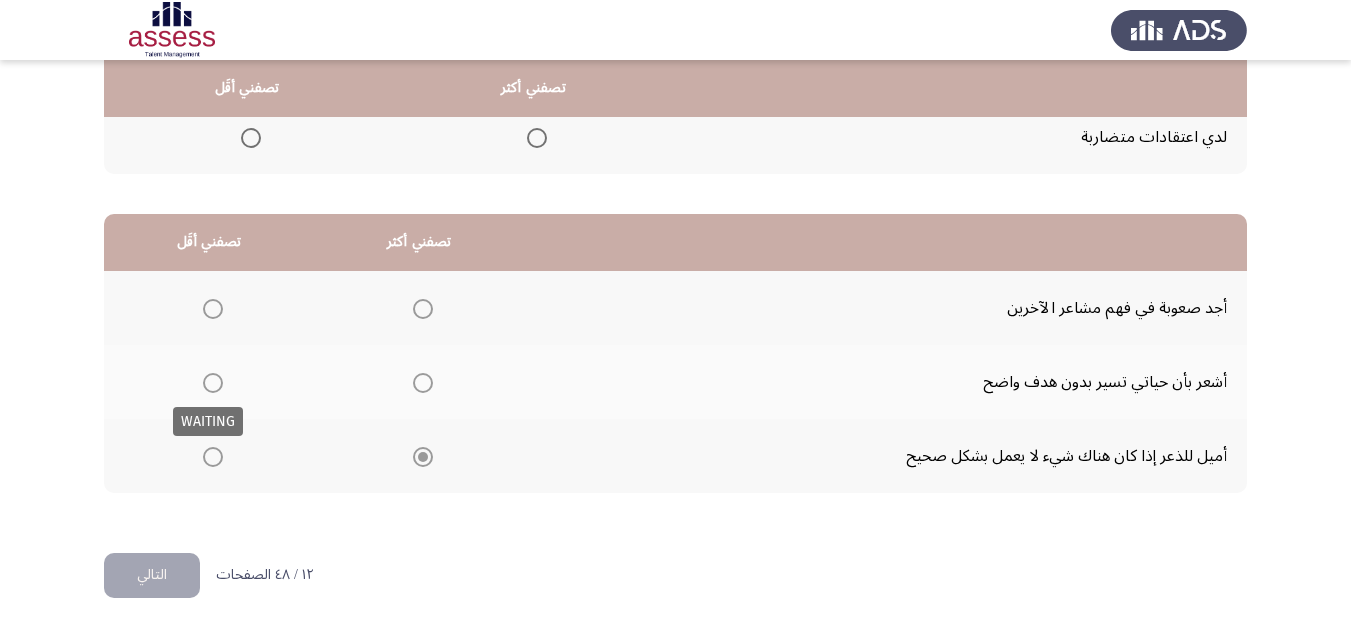 click at bounding box center (213, 383) 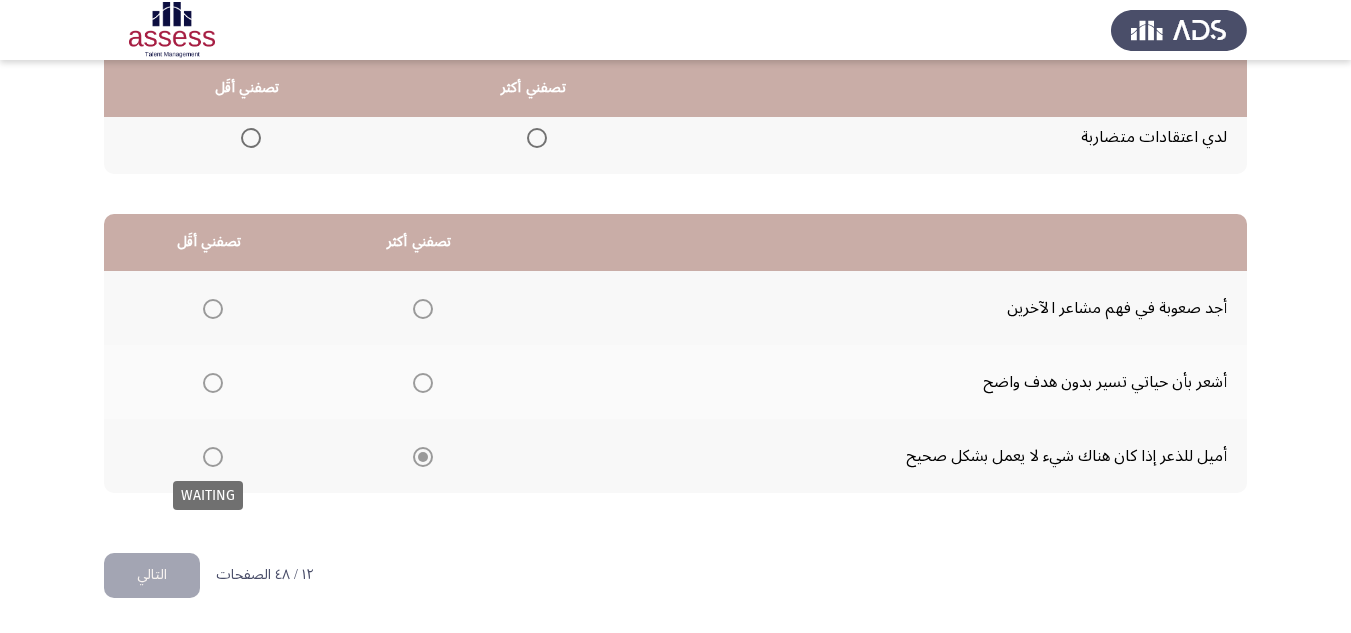 click at bounding box center [213, 457] 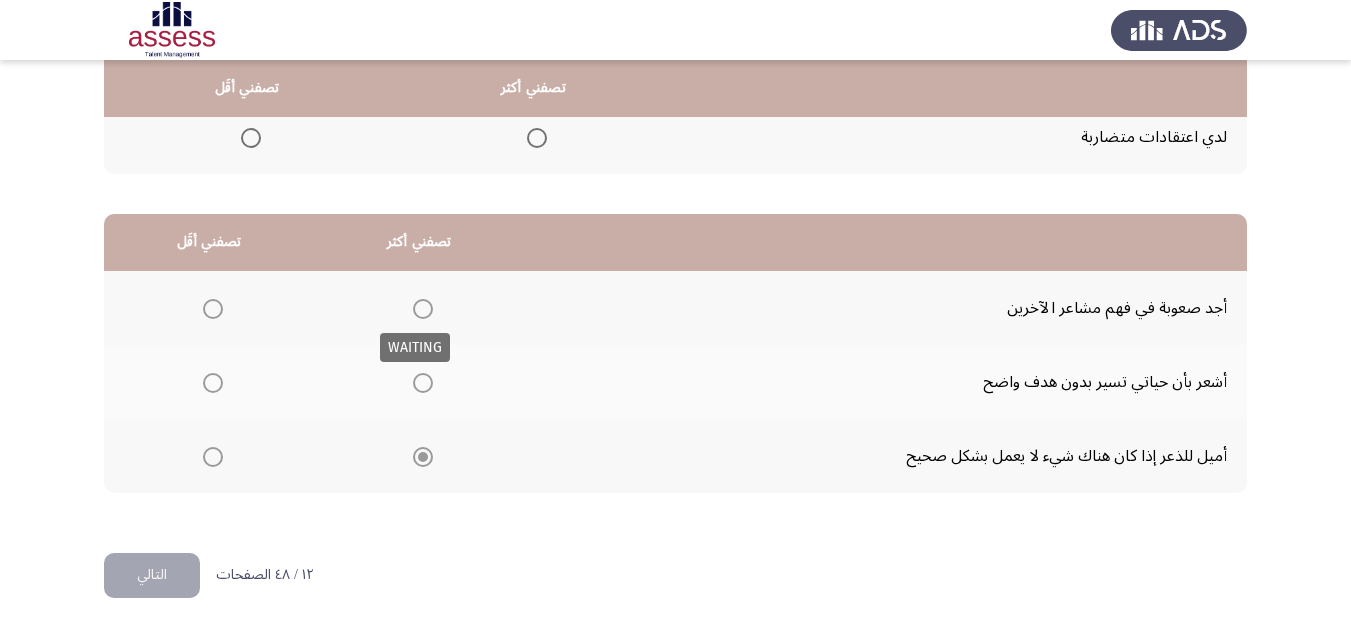 click at bounding box center (423, 309) 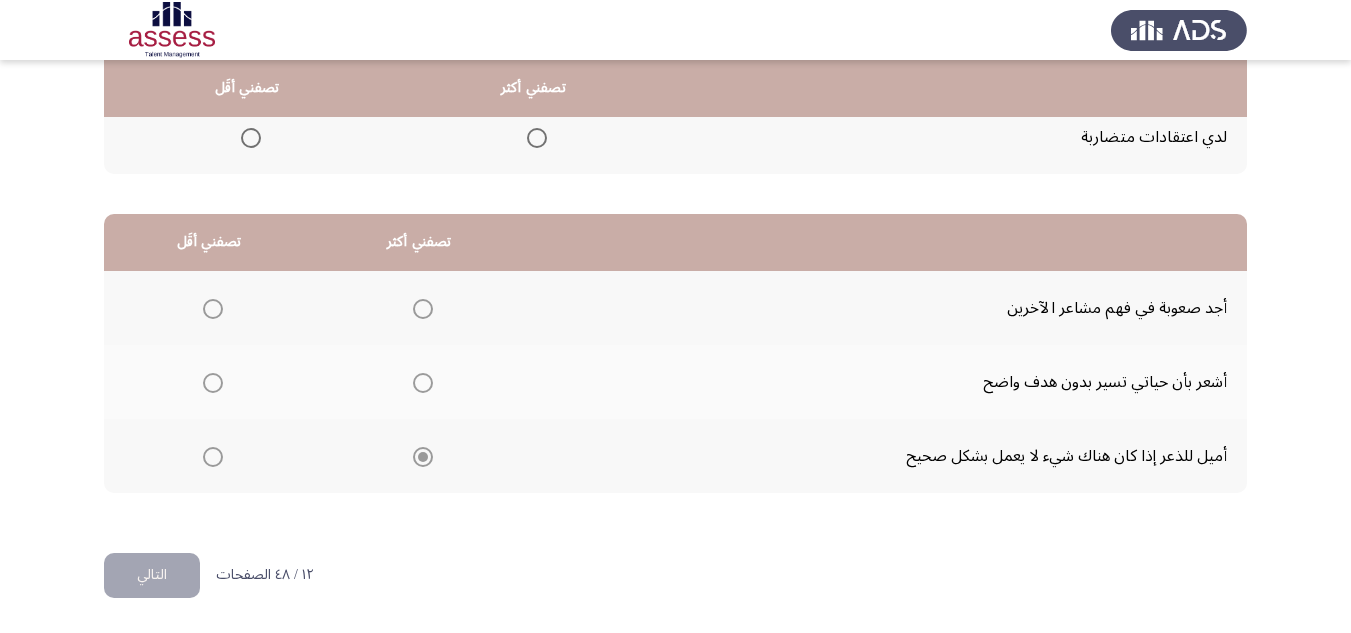 click at bounding box center (423, 309) 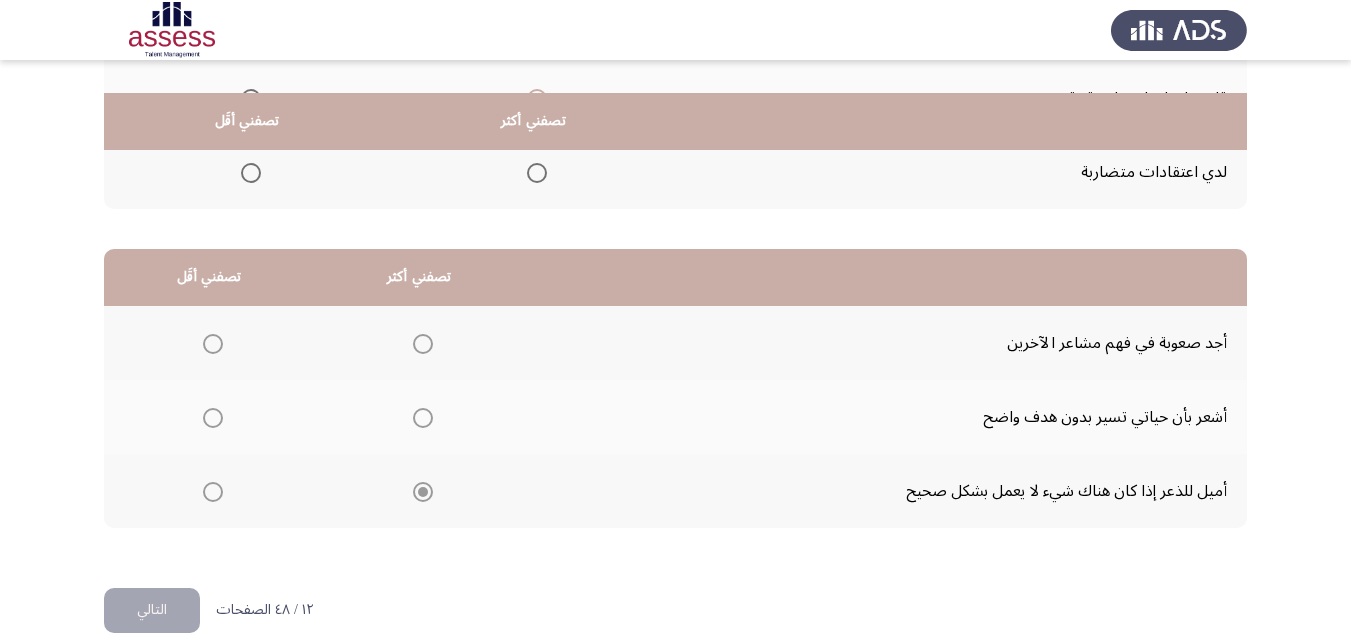 scroll, scrollTop: 377, scrollLeft: 0, axis: vertical 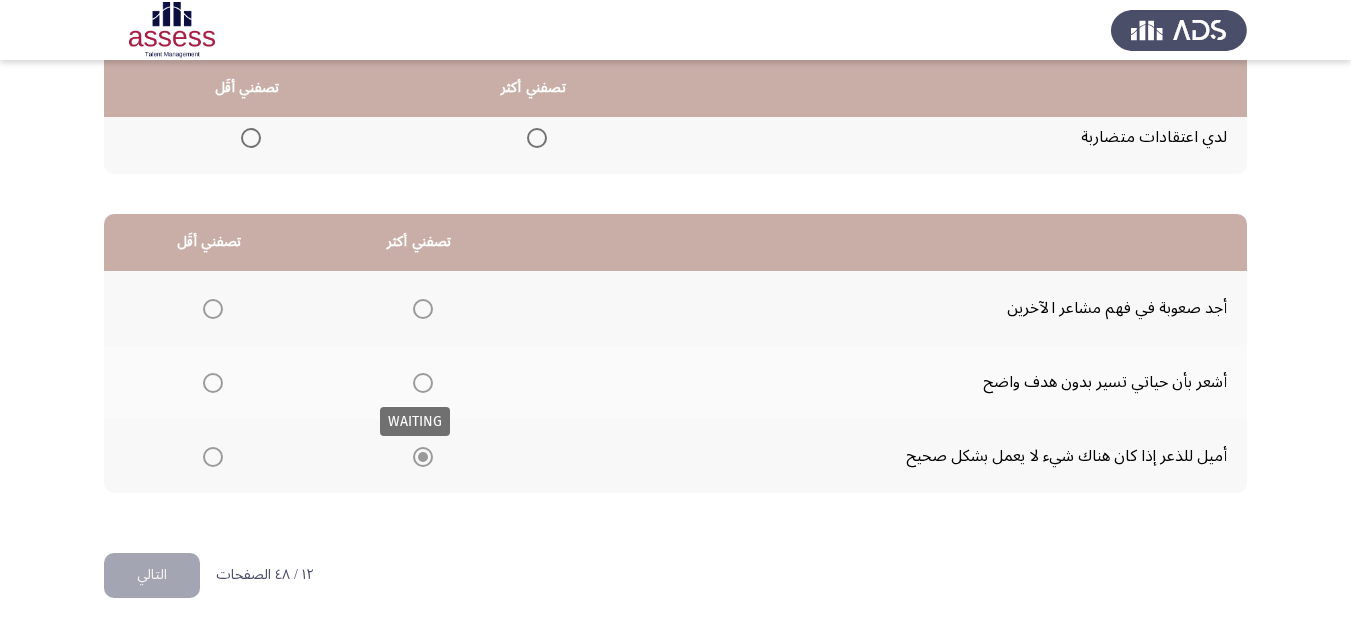 click at bounding box center [423, 383] 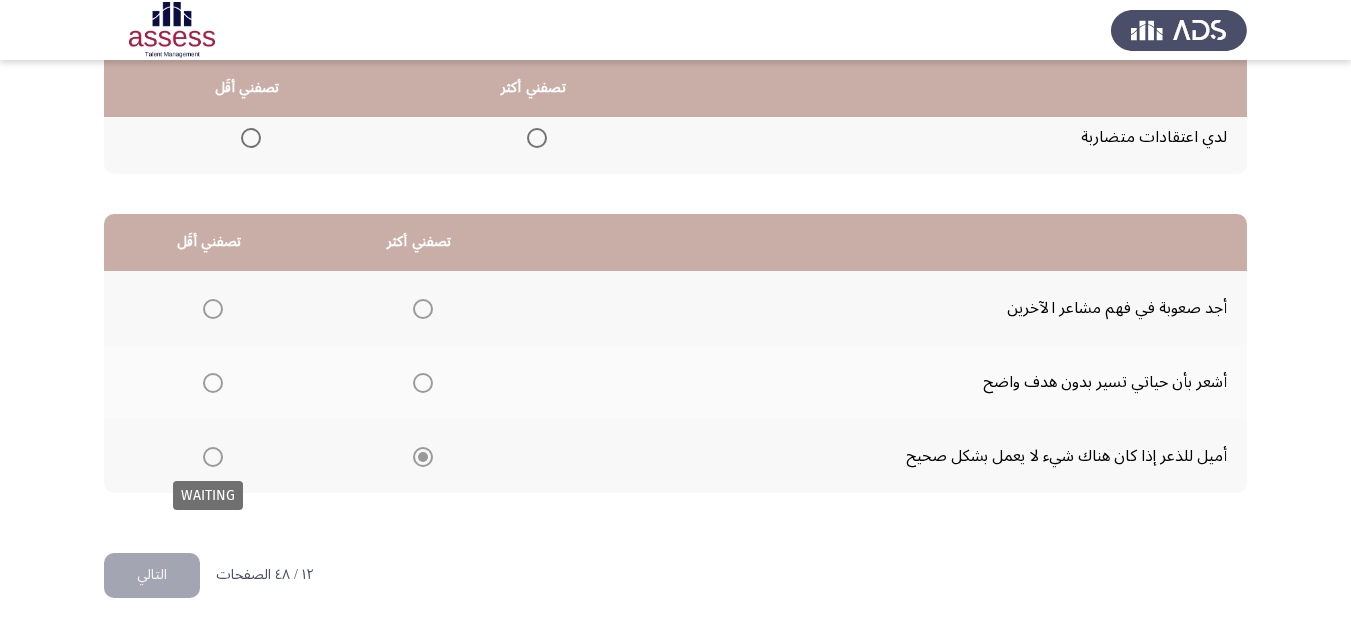 click at bounding box center [213, 457] 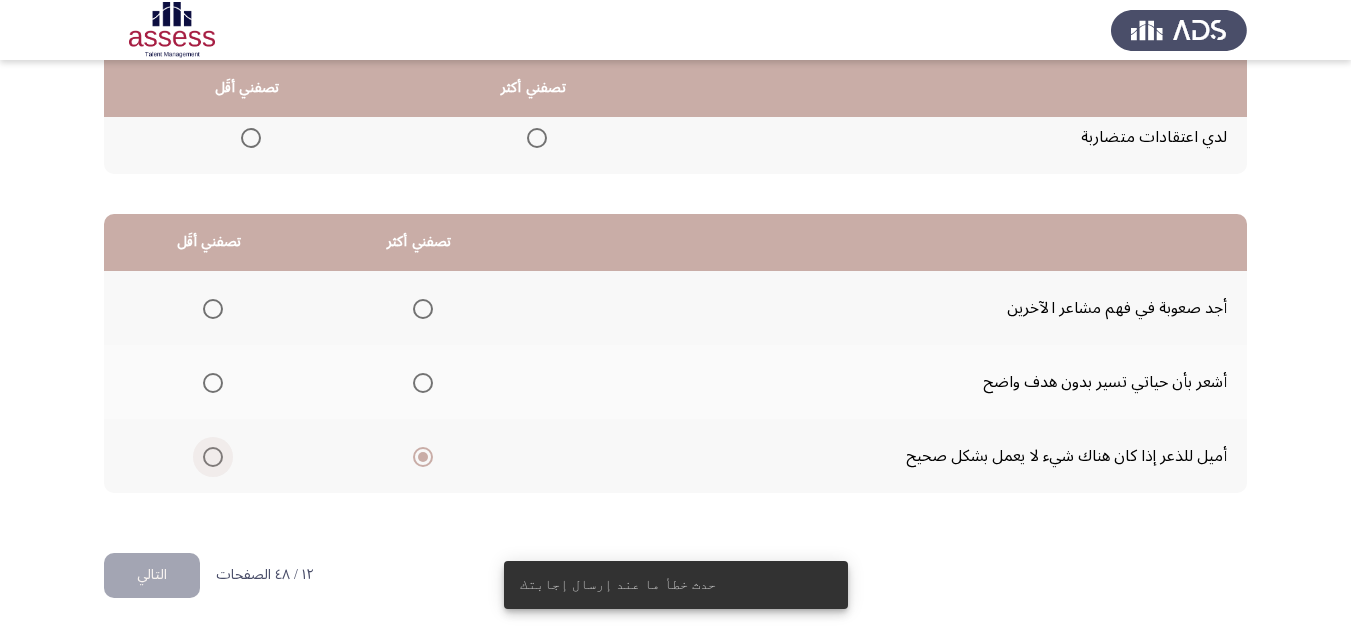 click at bounding box center [213, 457] 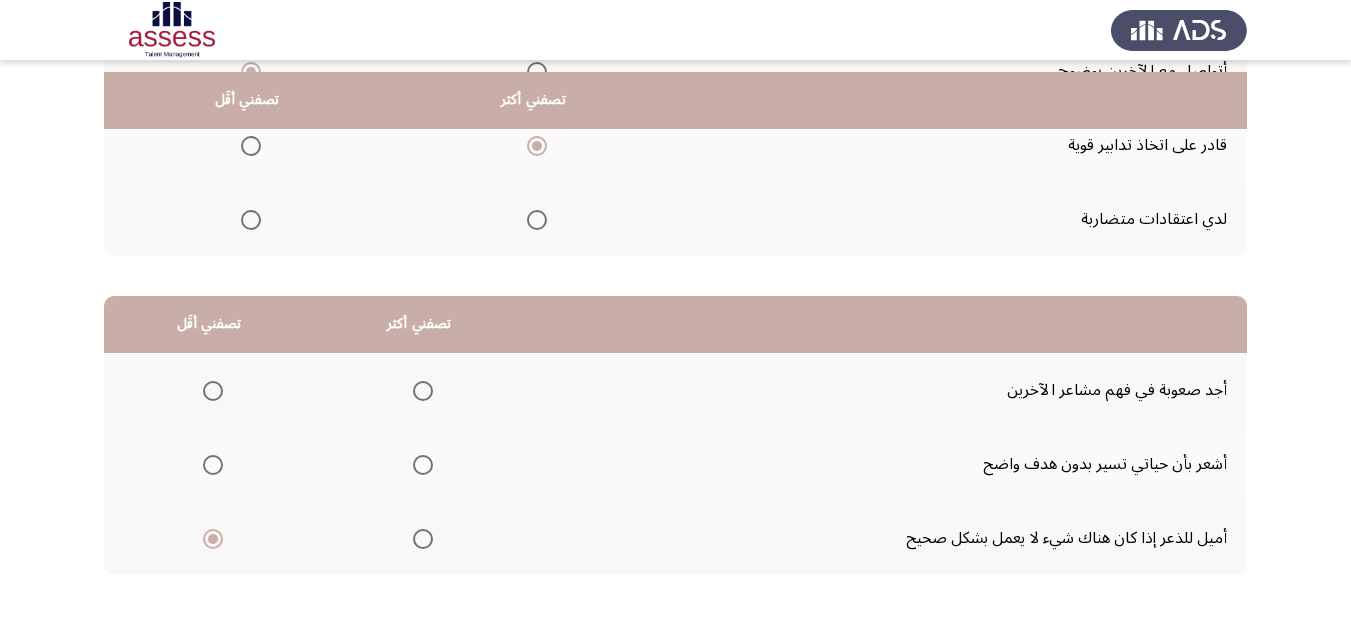 scroll, scrollTop: 377, scrollLeft: 0, axis: vertical 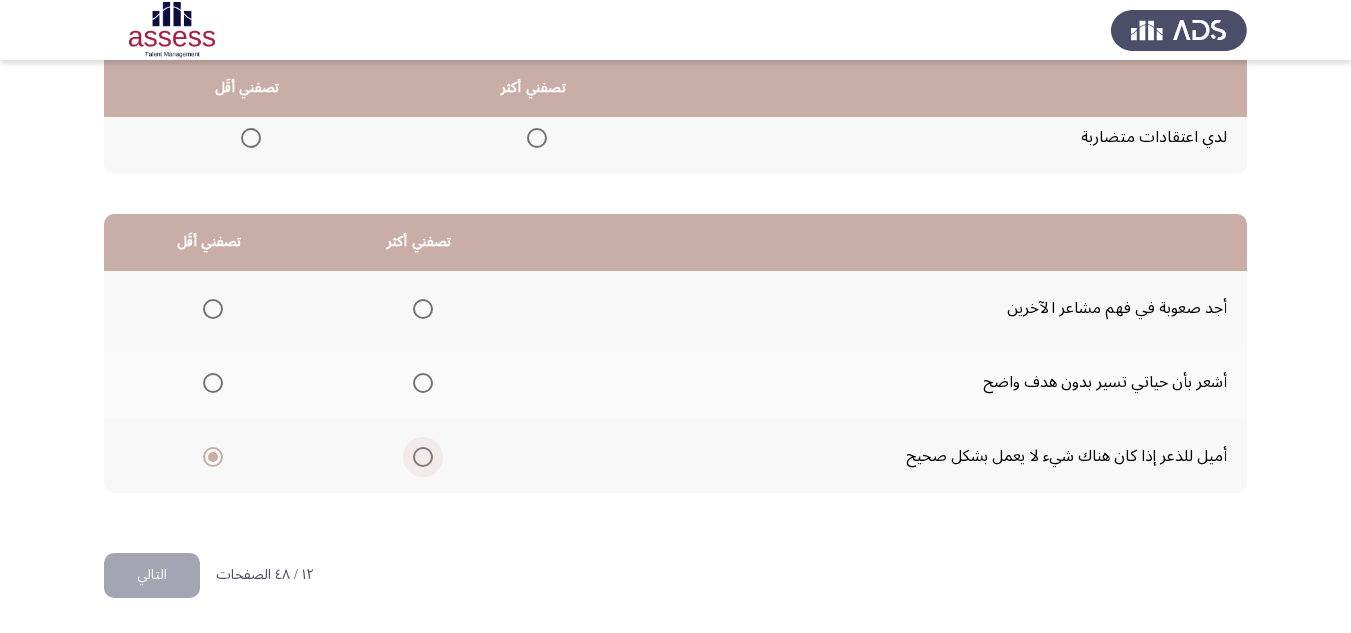 click at bounding box center [423, 457] 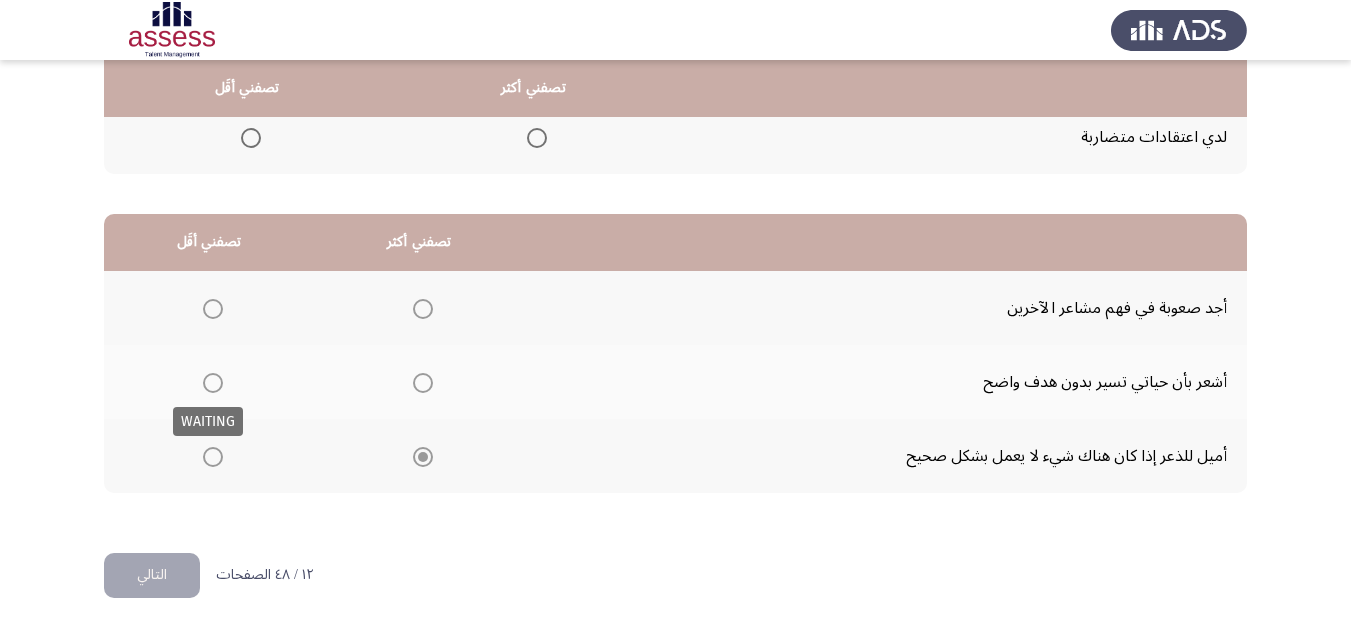 click at bounding box center (213, 383) 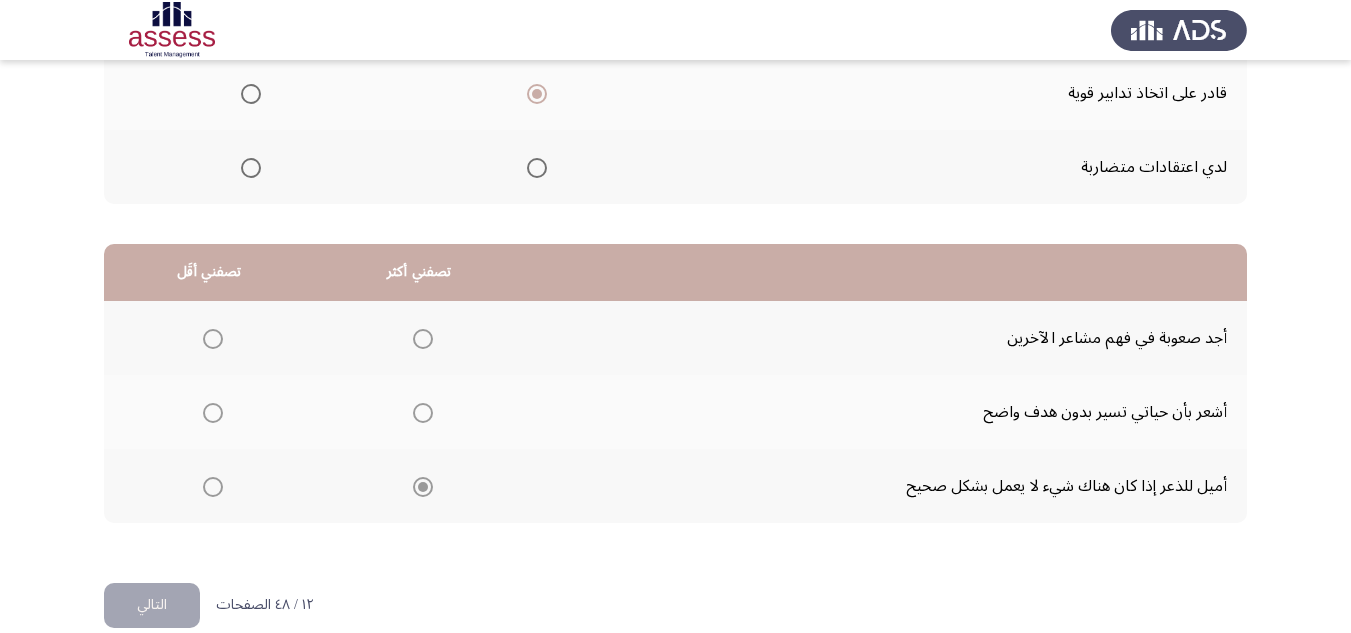 scroll, scrollTop: 377, scrollLeft: 0, axis: vertical 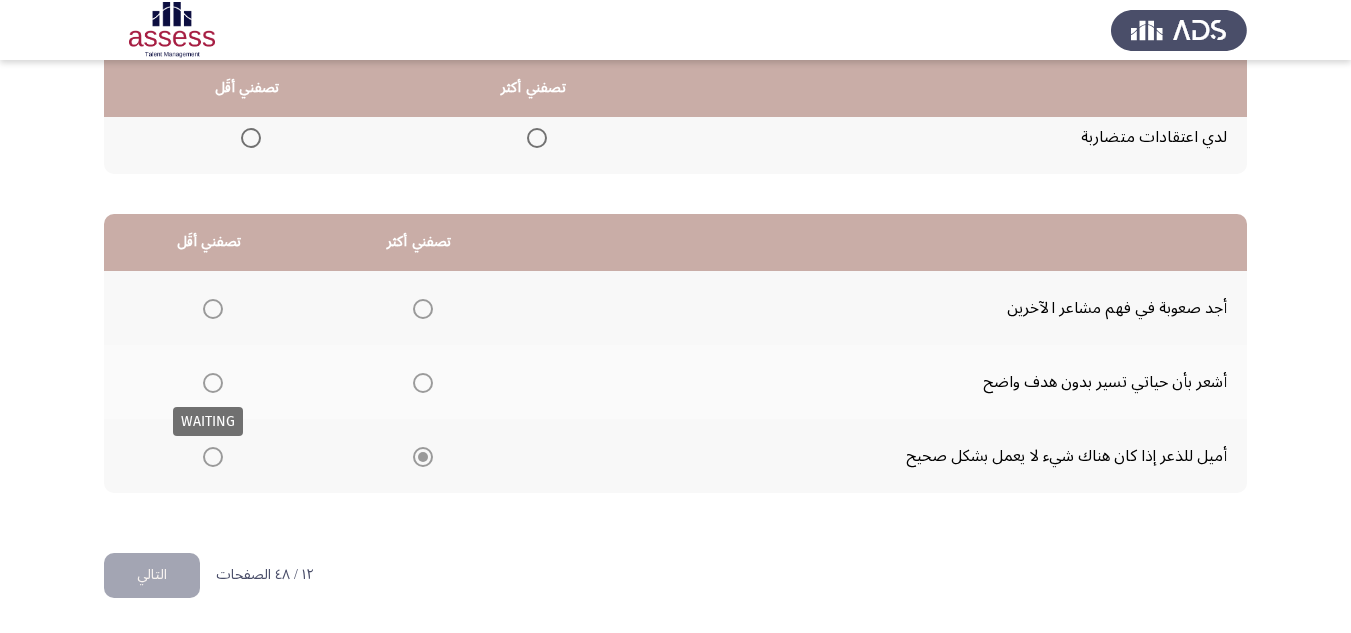 click at bounding box center [213, 383] 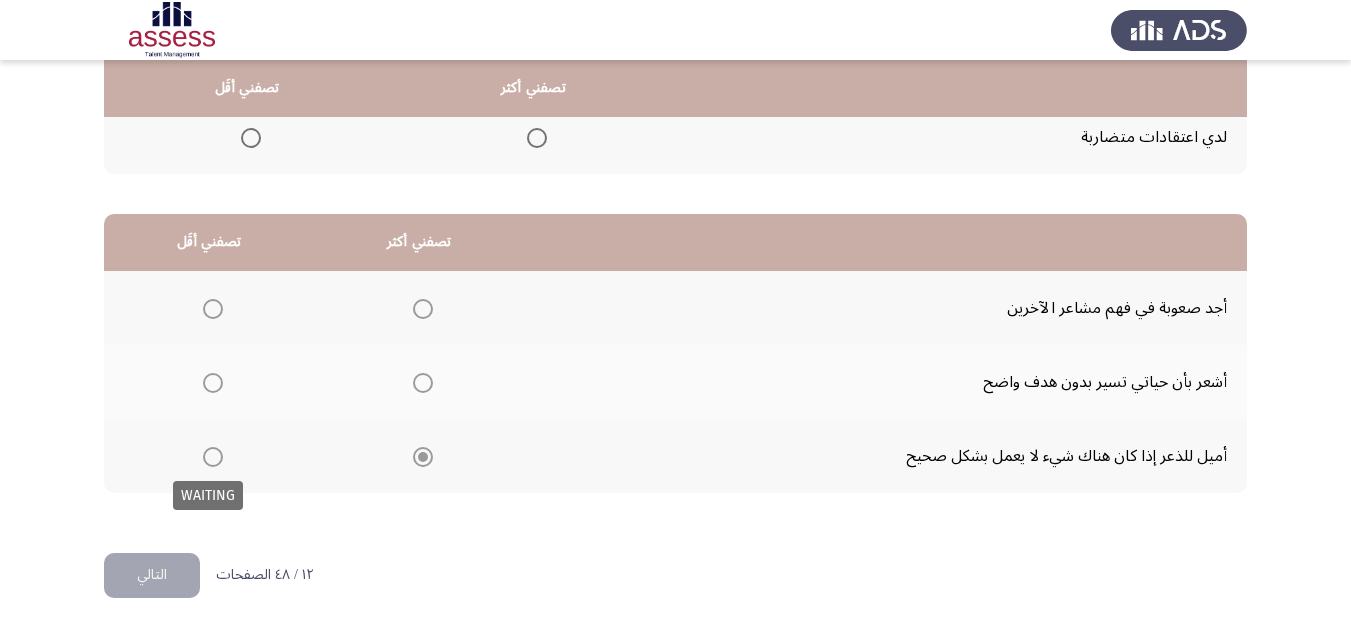 click at bounding box center [213, 457] 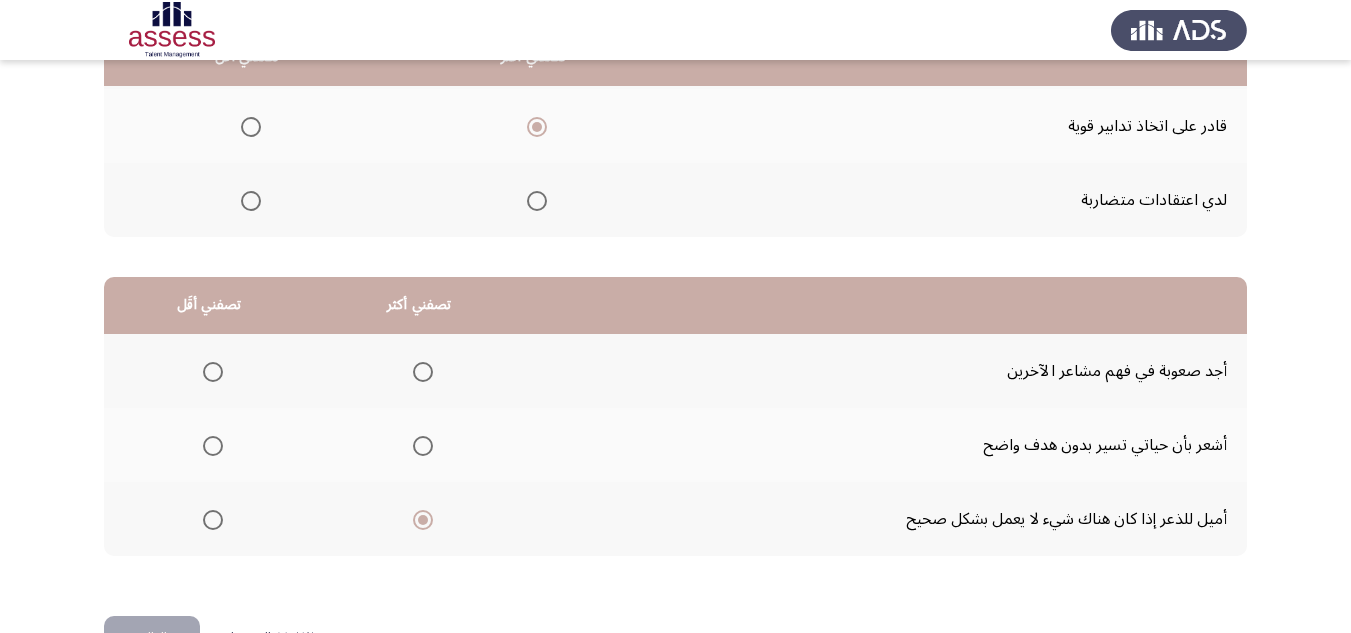 scroll, scrollTop: 377, scrollLeft: 0, axis: vertical 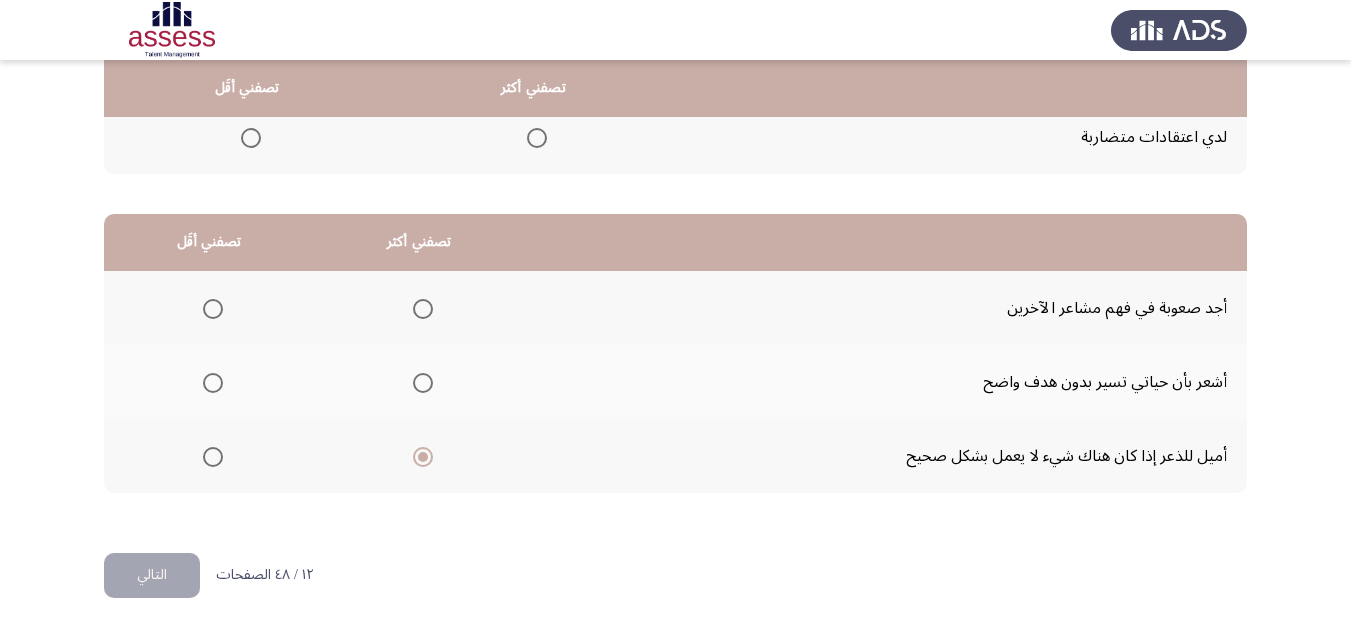 click at bounding box center (213, 383) 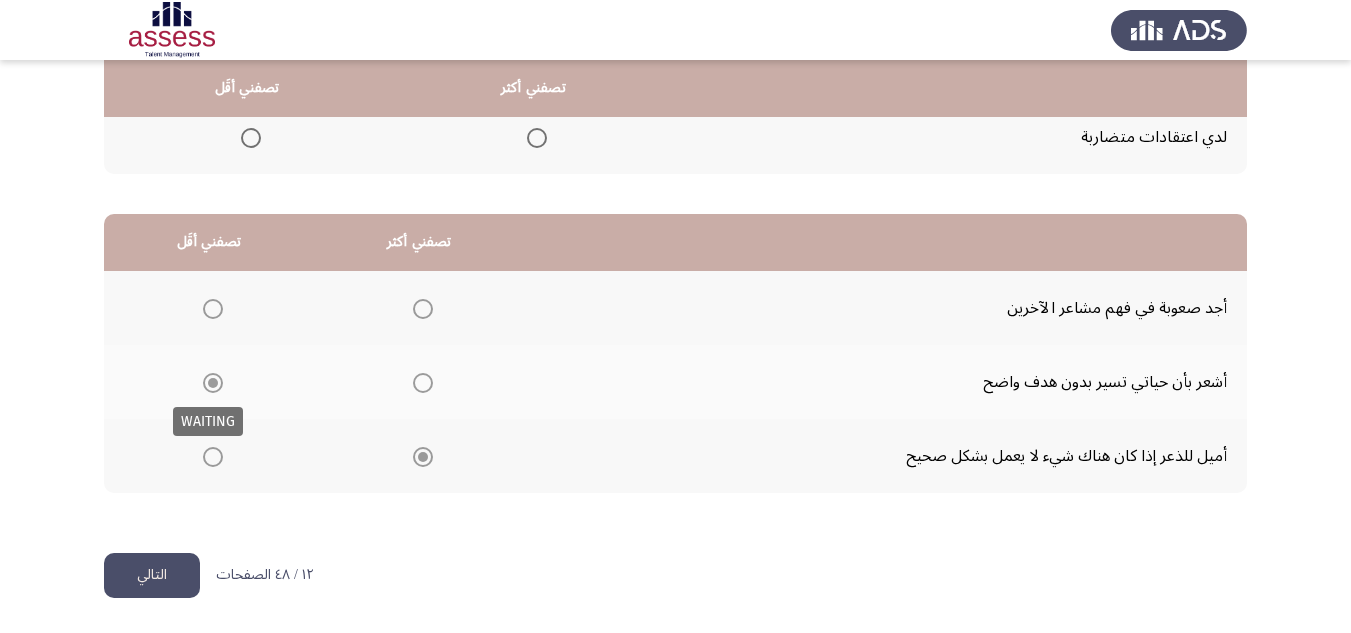 click at bounding box center [213, 383] 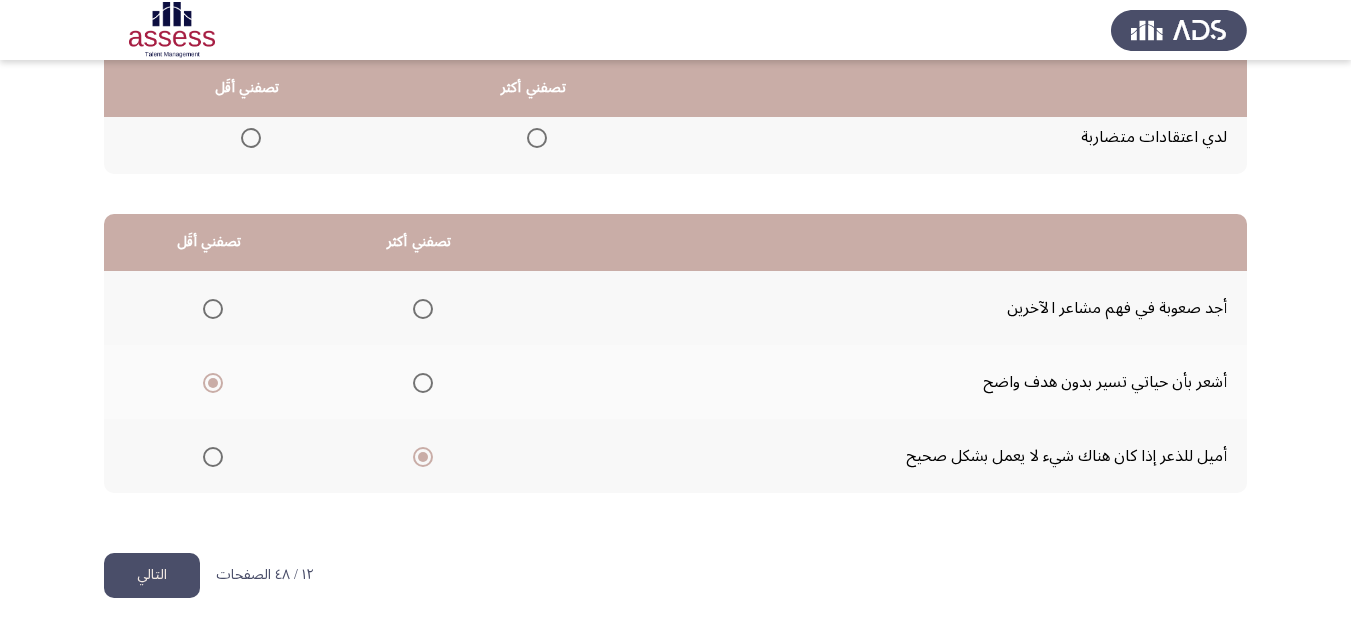 click on "التالي" 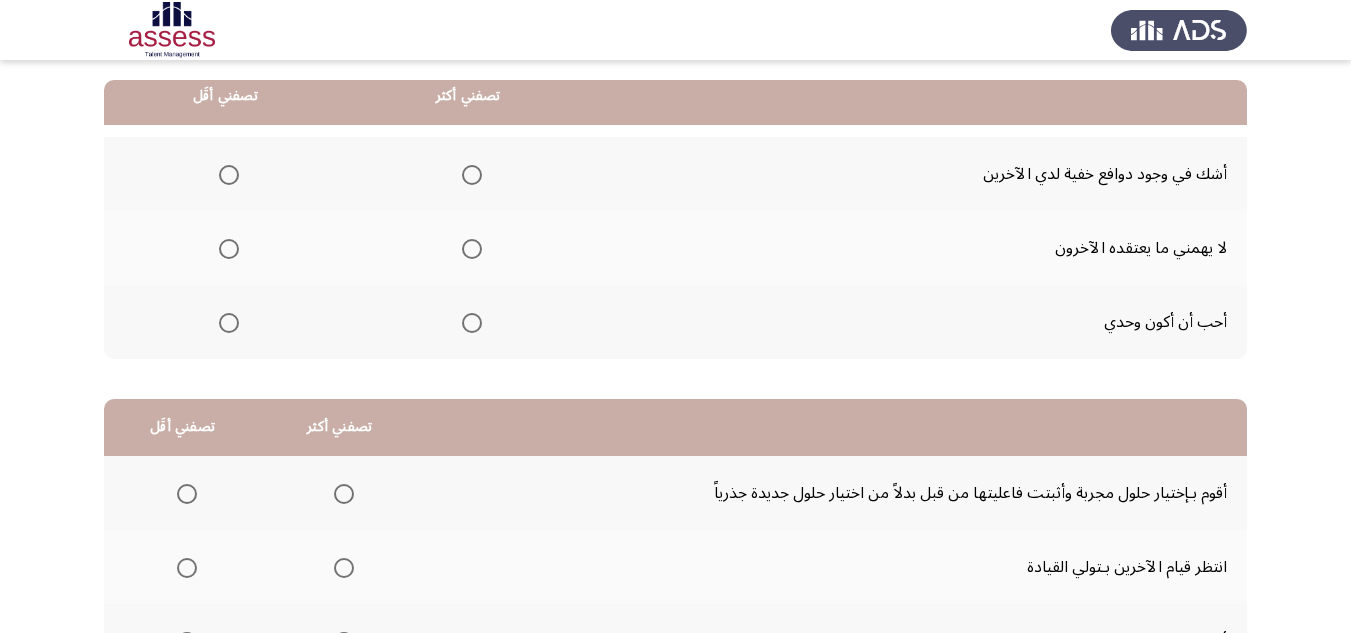 scroll, scrollTop: 200, scrollLeft: 0, axis: vertical 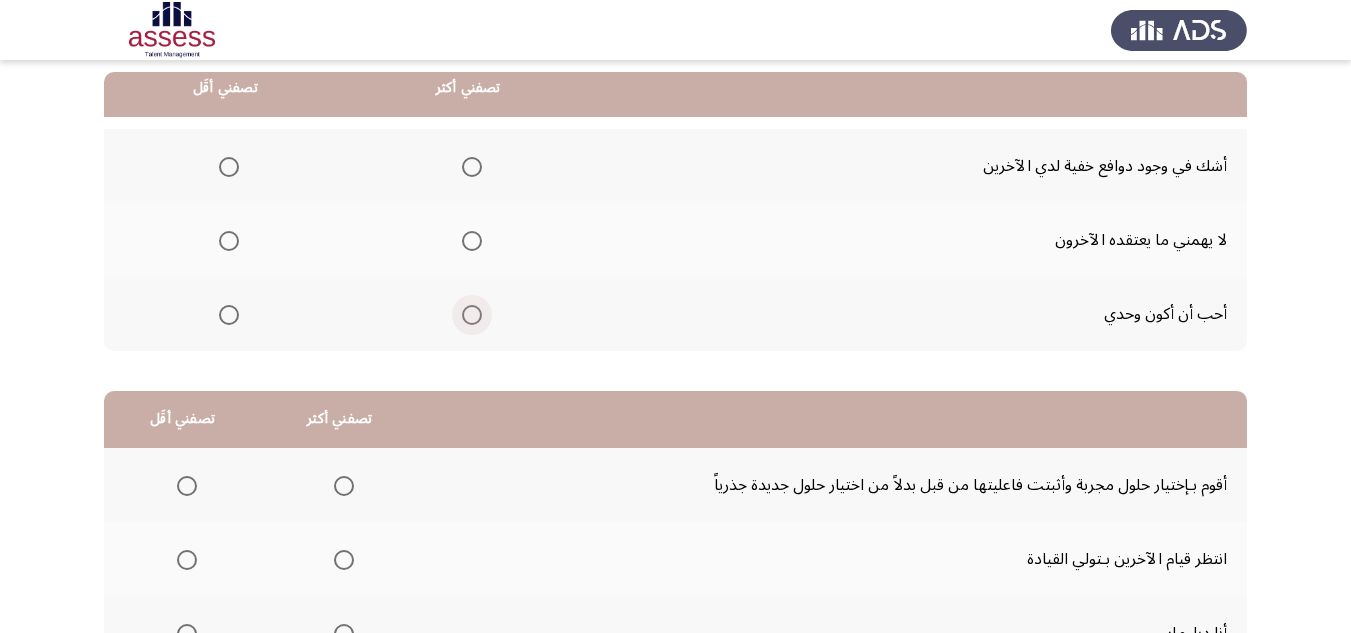 click at bounding box center (472, 315) 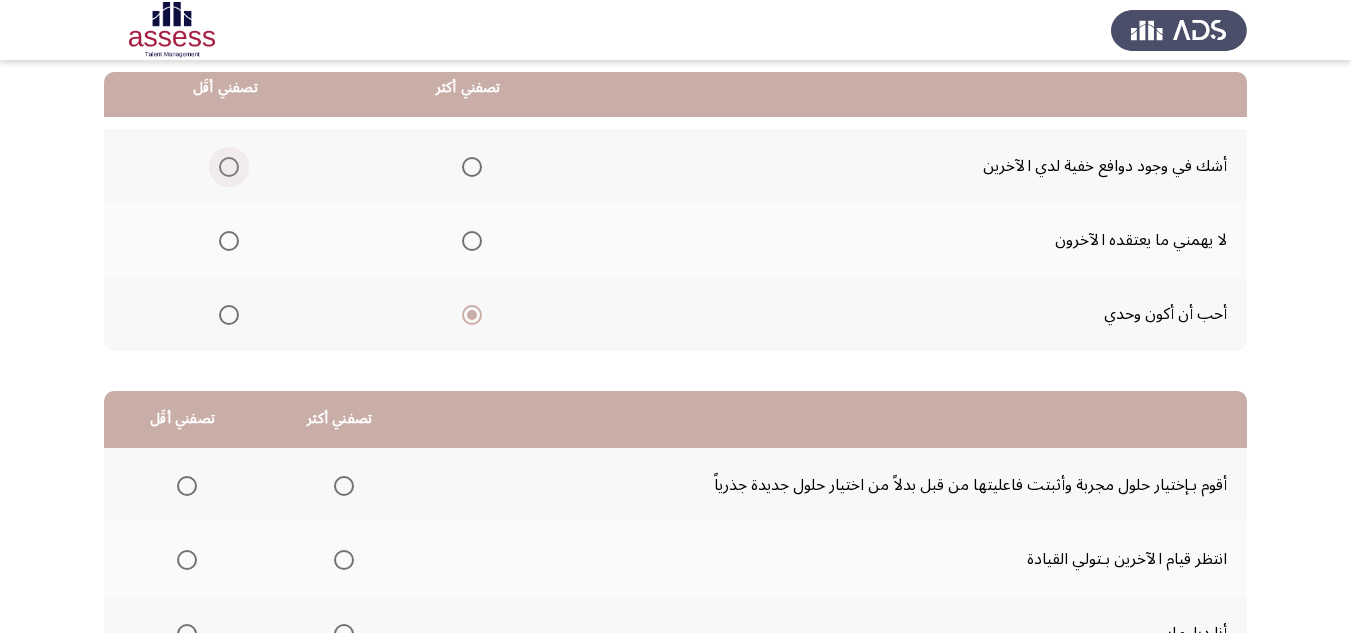 click at bounding box center (229, 167) 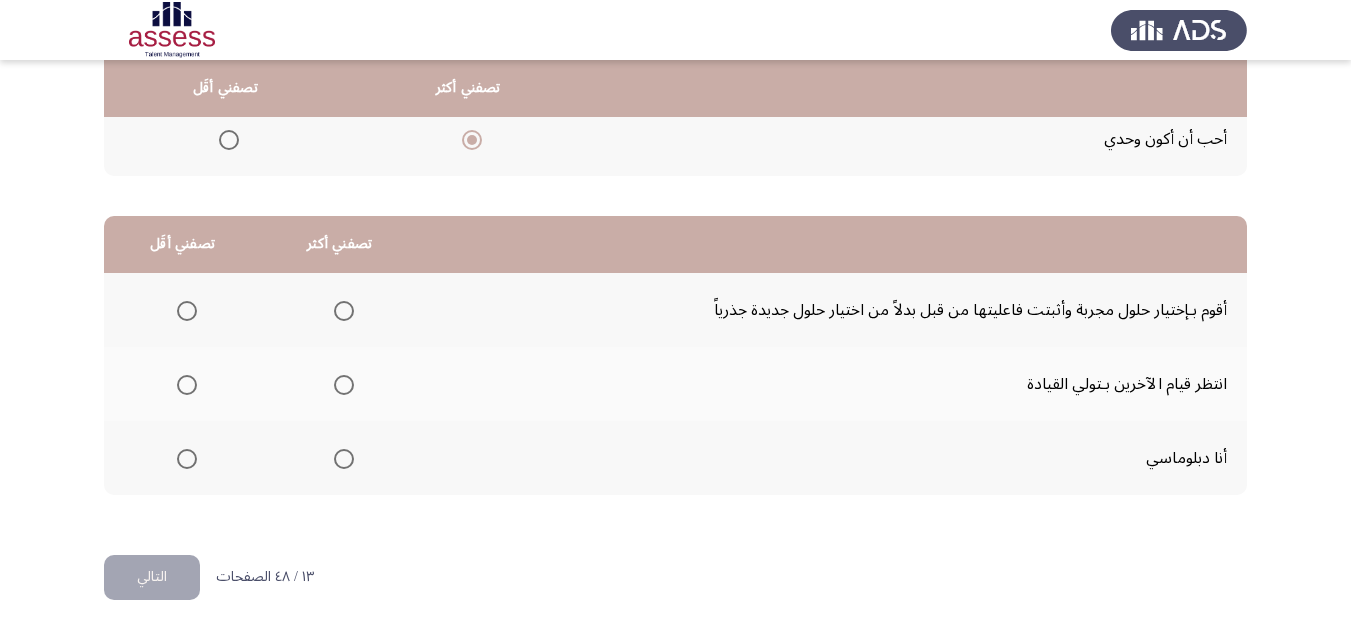 scroll, scrollTop: 377, scrollLeft: 0, axis: vertical 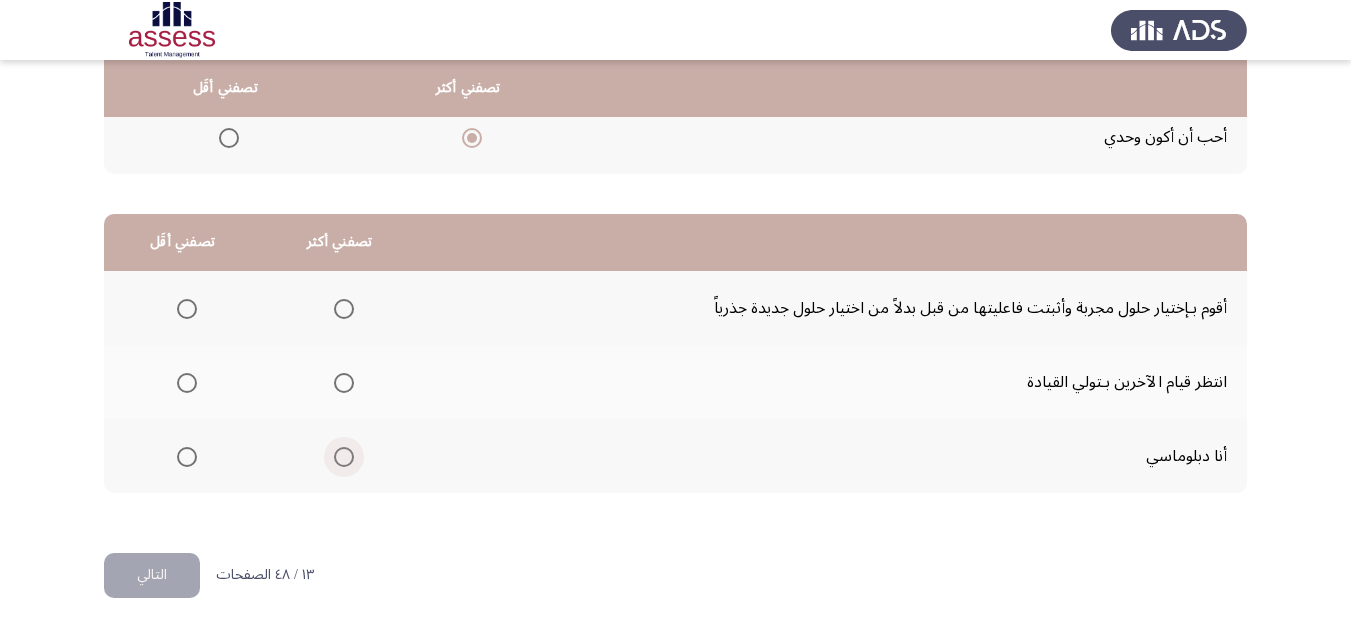 click at bounding box center (344, 457) 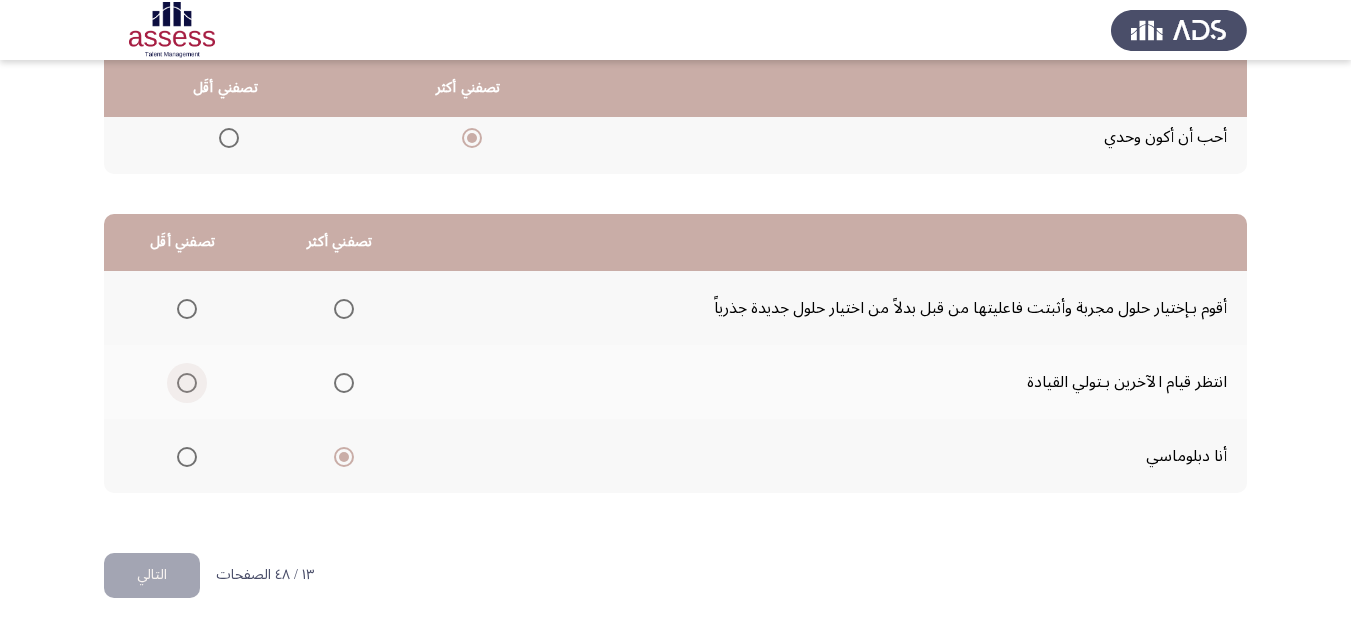click at bounding box center (187, 383) 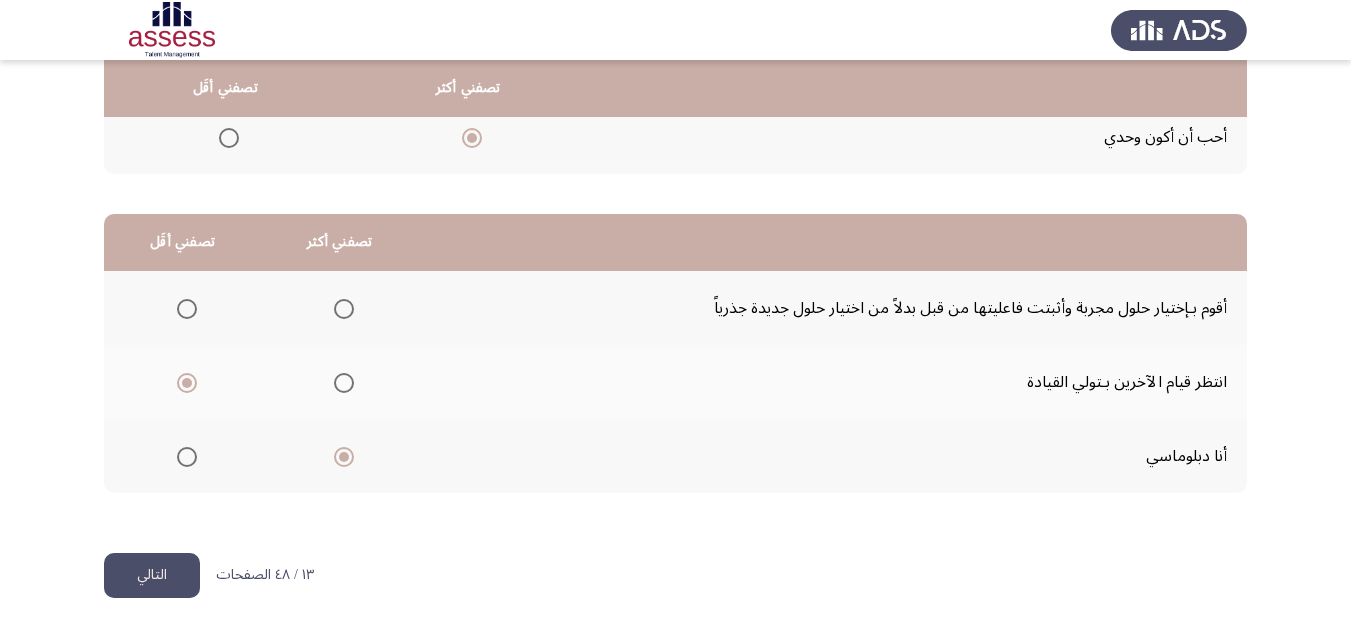 click on "التالي" 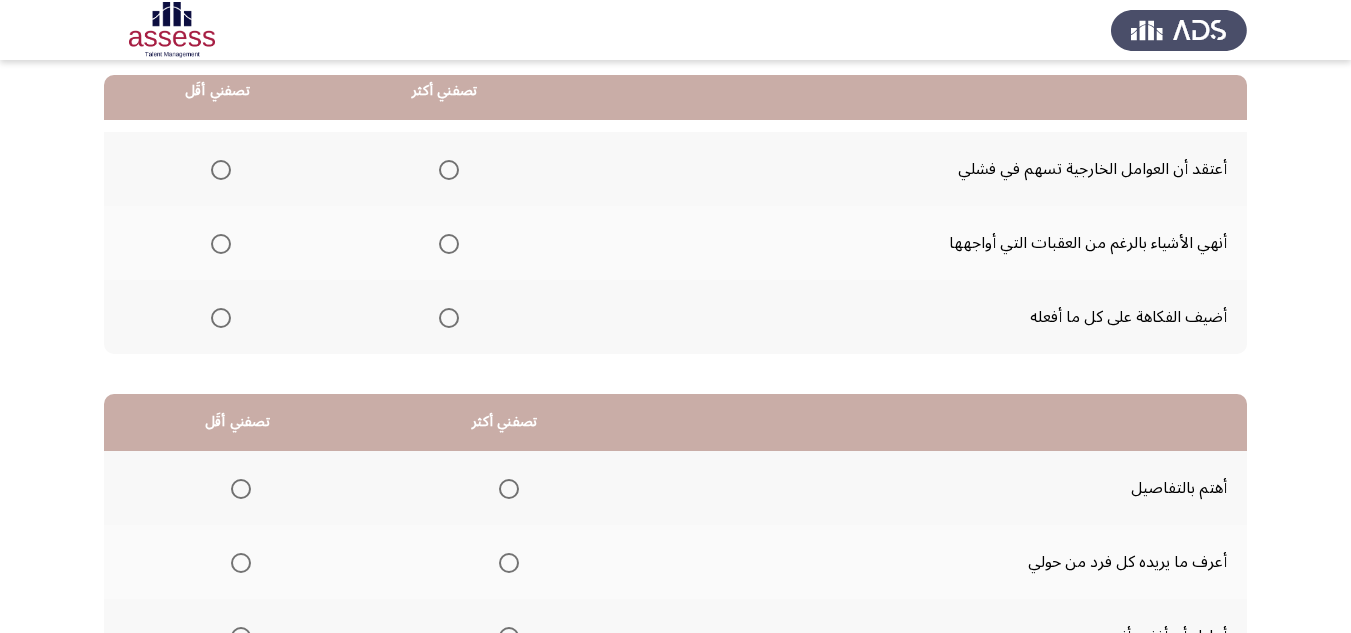 scroll, scrollTop: 200, scrollLeft: 0, axis: vertical 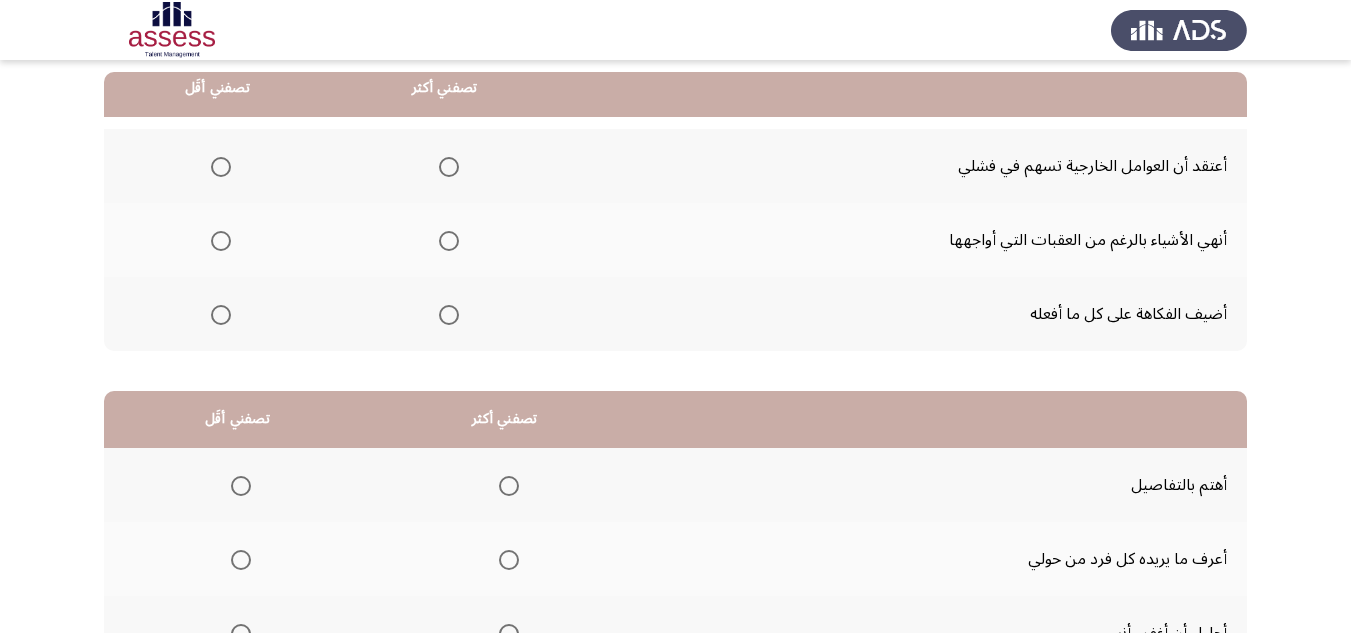 click at bounding box center (449, 315) 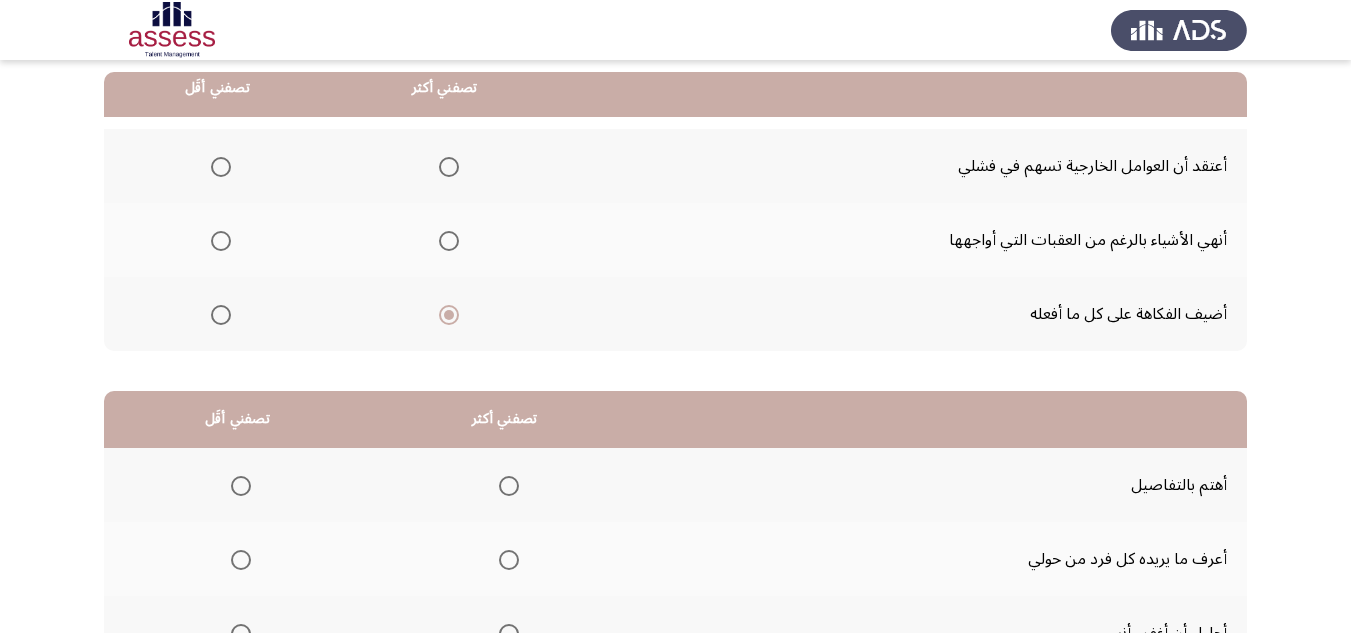 click at bounding box center (221, 241) 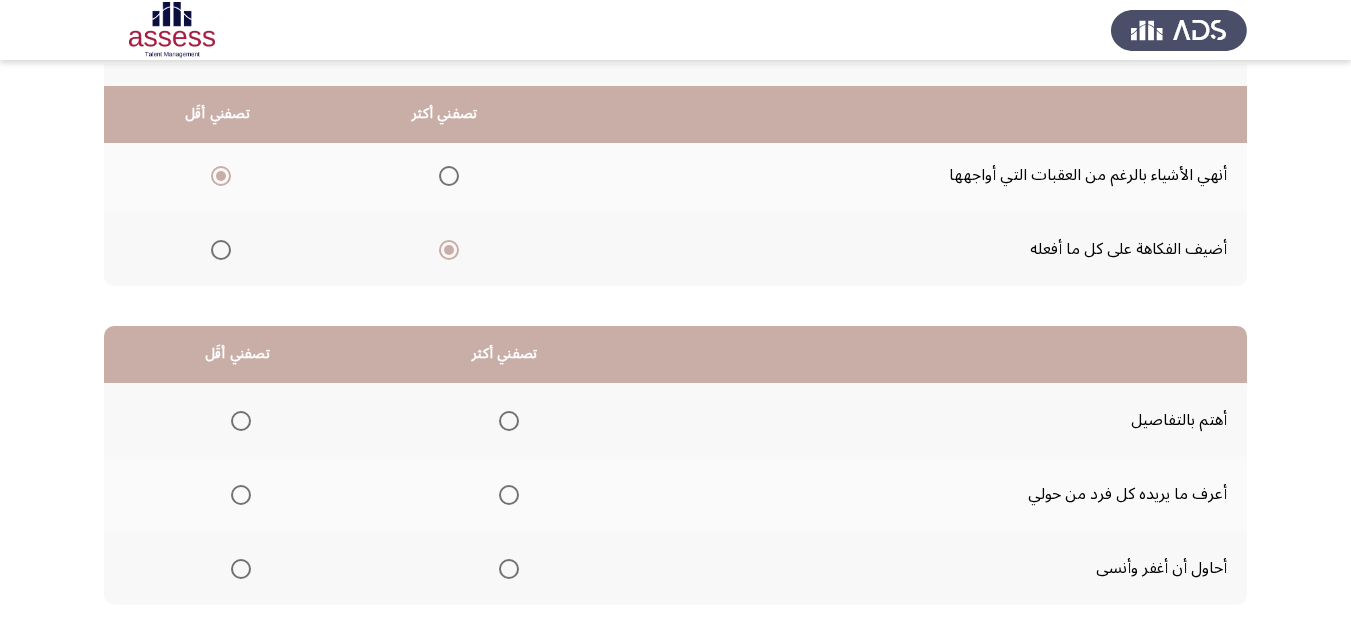 scroll, scrollTop: 377, scrollLeft: 0, axis: vertical 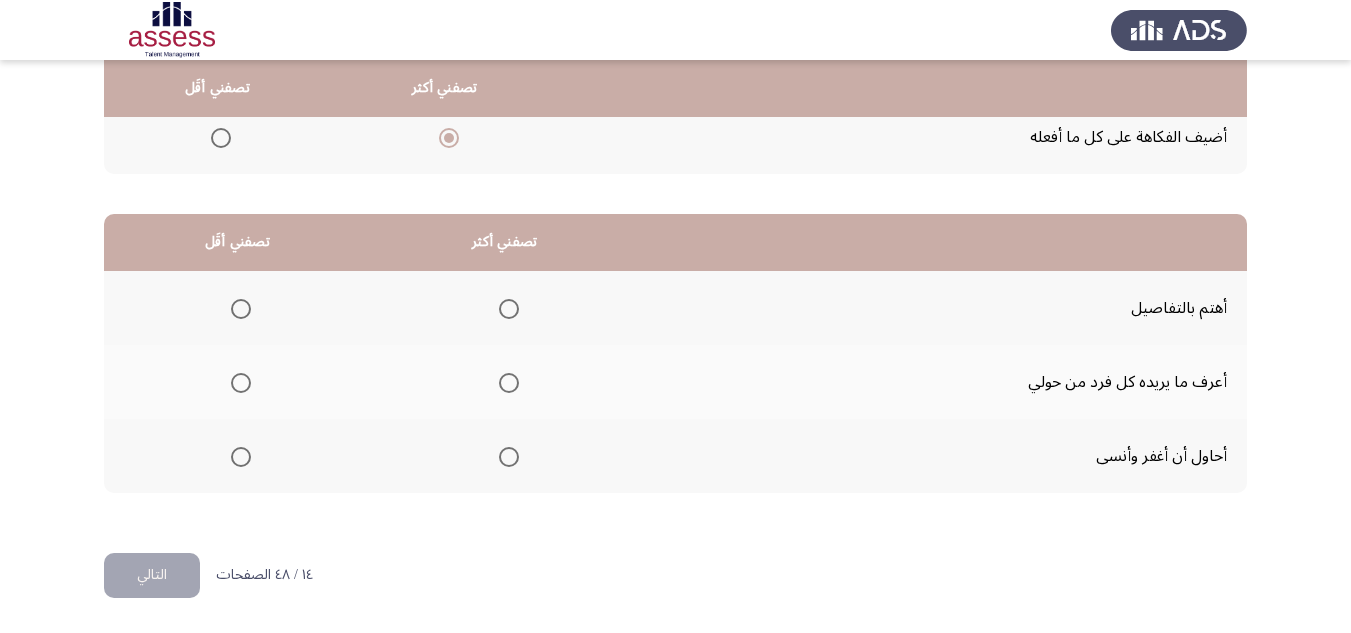 click at bounding box center [509, 383] 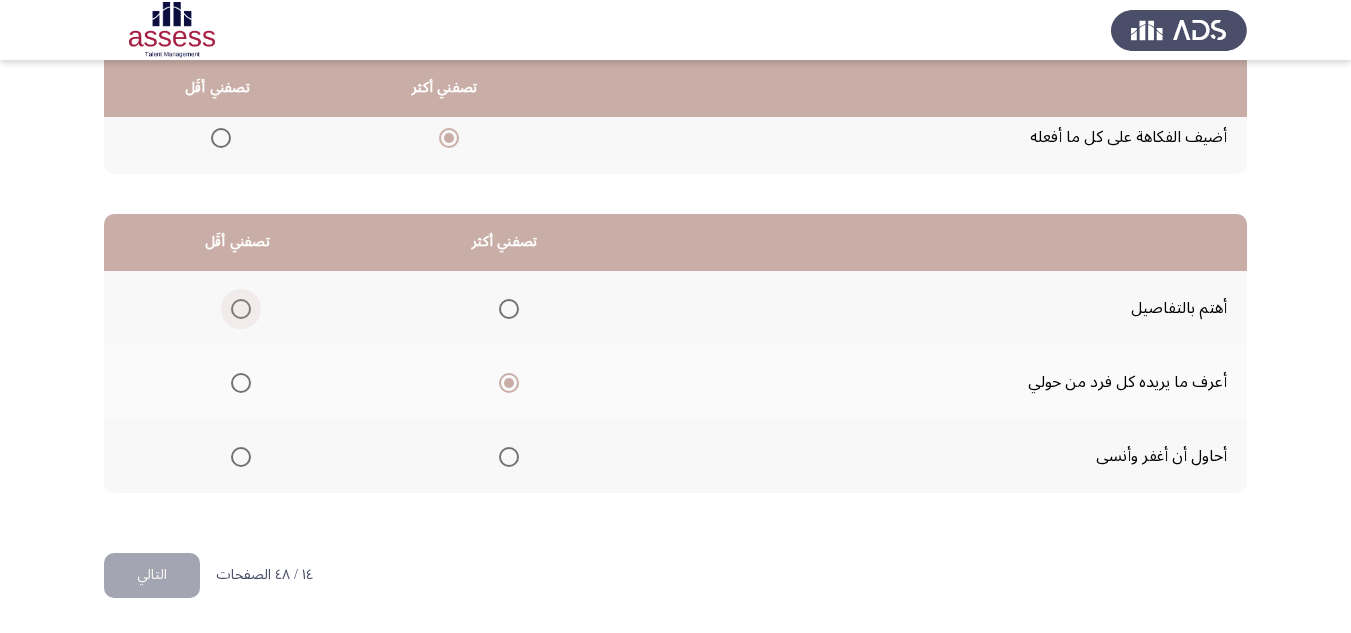 click at bounding box center (241, 309) 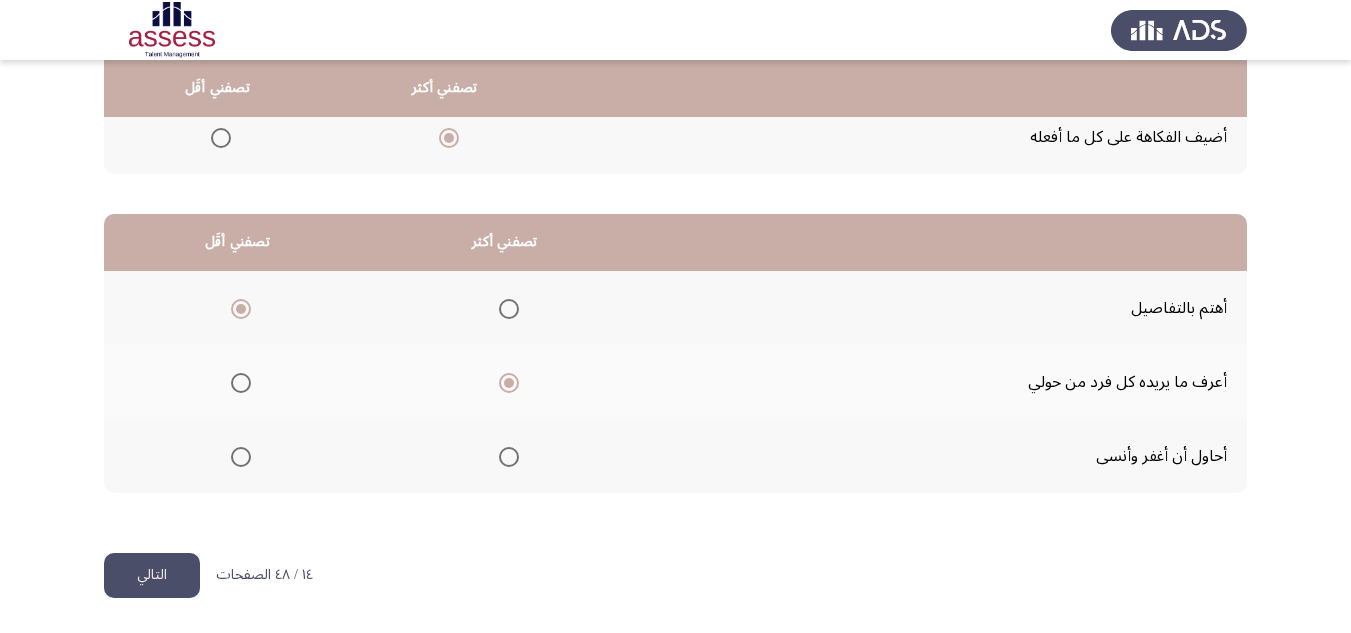 click on "التالي" 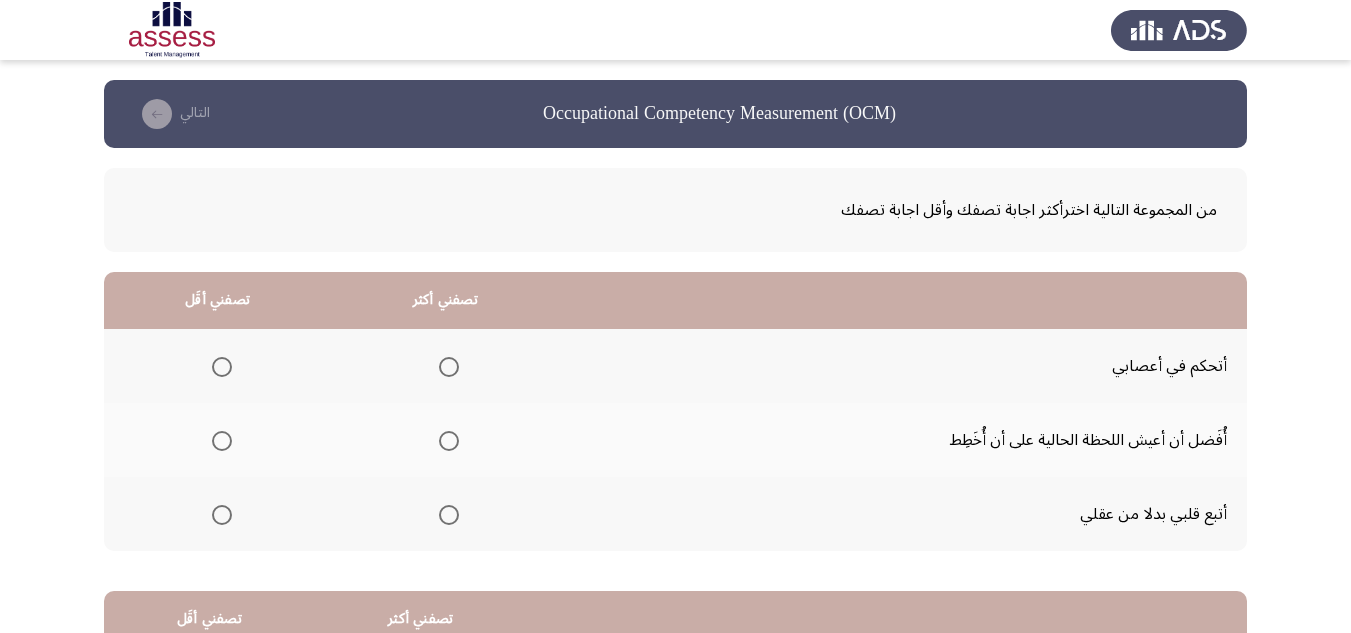 scroll, scrollTop: 100, scrollLeft: 0, axis: vertical 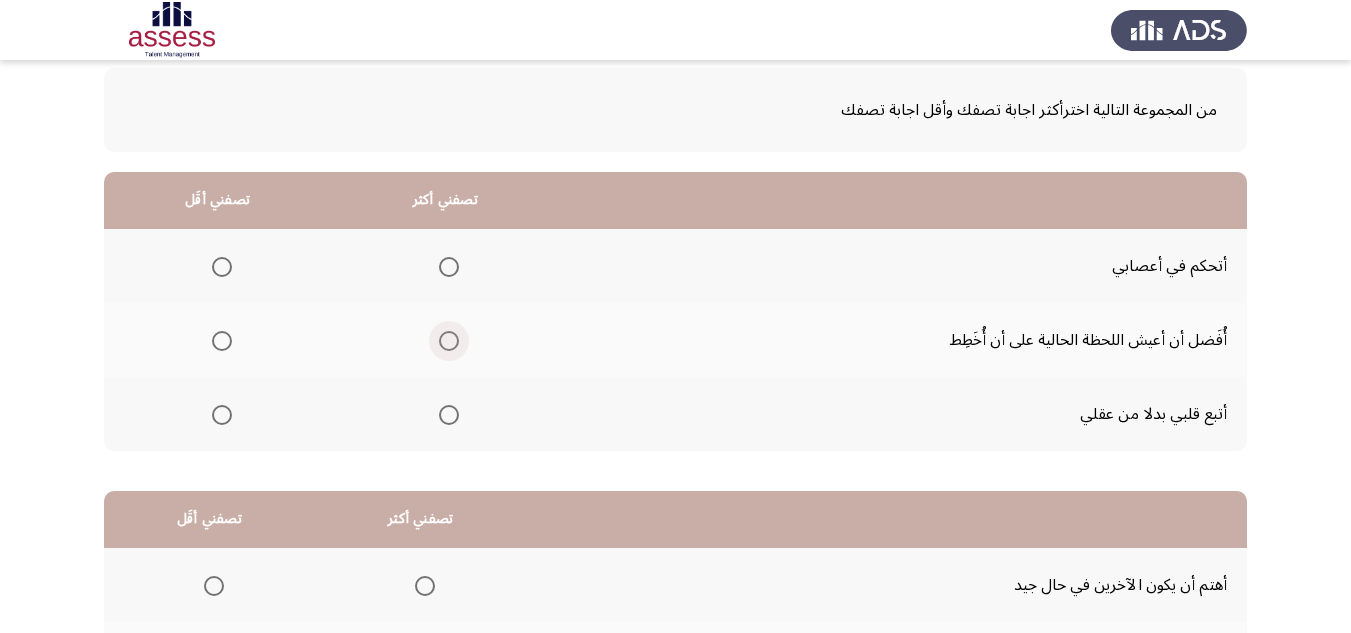 click at bounding box center [449, 341] 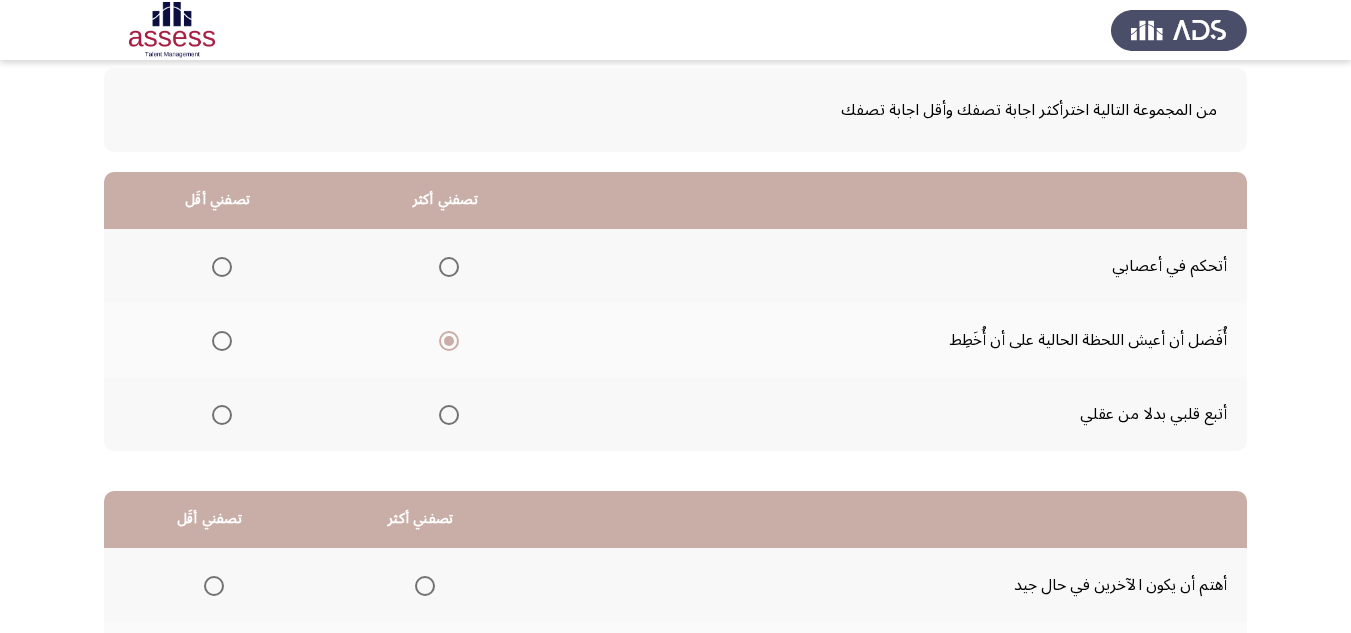 click at bounding box center [222, 415] 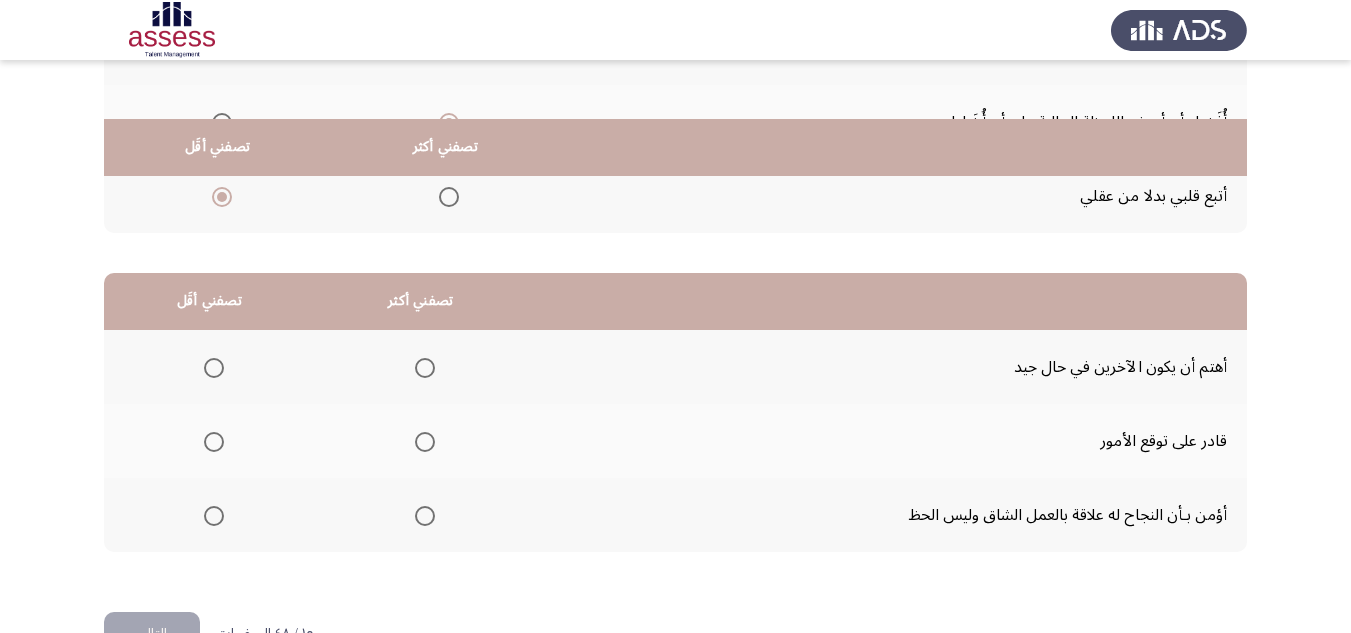 scroll, scrollTop: 377, scrollLeft: 0, axis: vertical 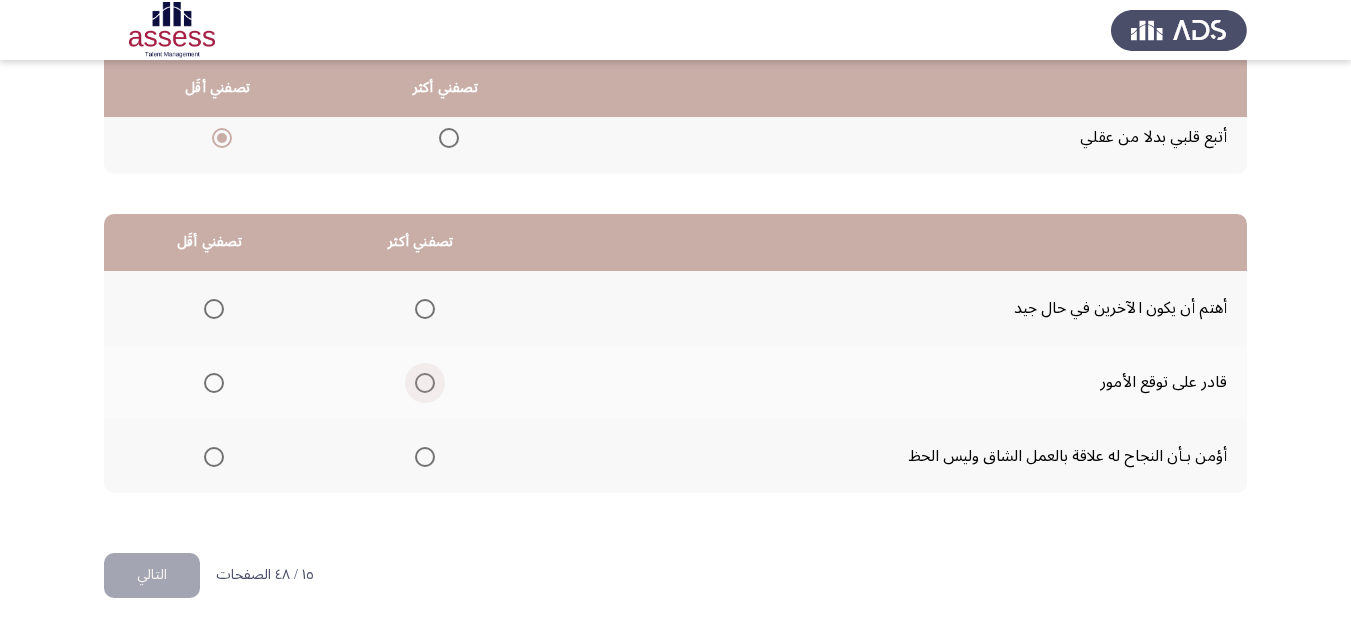 click at bounding box center (425, 383) 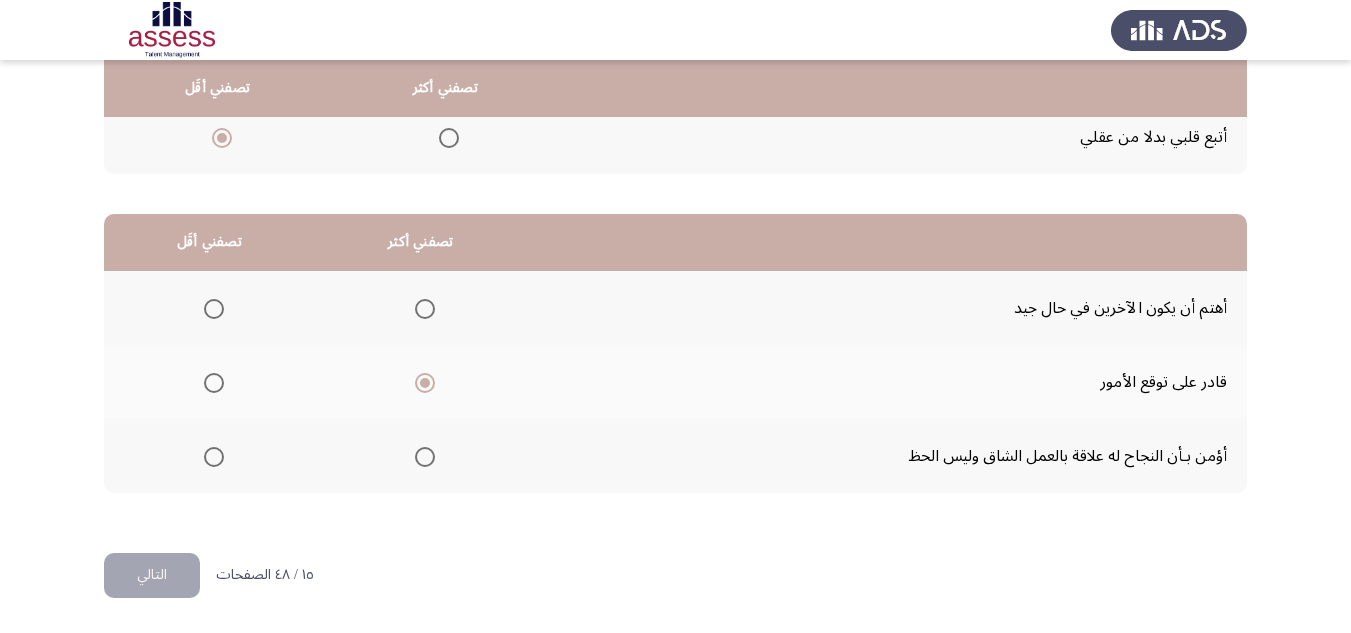 click at bounding box center (214, 309) 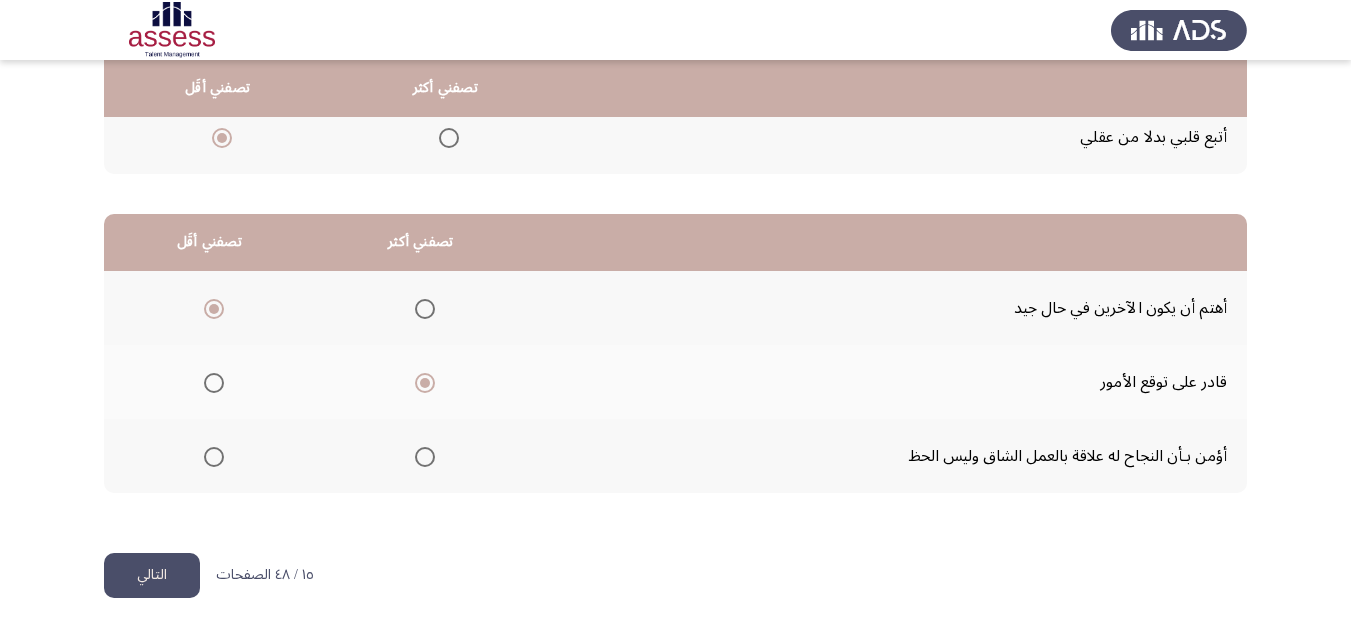 click on "التالي" 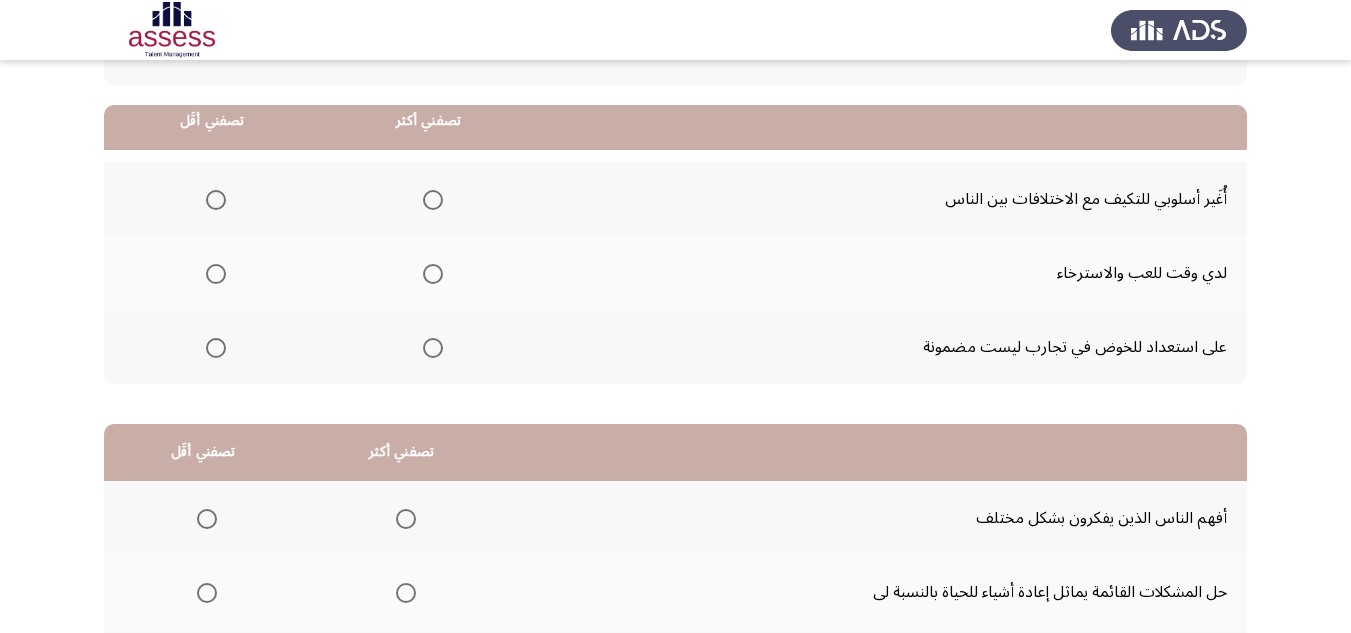 scroll, scrollTop: 200, scrollLeft: 0, axis: vertical 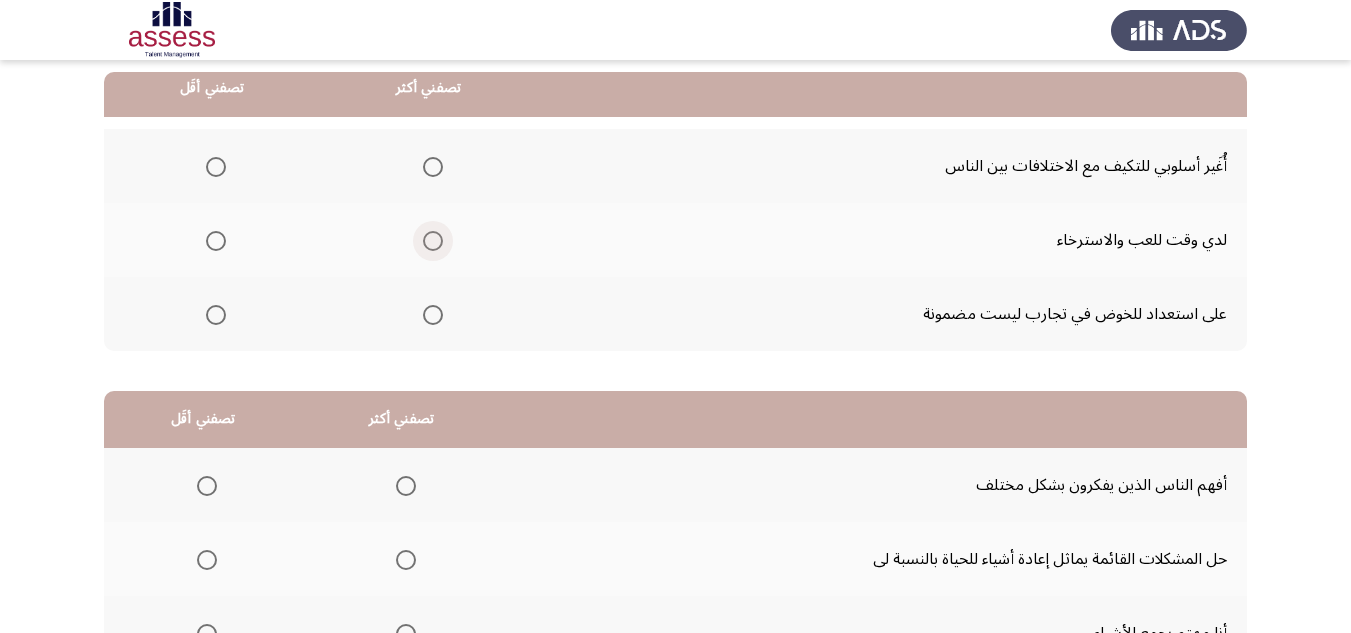 click at bounding box center (433, 241) 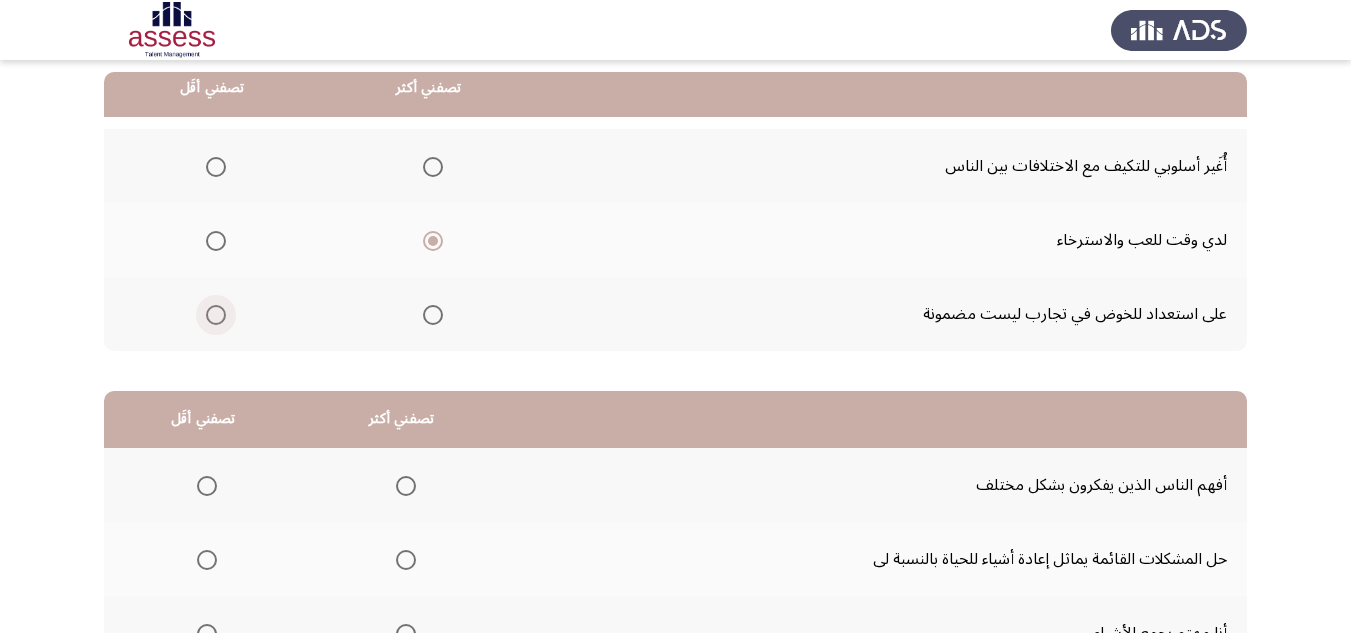 click at bounding box center [216, 315] 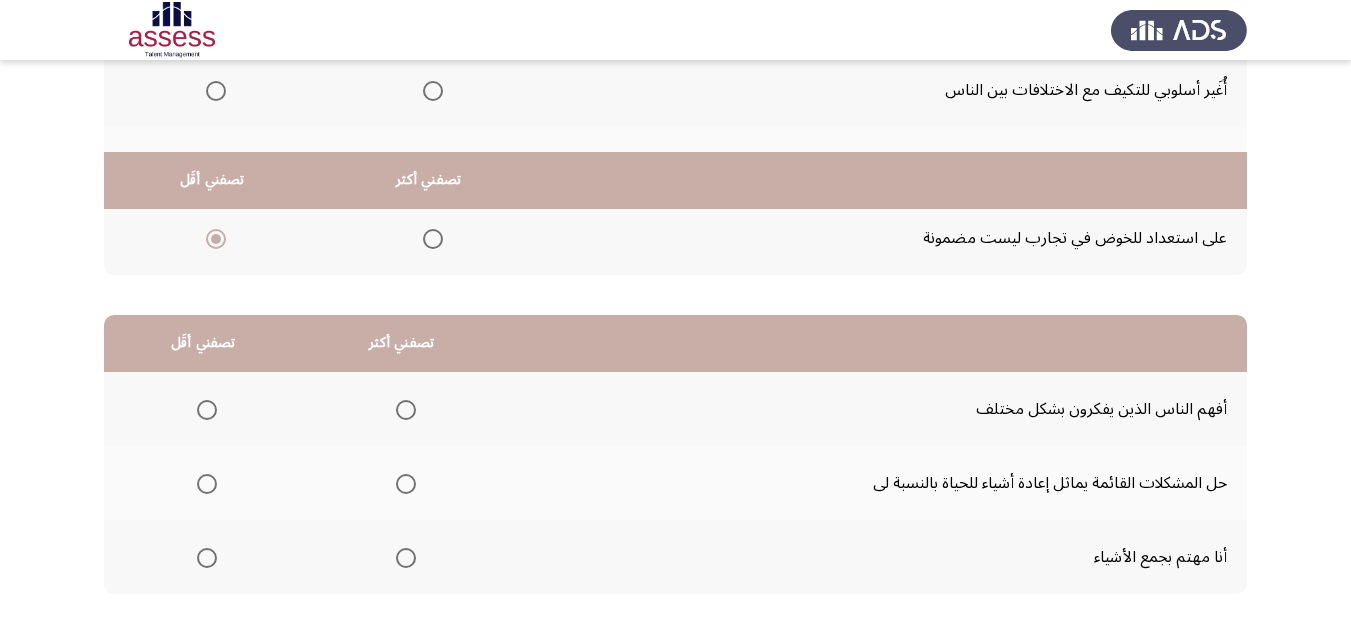 scroll, scrollTop: 377, scrollLeft: 0, axis: vertical 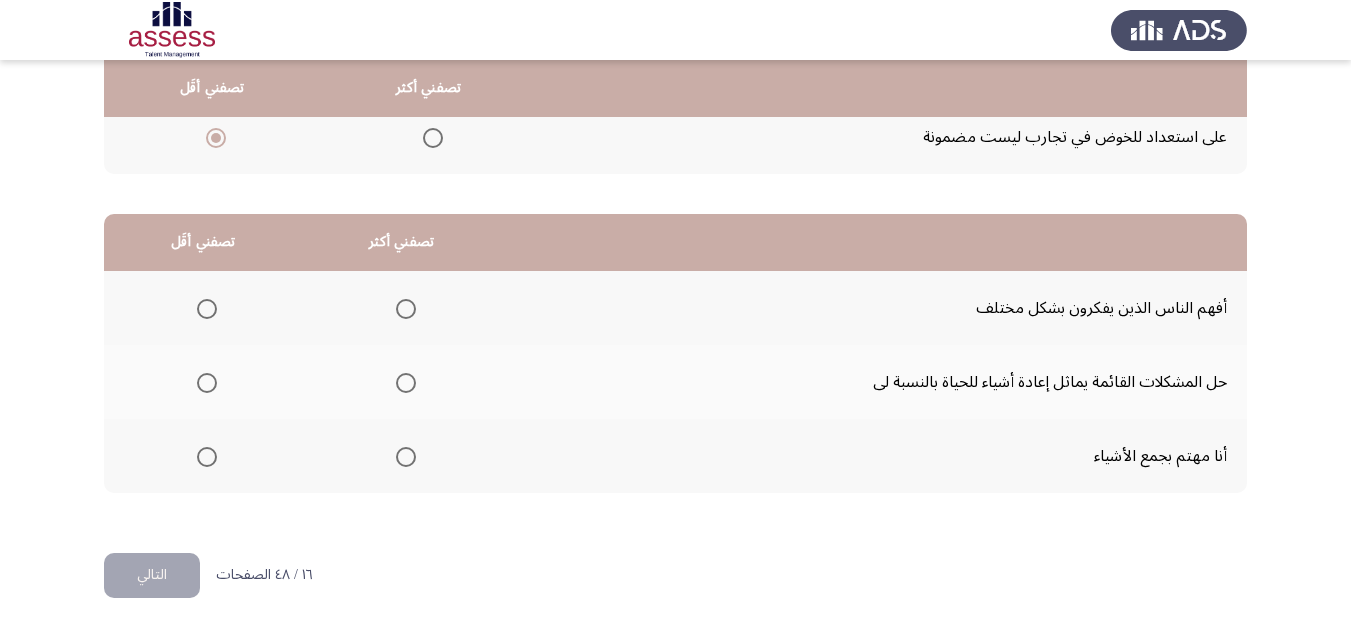 click at bounding box center (406, 457) 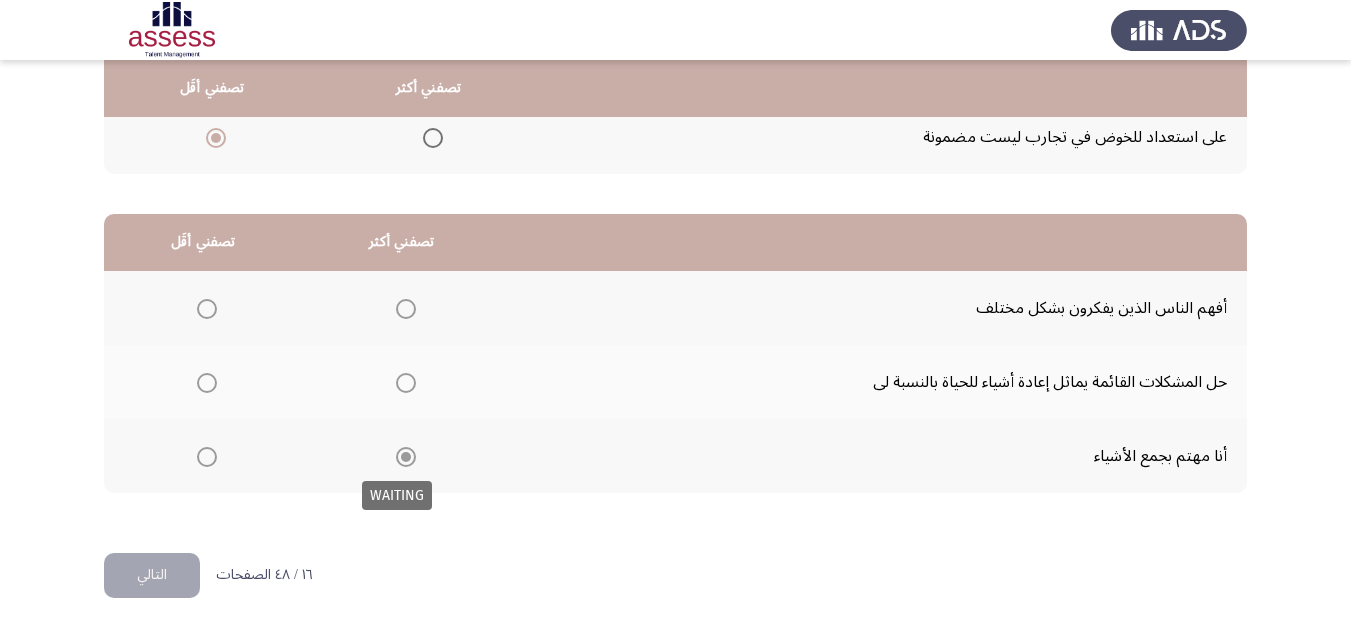 click at bounding box center [406, 457] 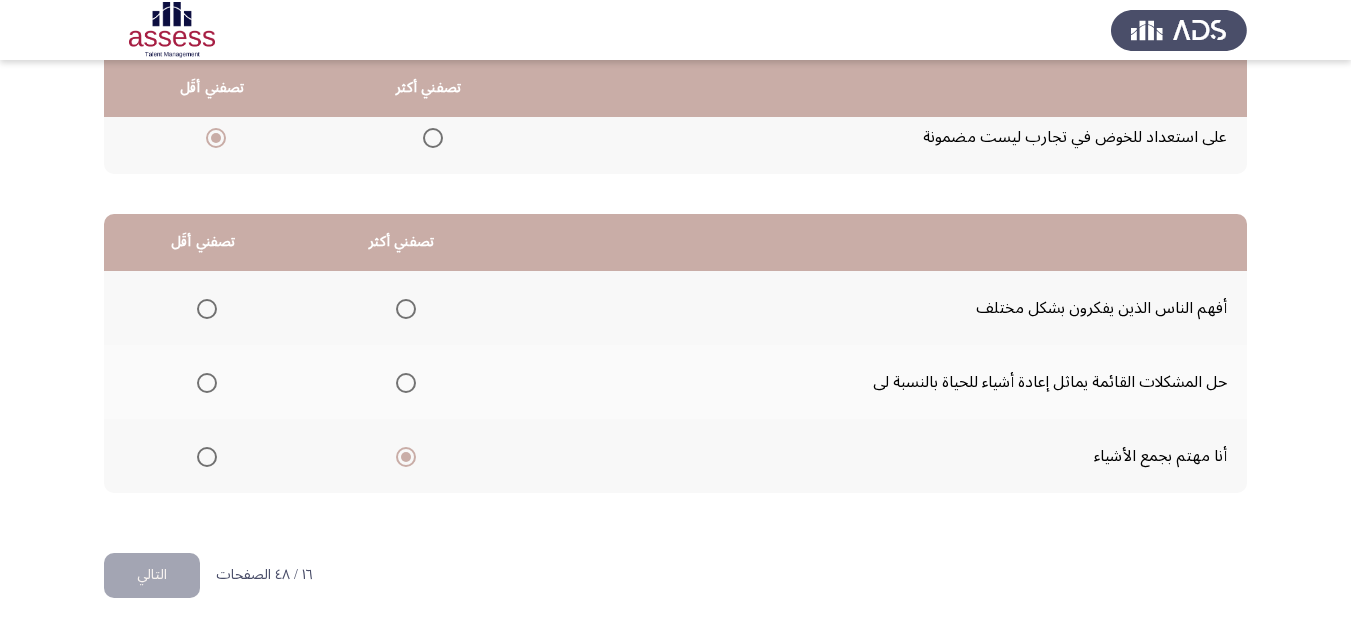click at bounding box center [207, 383] 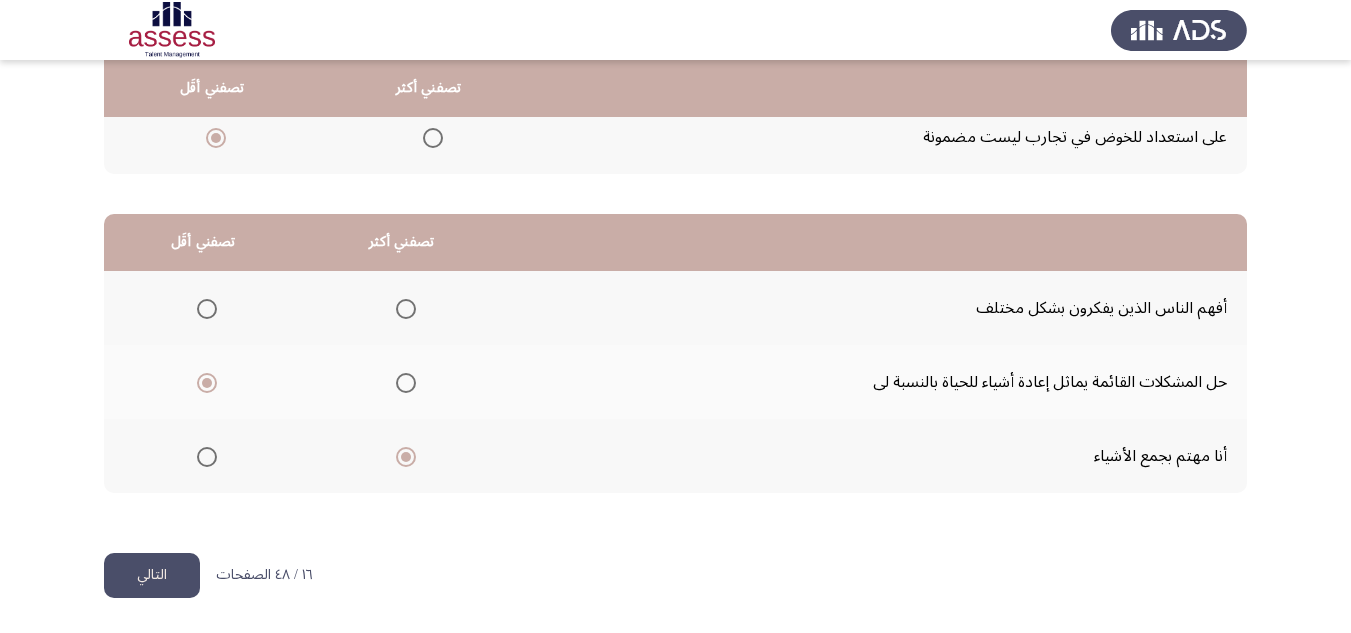 click on "التالي" 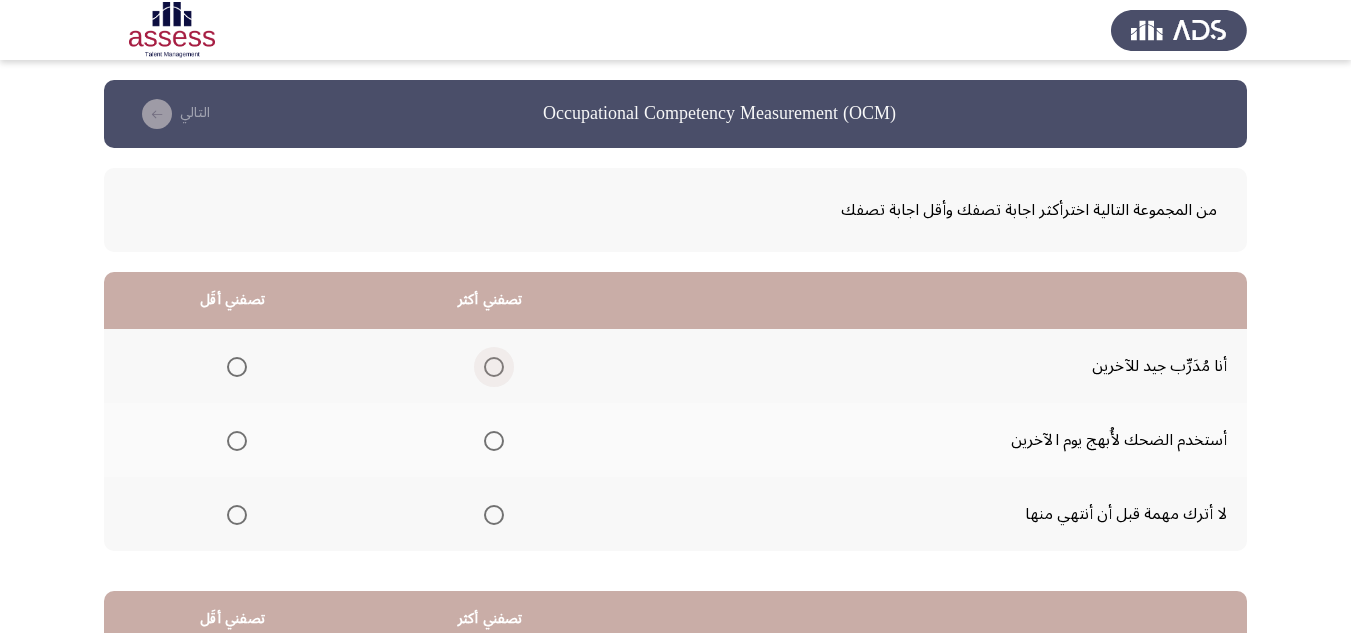 click at bounding box center [494, 367] 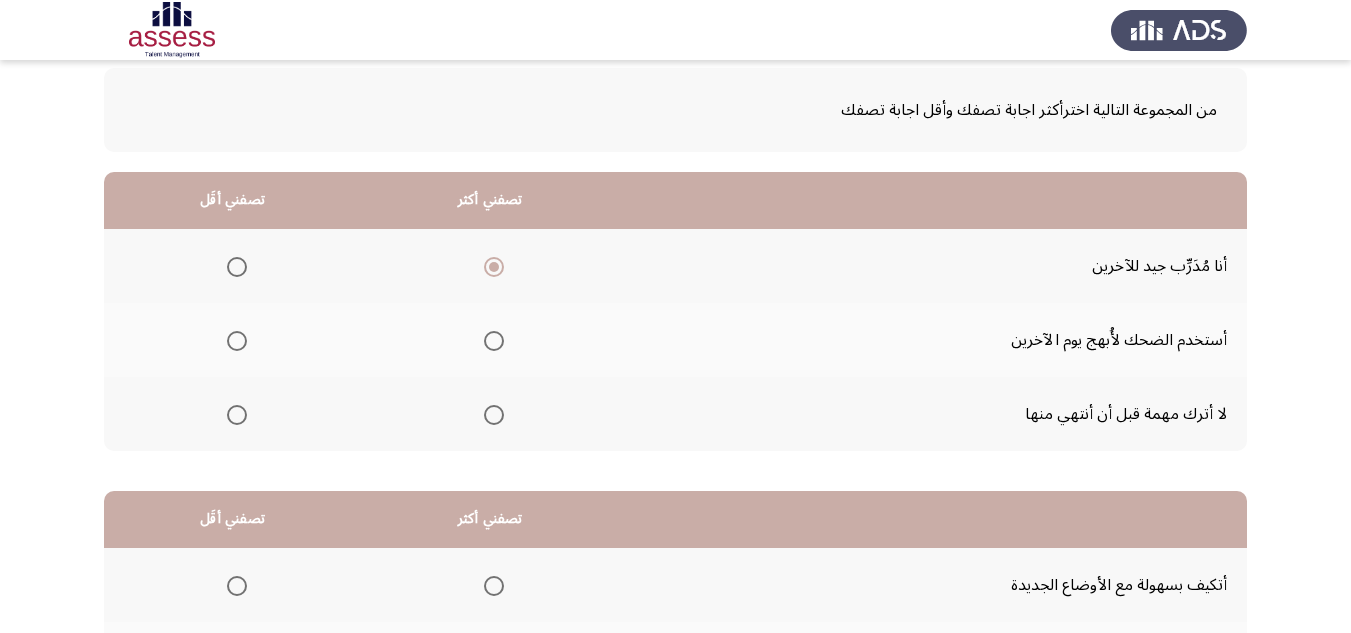 scroll, scrollTop: 200, scrollLeft: 0, axis: vertical 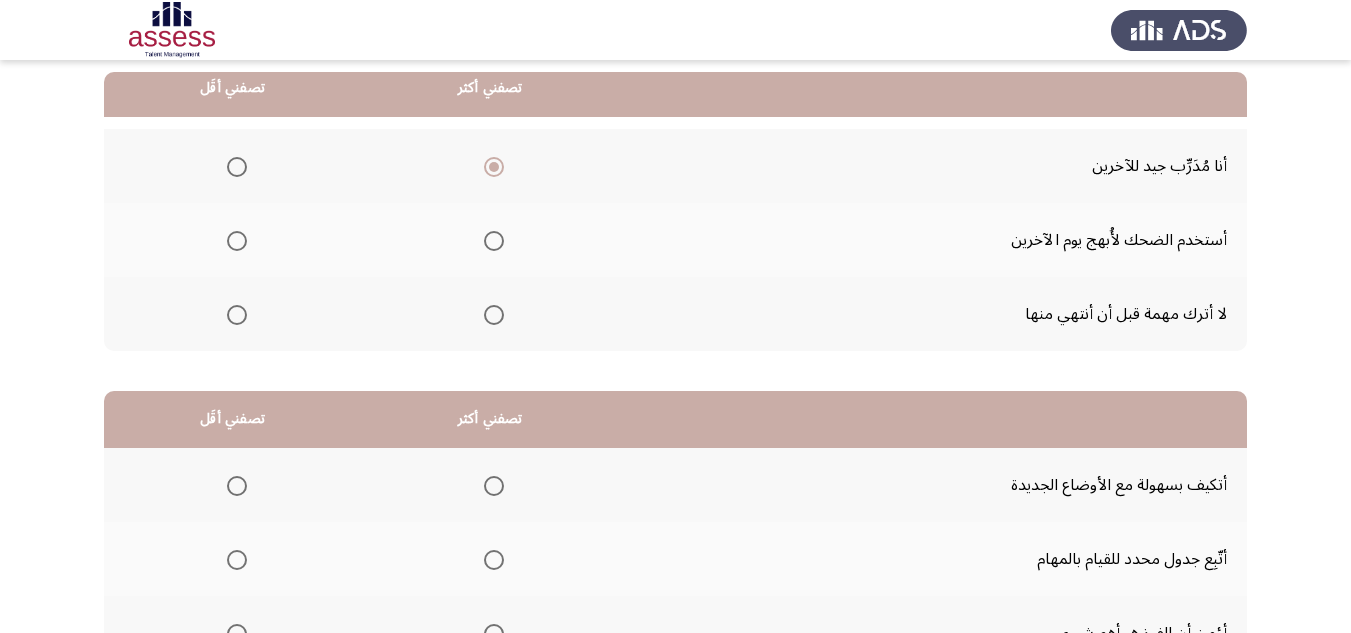 click at bounding box center (237, 241) 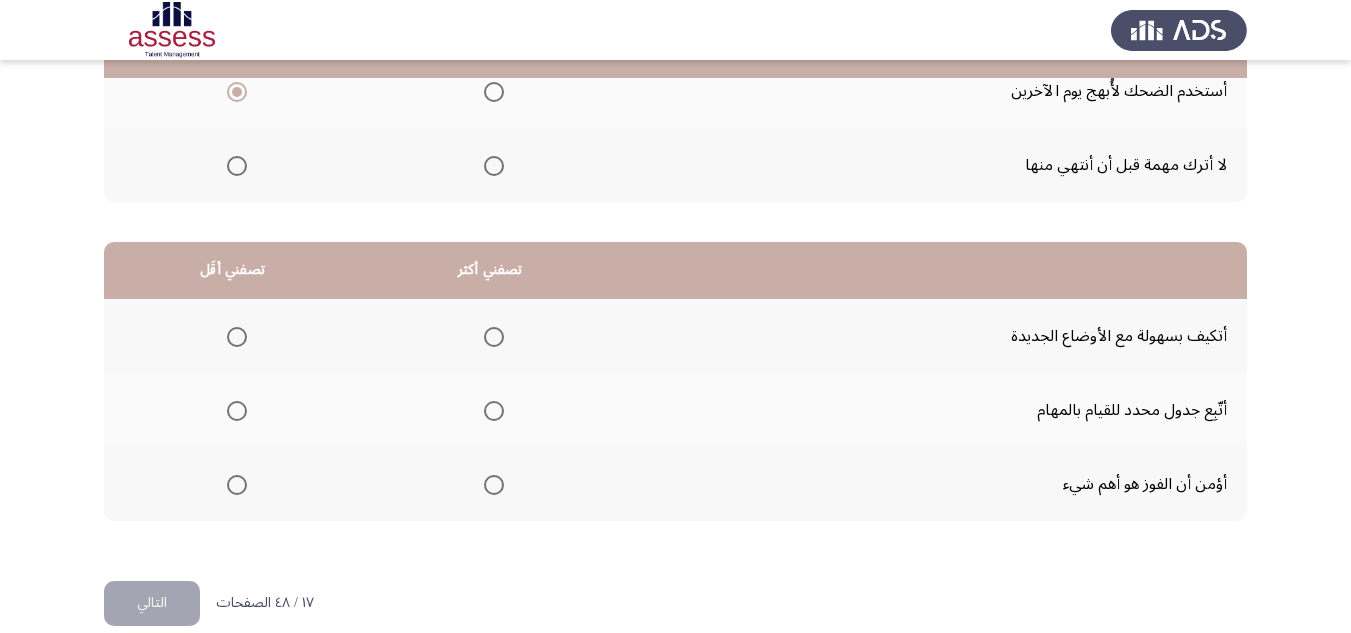 scroll, scrollTop: 377, scrollLeft: 0, axis: vertical 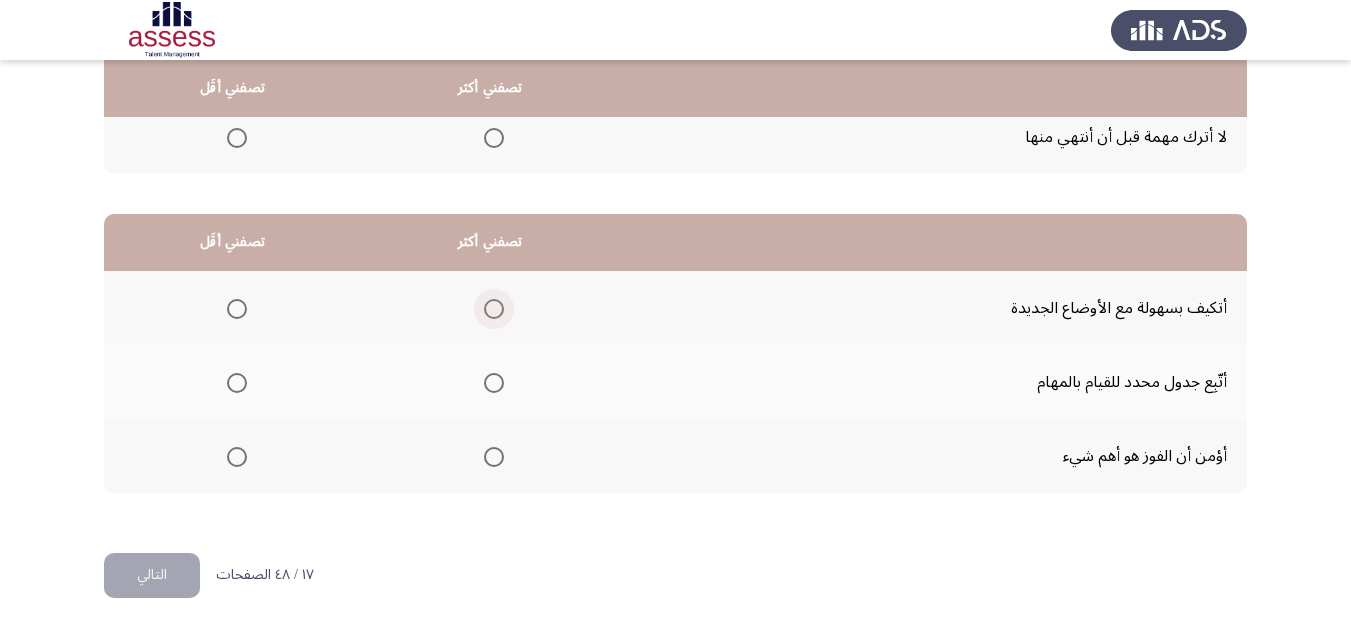 click at bounding box center [494, 309] 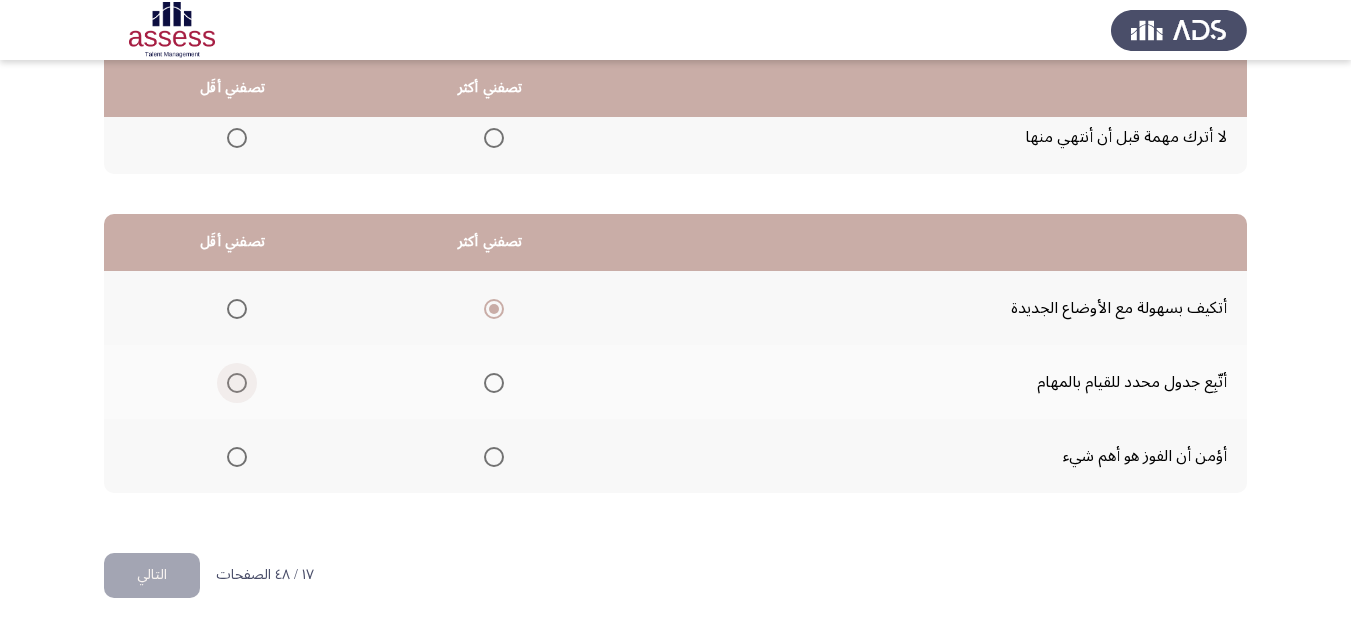 click at bounding box center [237, 383] 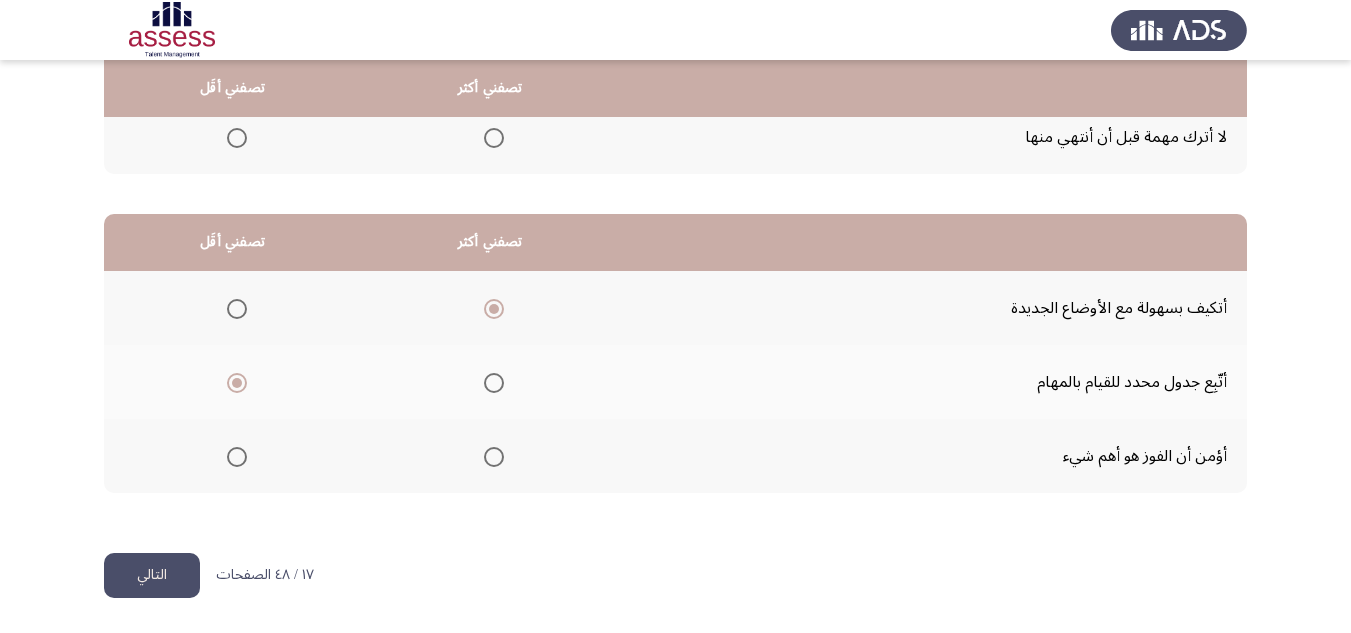 click on "التالي" 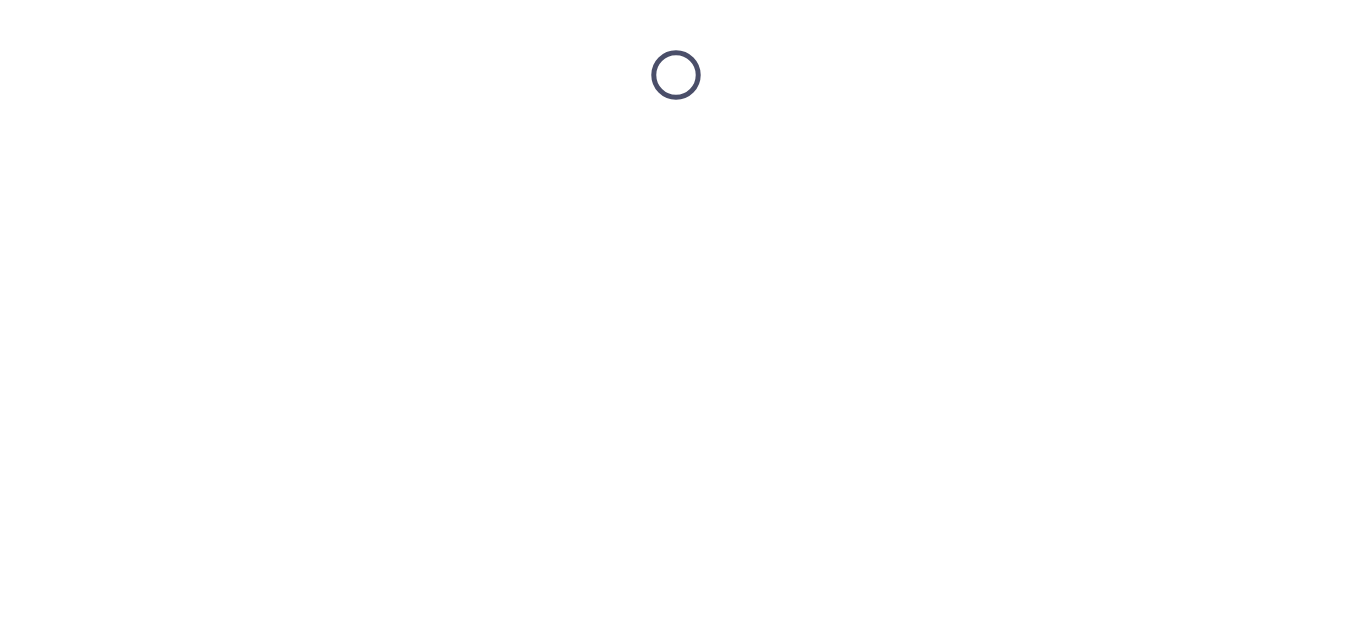 scroll, scrollTop: 0, scrollLeft: 0, axis: both 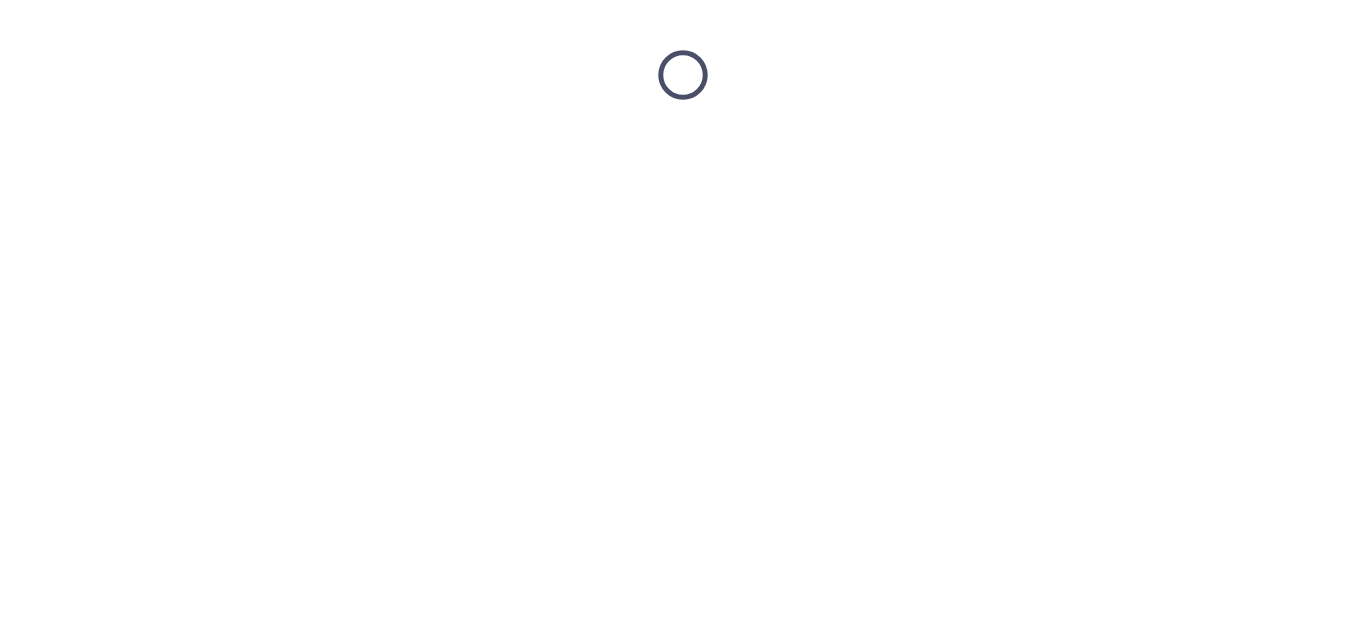 click at bounding box center [683, 75] 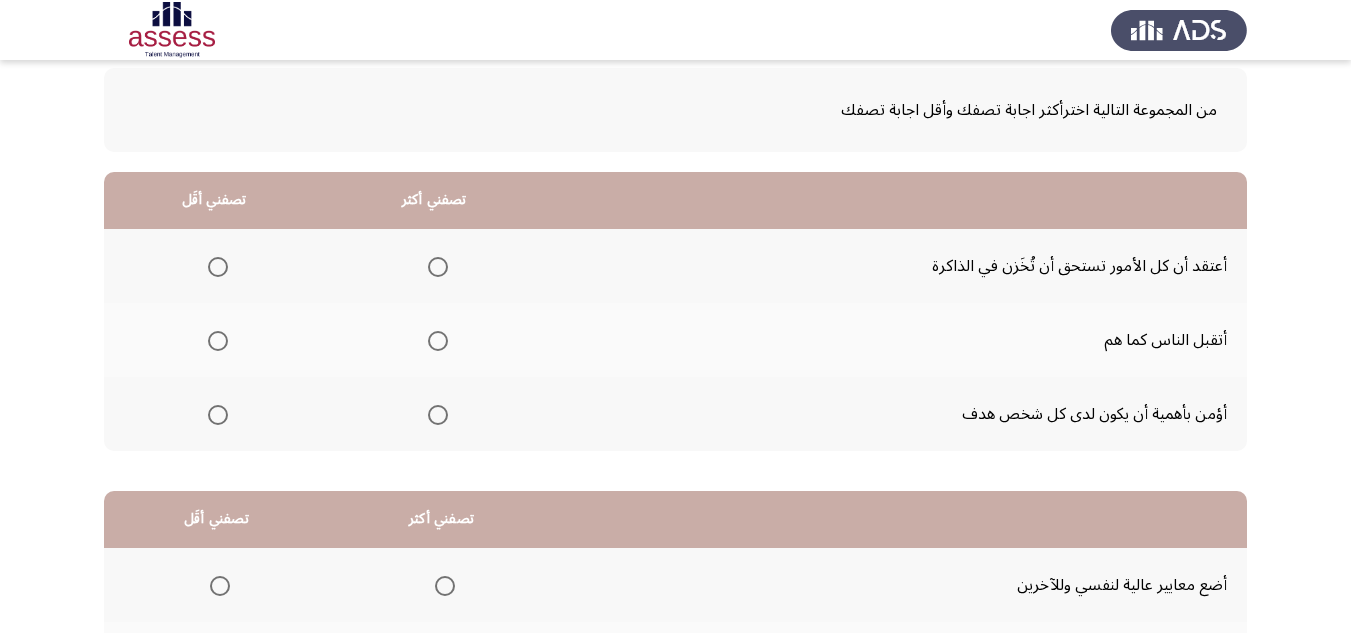 scroll, scrollTop: 200, scrollLeft: 0, axis: vertical 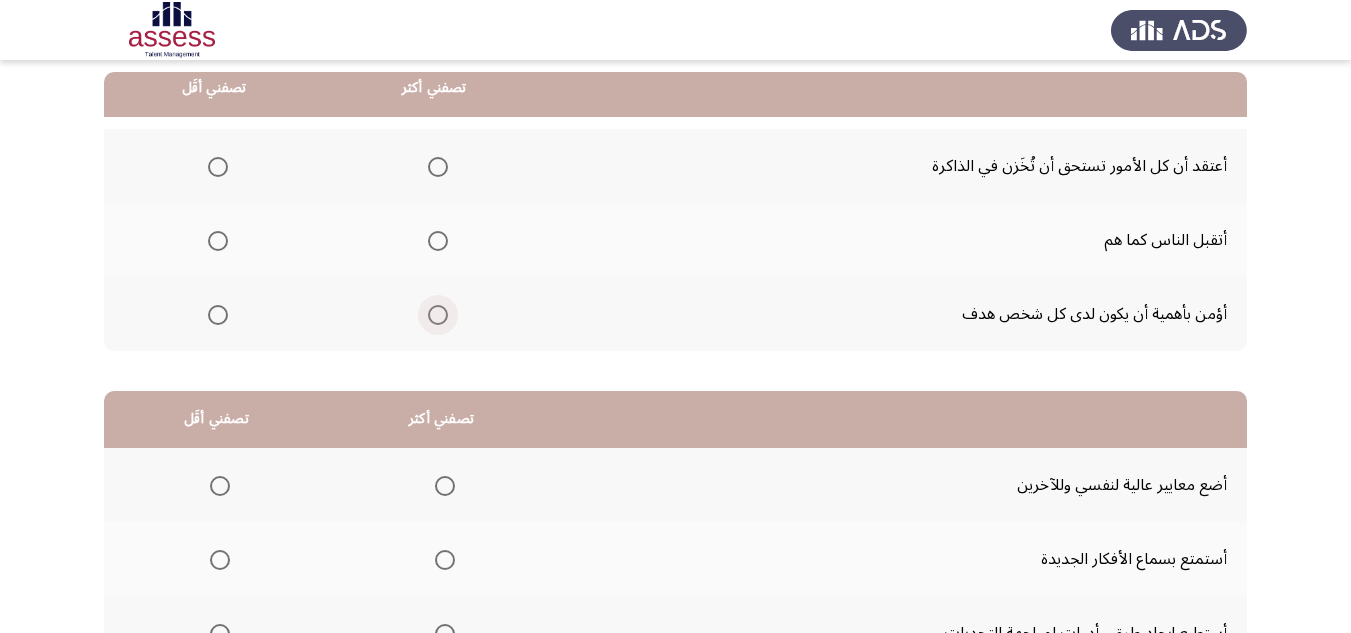 click at bounding box center [438, 315] 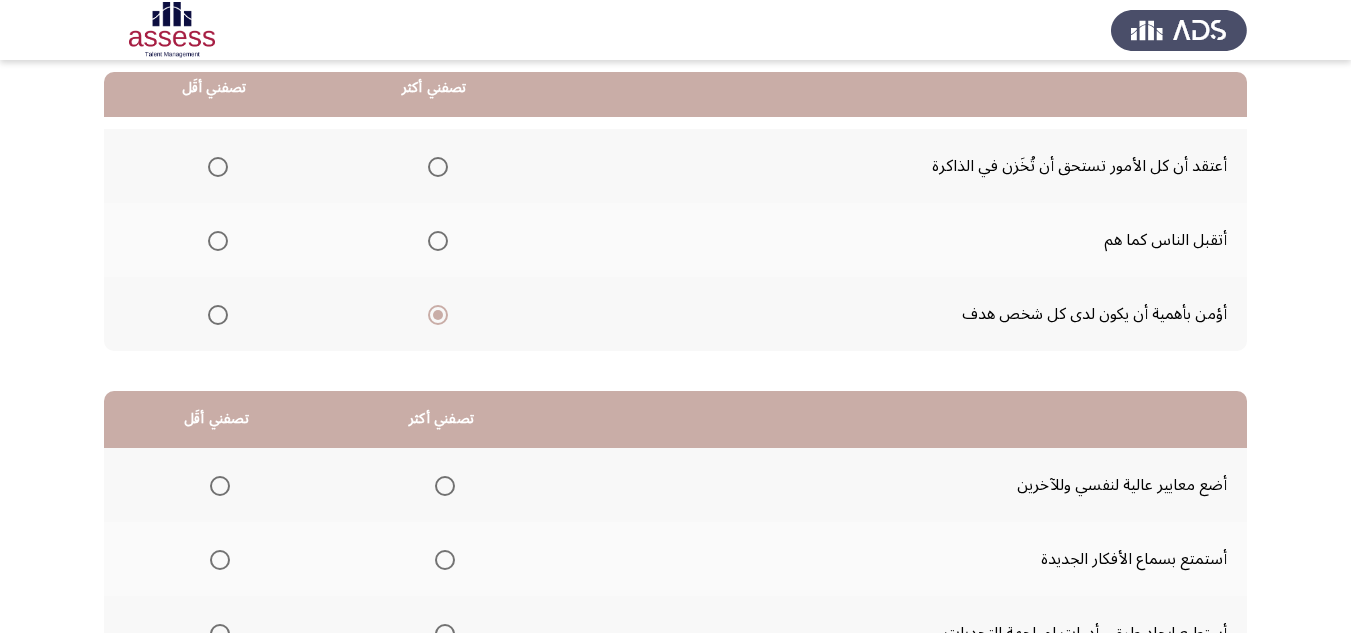 click at bounding box center [218, 167] 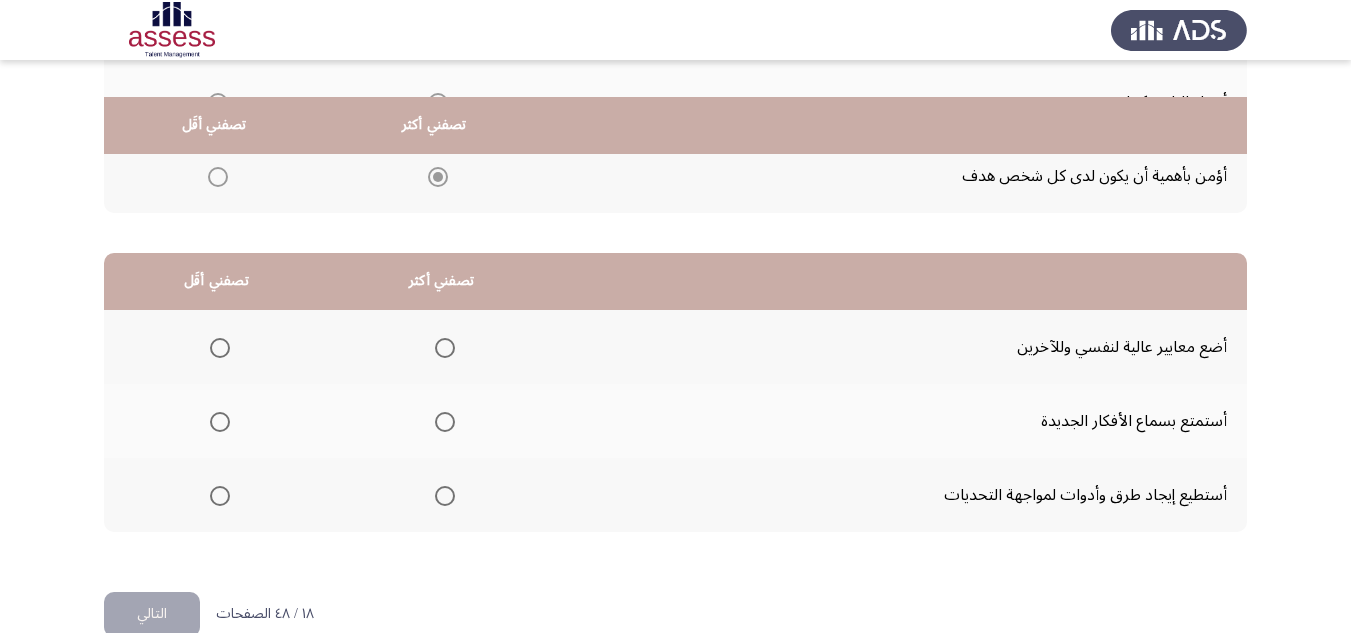 scroll, scrollTop: 377, scrollLeft: 0, axis: vertical 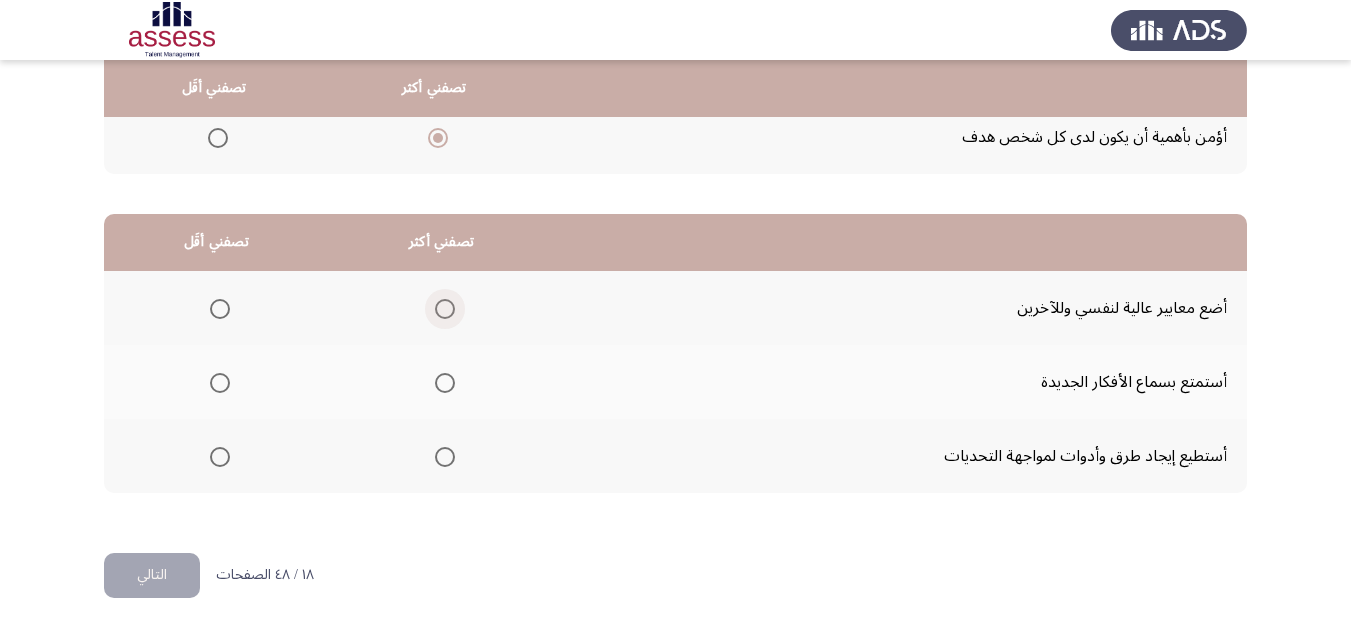click at bounding box center (445, 309) 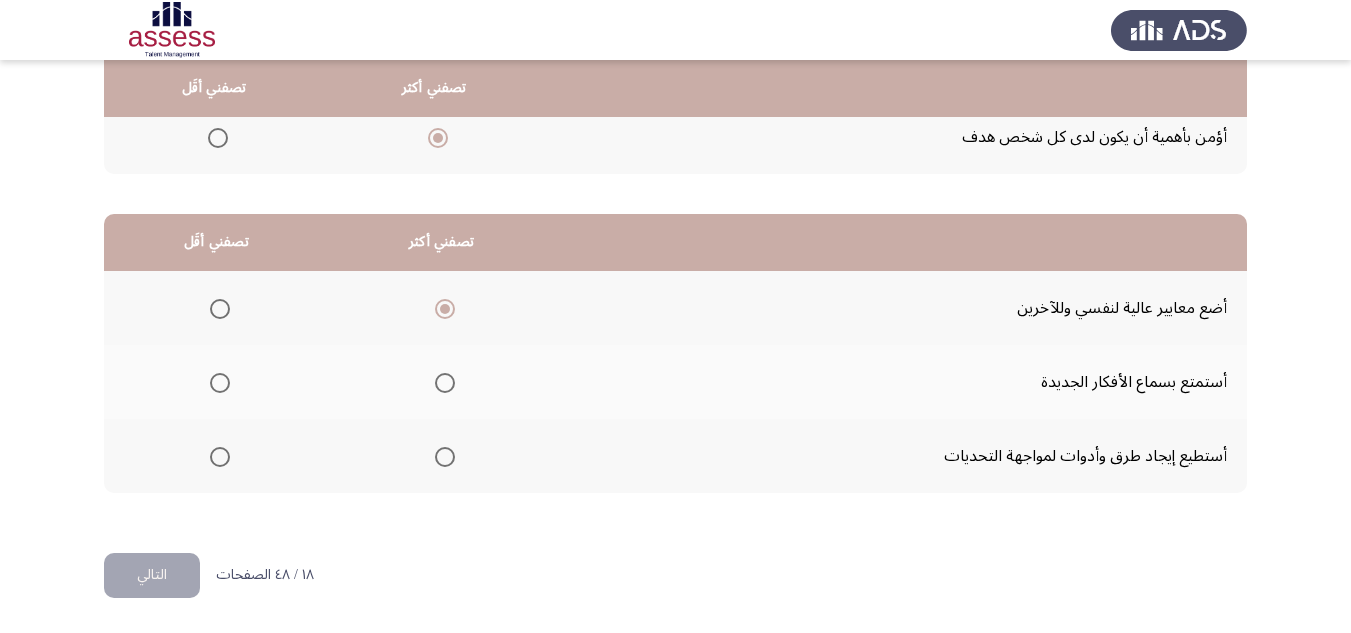 click 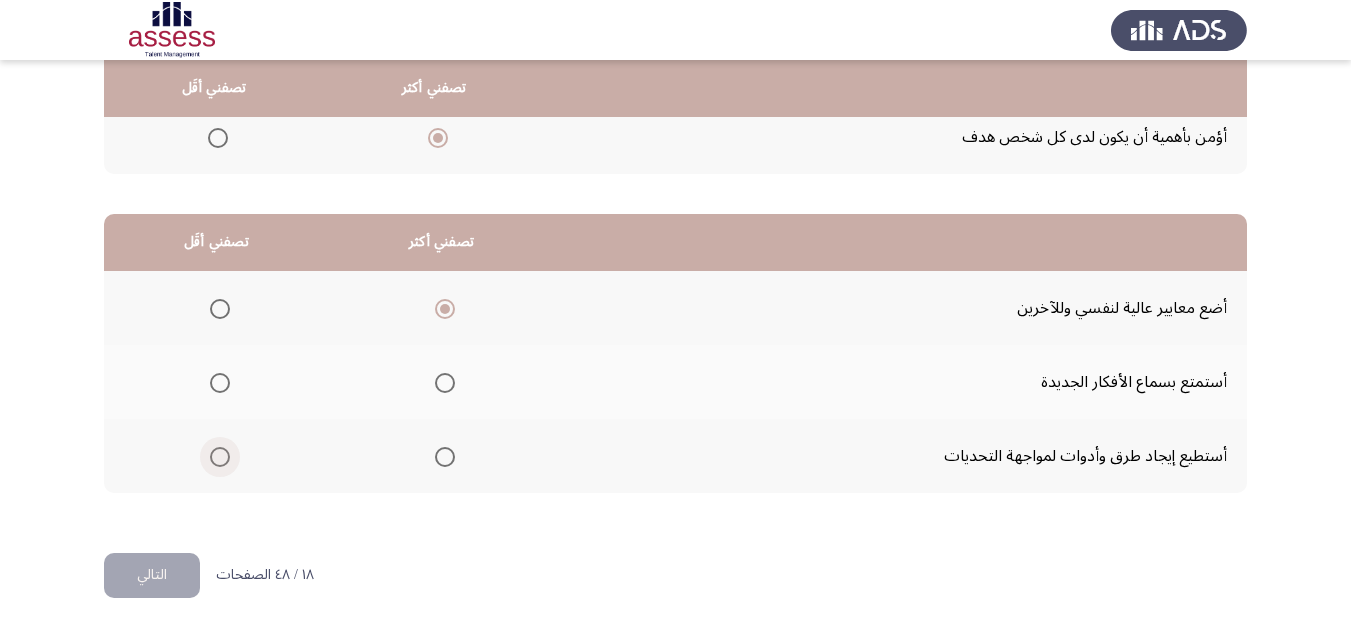 click at bounding box center [220, 457] 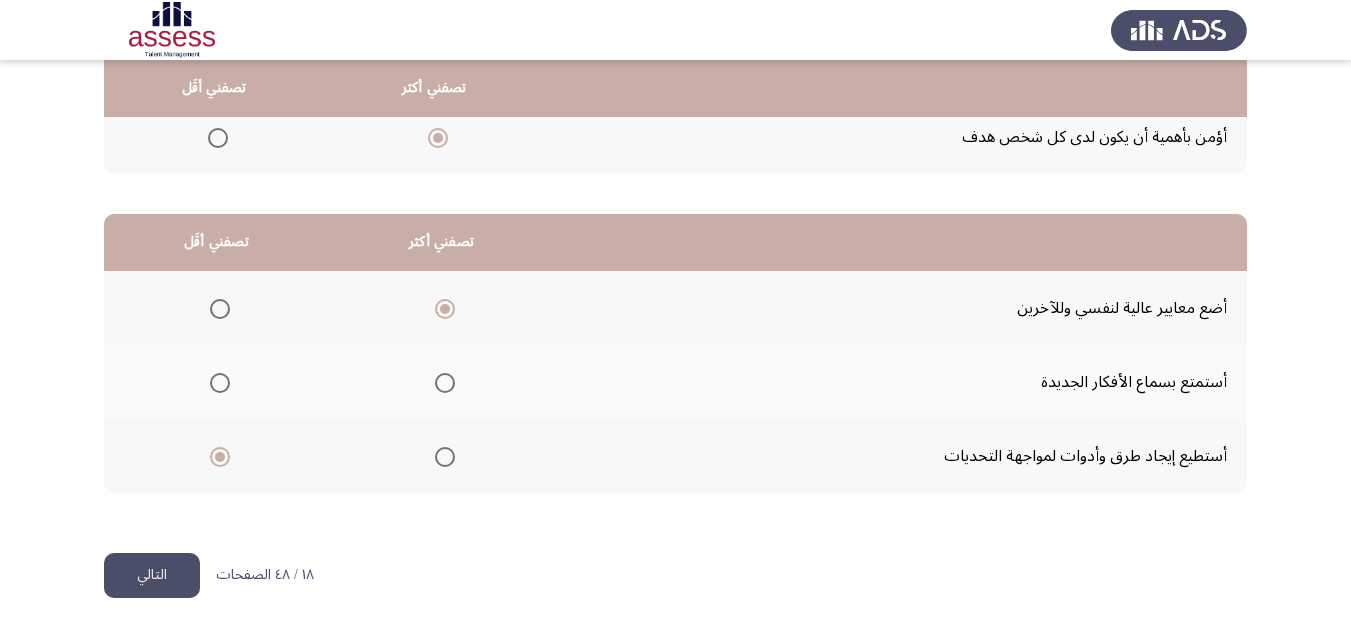 click on "التالي" 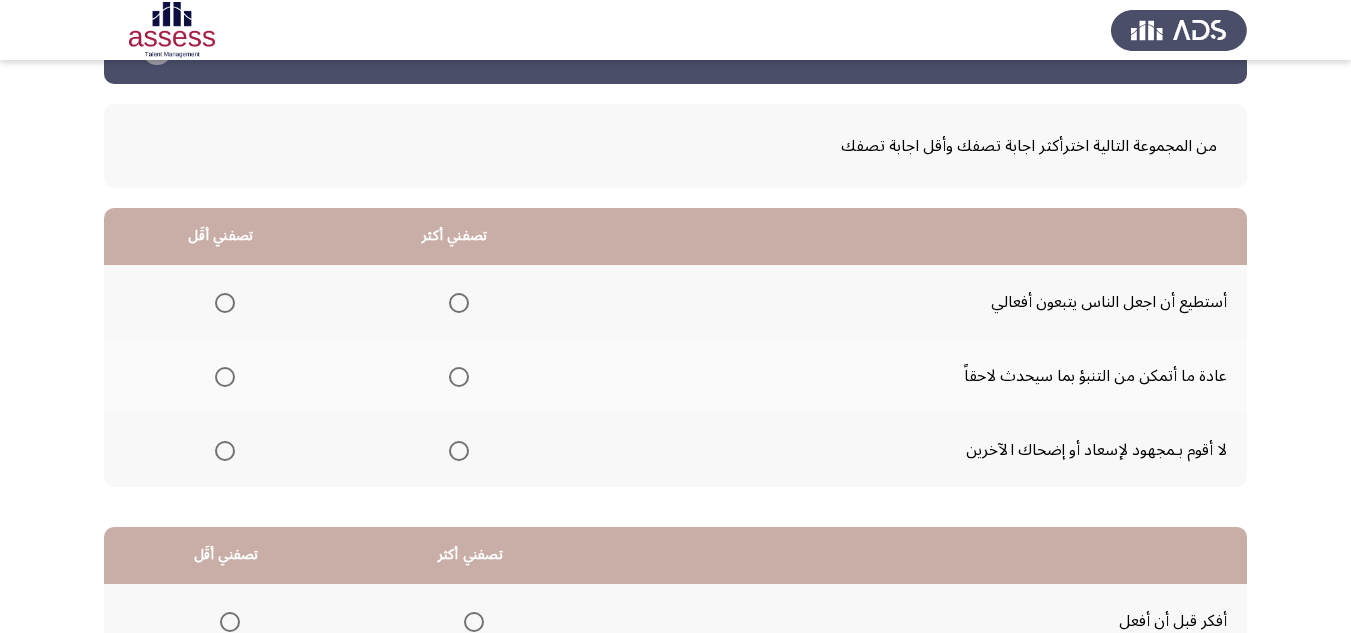 scroll, scrollTop: 100, scrollLeft: 0, axis: vertical 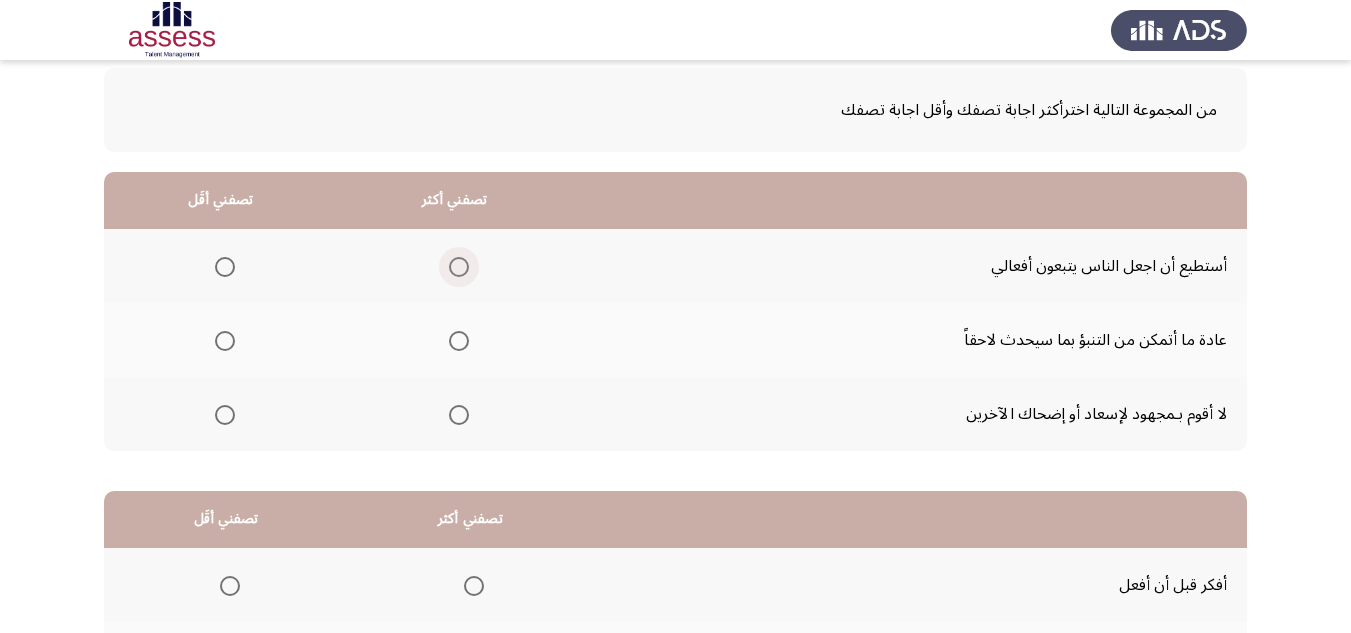 click at bounding box center (459, 267) 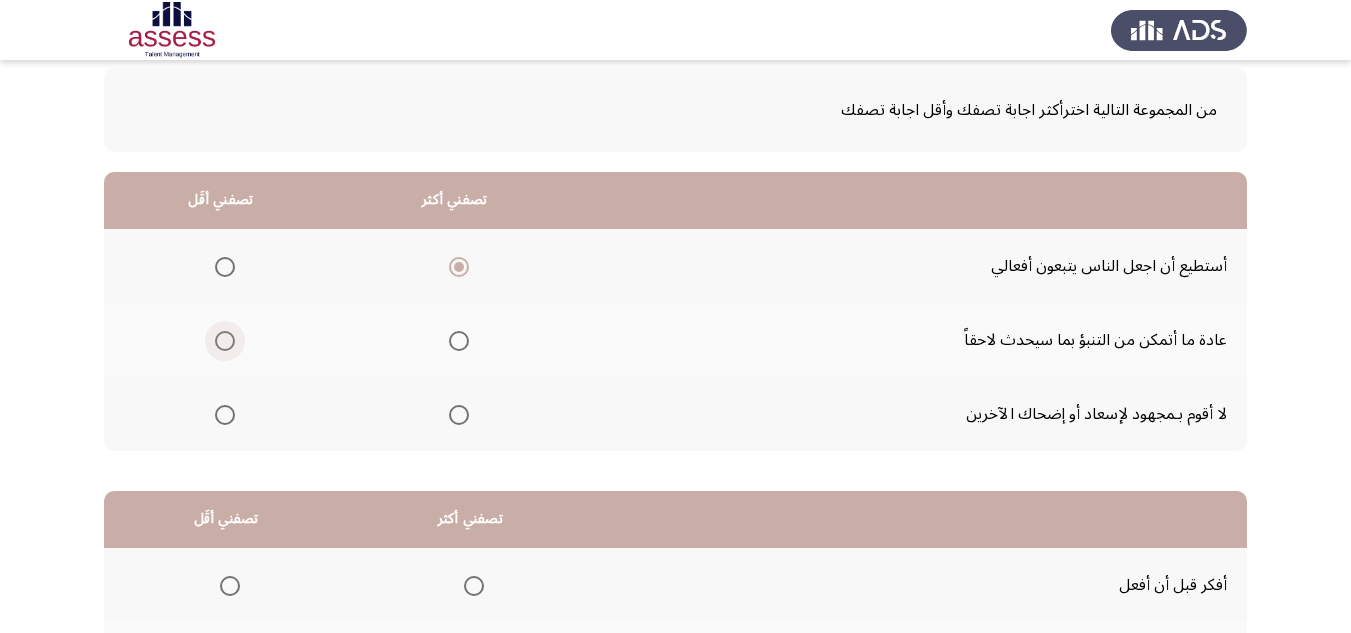click at bounding box center (225, 341) 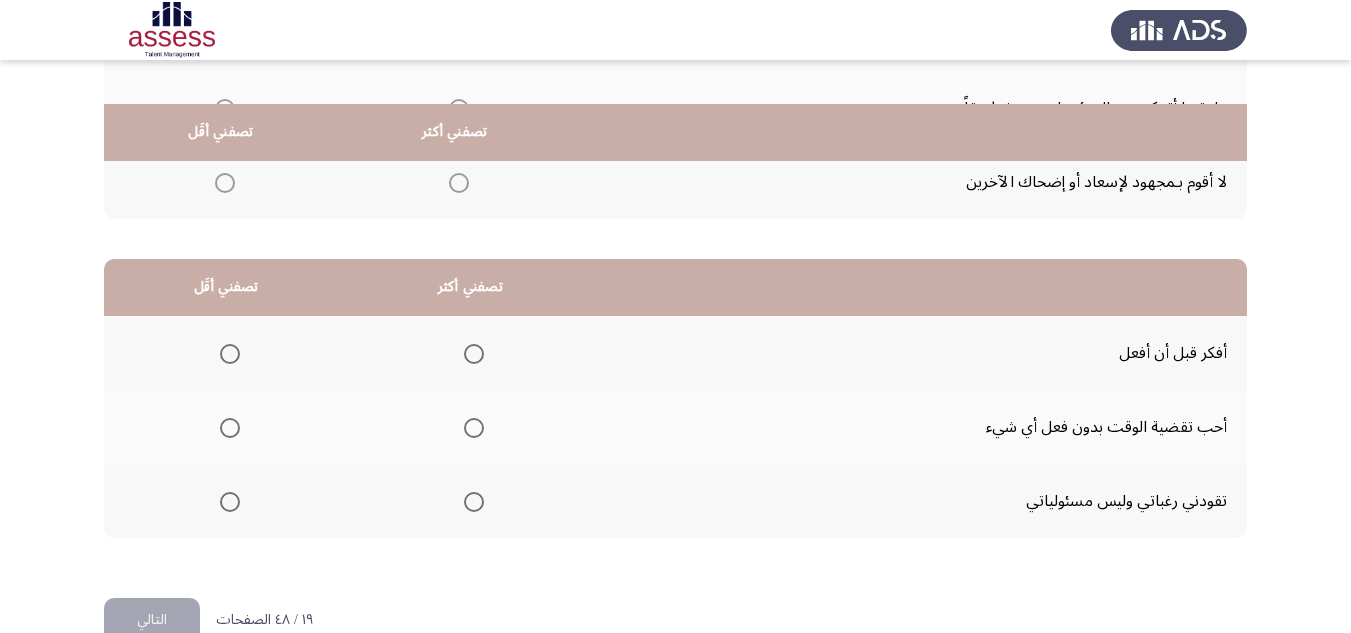 scroll, scrollTop: 377, scrollLeft: 0, axis: vertical 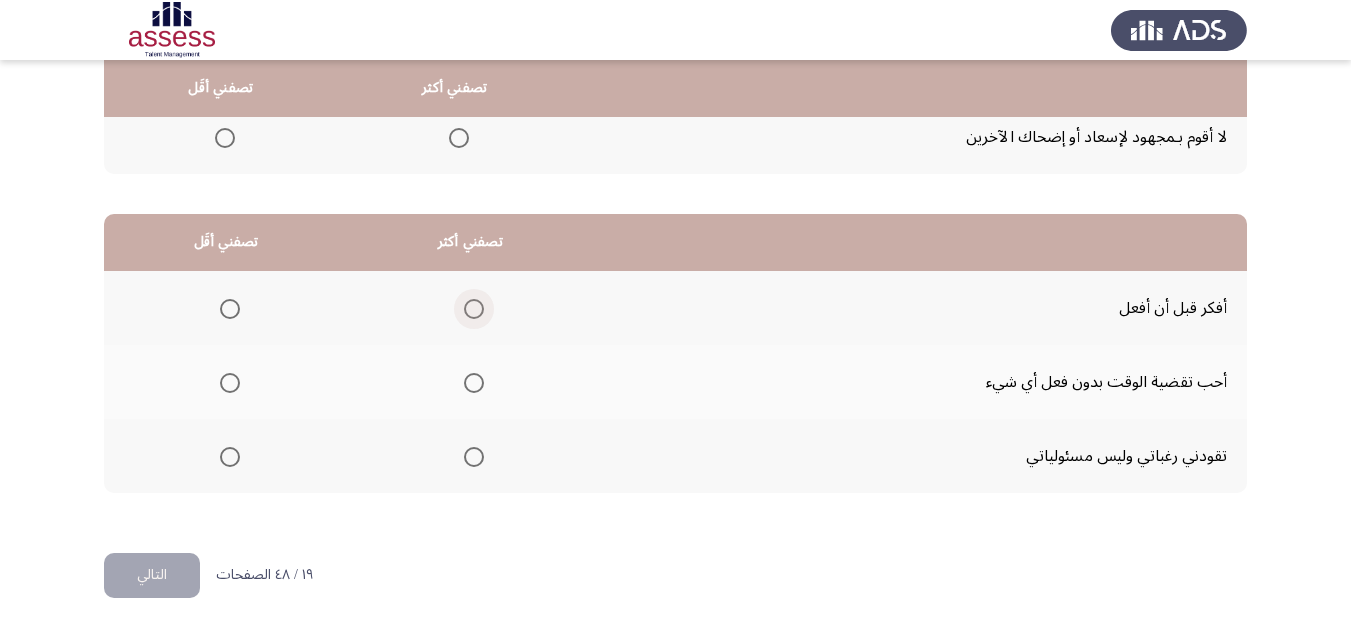 click at bounding box center (474, 309) 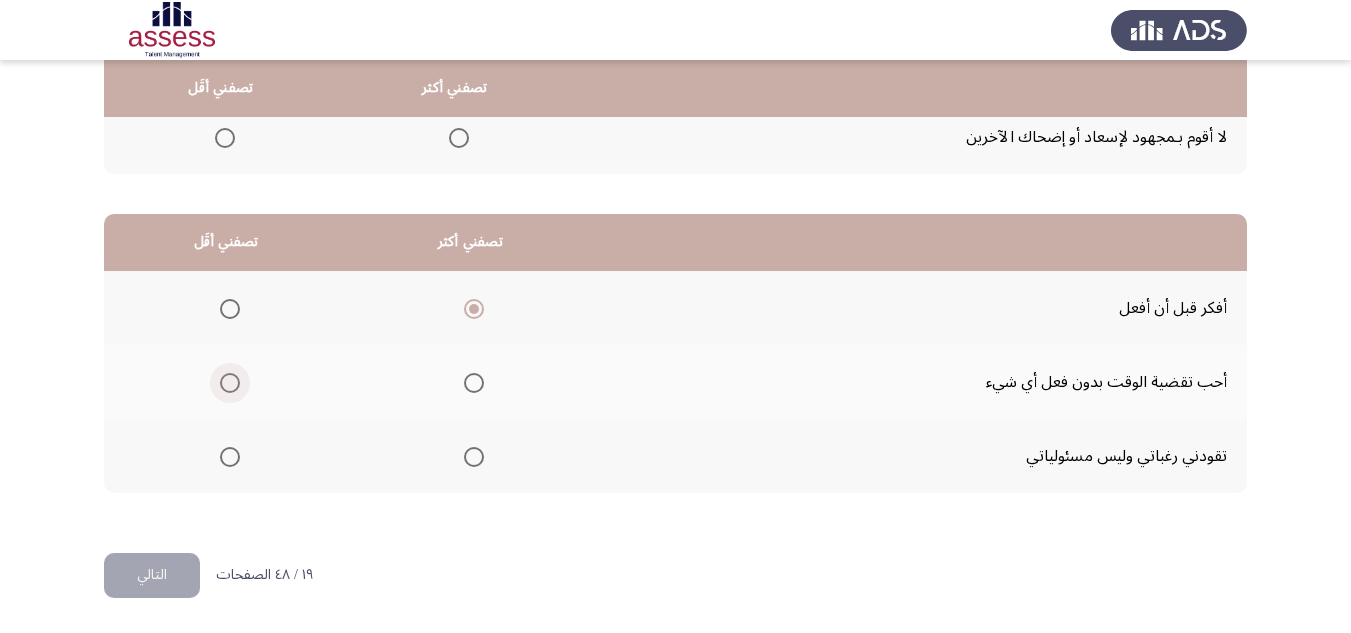 click at bounding box center [230, 383] 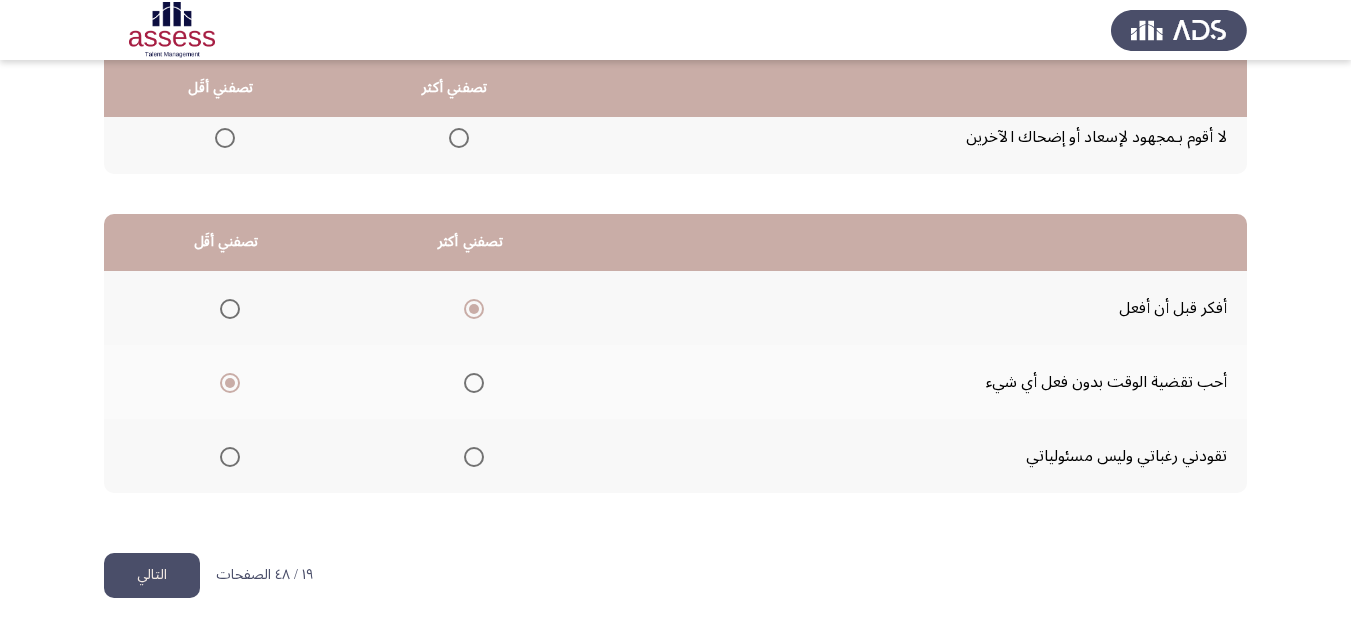 click on "التالي" 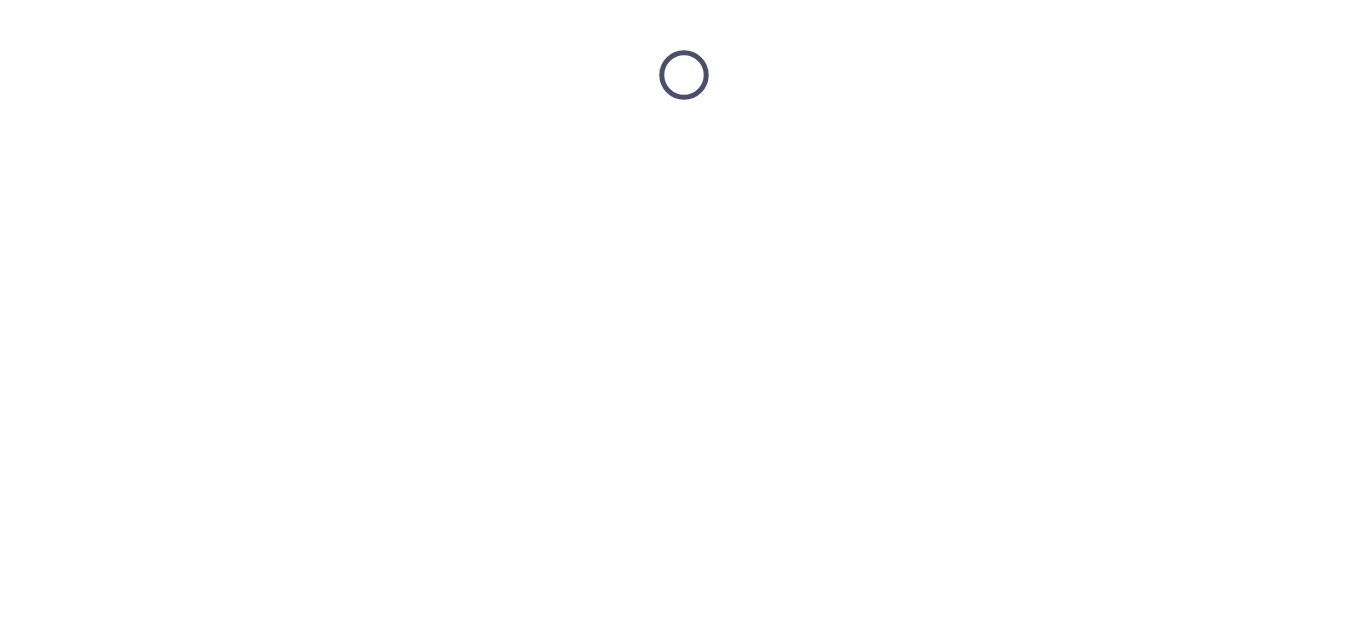 scroll, scrollTop: 0, scrollLeft: 0, axis: both 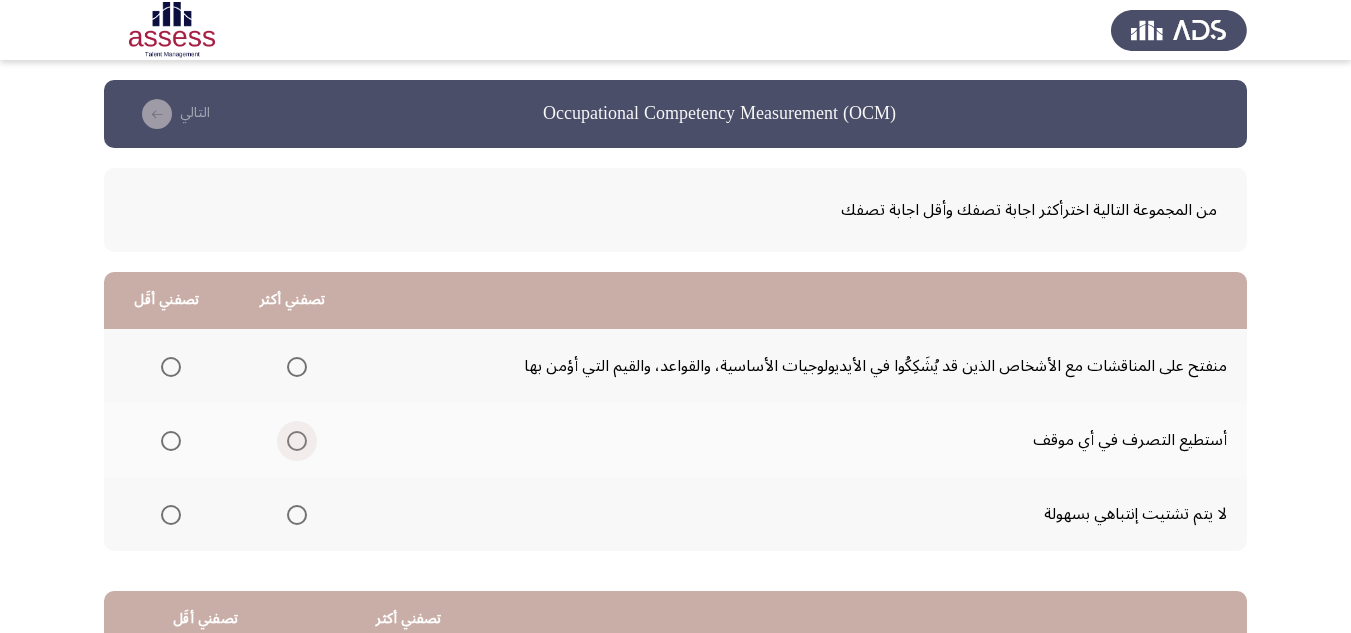 click at bounding box center [297, 441] 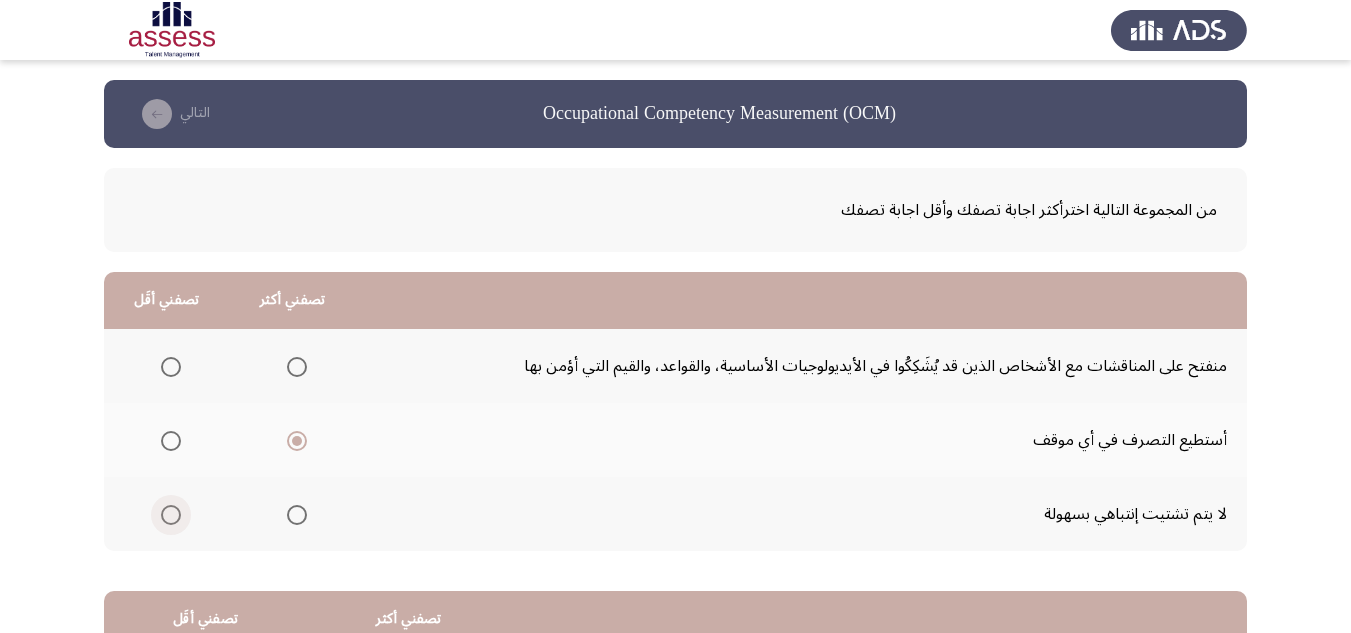 click at bounding box center (171, 515) 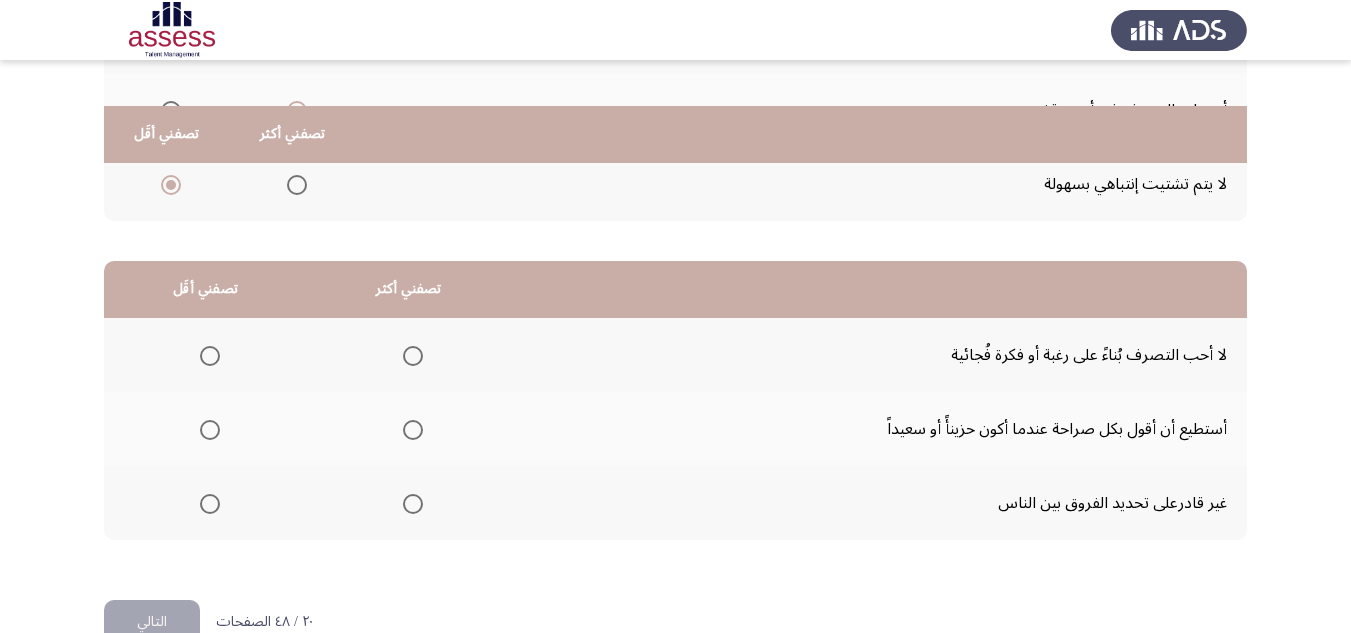 scroll, scrollTop: 377, scrollLeft: 0, axis: vertical 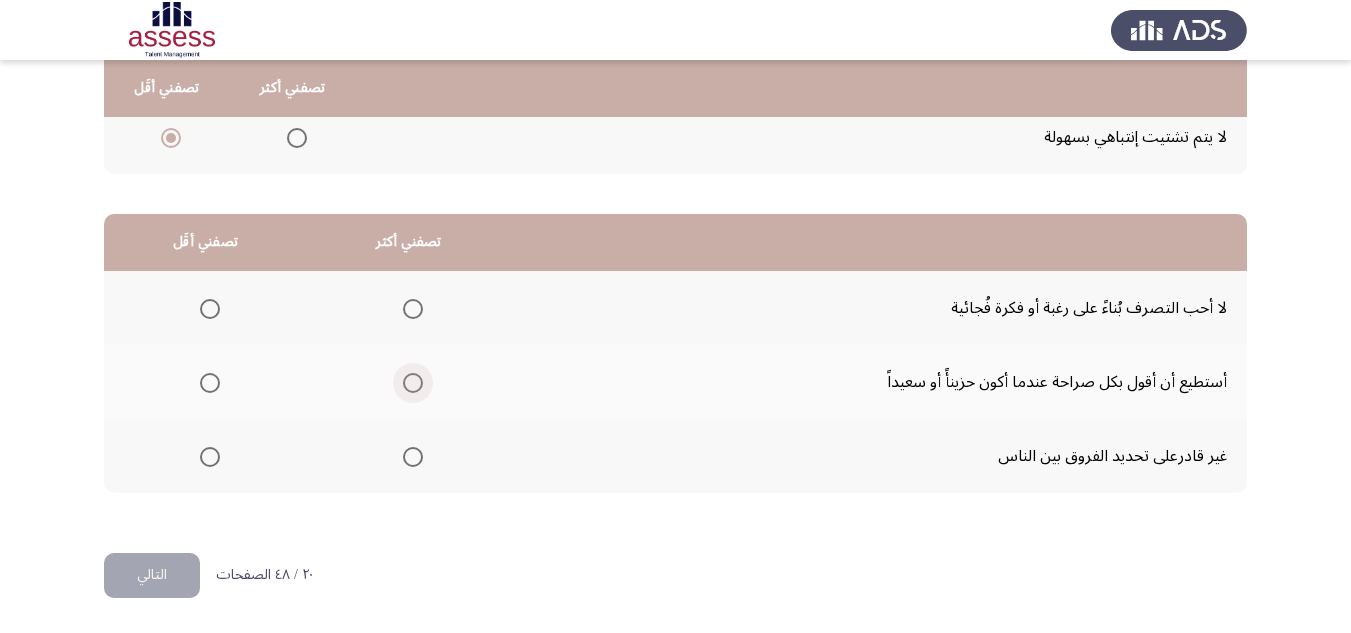 click at bounding box center [413, 383] 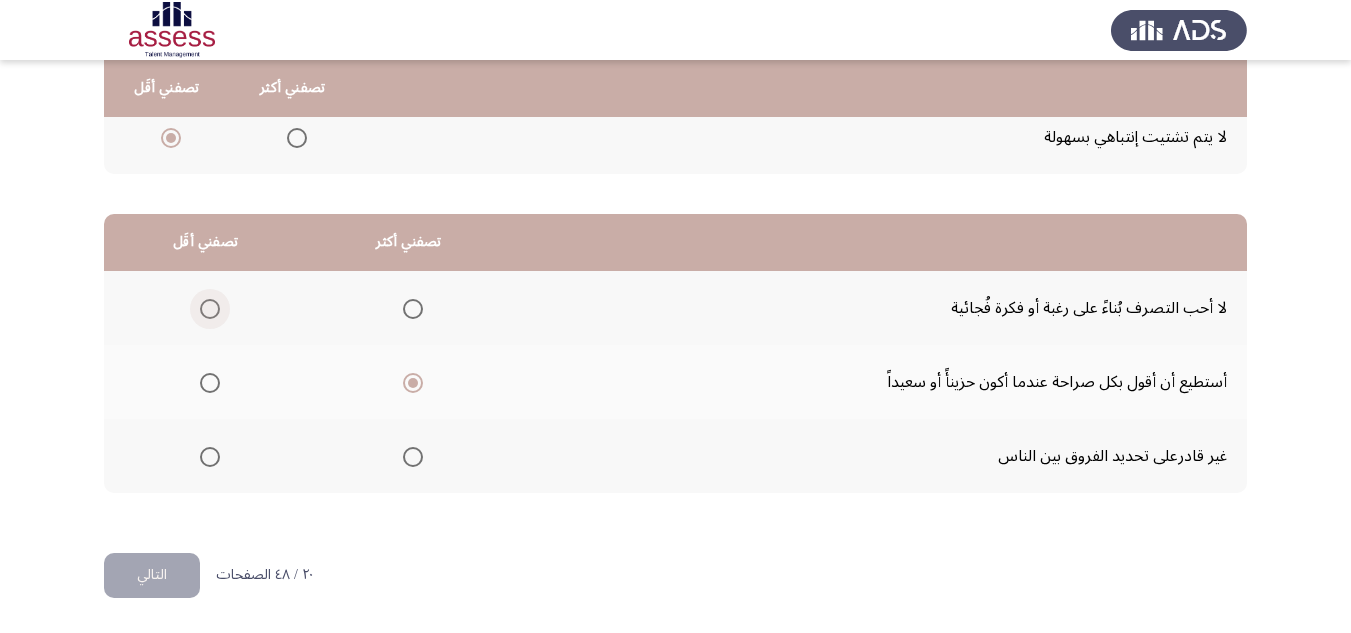 click at bounding box center (210, 309) 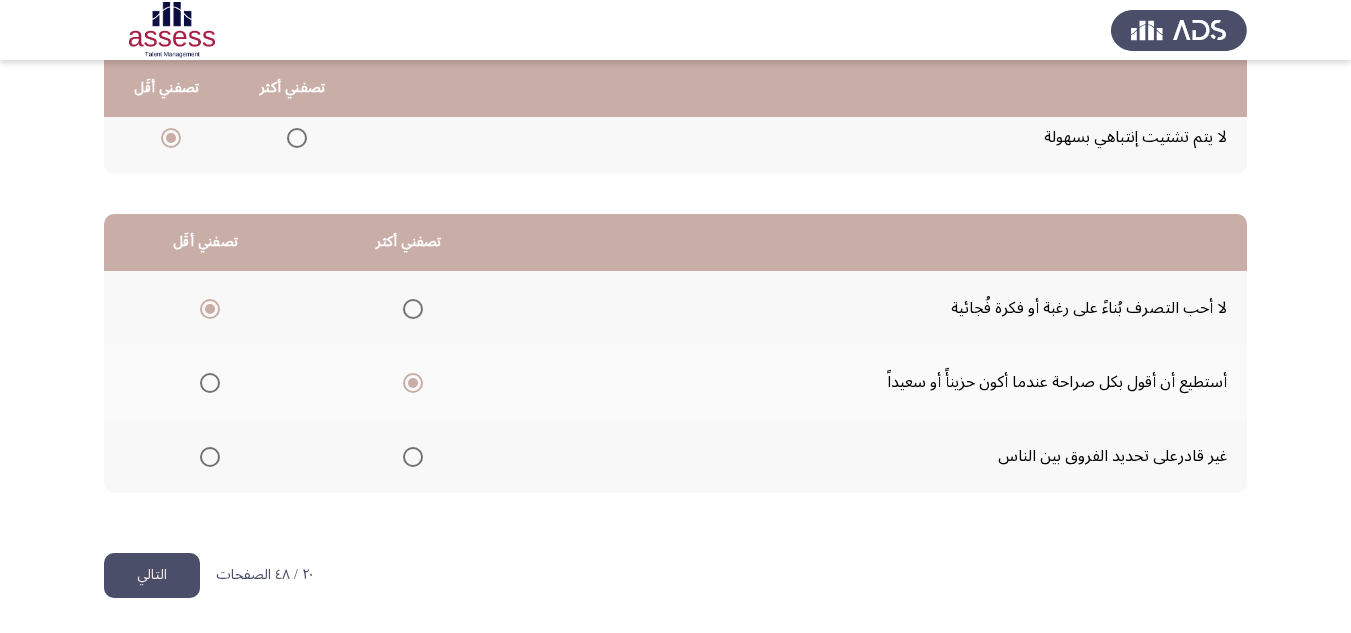 click on "التالي" 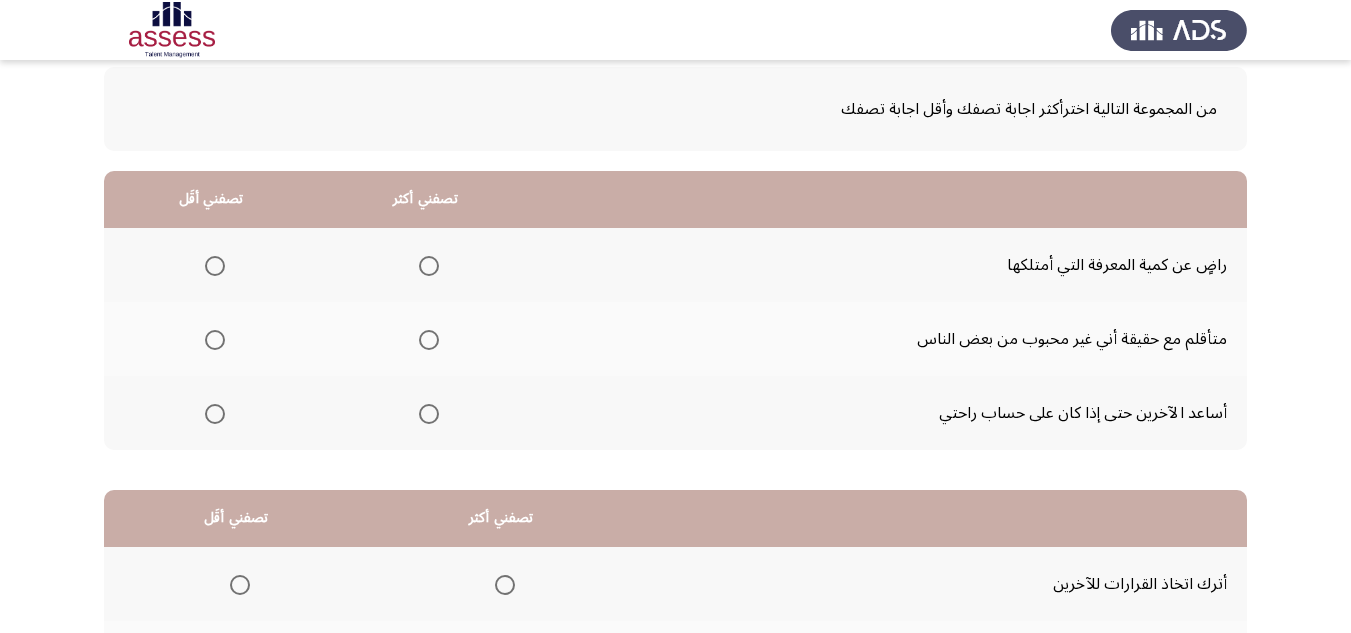 scroll, scrollTop: 100, scrollLeft: 0, axis: vertical 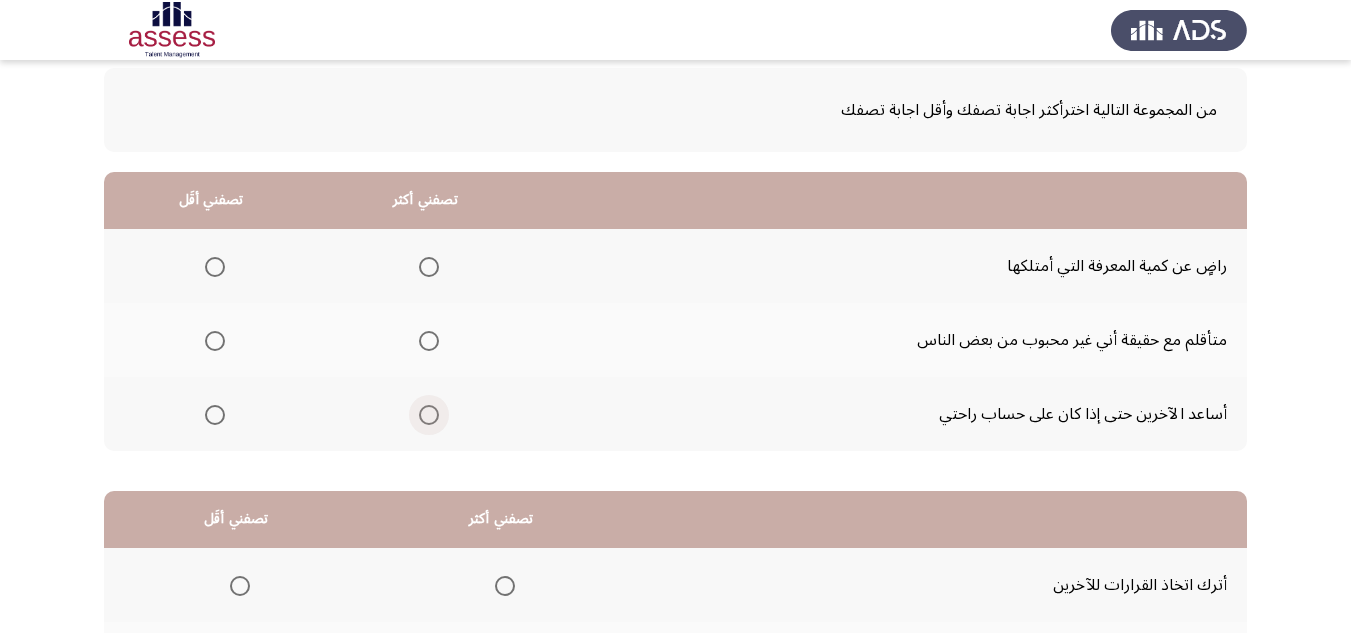 click at bounding box center (429, 415) 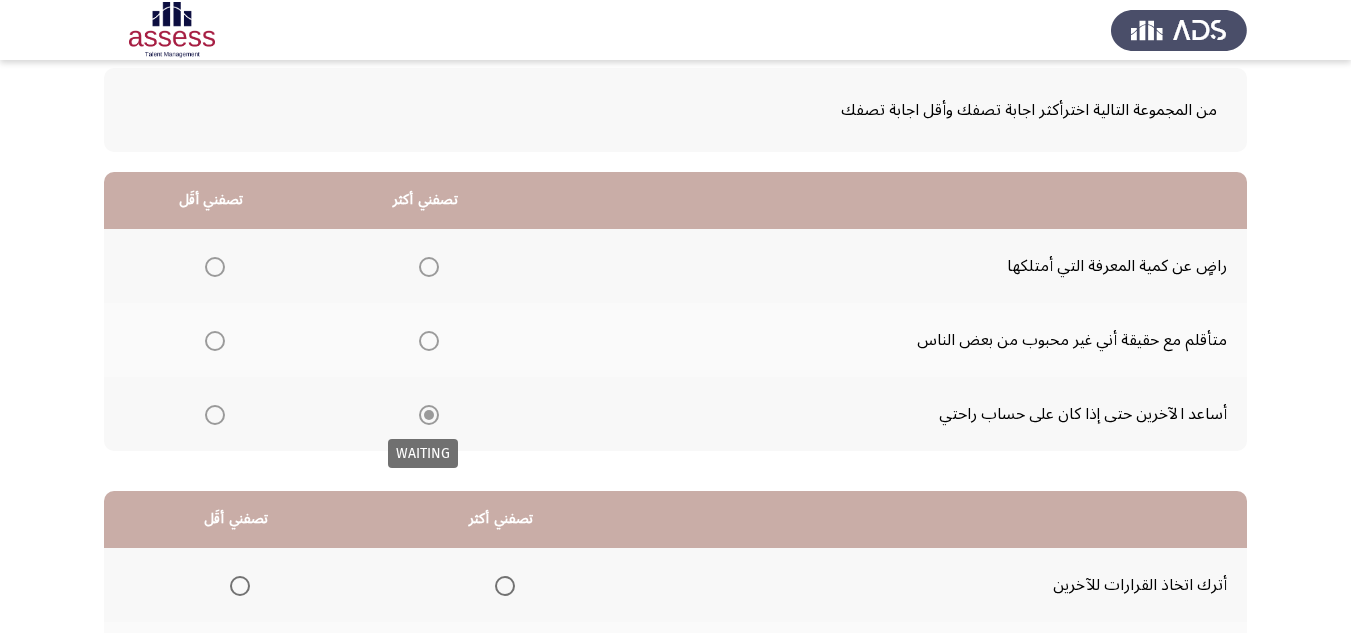 click at bounding box center [429, 415] 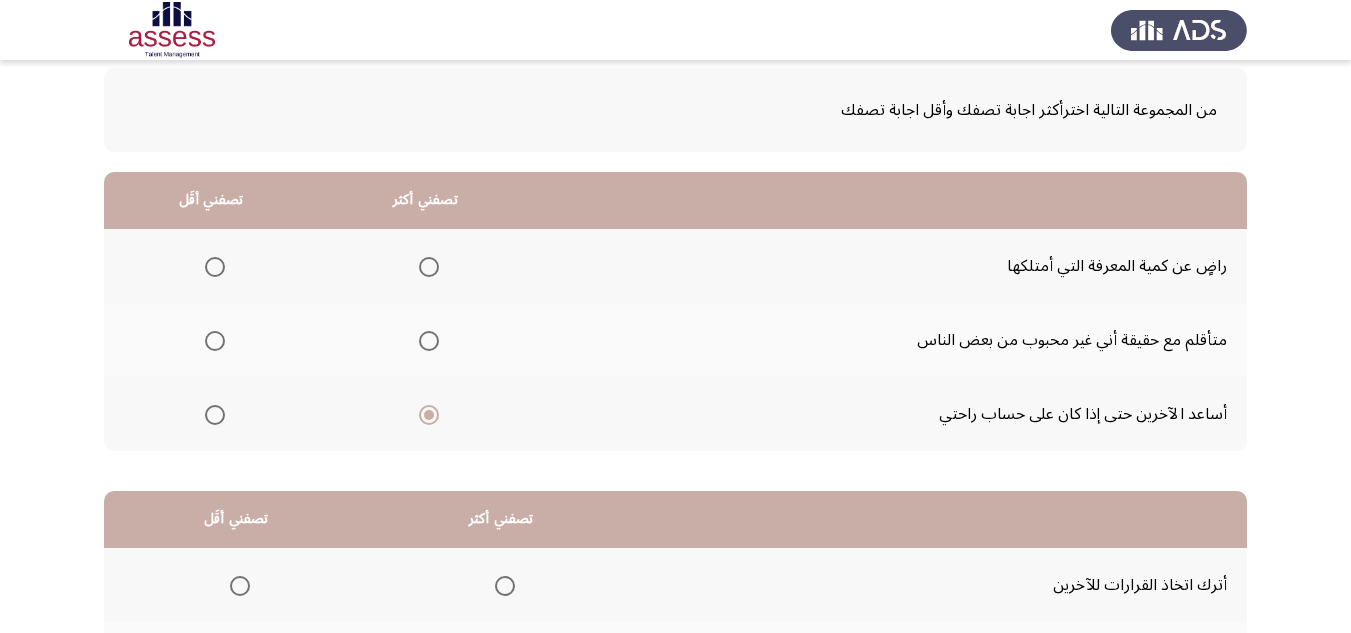 click at bounding box center [215, 267] 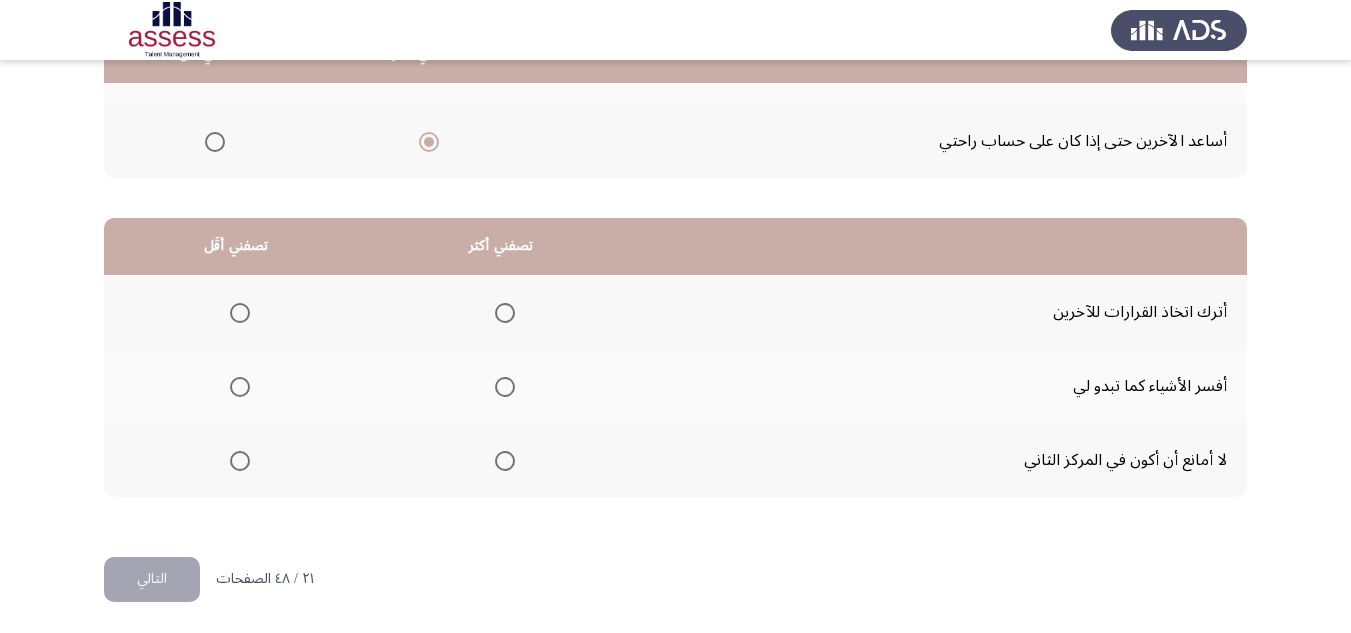 scroll, scrollTop: 377, scrollLeft: 0, axis: vertical 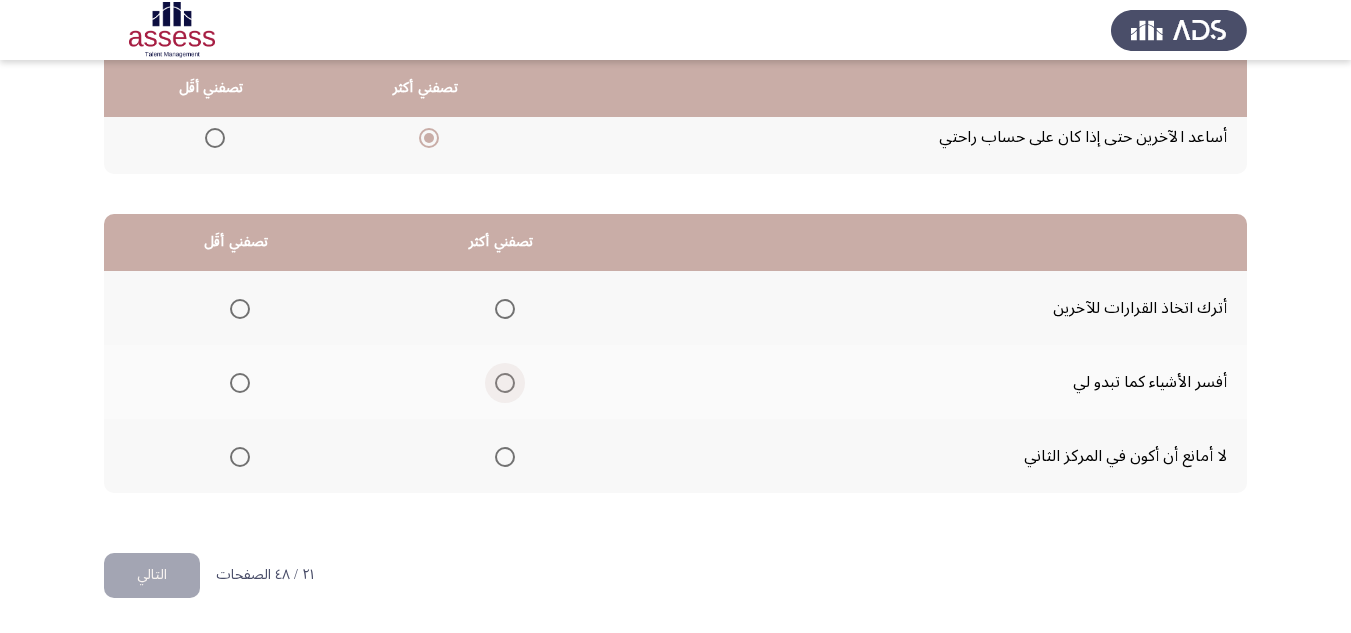 click at bounding box center [505, 383] 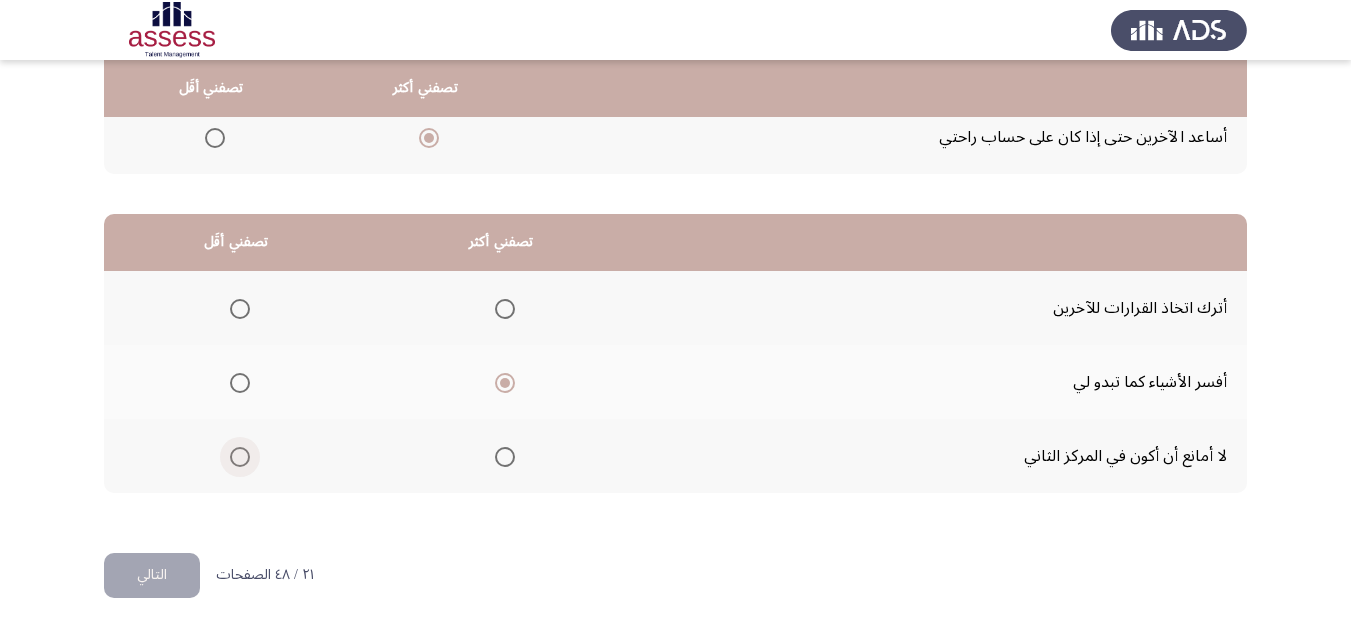 click at bounding box center [240, 457] 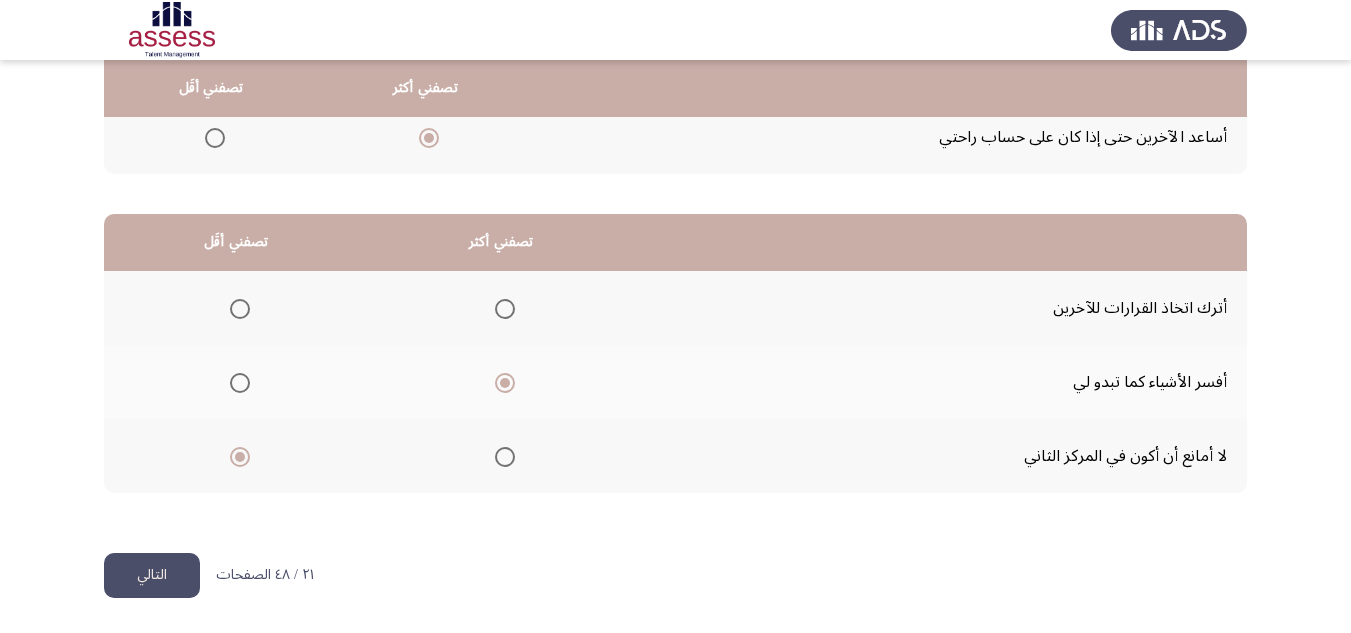 click on "التالي" 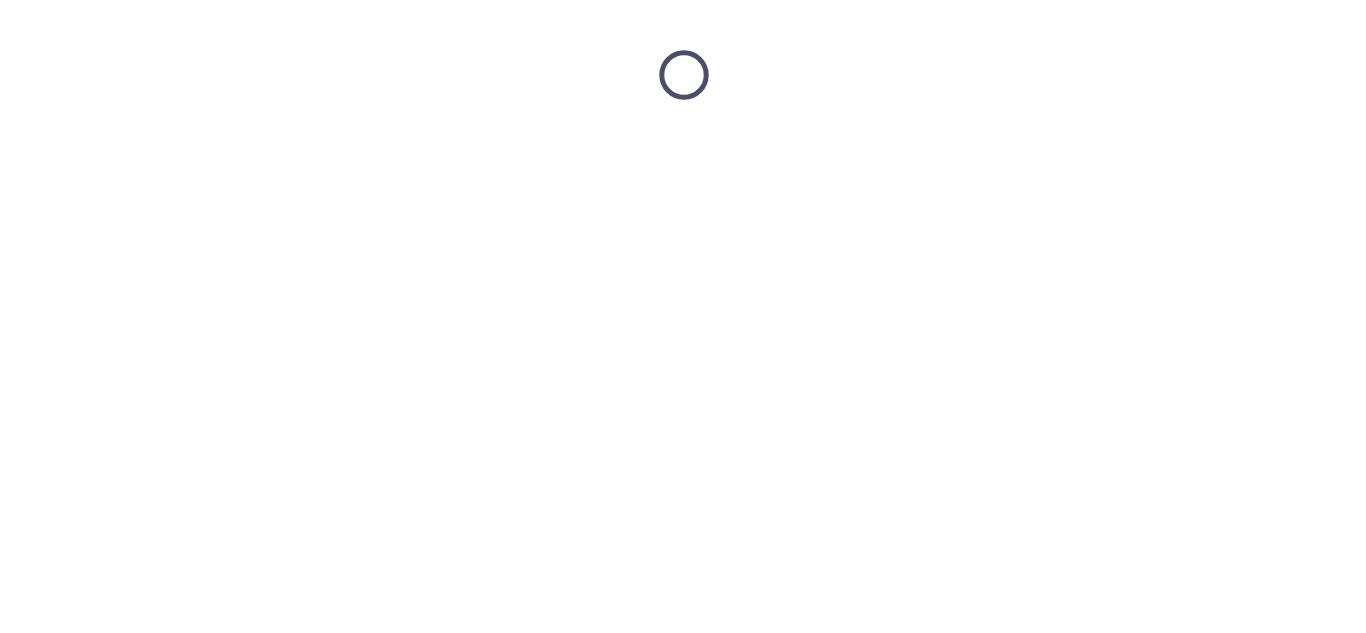 scroll, scrollTop: 0, scrollLeft: 0, axis: both 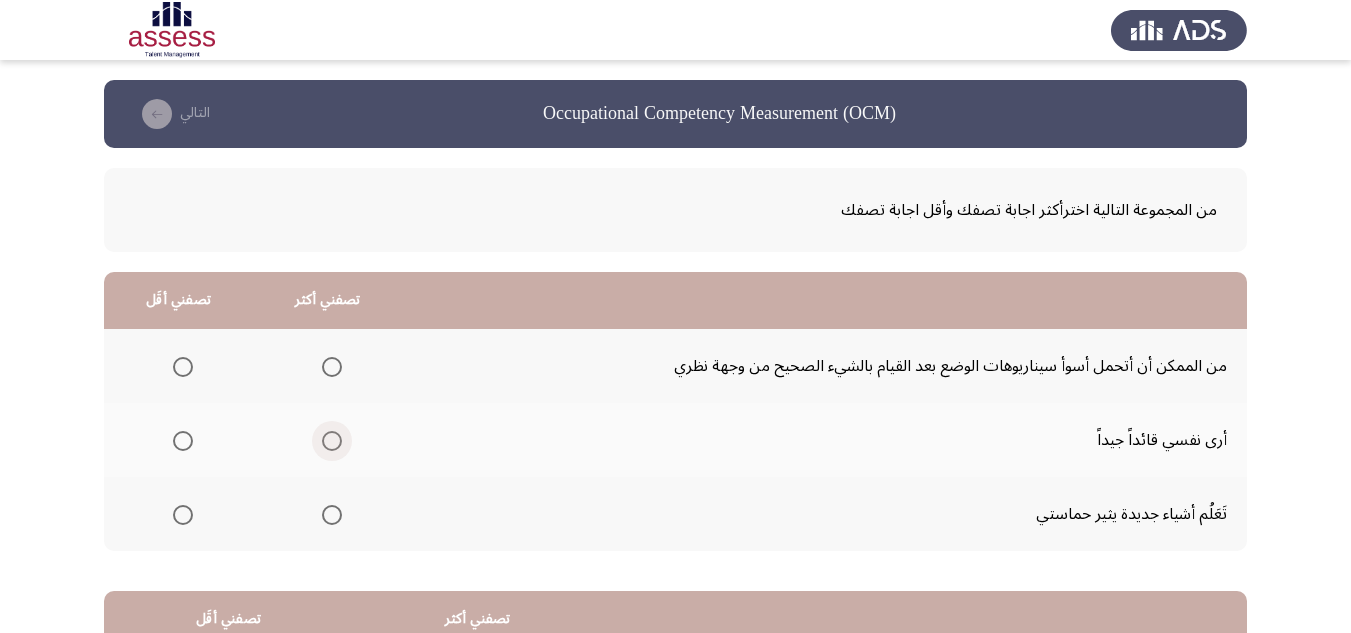 click at bounding box center [332, 441] 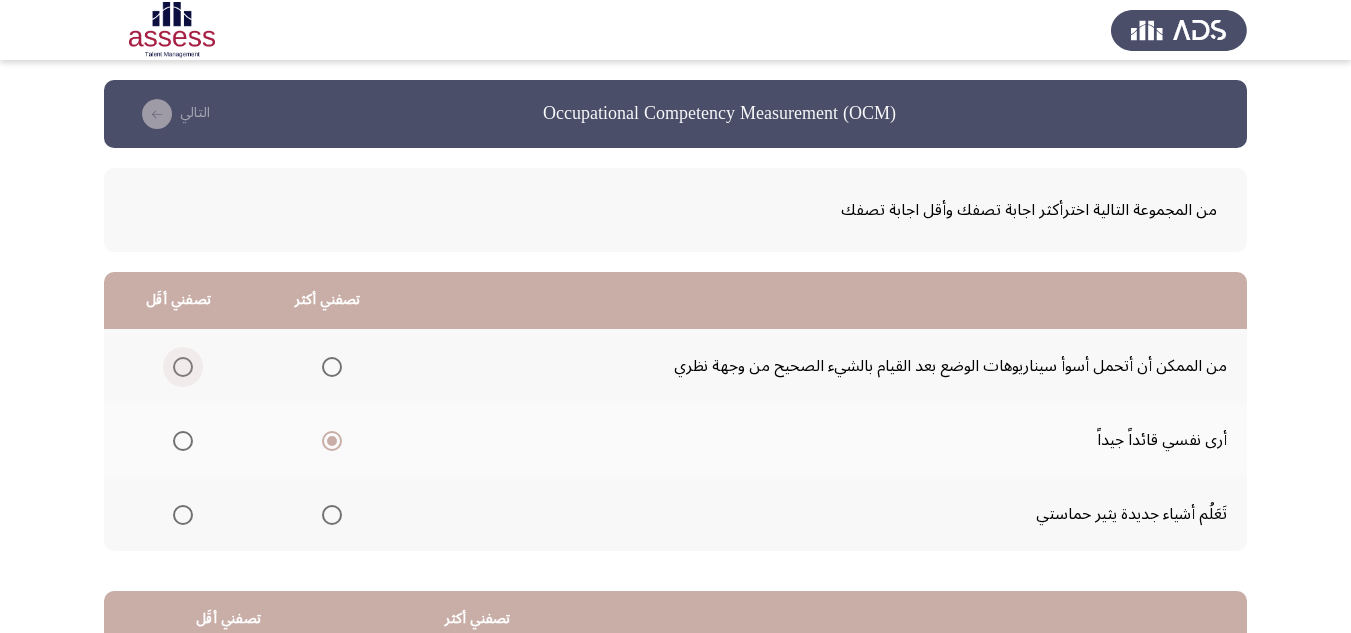 click at bounding box center [183, 367] 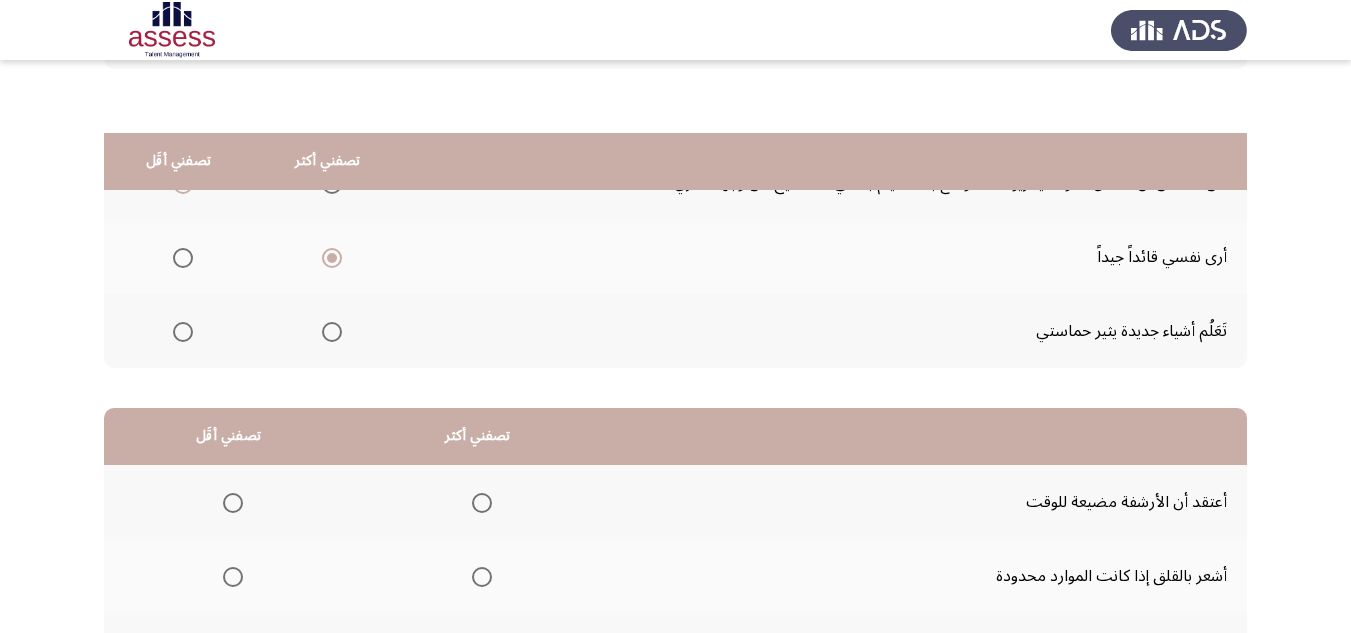 scroll, scrollTop: 300, scrollLeft: 0, axis: vertical 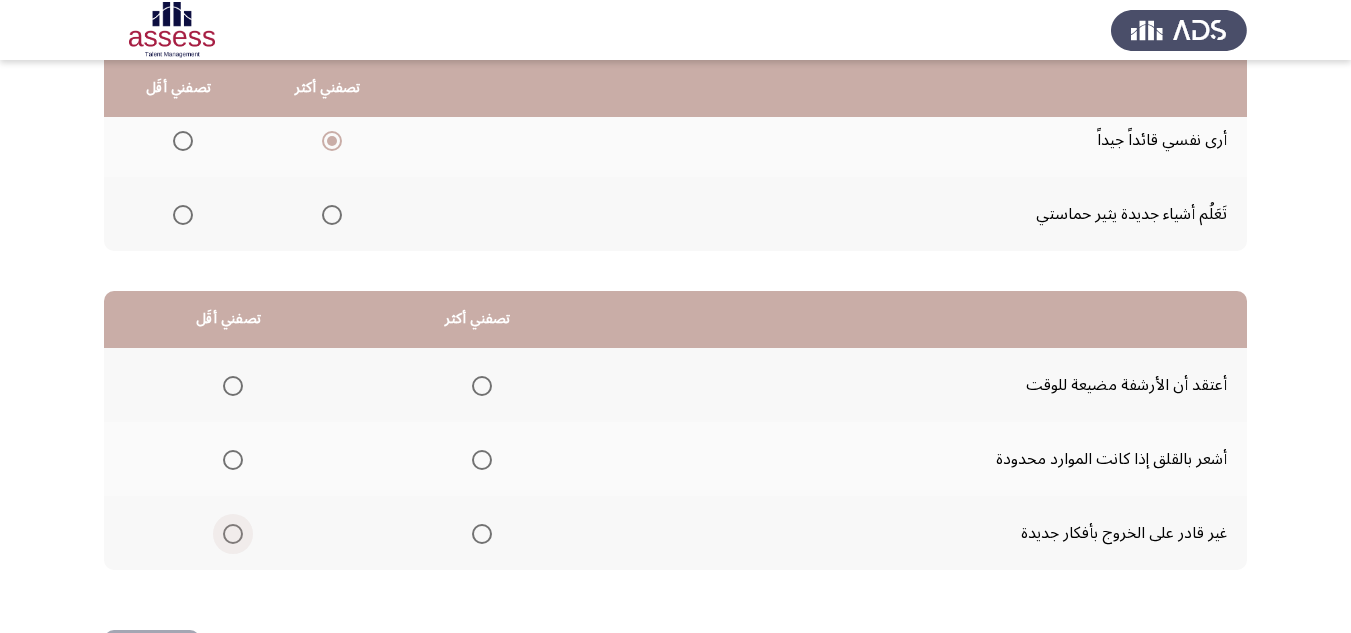 click at bounding box center [233, 534] 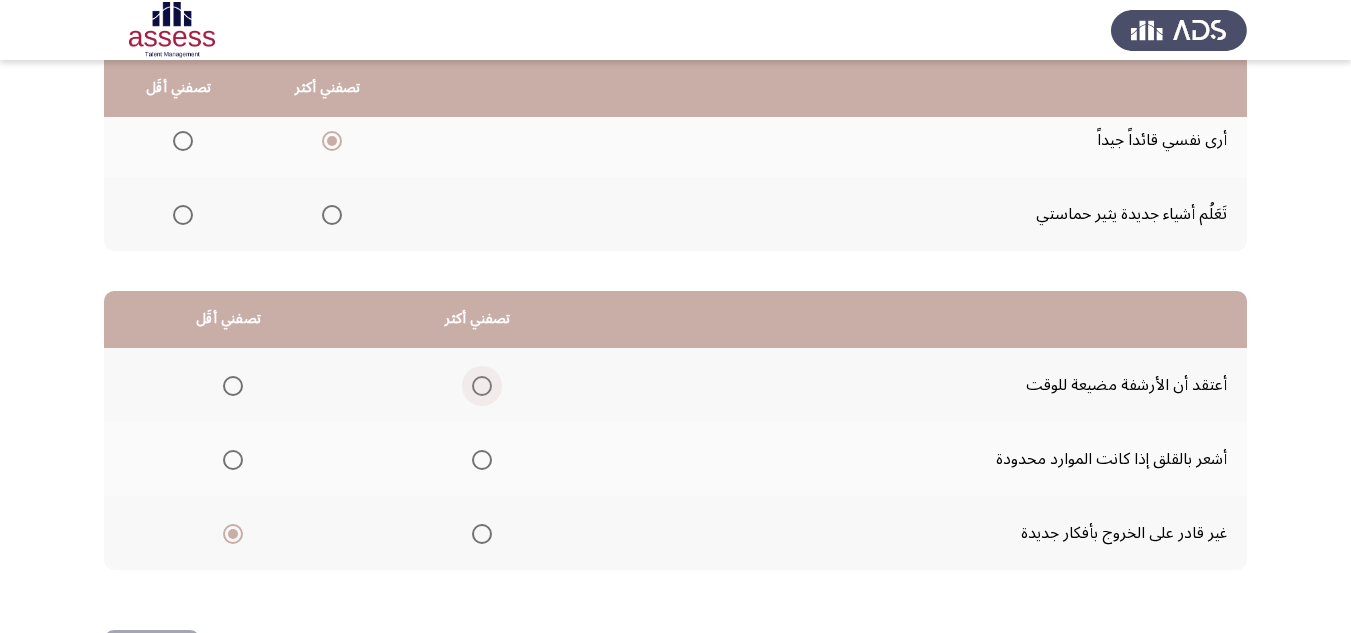 click at bounding box center [482, 386] 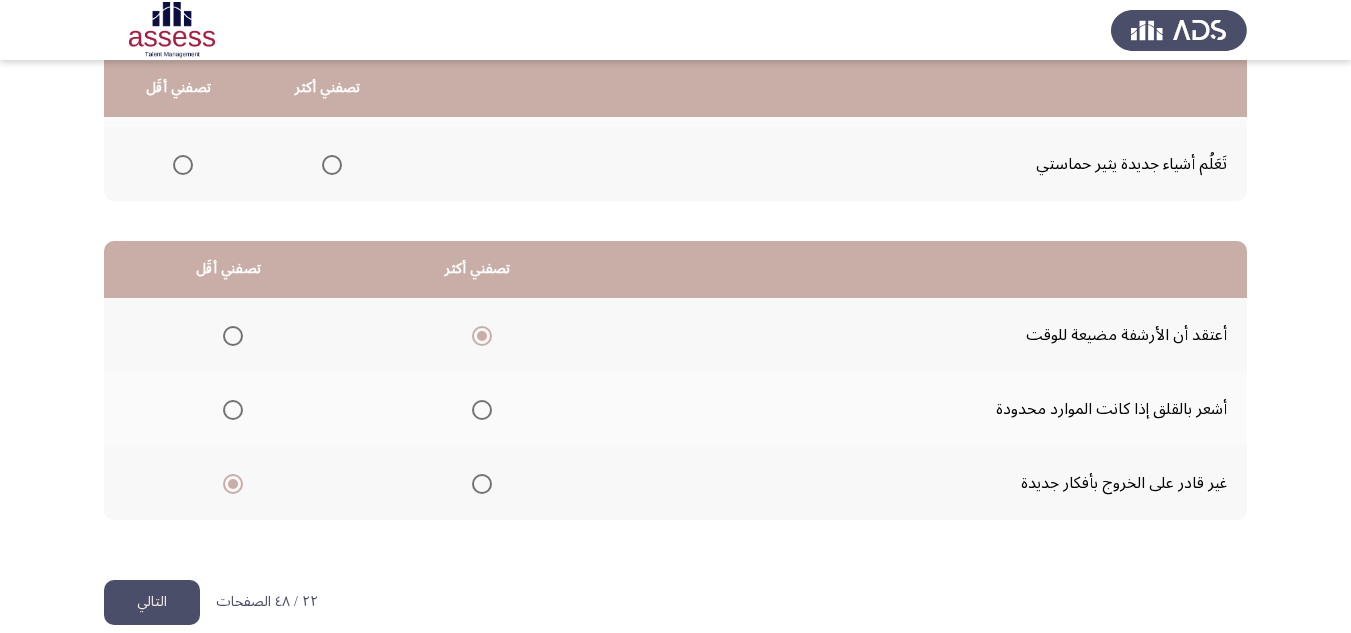 scroll, scrollTop: 377, scrollLeft: 0, axis: vertical 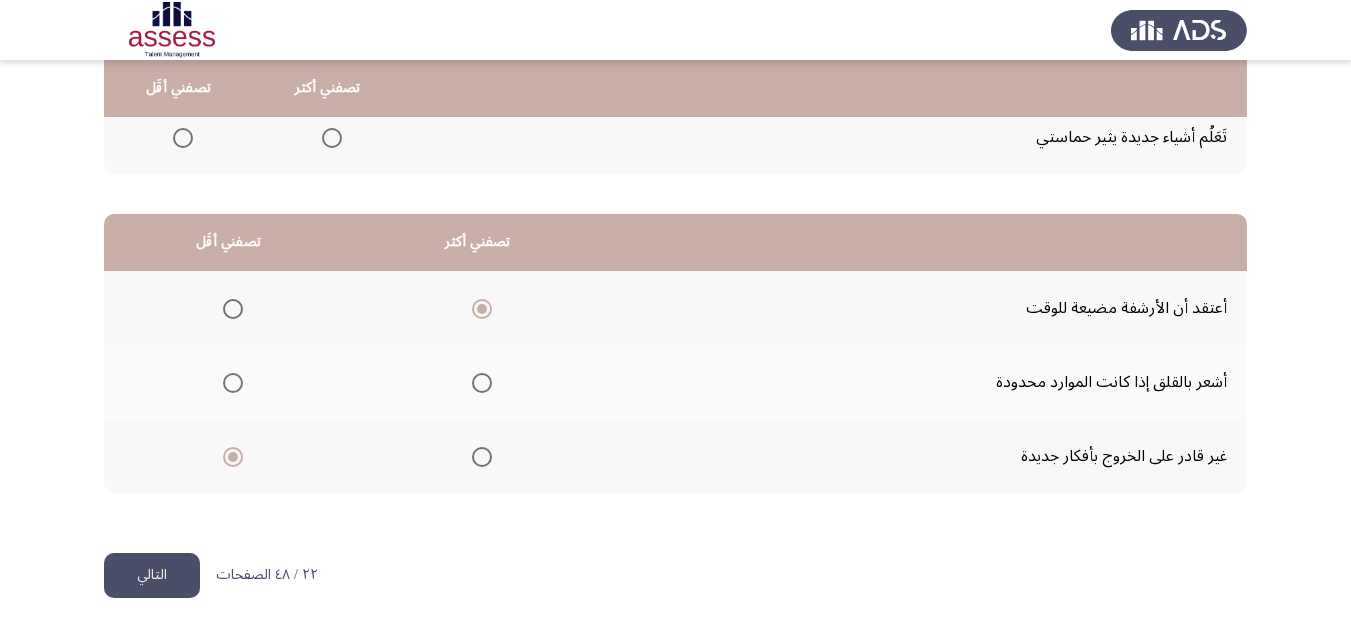 click on "التالي" 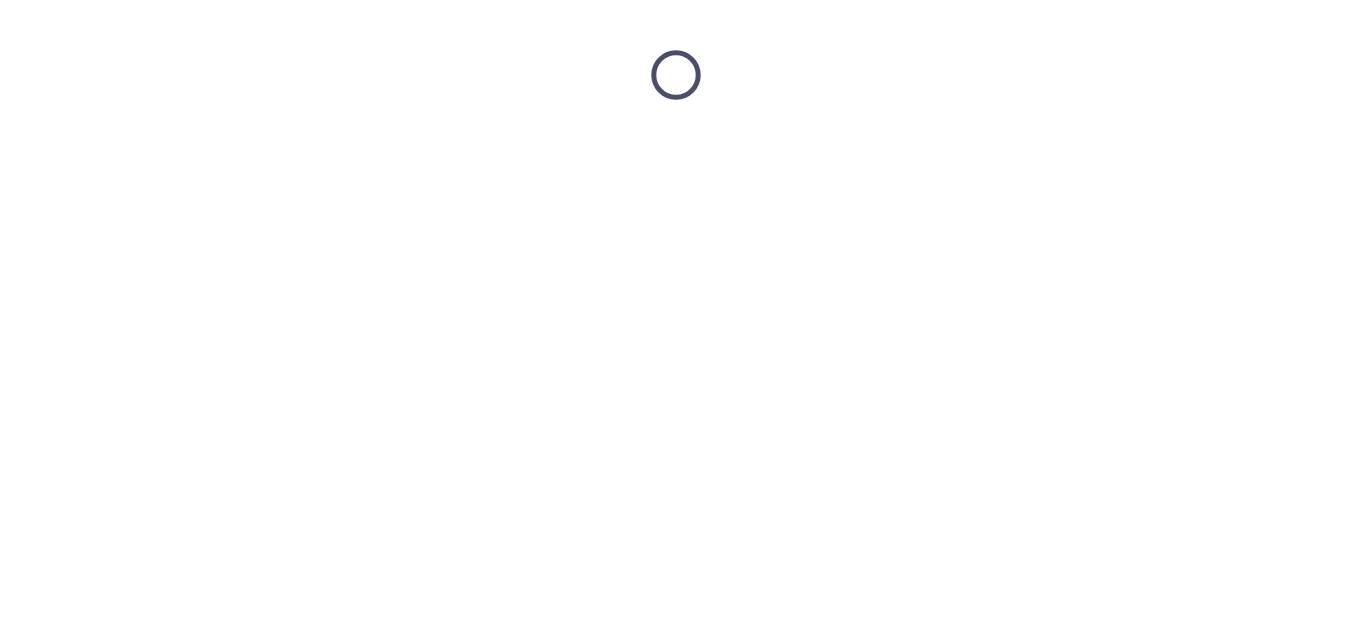 scroll, scrollTop: 0, scrollLeft: 0, axis: both 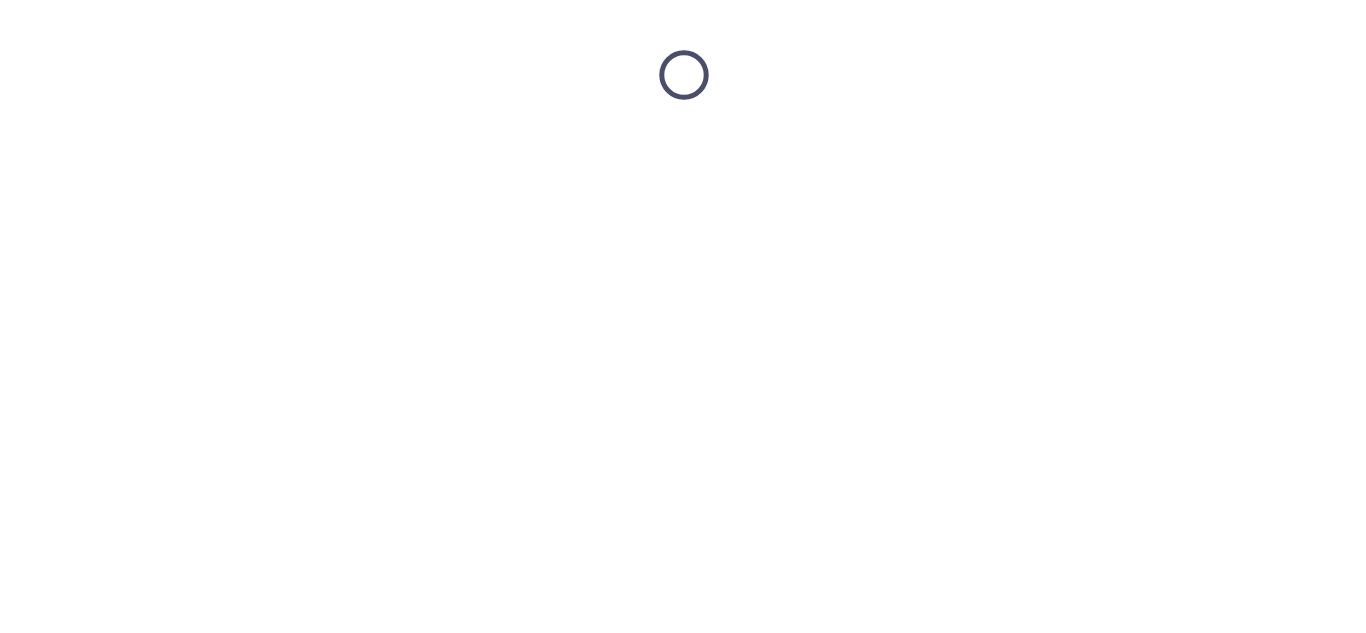 click at bounding box center [675, 75] 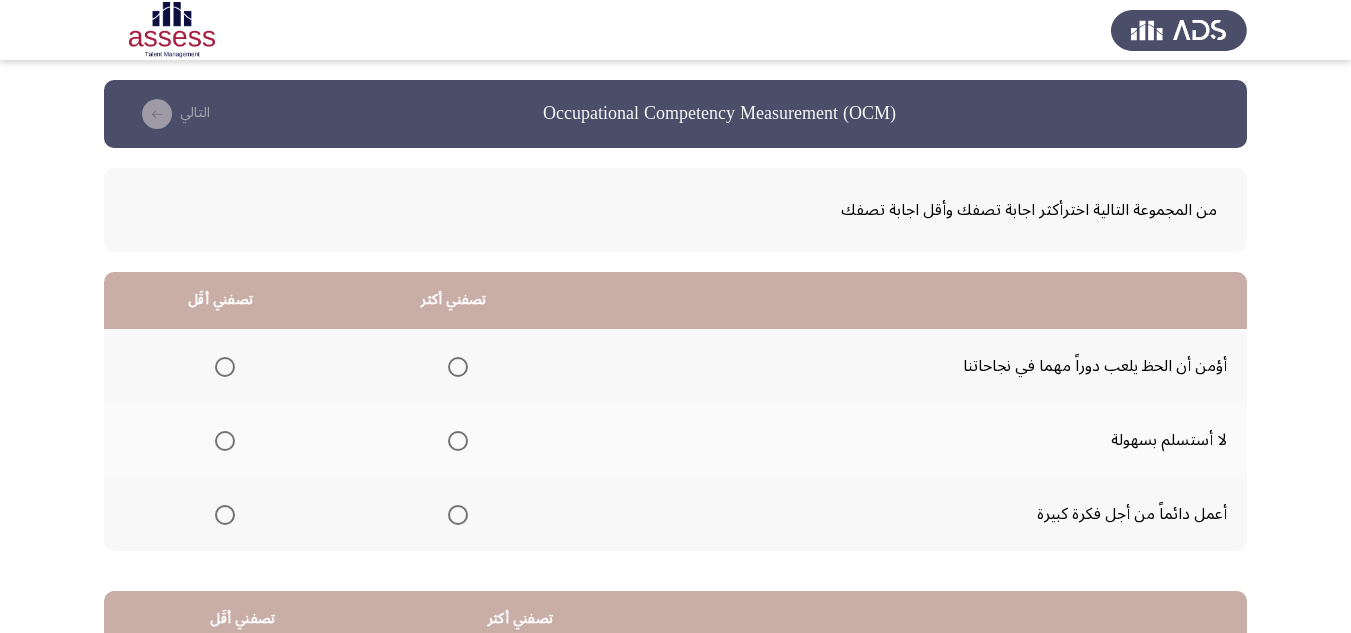 click at bounding box center [458, 441] 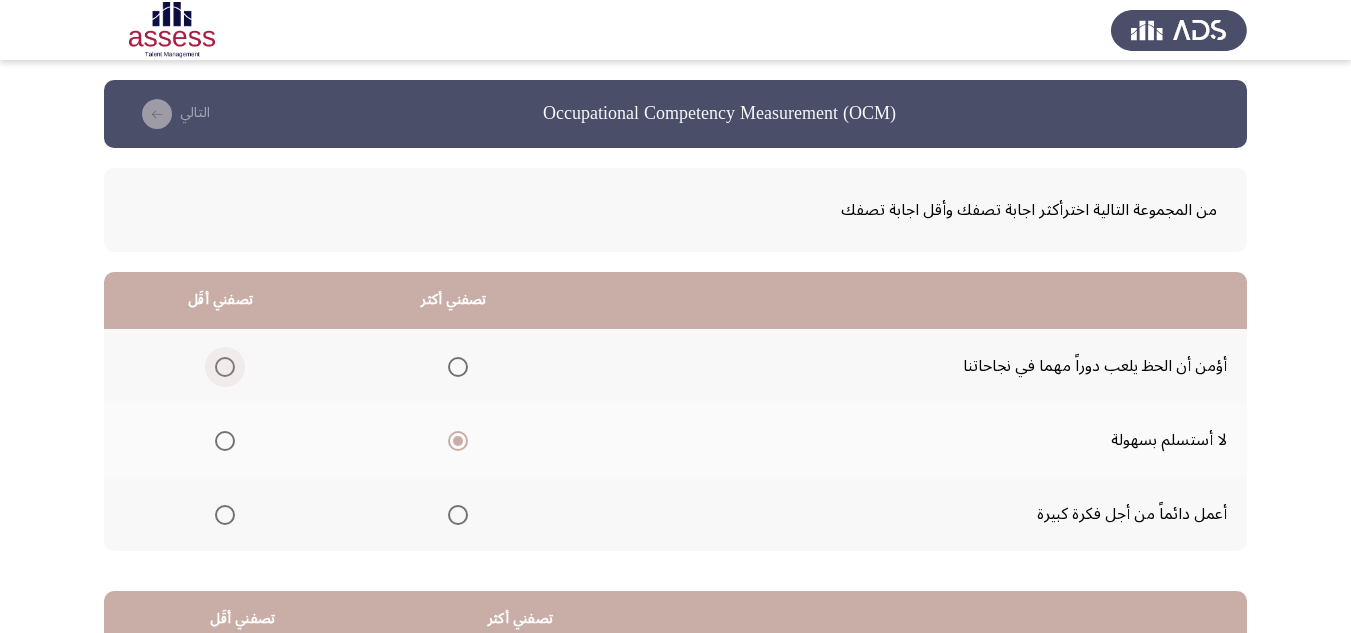 click at bounding box center [225, 367] 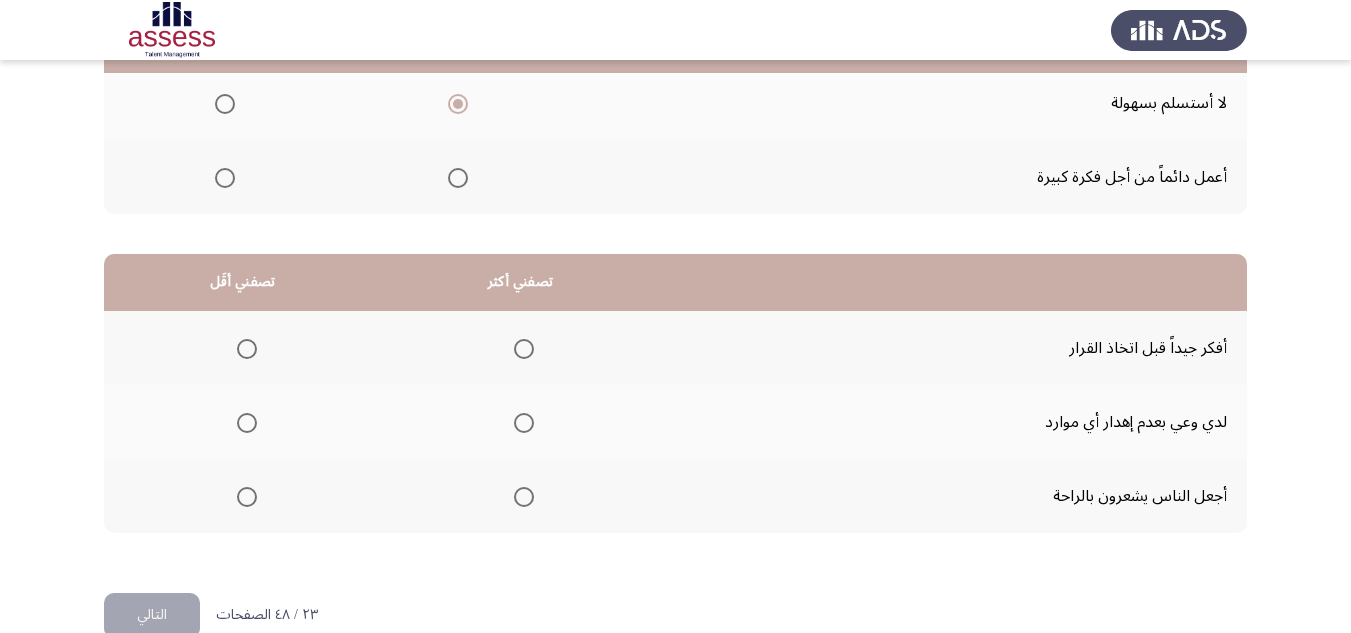 scroll, scrollTop: 377, scrollLeft: 0, axis: vertical 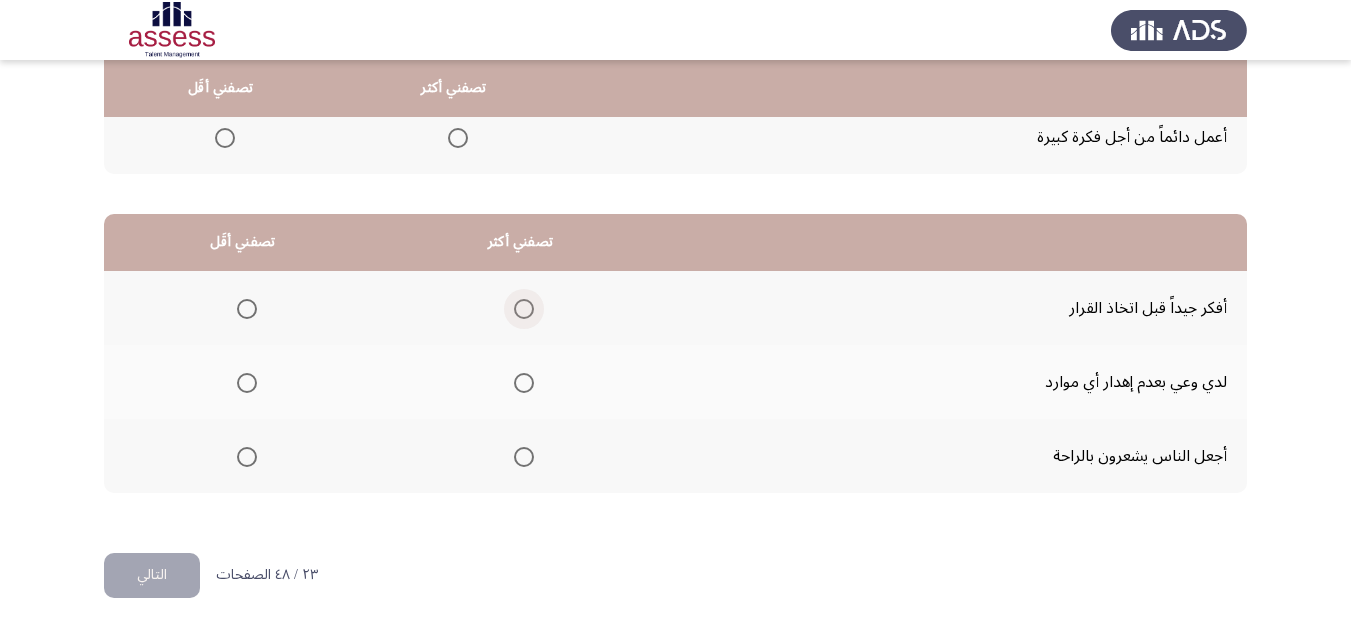 click at bounding box center (524, 309) 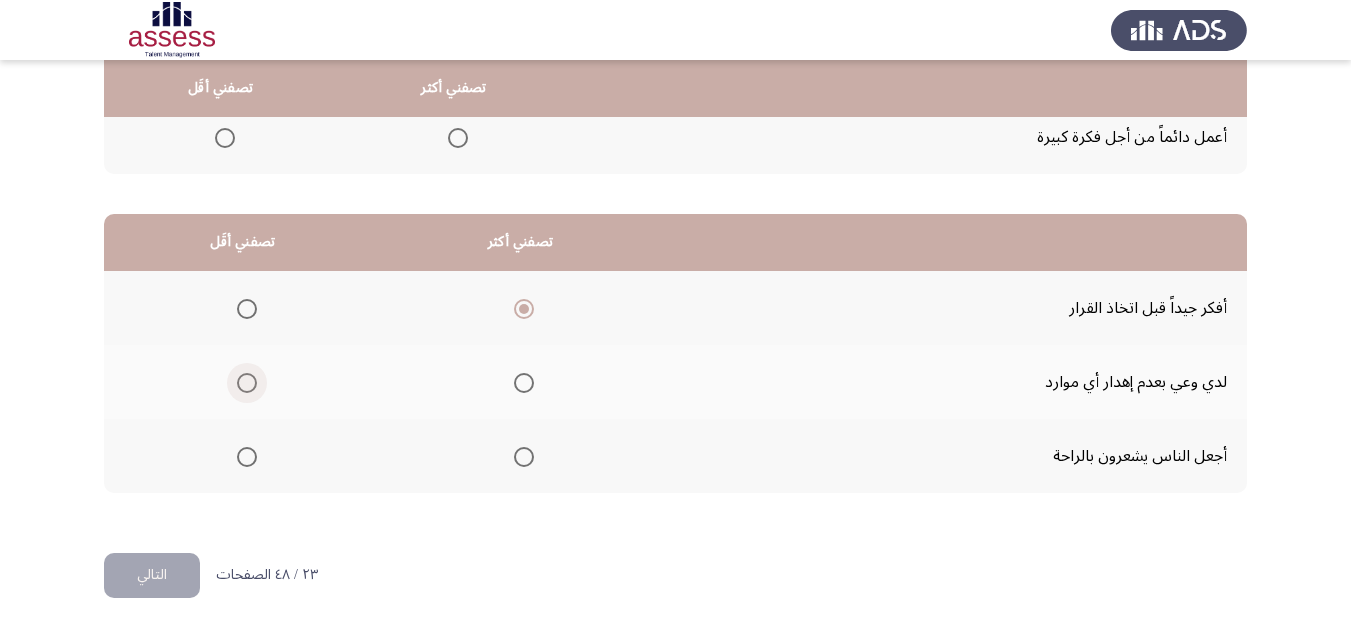 click at bounding box center [247, 383] 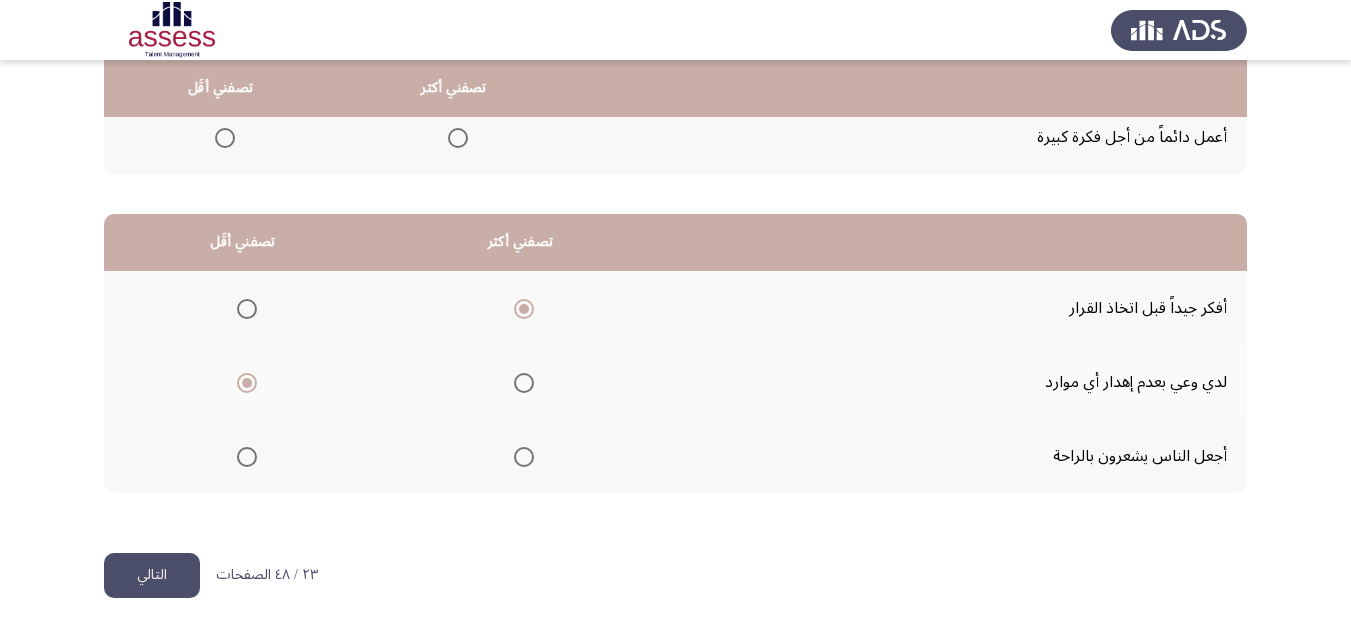 click on "التالي" 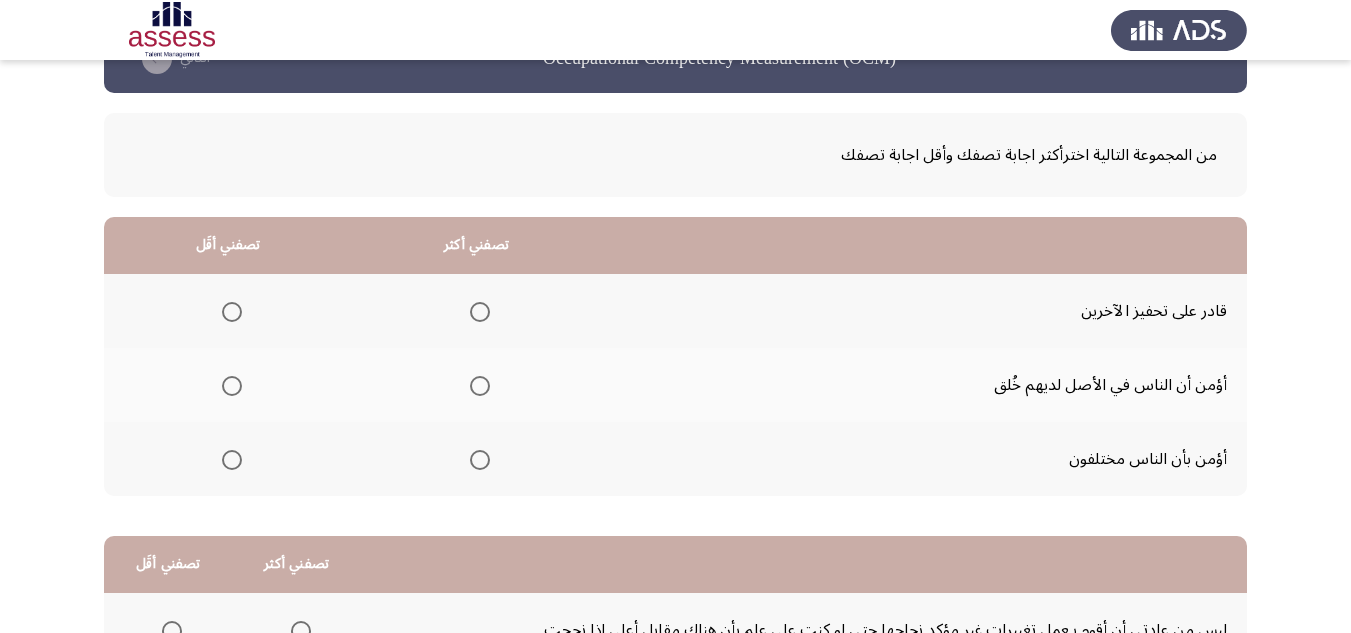 scroll, scrollTop: 100, scrollLeft: 0, axis: vertical 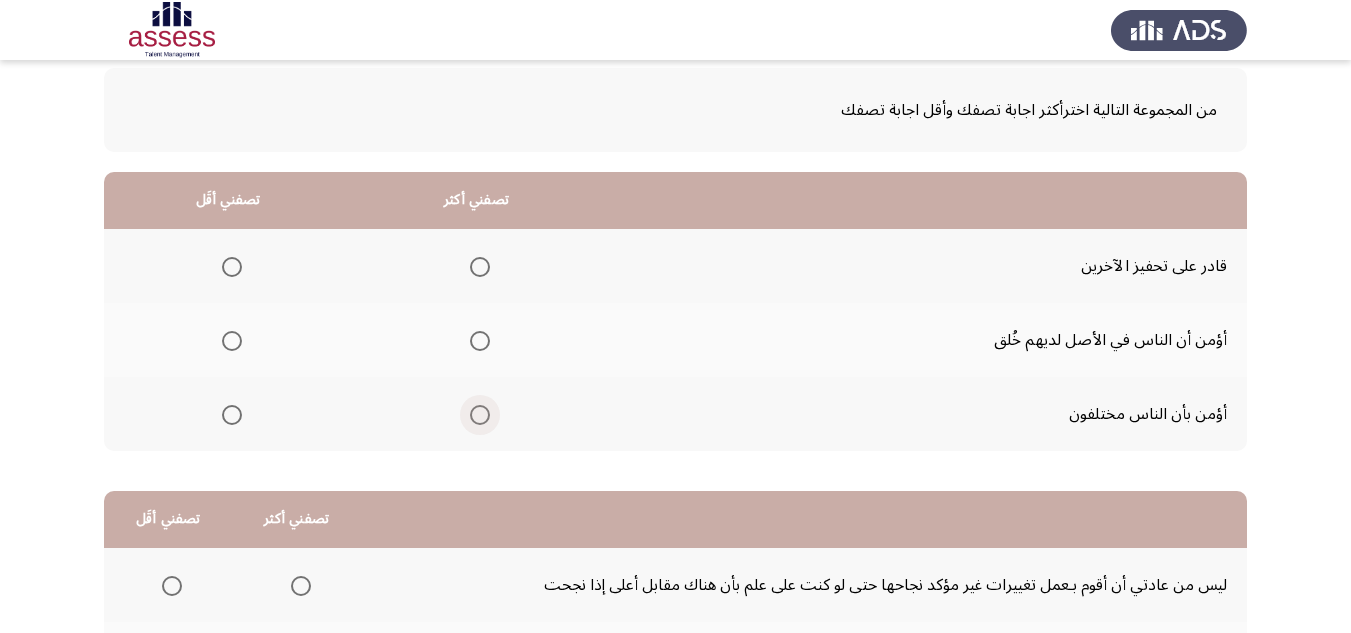 click at bounding box center [480, 415] 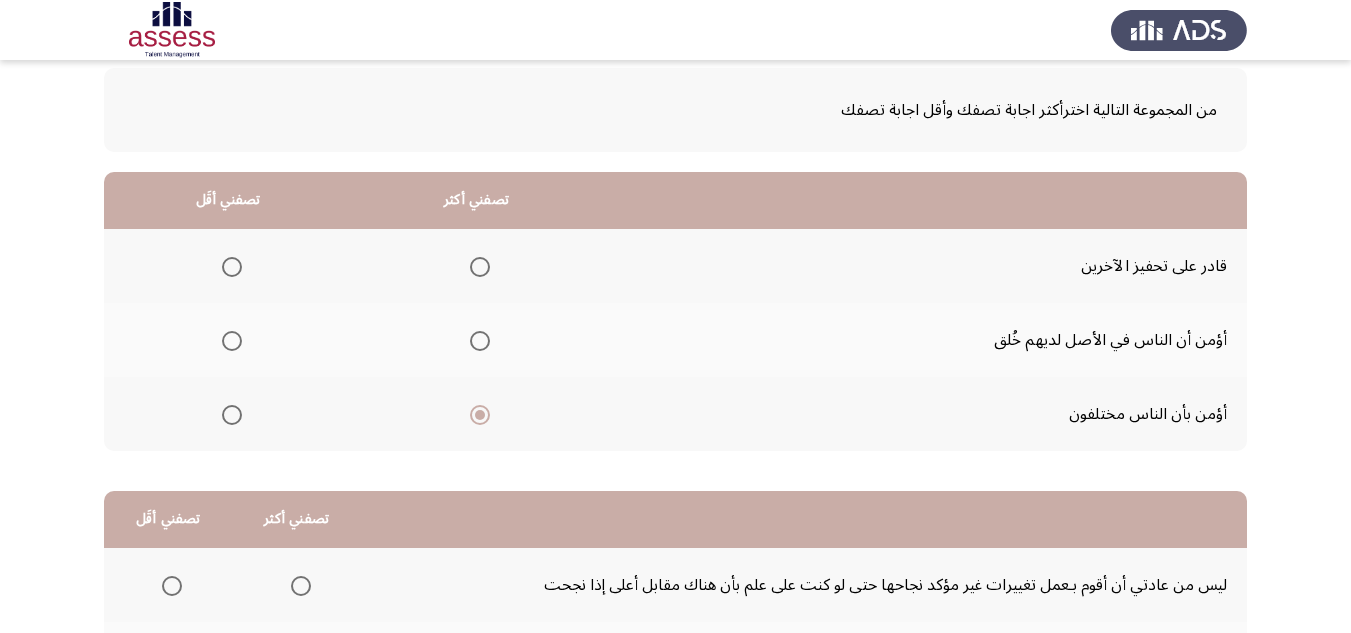 click at bounding box center [232, 341] 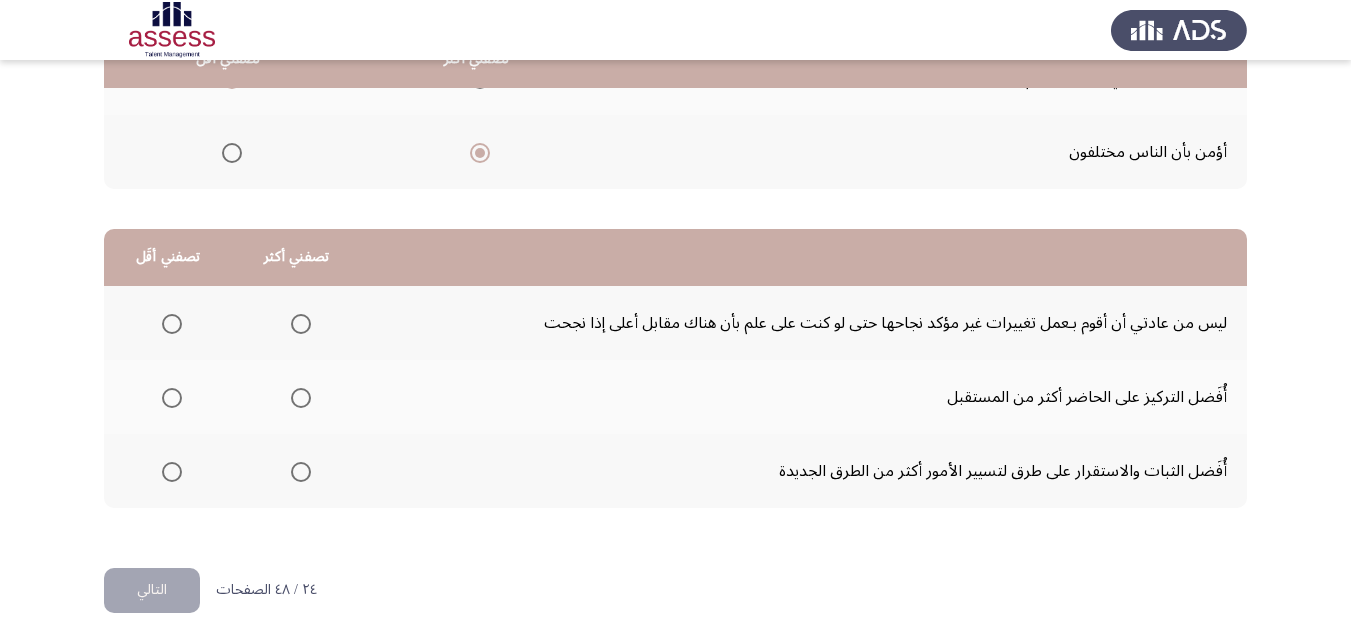 scroll, scrollTop: 377, scrollLeft: 0, axis: vertical 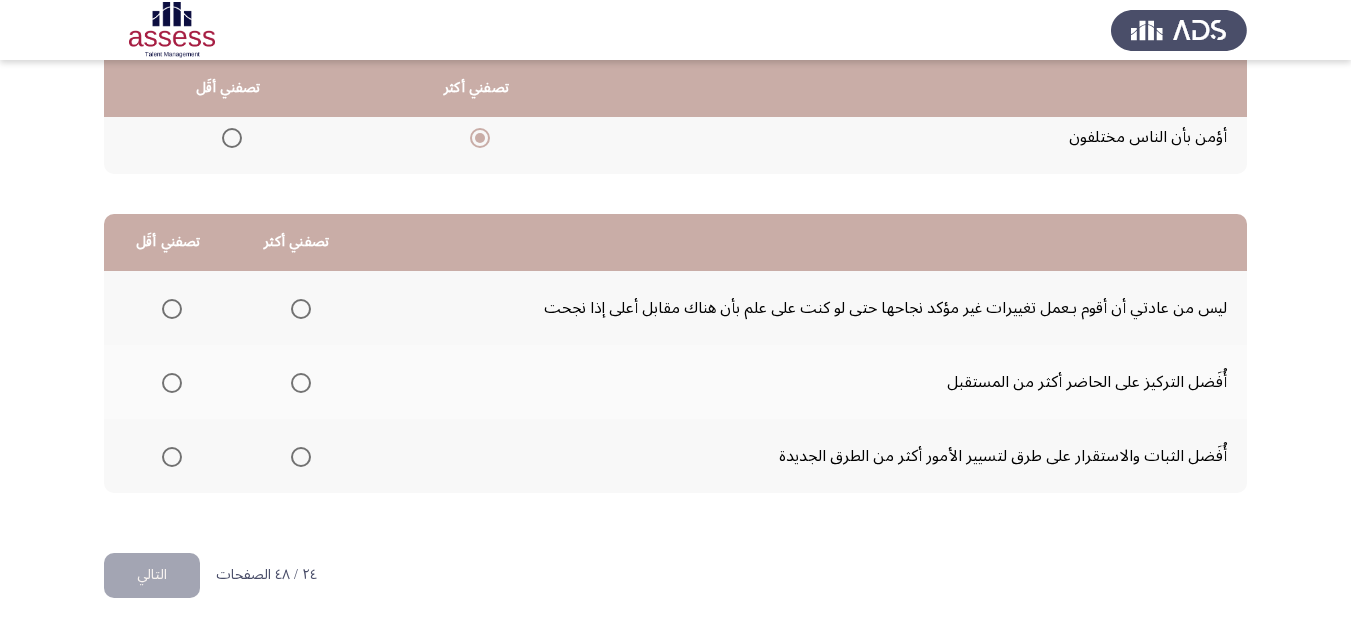 click at bounding box center [301, 383] 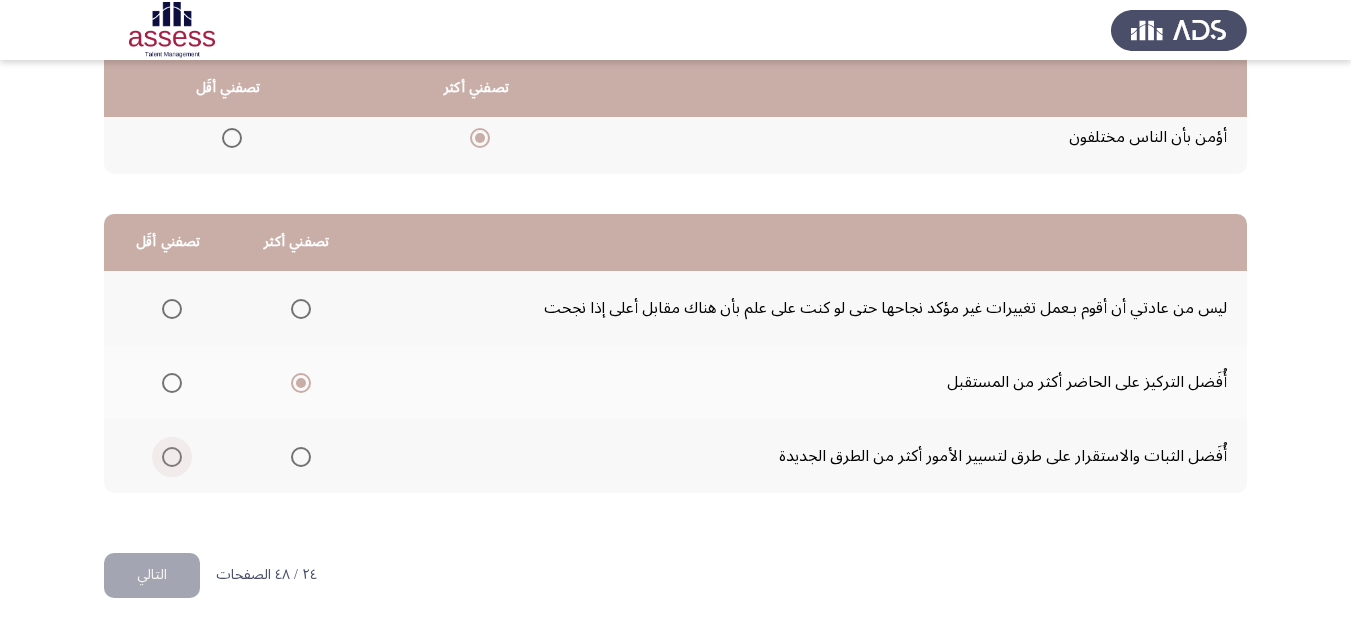click at bounding box center (172, 457) 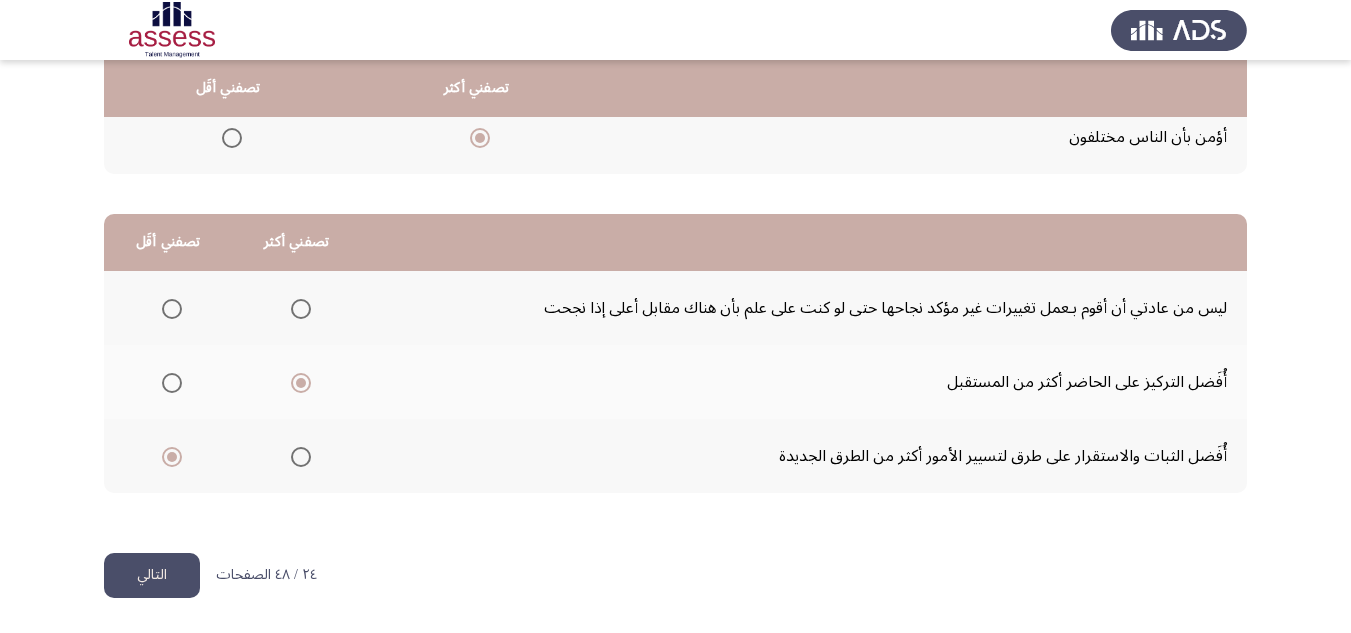 click on "التالي" 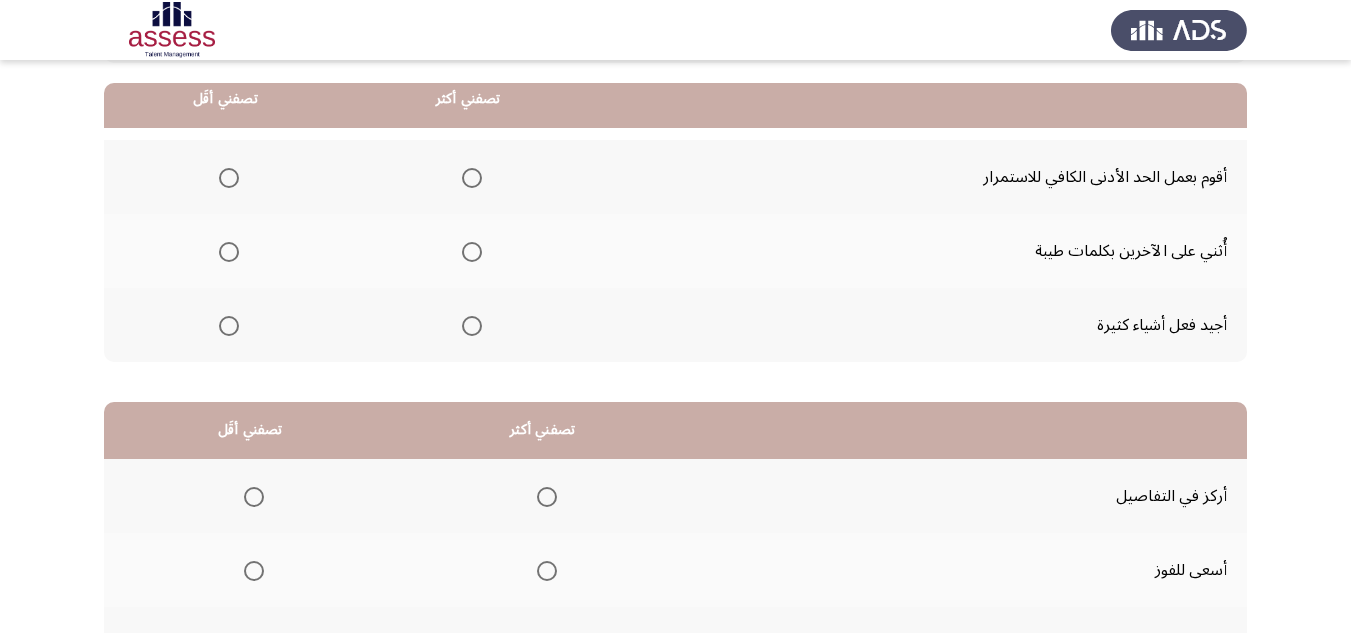 scroll, scrollTop: 200, scrollLeft: 0, axis: vertical 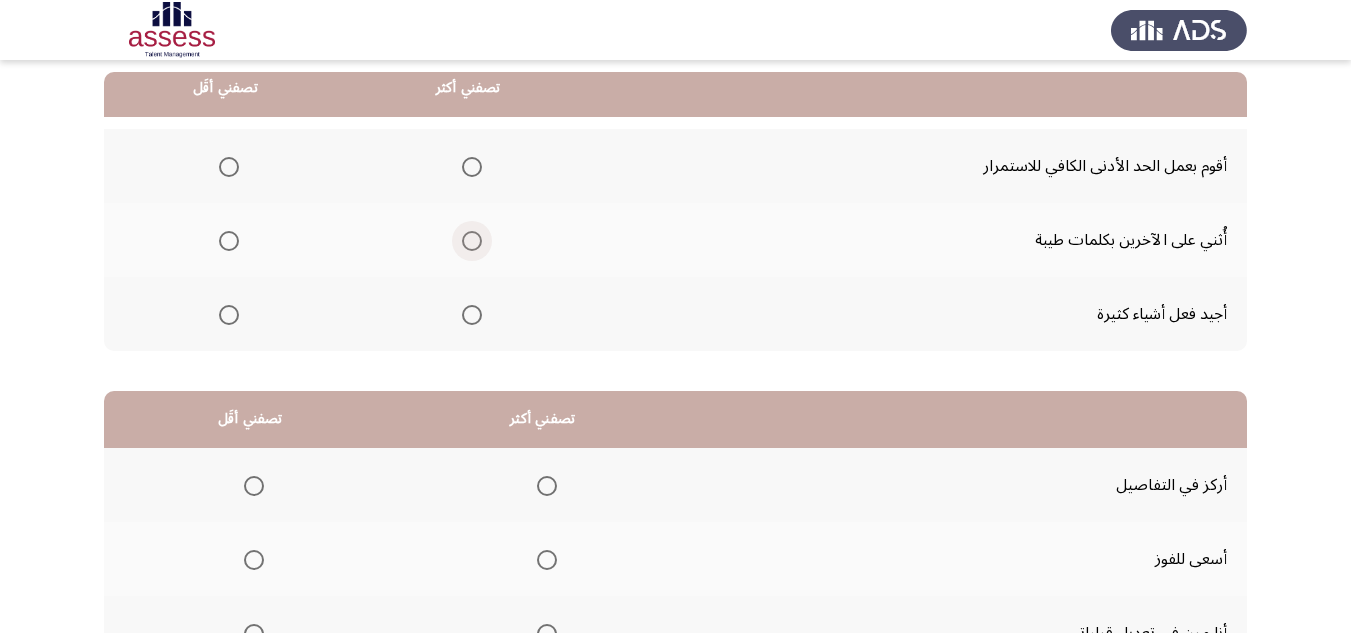 click at bounding box center [472, 241] 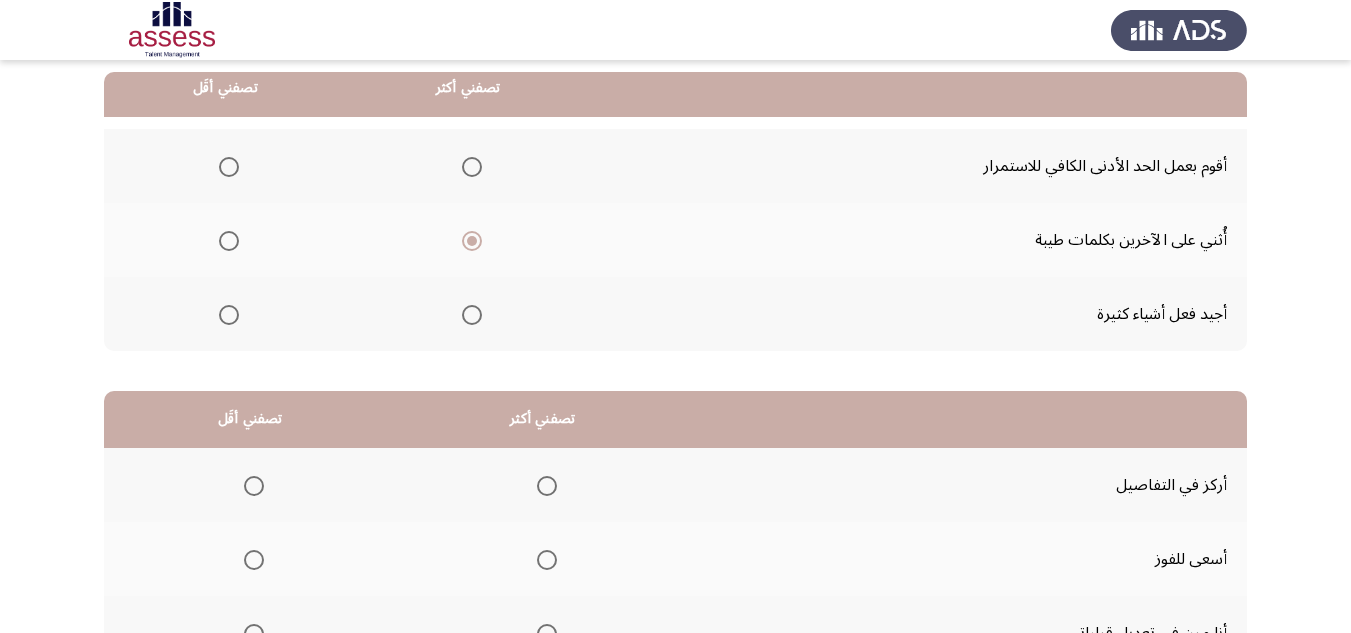 click at bounding box center [229, 167] 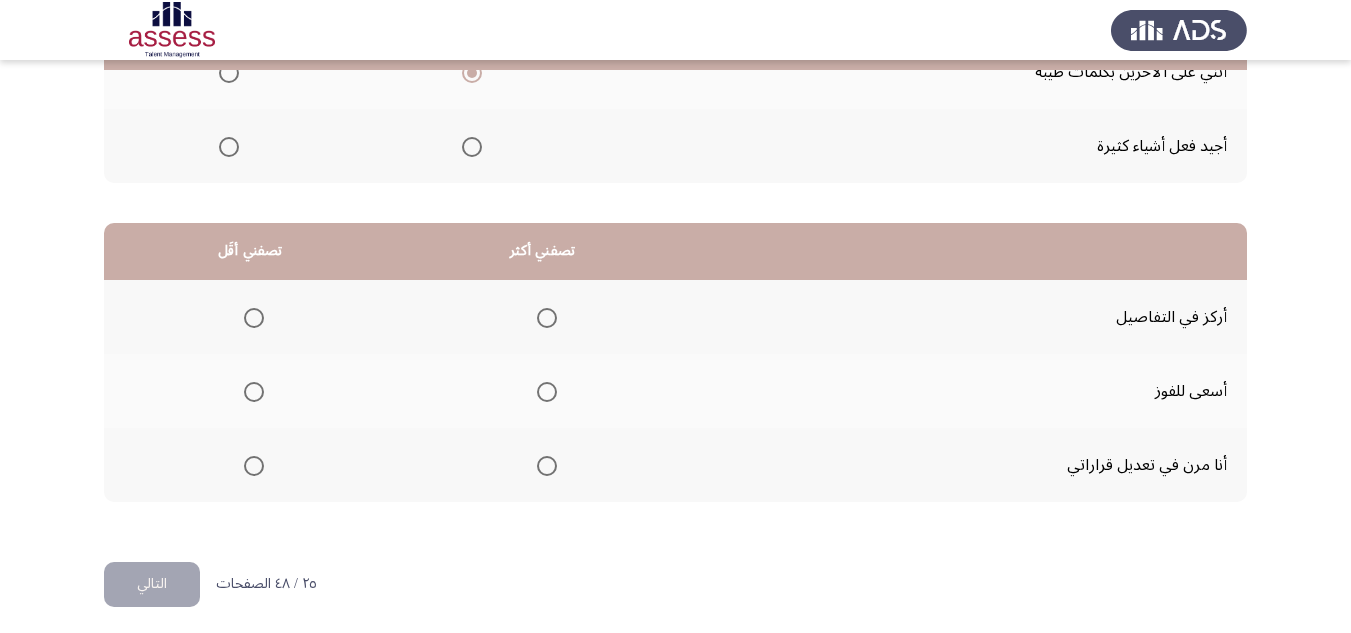 scroll, scrollTop: 377, scrollLeft: 0, axis: vertical 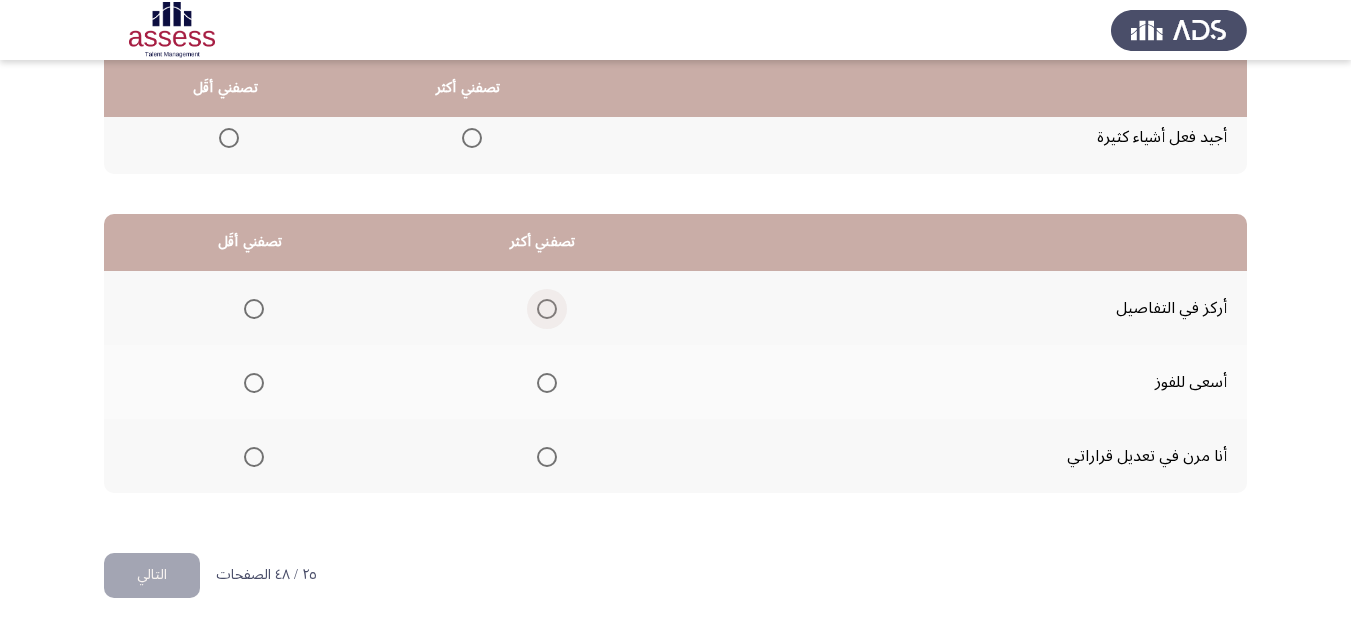 click at bounding box center [547, 309] 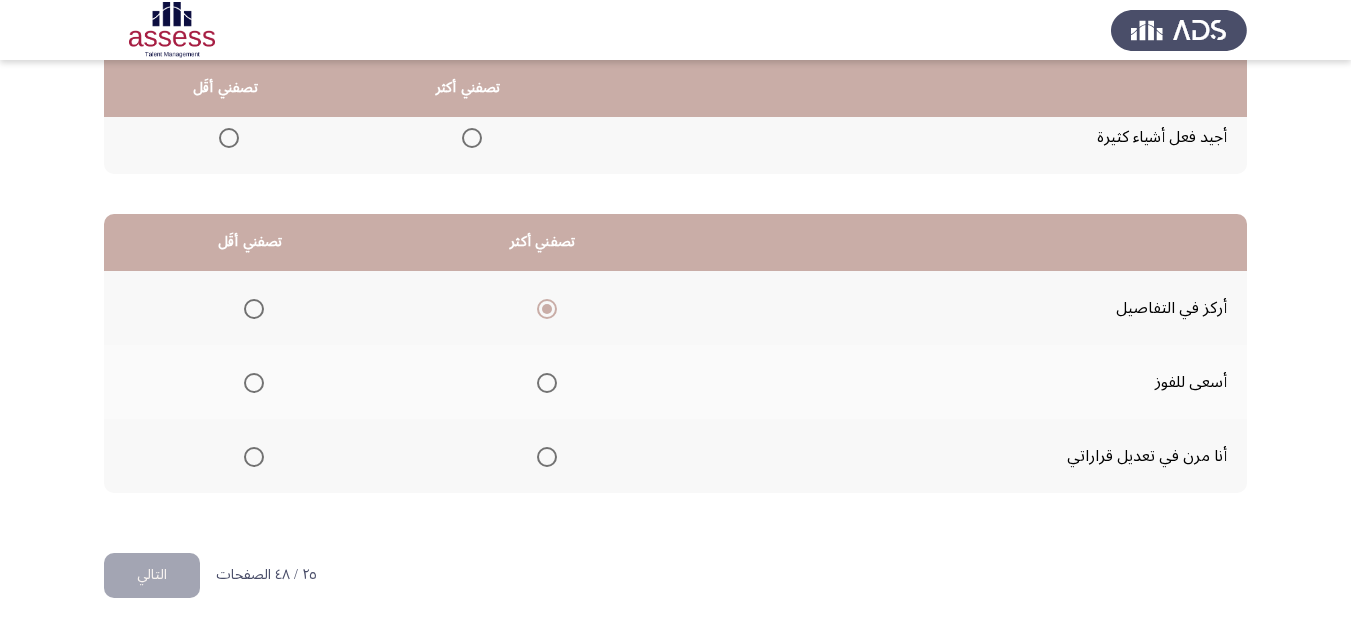 click at bounding box center (254, 383) 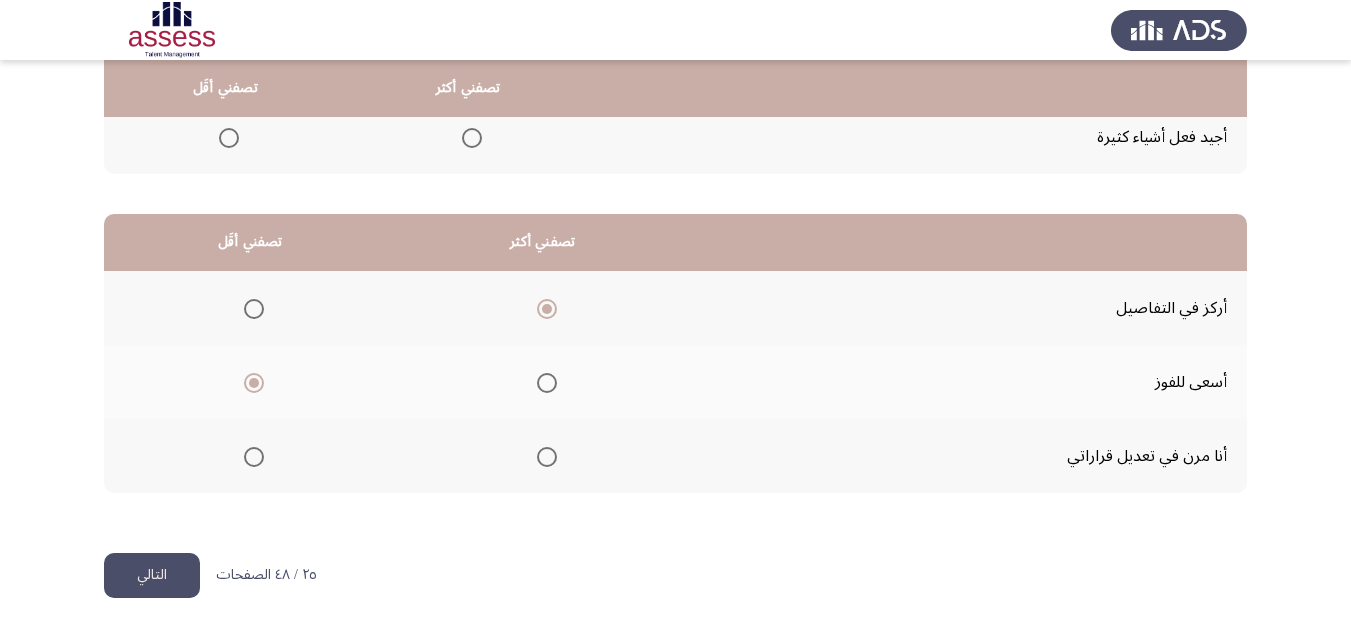 click on "التالي" 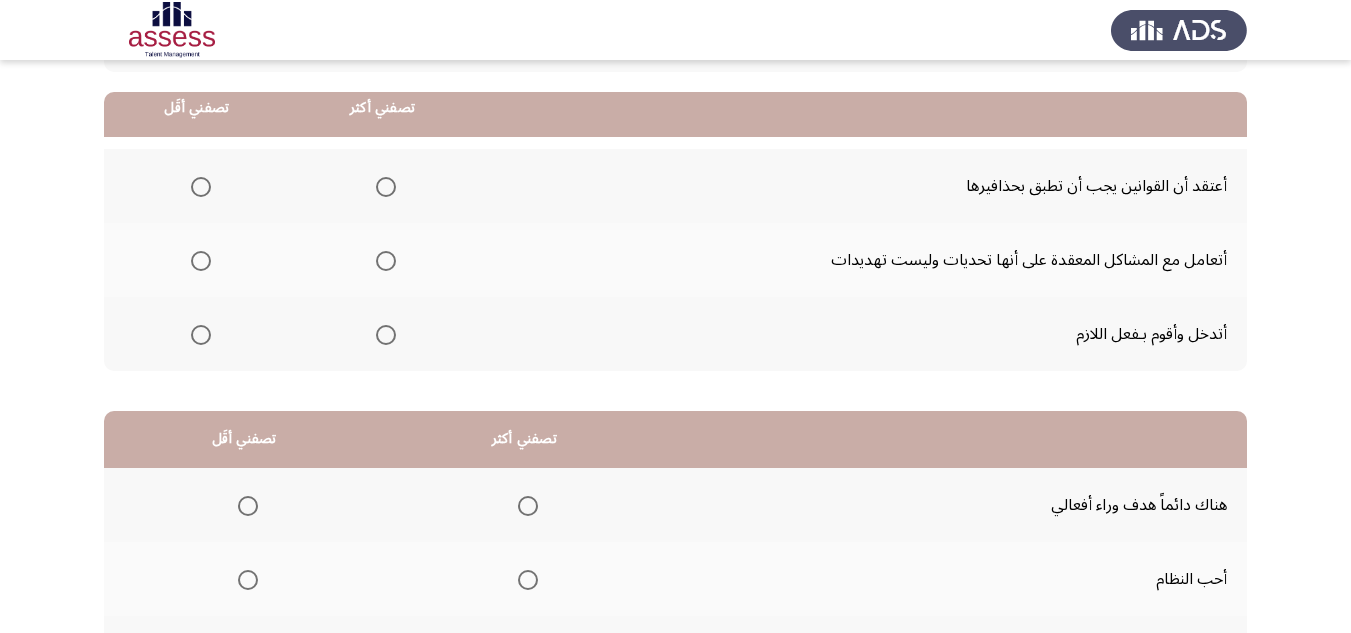 scroll, scrollTop: 200, scrollLeft: 0, axis: vertical 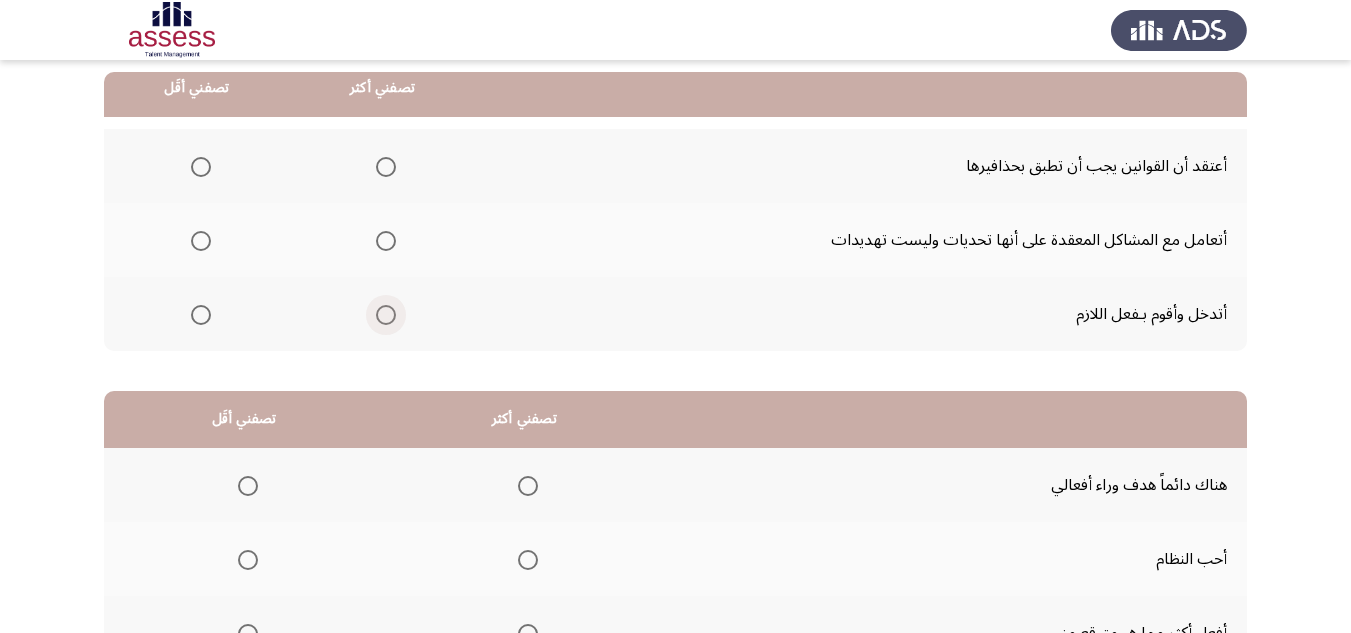 click at bounding box center (386, 315) 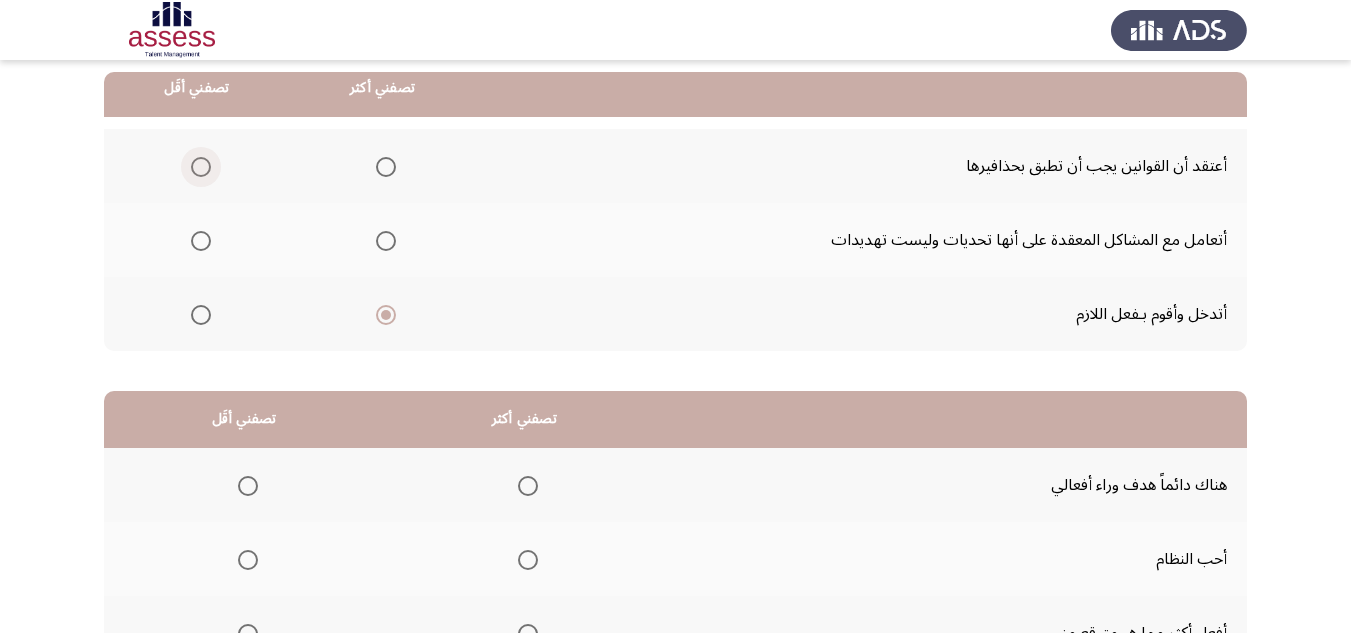 click at bounding box center [201, 167] 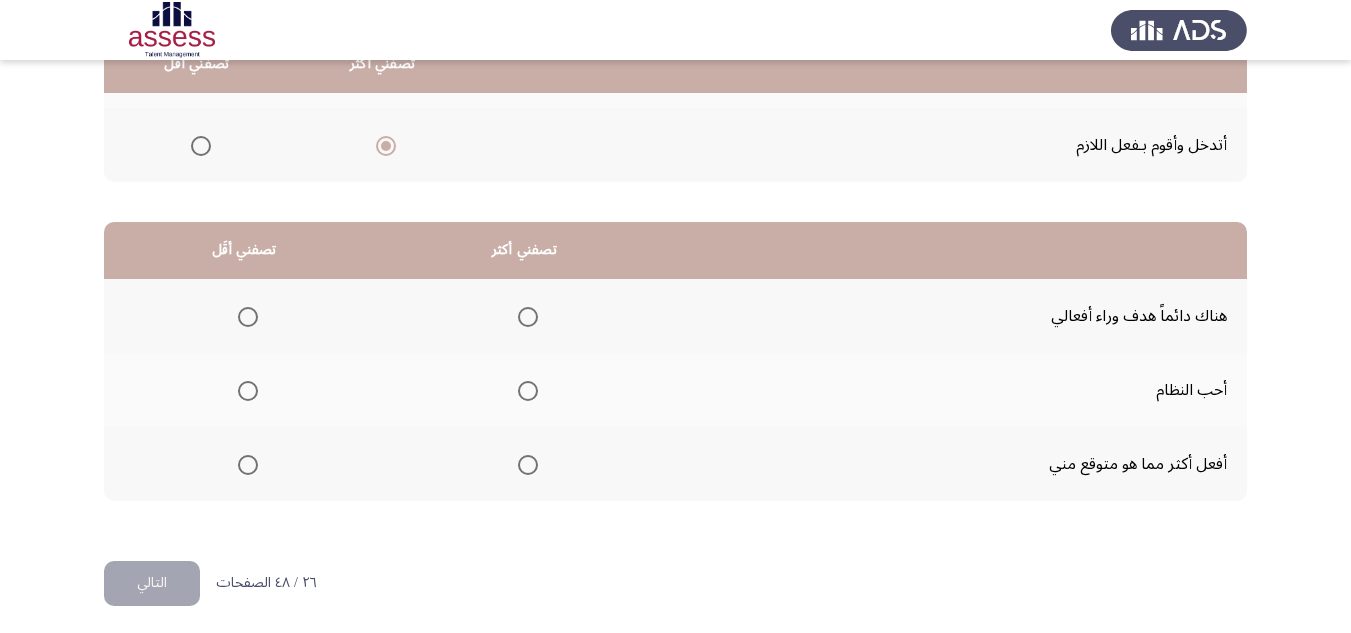 scroll, scrollTop: 377, scrollLeft: 0, axis: vertical 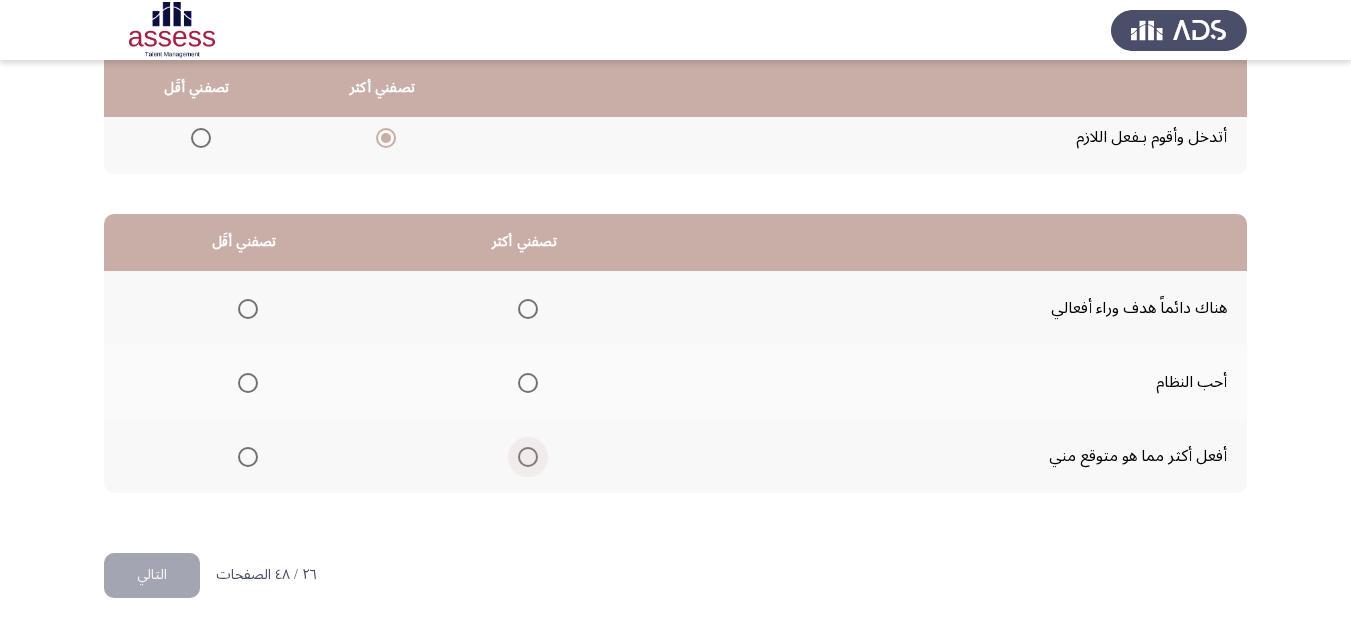 click at bounding box center [528, 457] 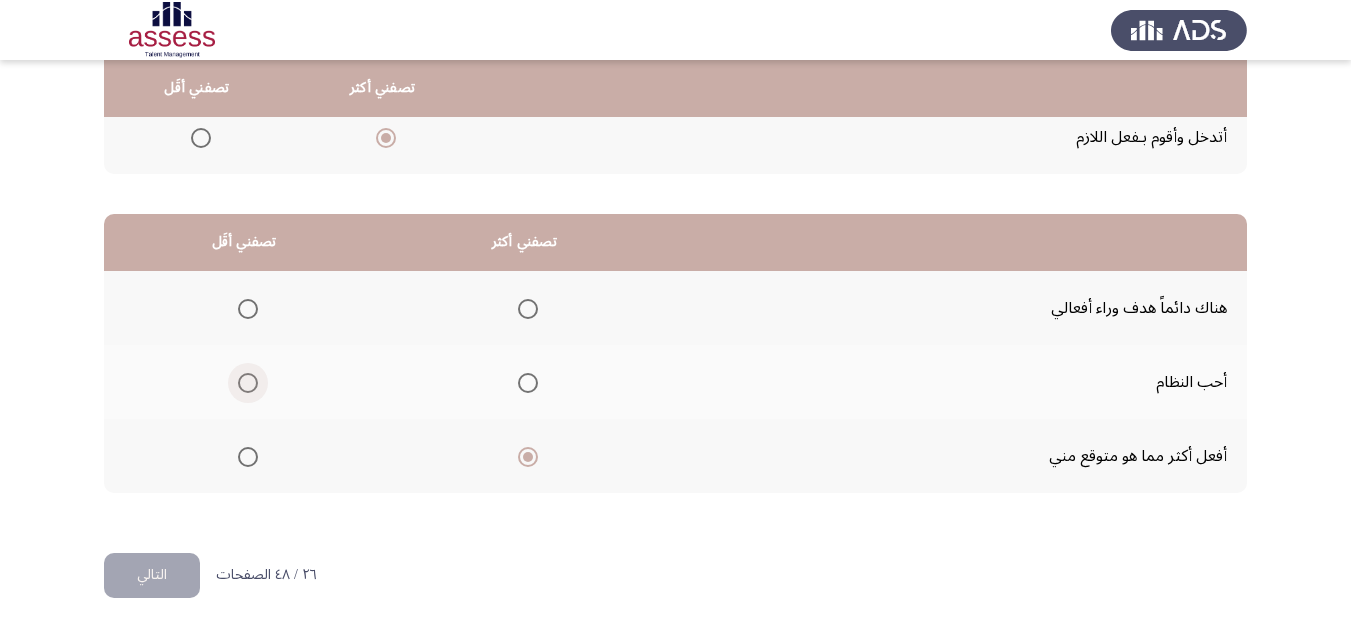 click at bounding box center [248, 383] 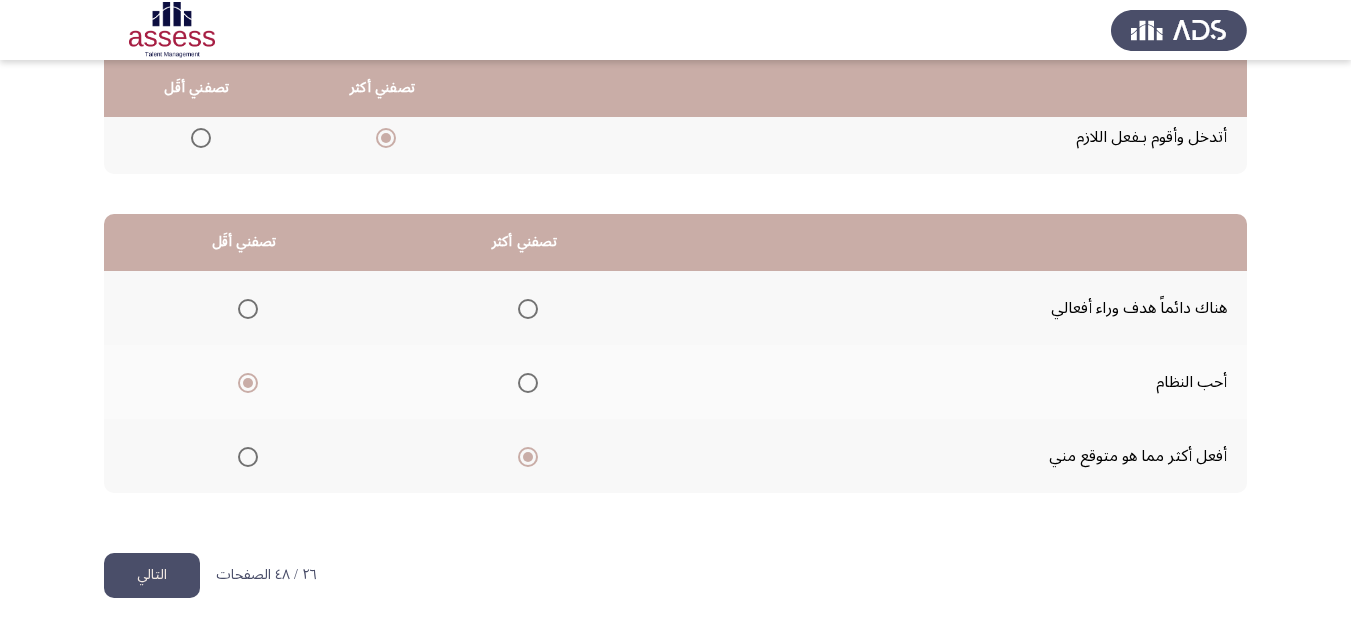 click on "التالي" 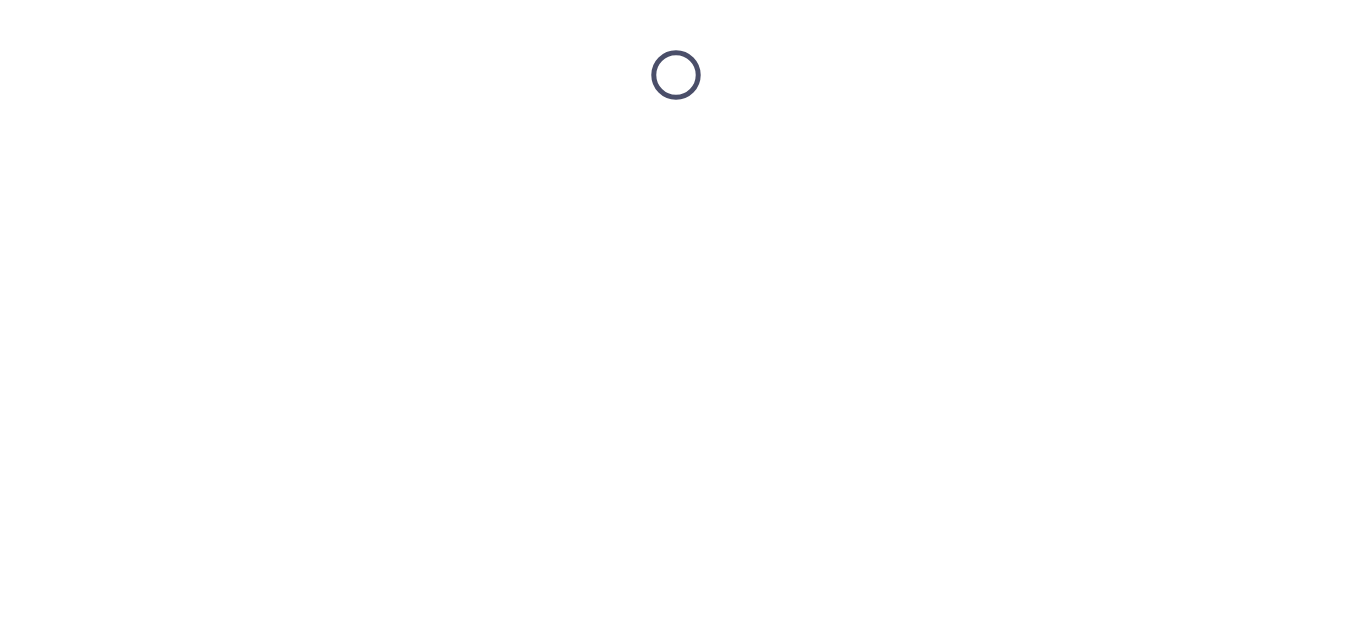 scroll, scrollTop: 0, scrollLeft: 0, axis: both 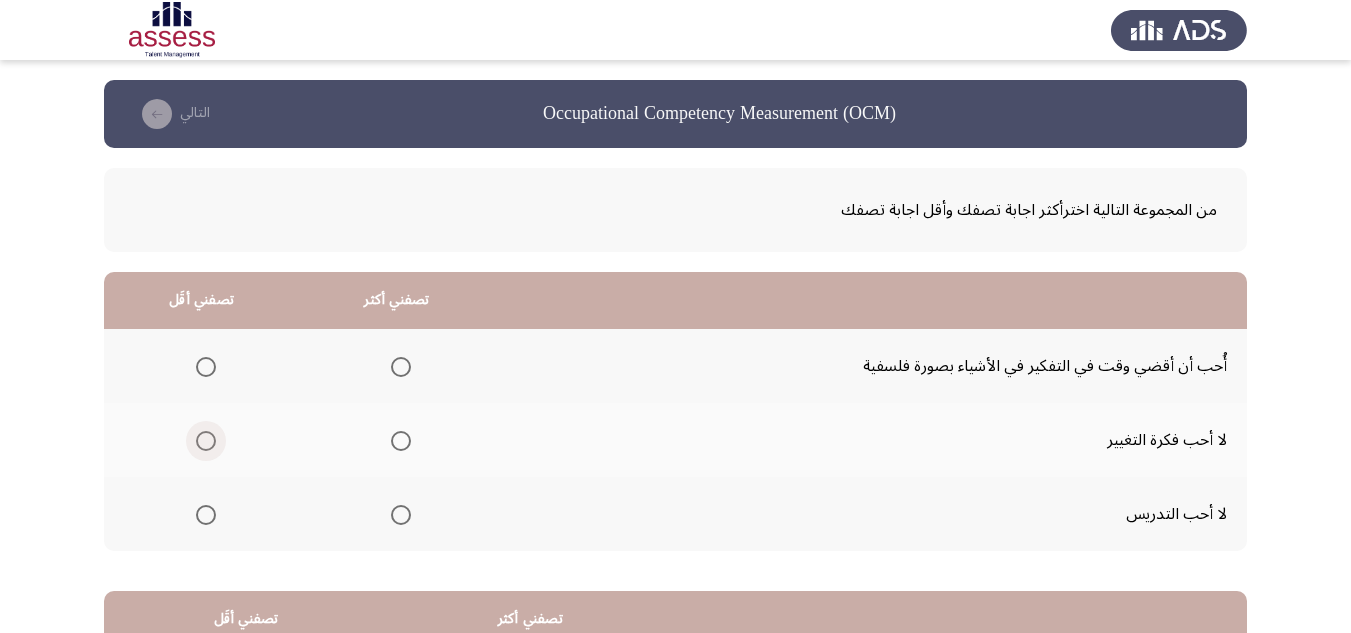 click at bounding box center (206, 441) 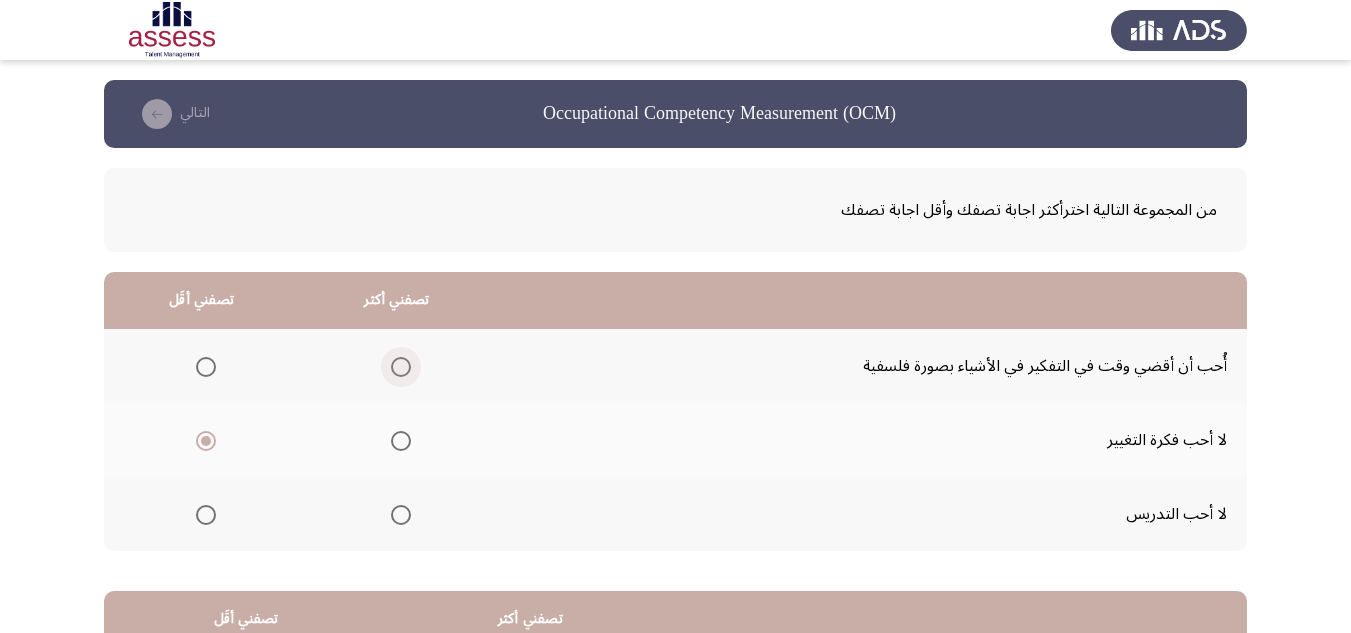 click at bounding box center (401, 367) 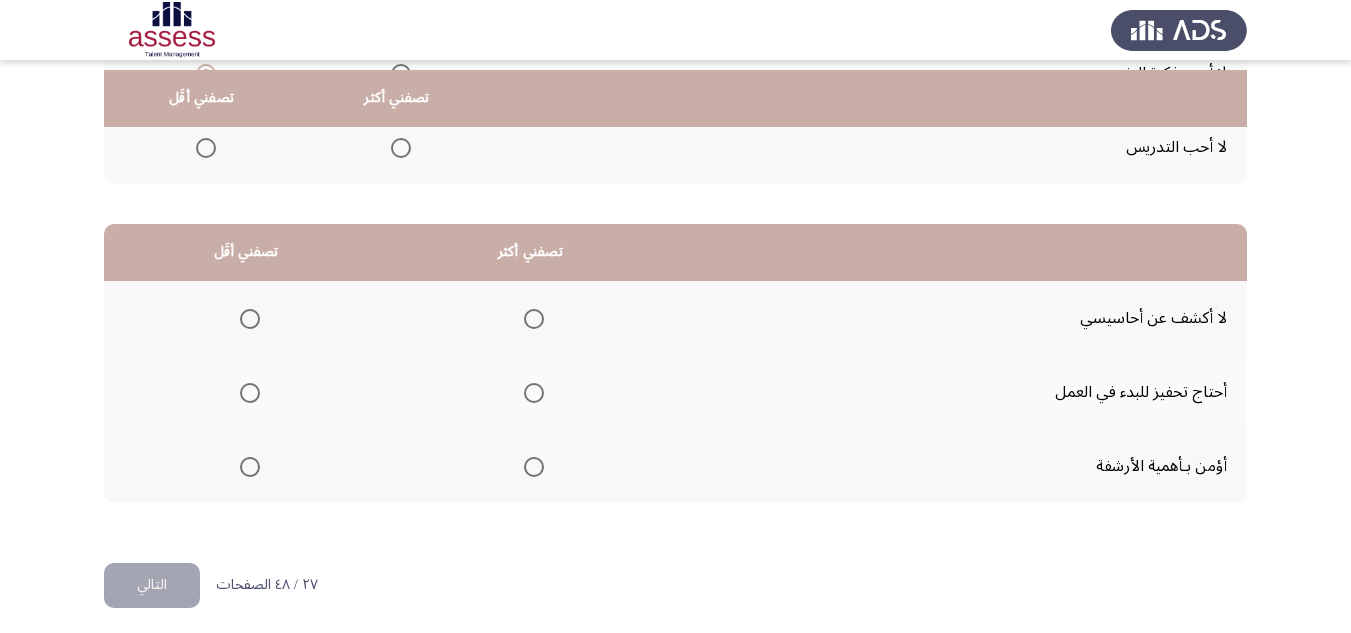 scroll, scrollTop: 377, scrollLeft: 0, axis: vertical 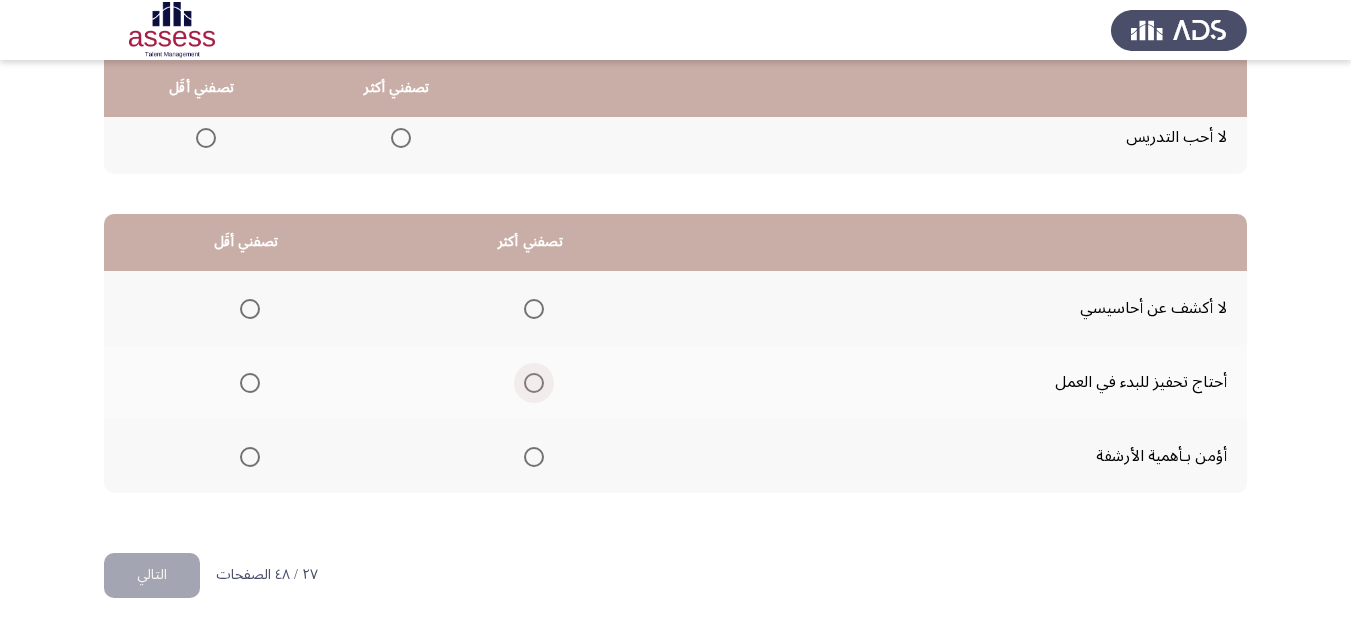 click at bounding box center (534, 383) 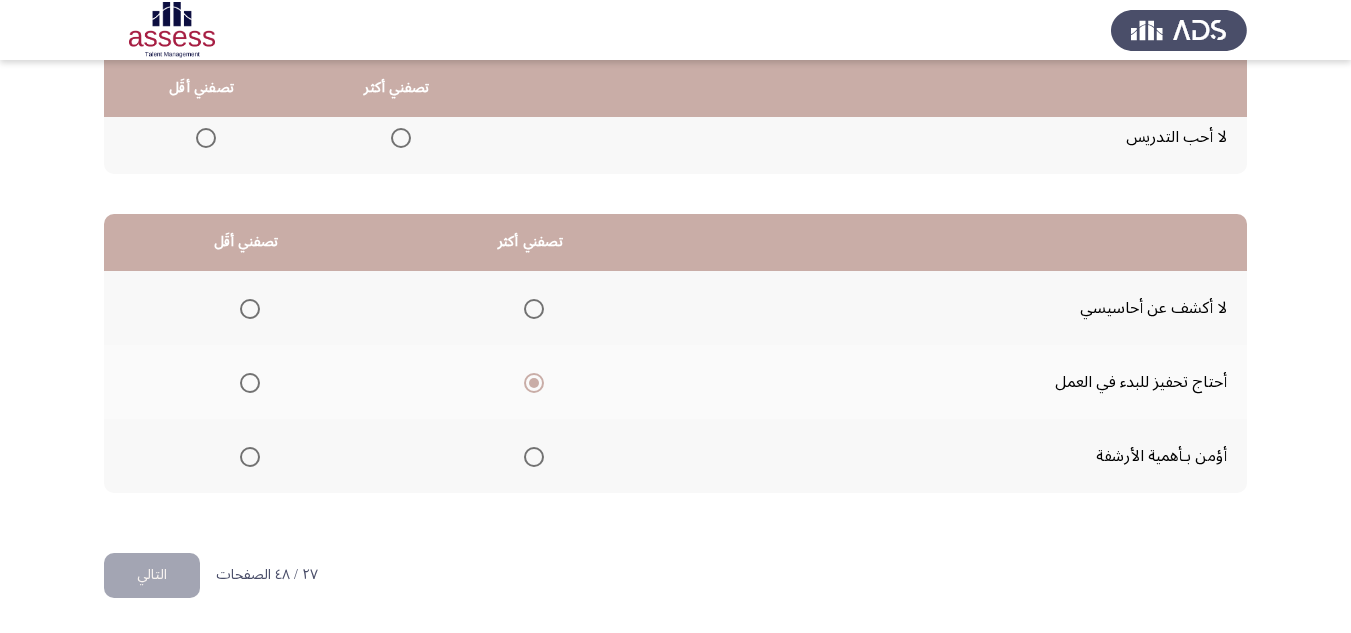 click at bounding box center [250, 457] 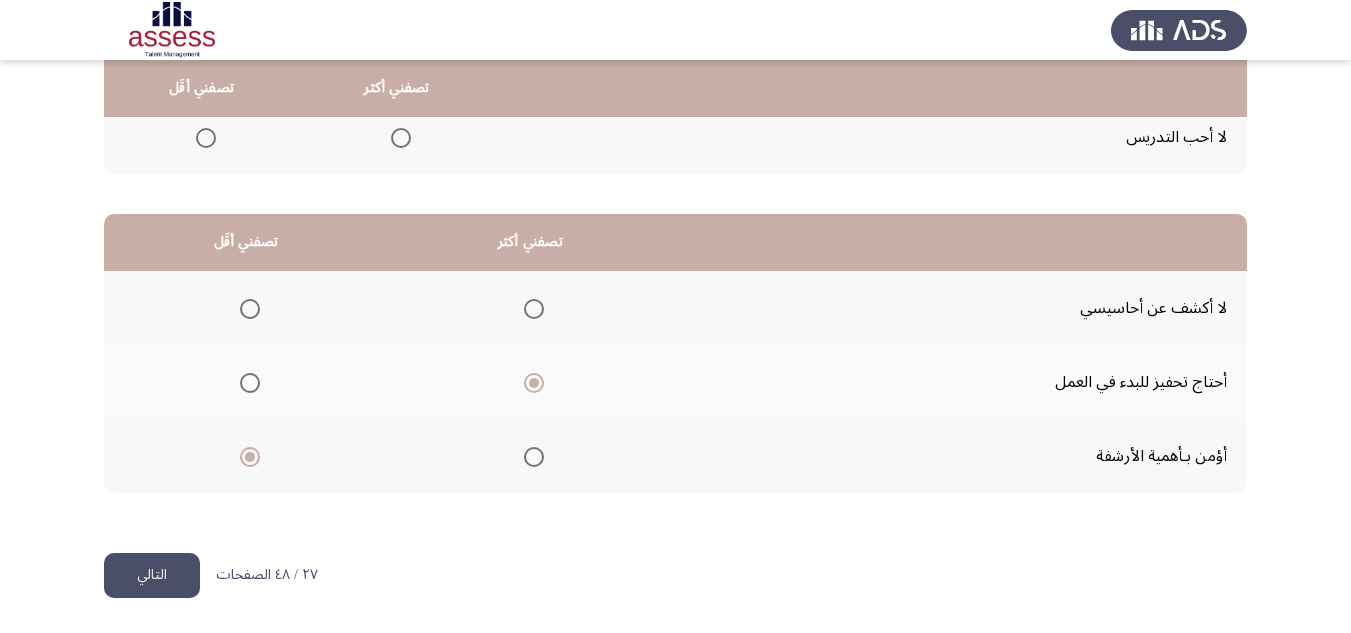 click on "التالي" 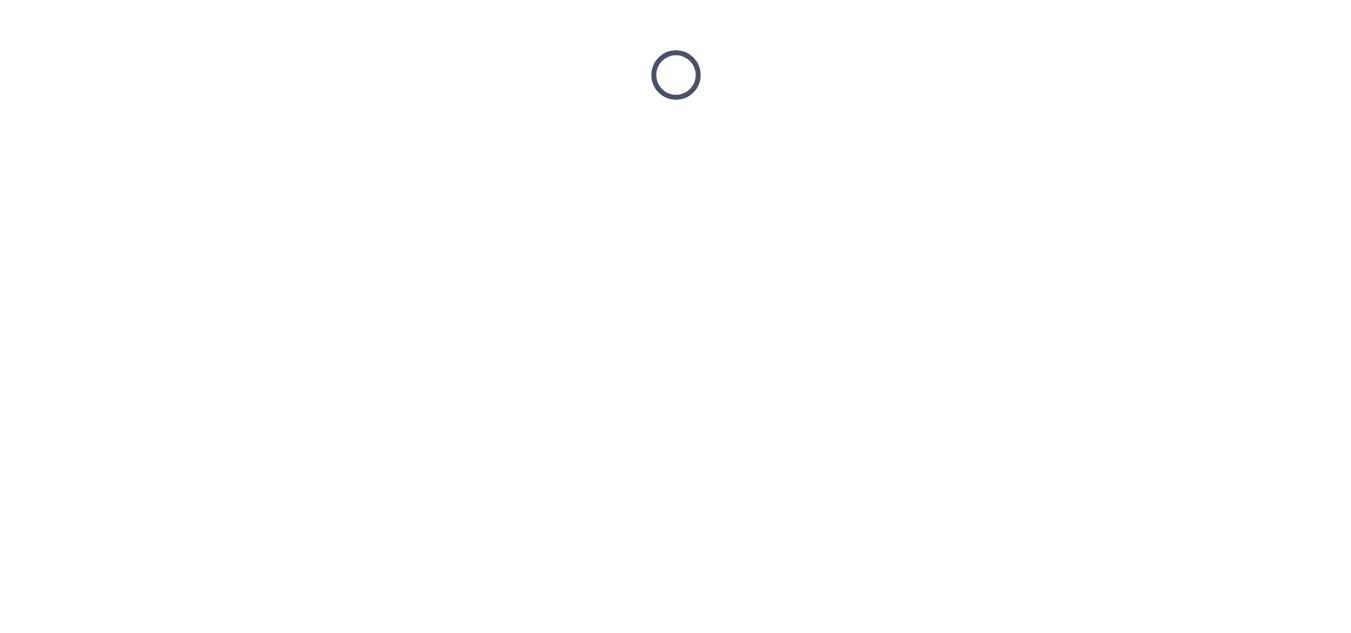 scroll, scrollTop: 0, scrollLeft: 0, axis: both 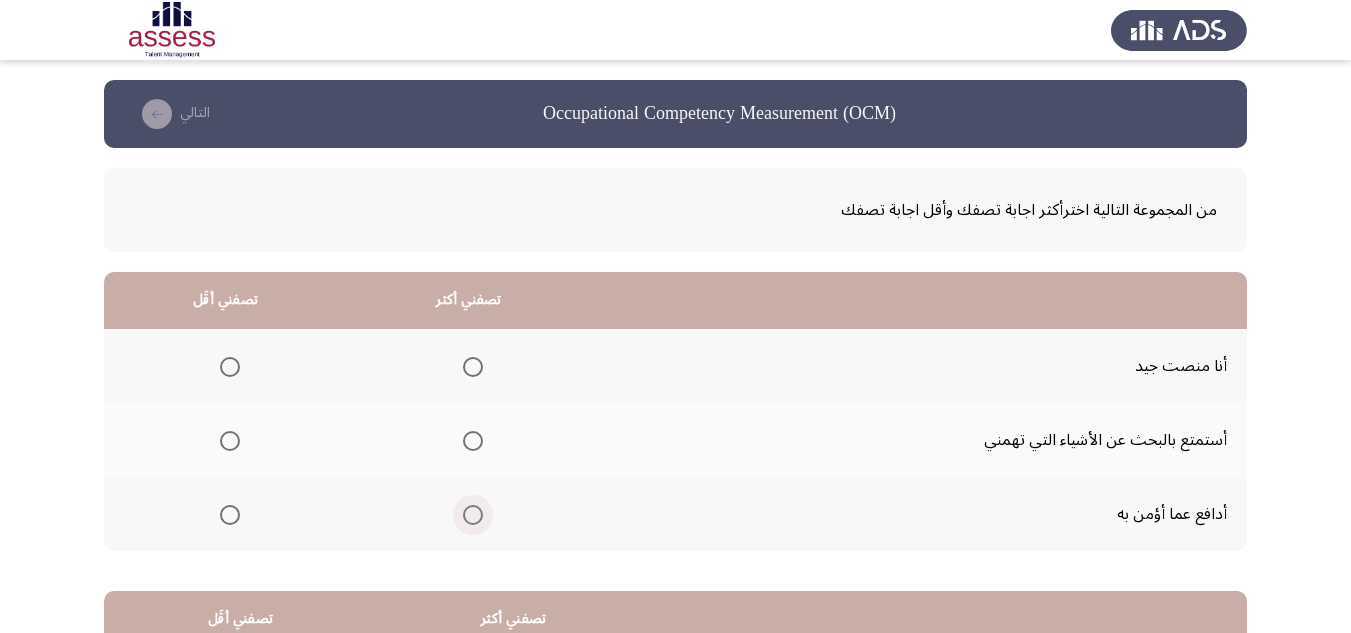 click at bounding box center (473, 515) 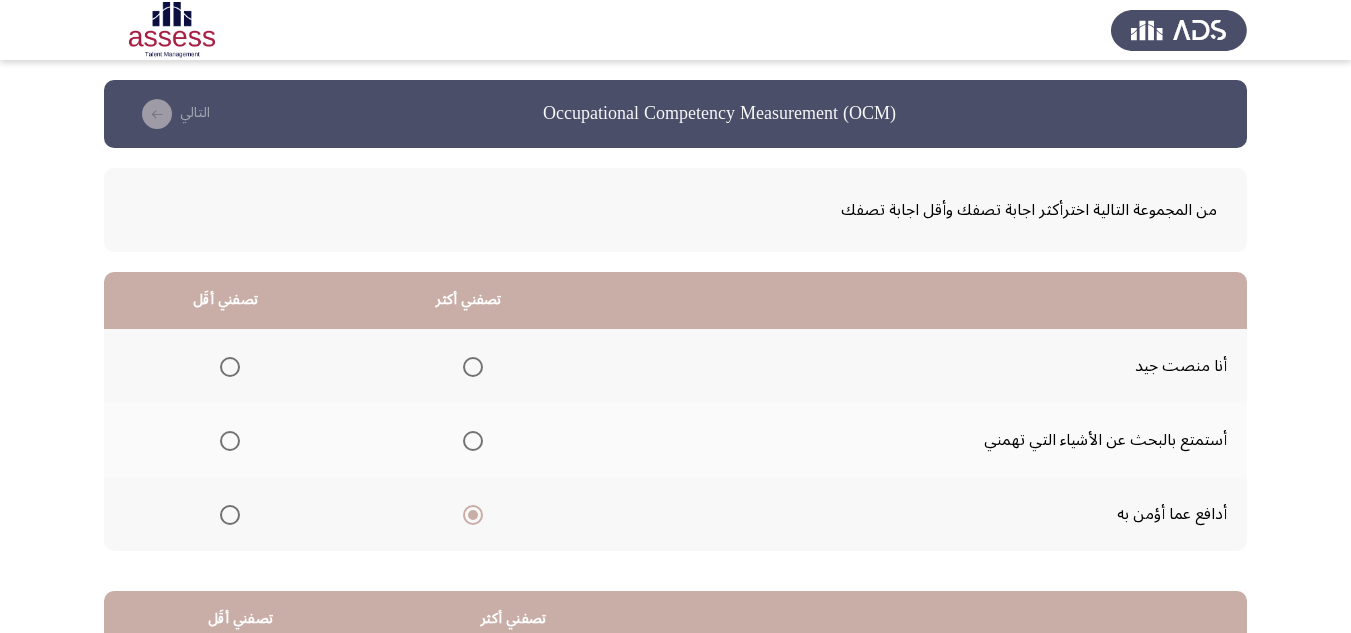 click at bounding box center (230, 441) 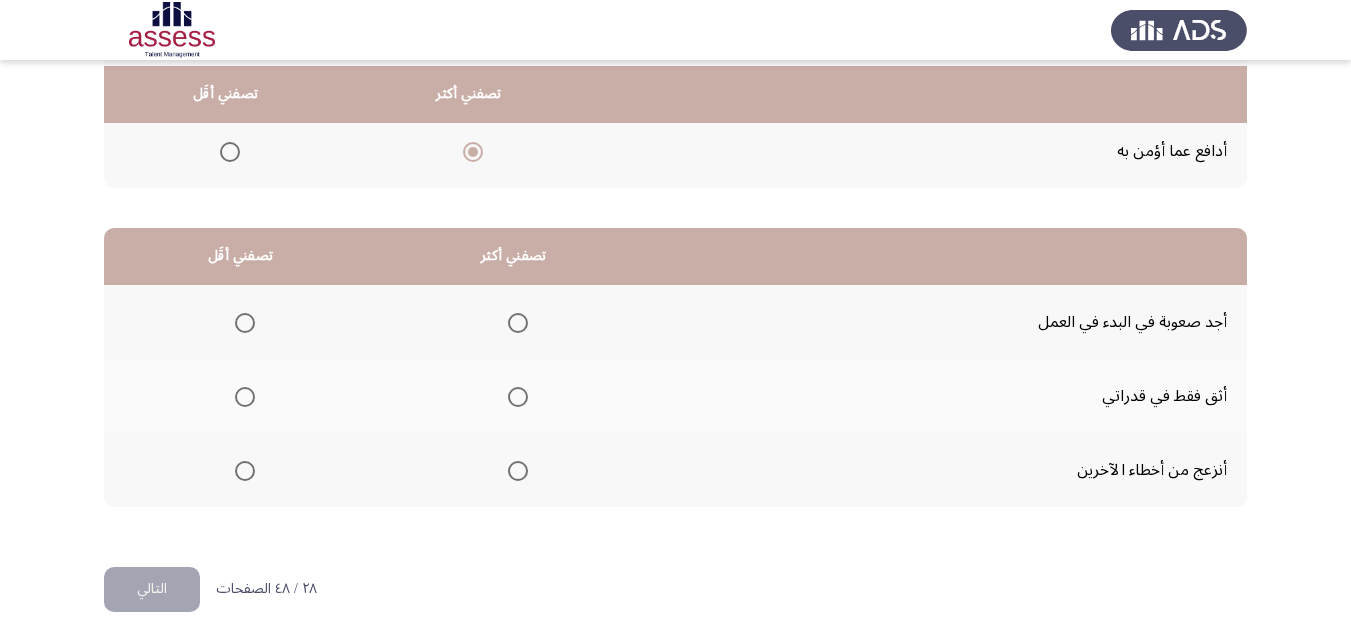 scroll, scrollTop: 377, scrollLeft: 0, axis: vertical 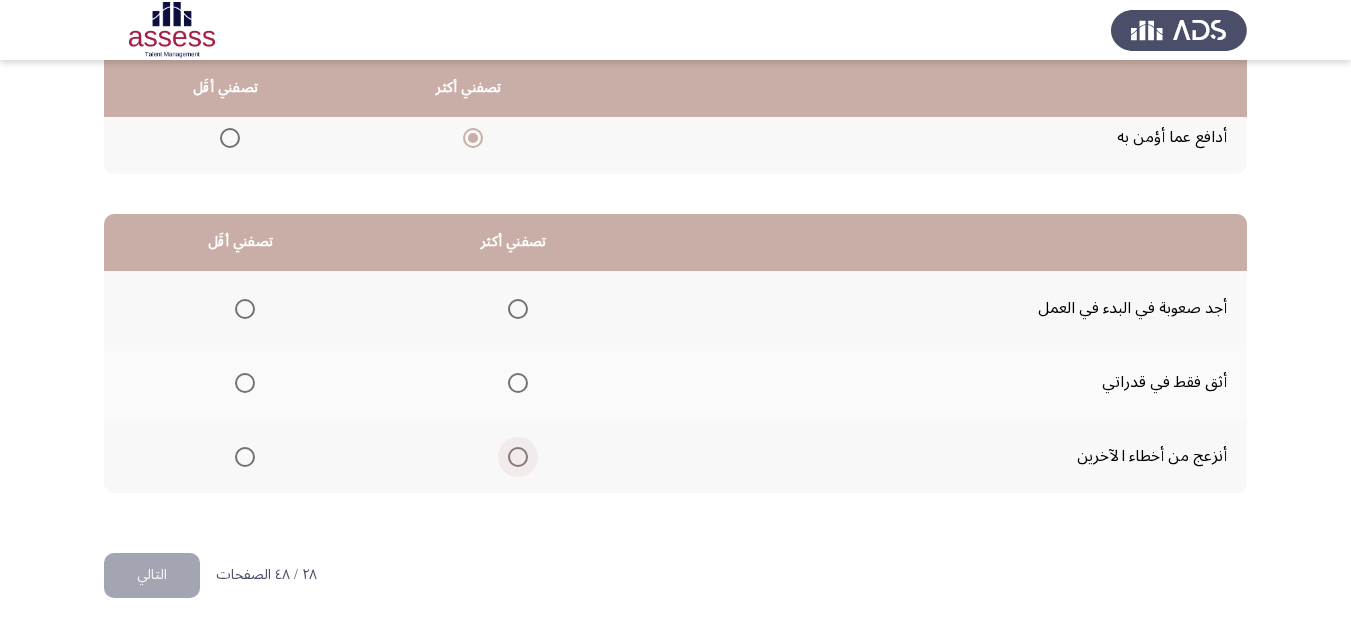 click at bounding box center [518, 457] 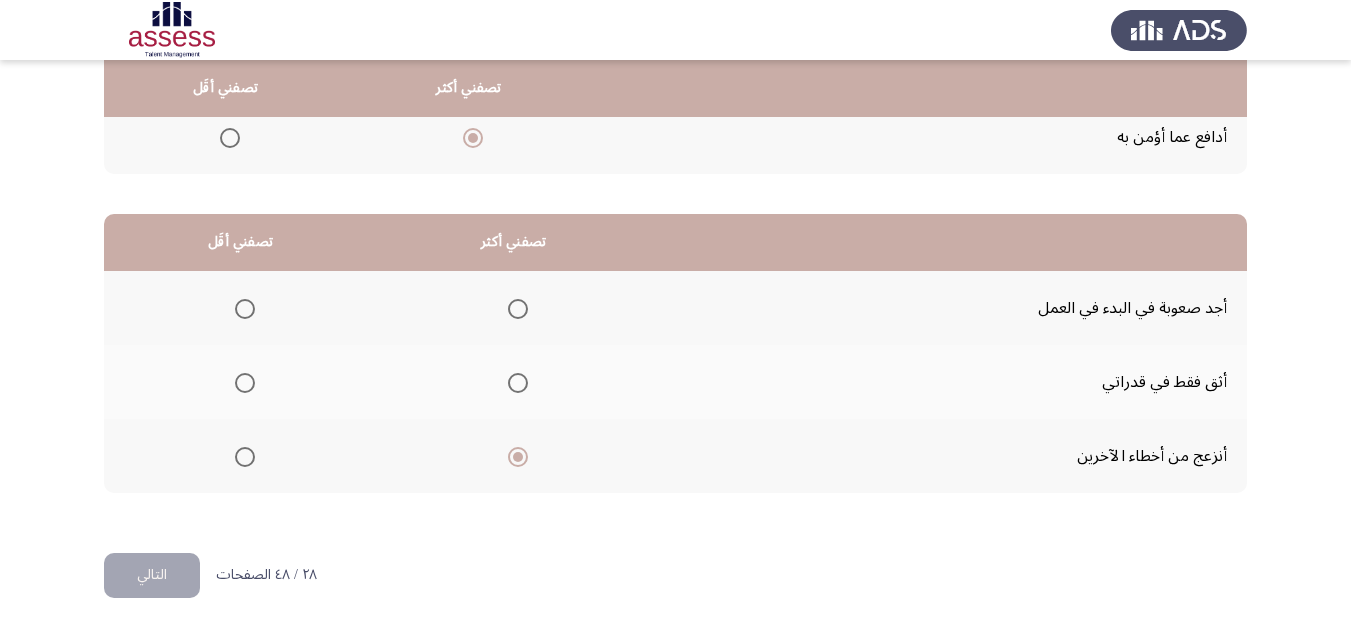 click at bounding box center [245, 309] 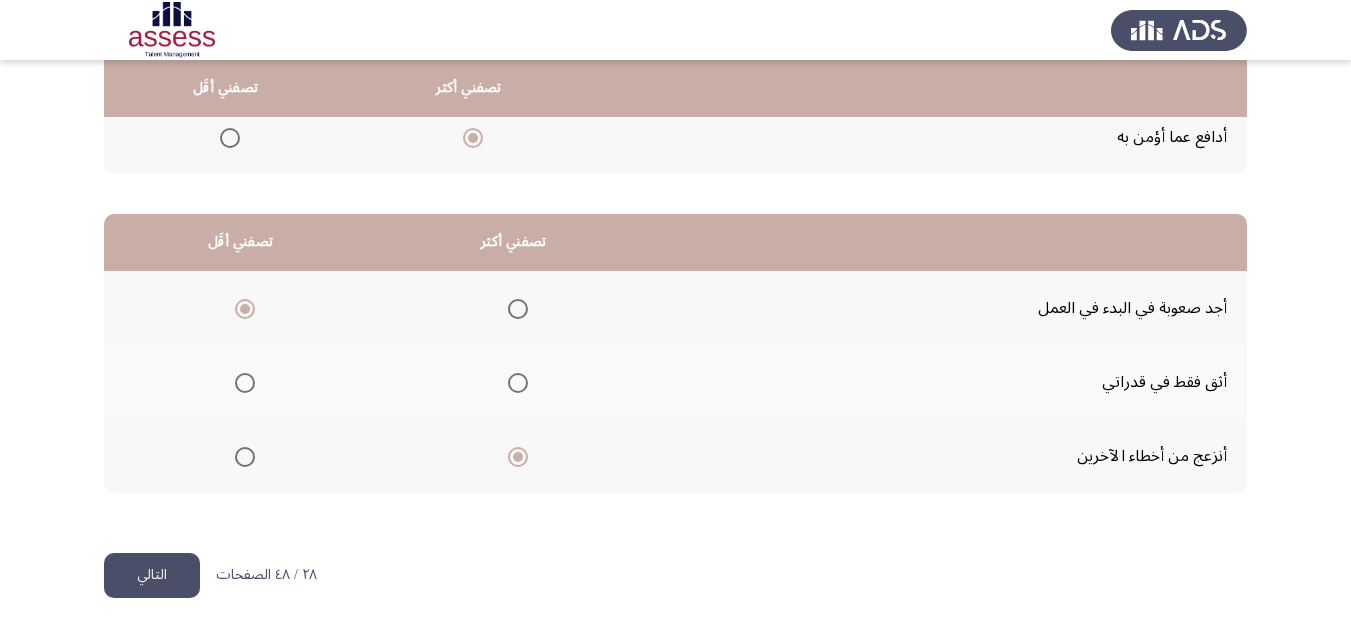 click on "التالي" 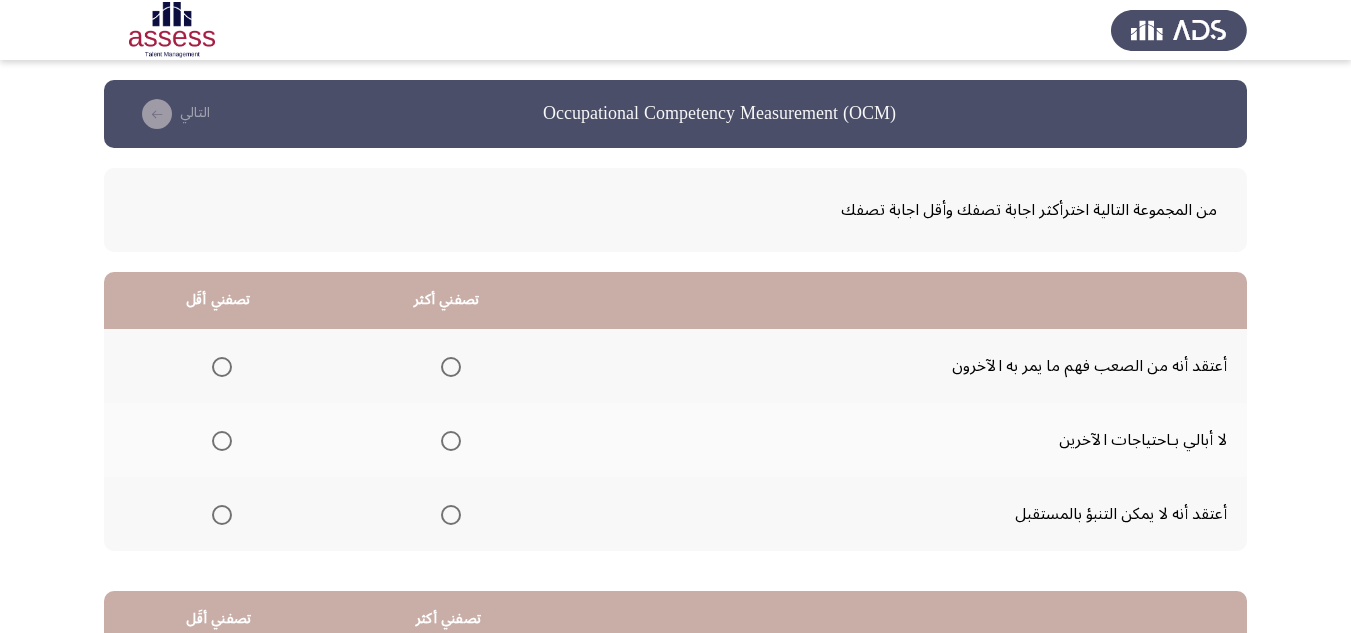 scroll, scrollTop: 100, scrollLeft: 0, axis: vertical 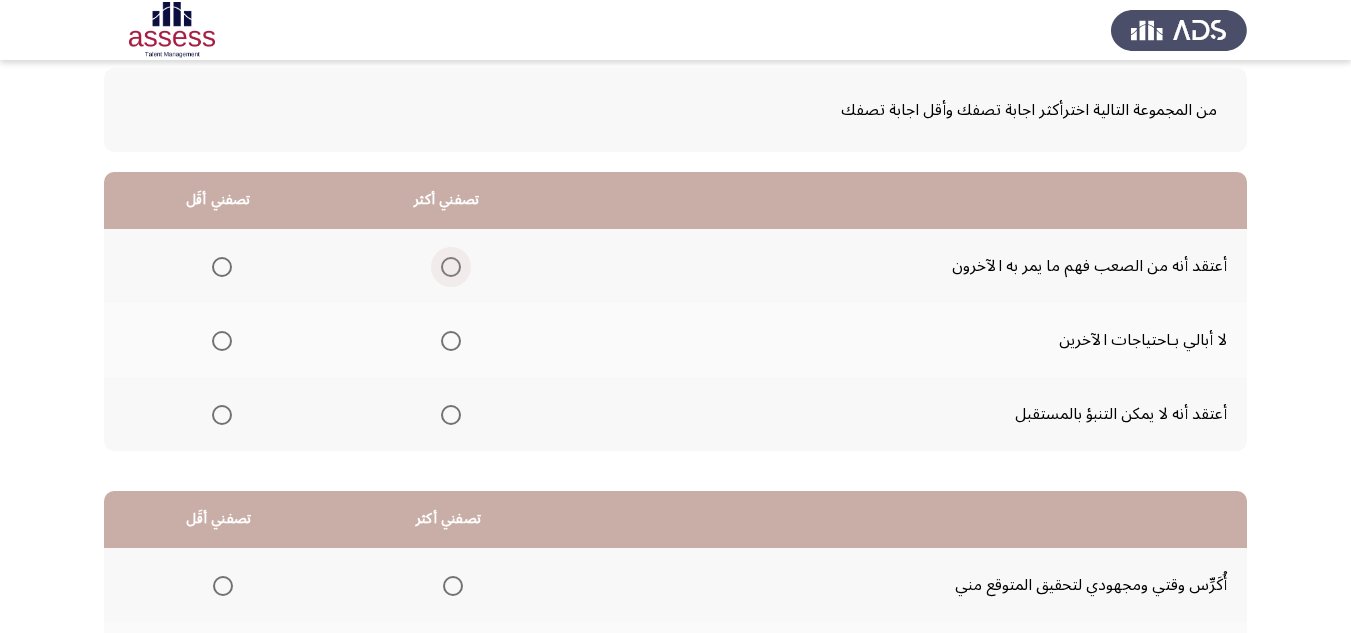 click at bounding box center [451, 267] 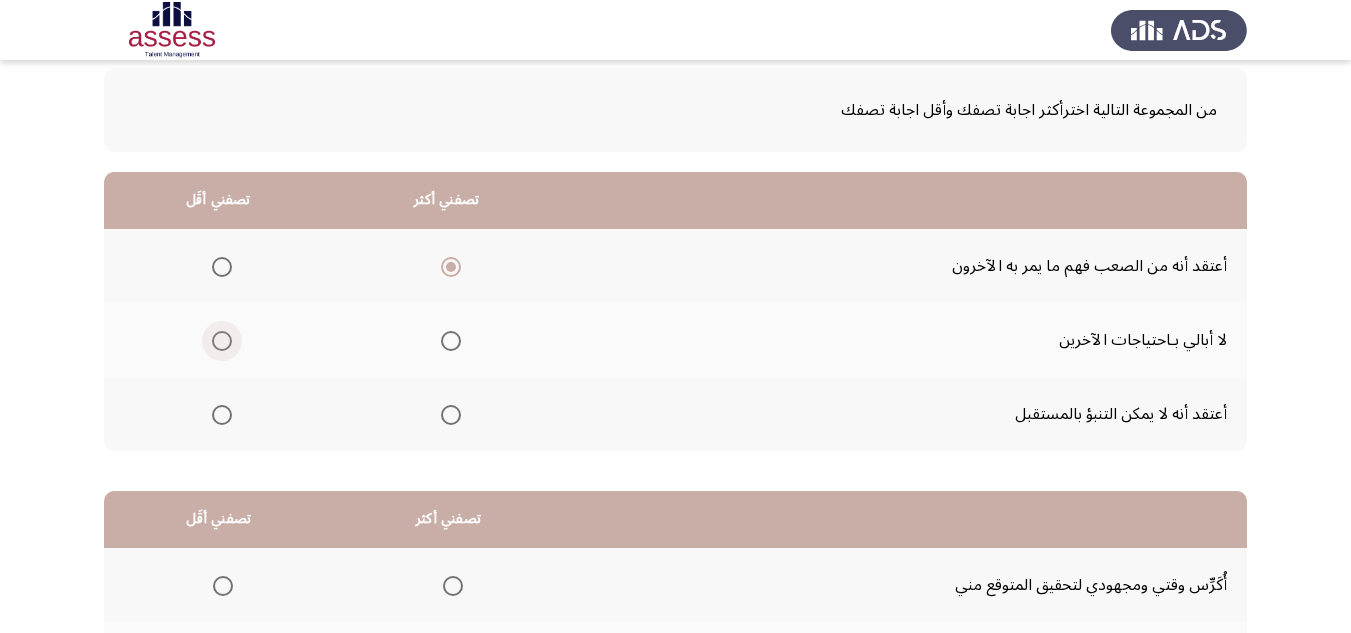 click at bounding box center [222, 341] 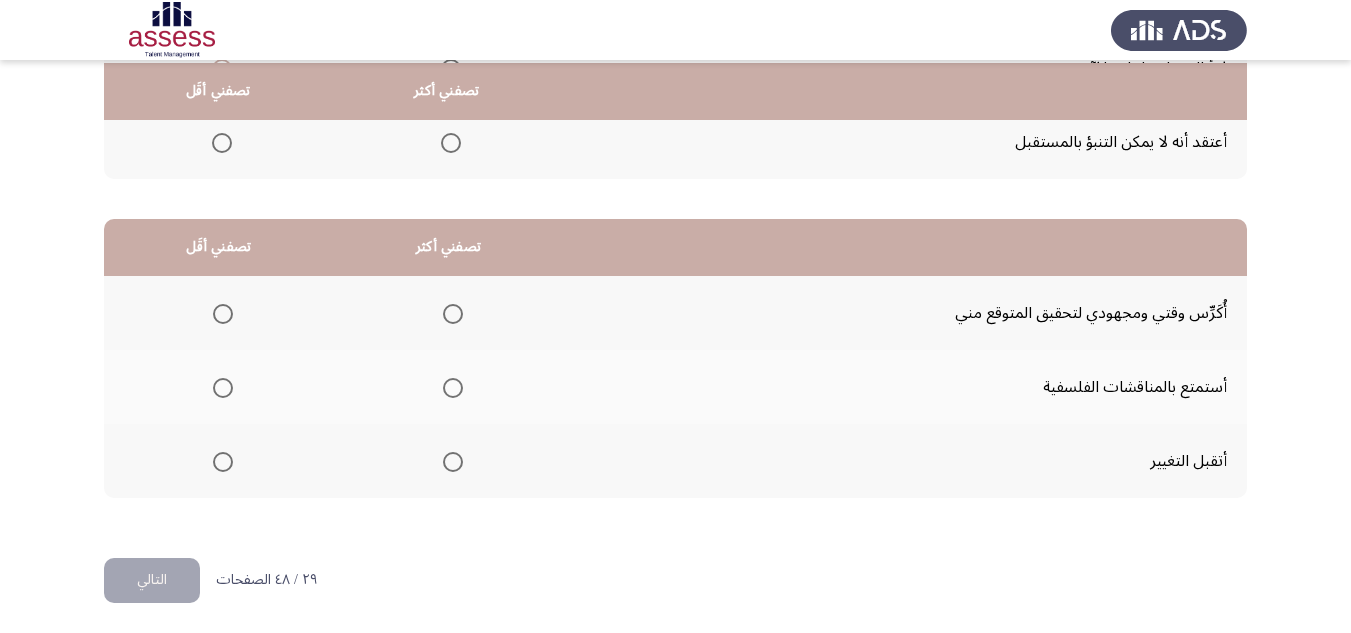 scroll, scrollTop: 377, scrollLeft: 0, axis: vertical 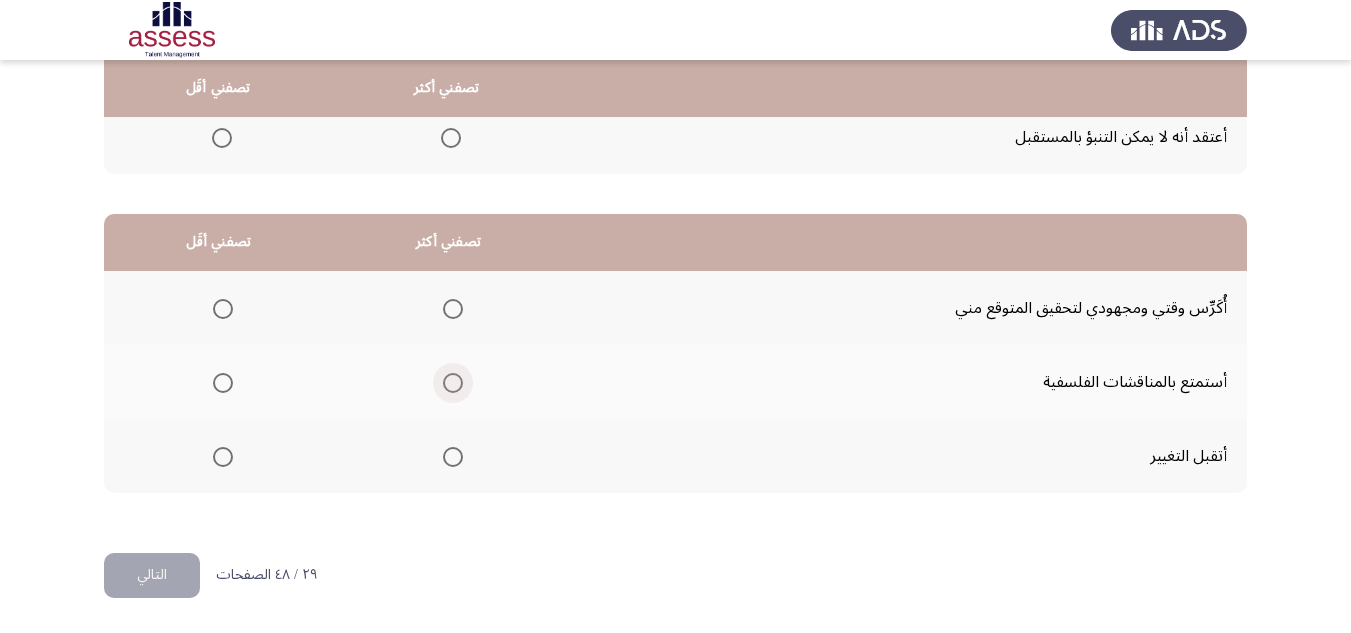 click at bounding box center [453, 383] 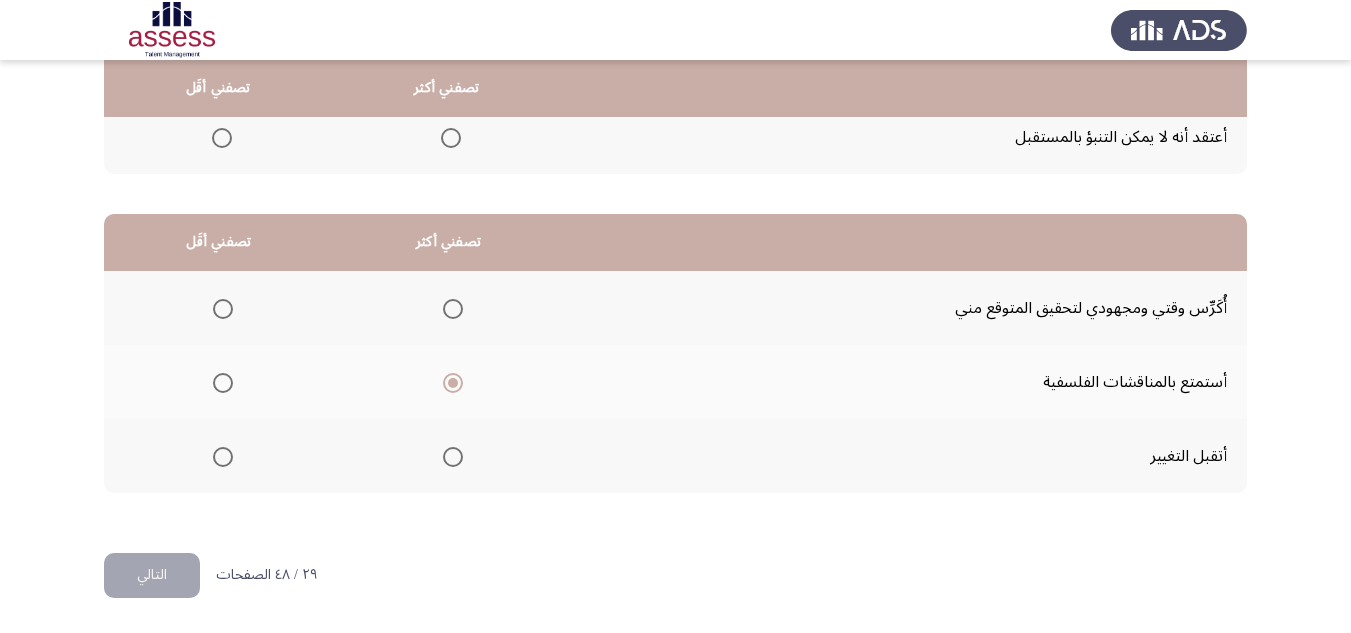 click at bounding box center [223, 457] 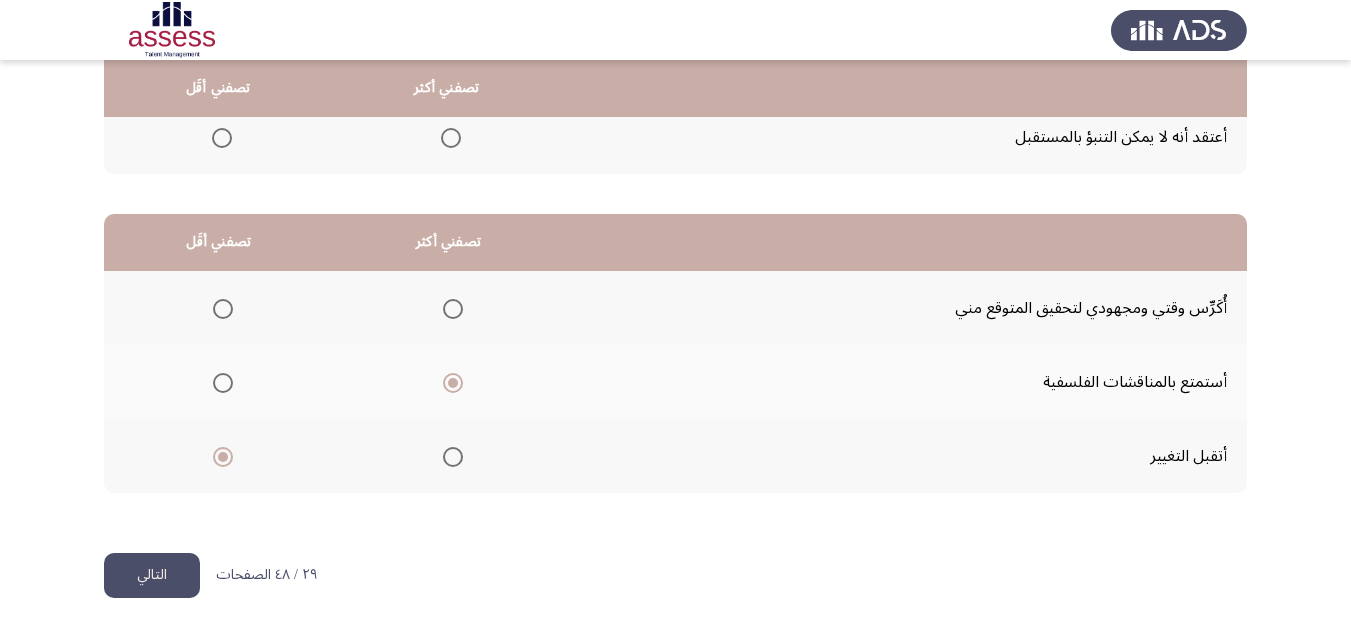 click on "Occupational Competency Measurement (OCM)   التالي  من المجموعة التالية اخترأكثر اجابة تصفك وأقل اجابة تصفك  تصفني أكثر   تصفني أقَل  أعتقد أنه من الصعب فهم ما يمر به الآخرون     لا أبالي بـاحتياجات الآخرين     أعتقد أنه لا يمكن التنبؤ بالمستقبل      تصفني أكثر   تصفني أقَل  أُكَرِّس وقتي ومجهودي لتحقيق المتوقع مني     أستمتع بالمناقشات الفلسفية     أتقبل التغيير      ٢٩ / ٤٨ الصفحات   التالي
WAITING" at bounding box center (675, 128) 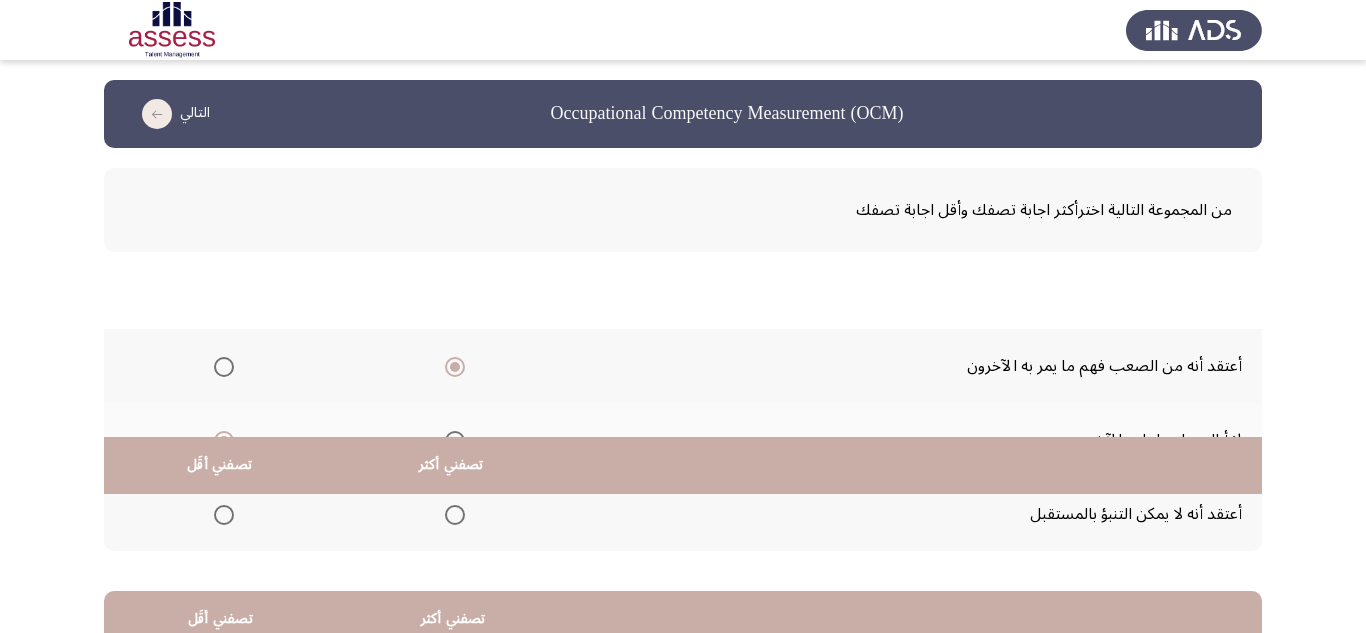 click on "Occupational Competency Measurement (OCM)   التالي  من المجموعة التالية اخترأكثر اجابة تصفك وأقل اجابة تصفك  تصفني أكثر   تصفني أقَل  أعتقد أنه من الصعب فهم ما يمر به الآخرون     لا أبالي بـاحتياجات الآخرين     أعتقد أنه لا يمكن التنبؤ بالمستقبل      تصفني أكثر   تصفني أقَل  أُكَرِّس وقتي ومجهودي لتحقيق المتوقع مني     أستمتع بالمناقشات الفلسفية     أتقبل التغيير      ٢٩ / ٤٨ الصفحات   التالي
WAITING" at bounding box center [683, 505] 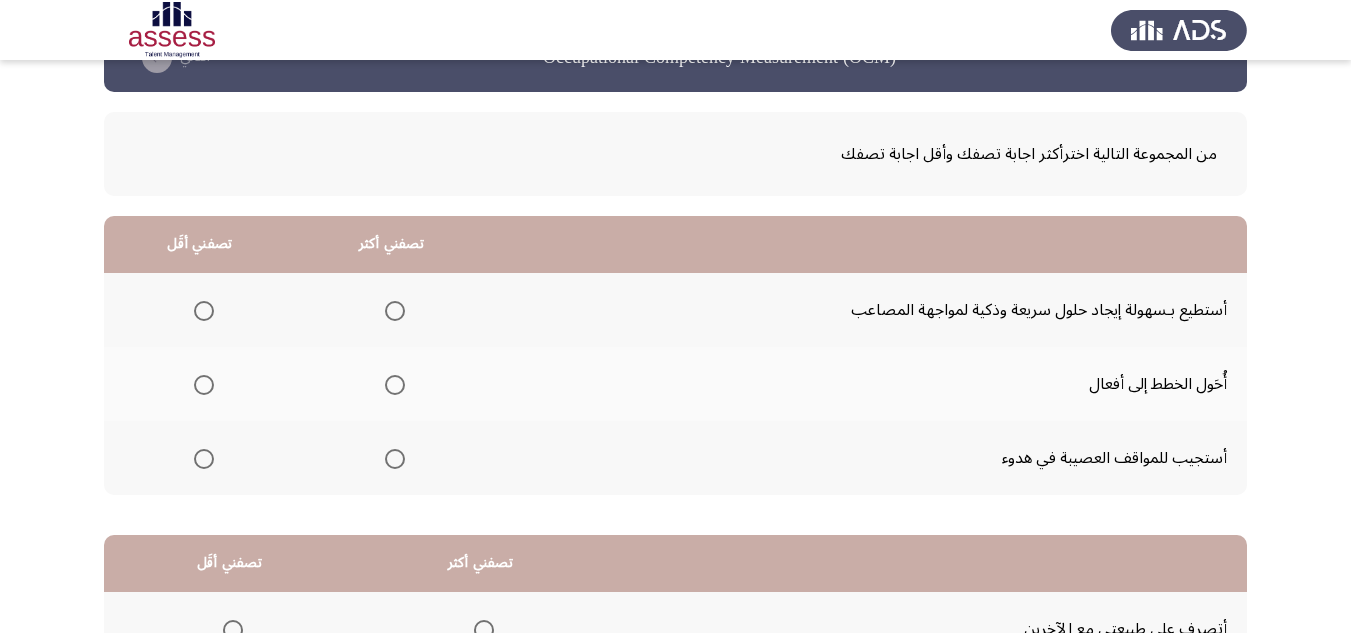 scroll, scrollTop: 100, scrollLeft: 0, axis: vertical 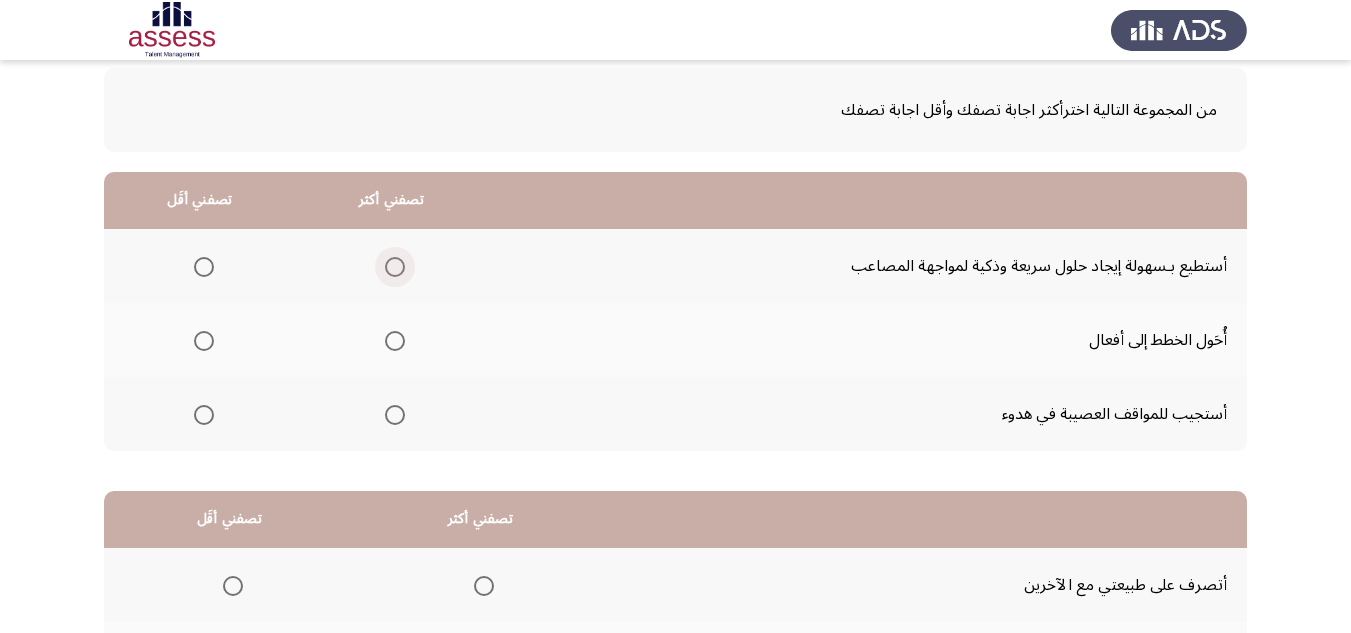 click at bounding box center (395, 267) 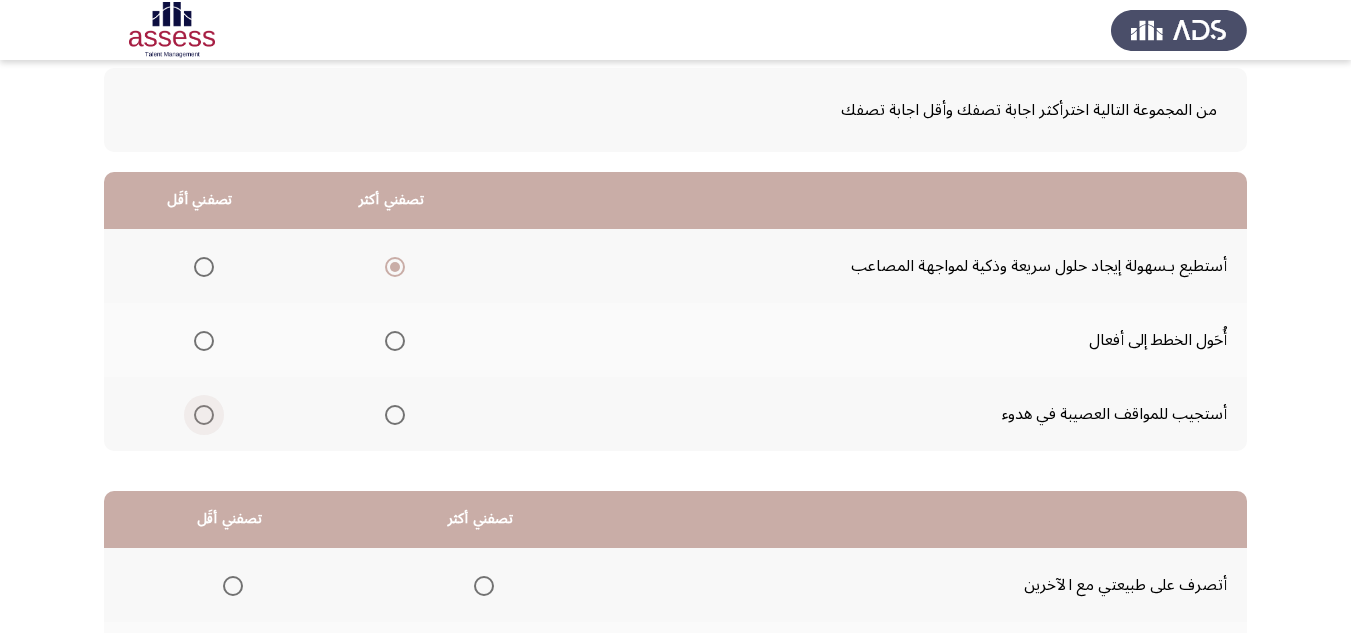 click at bounding box center [204, 415] 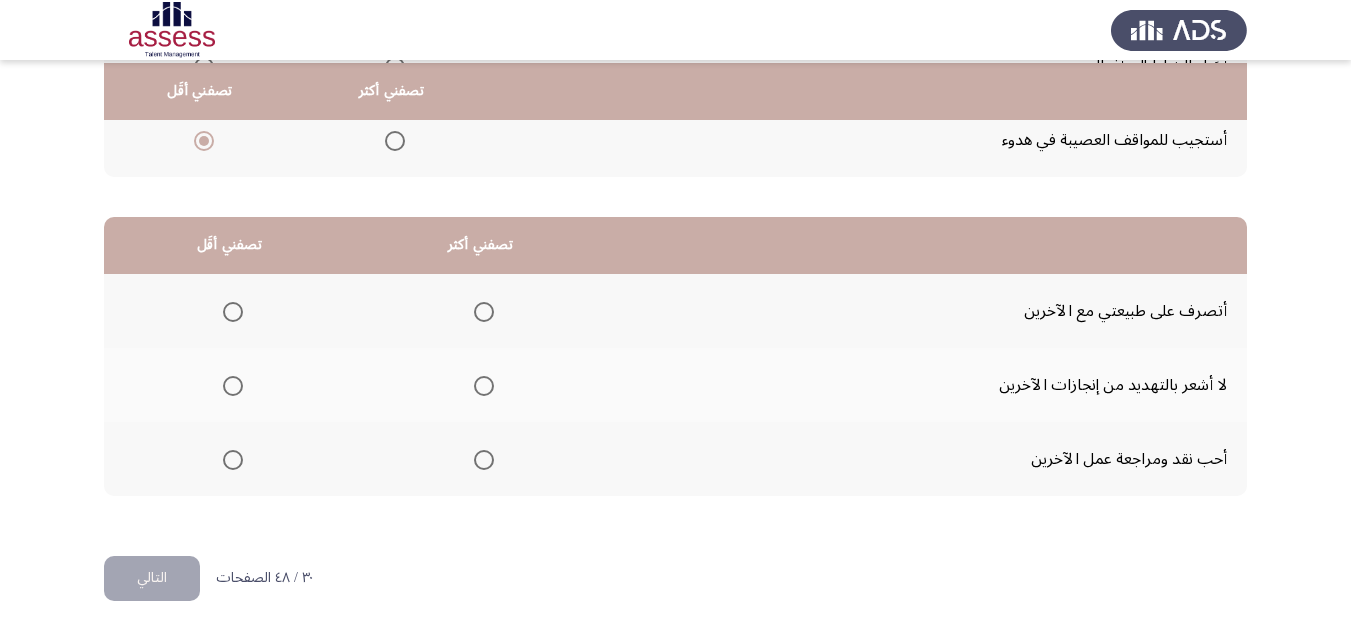 scroll, scrollTop: 377, scrollLeft: 0, axis: vertical 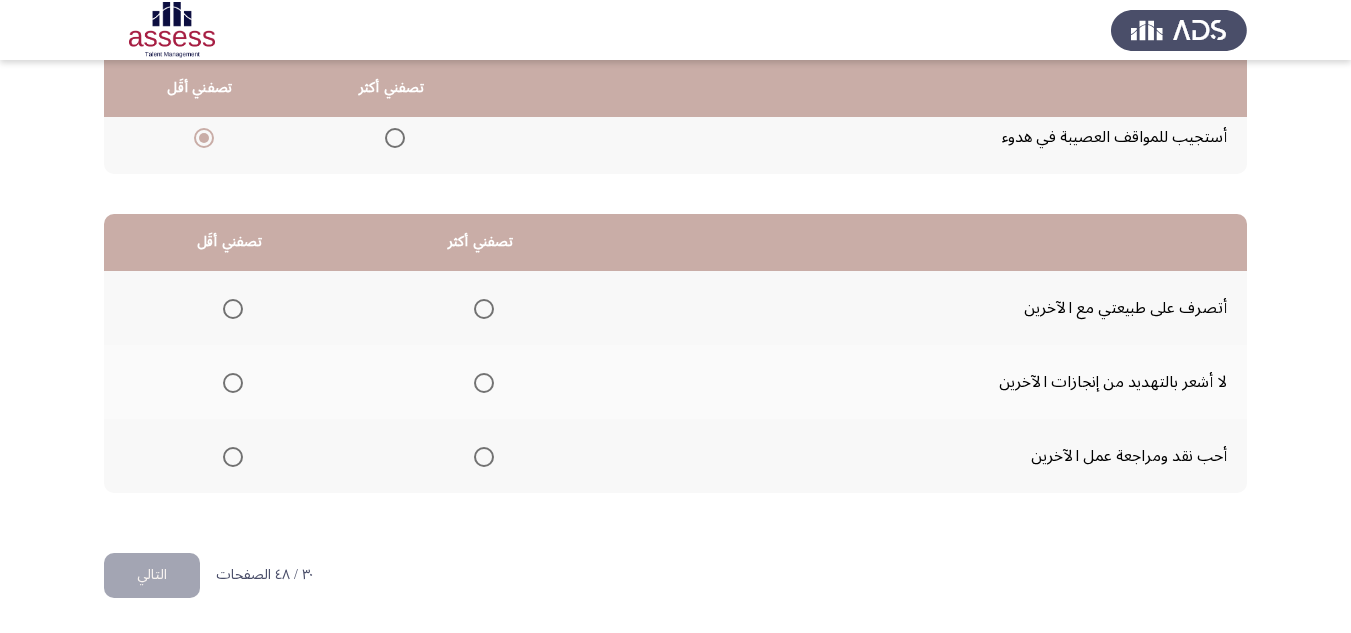 click at bounding box center [233, 383] 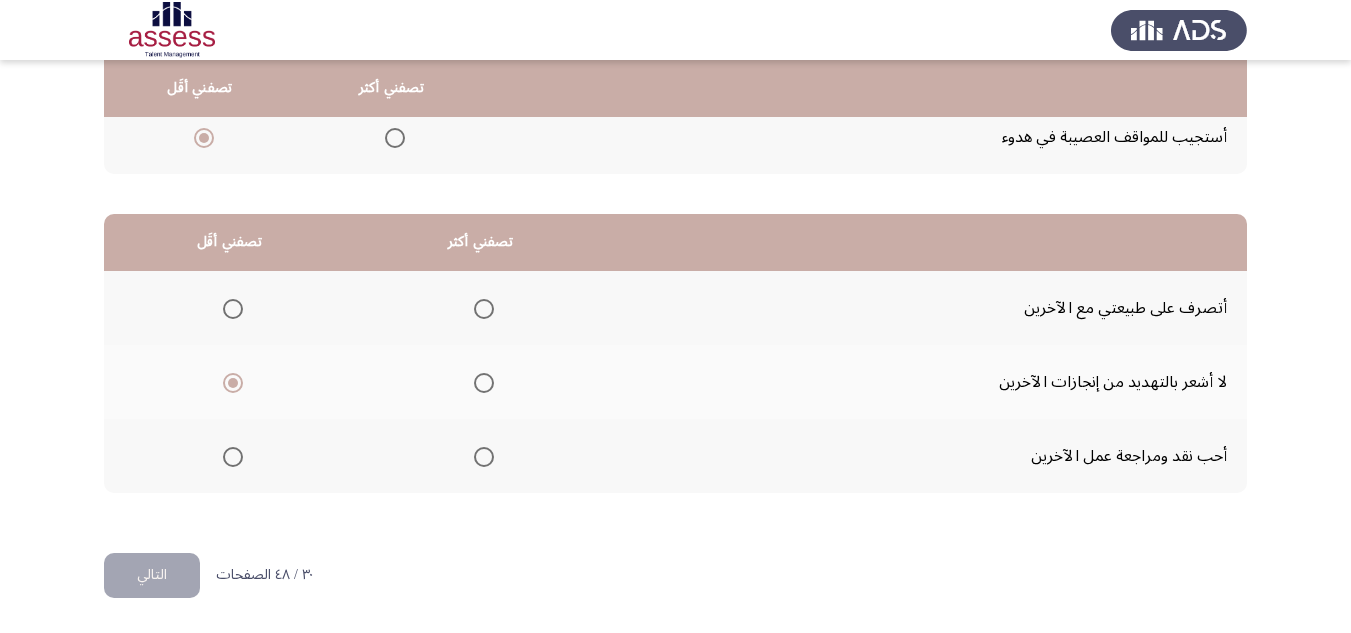 click at bounding box center (484, 309) 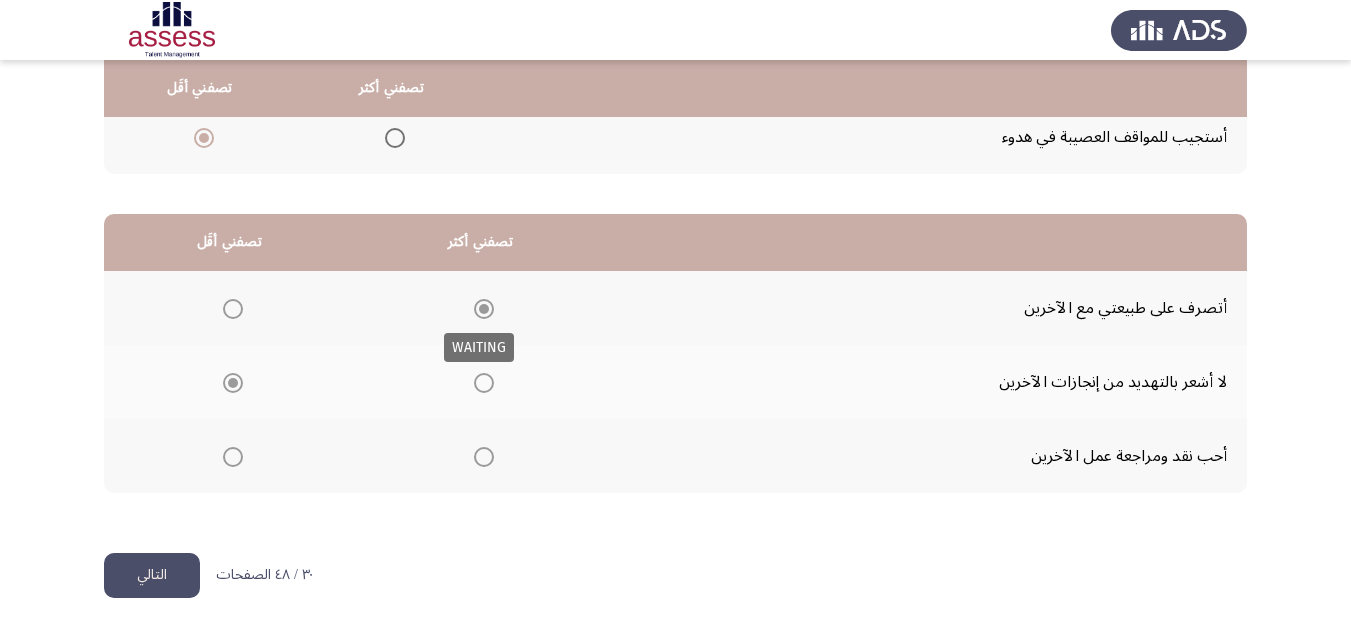 click at bounding box center (484, 309) 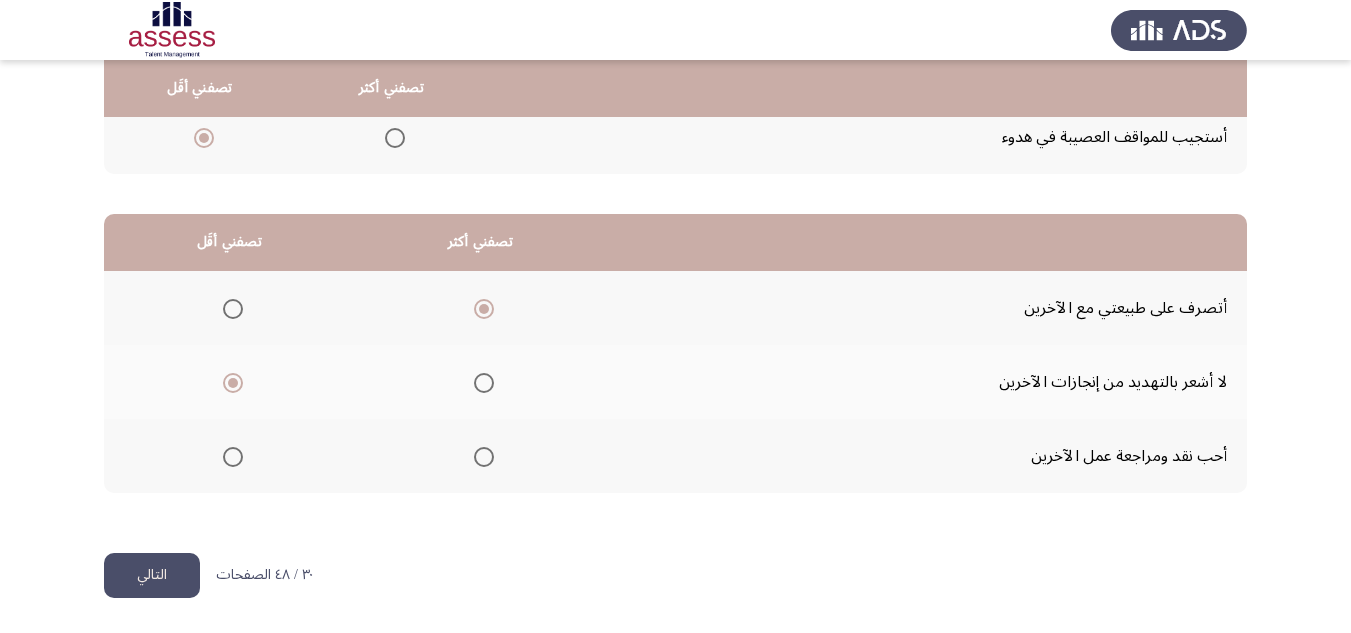 click on "التالي" 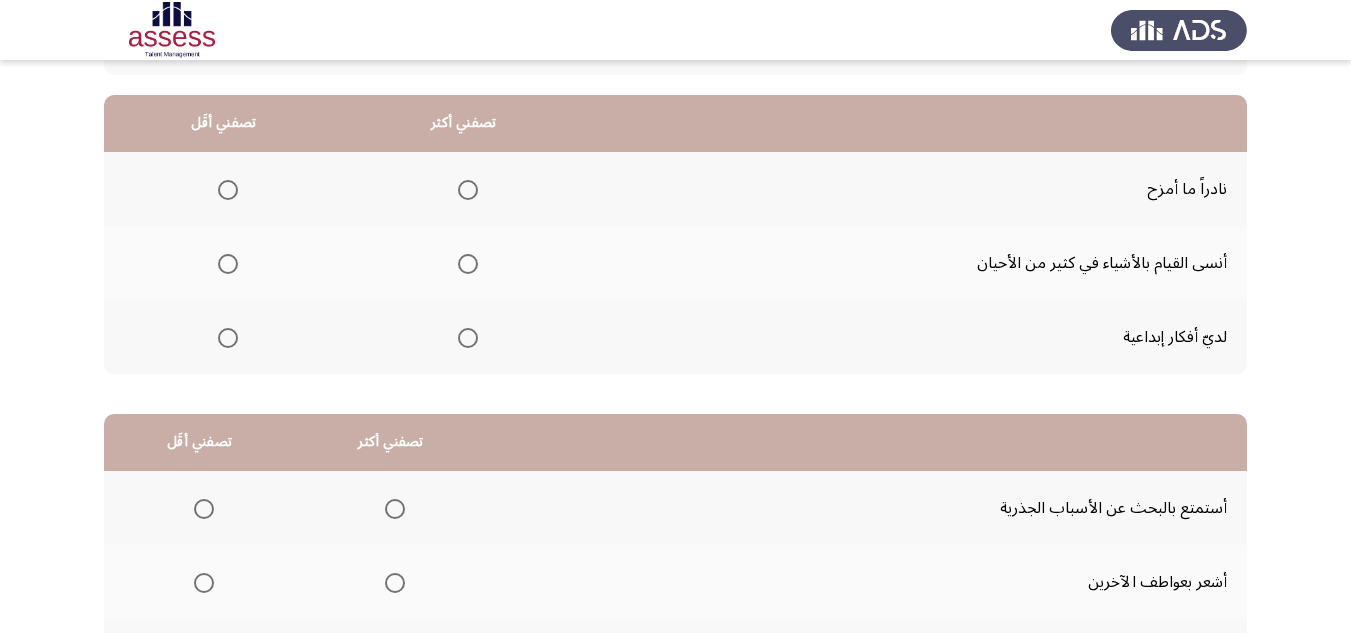scroll, scrollTop: 200, scrollLeft: 0, axis: vertical 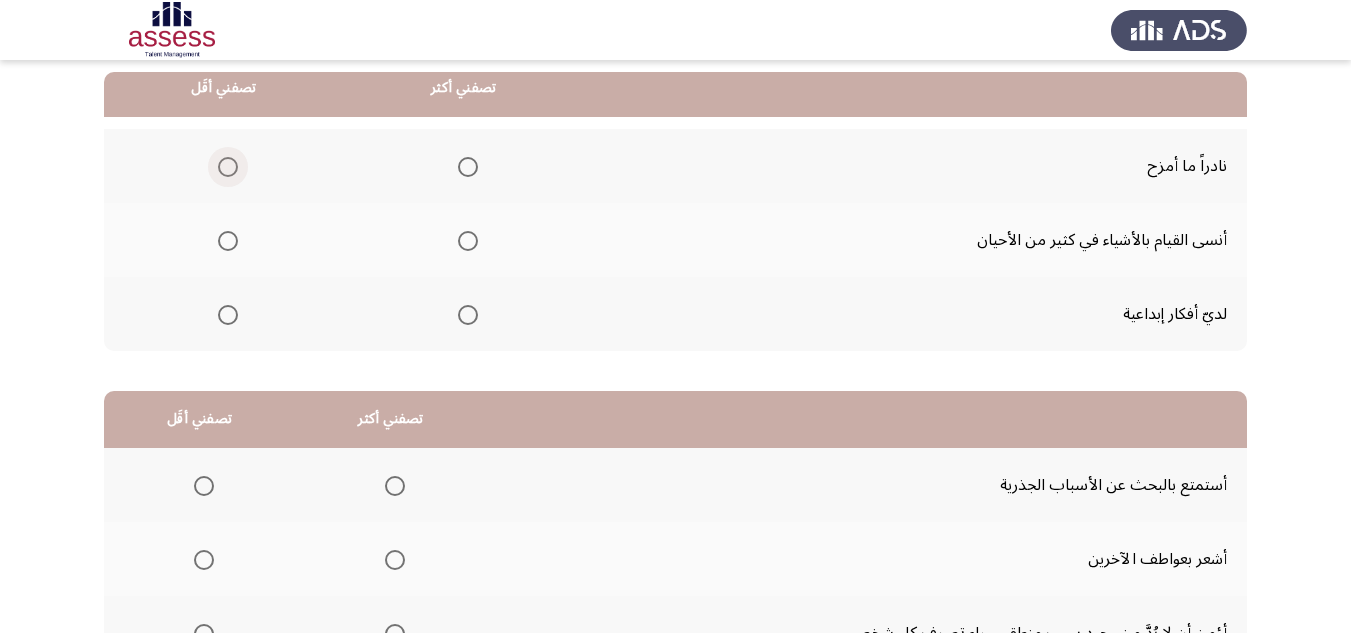 click at bounding box center [228, 167] 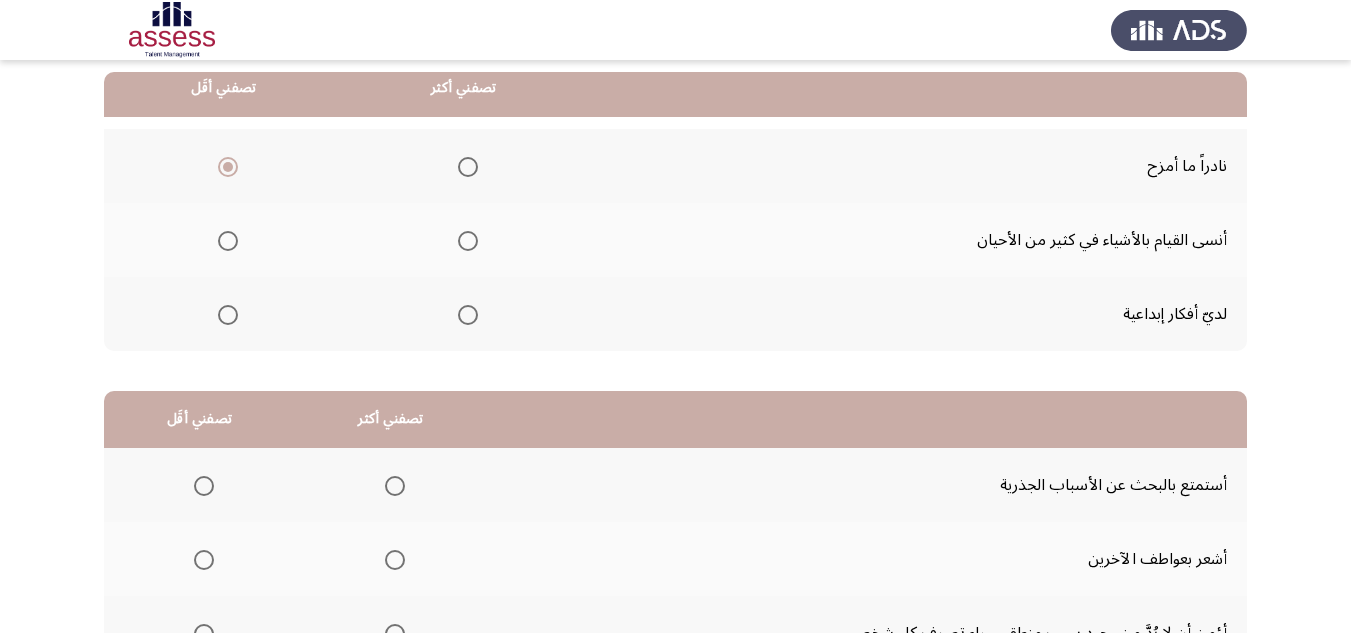 click at bounding box center [468, 315] 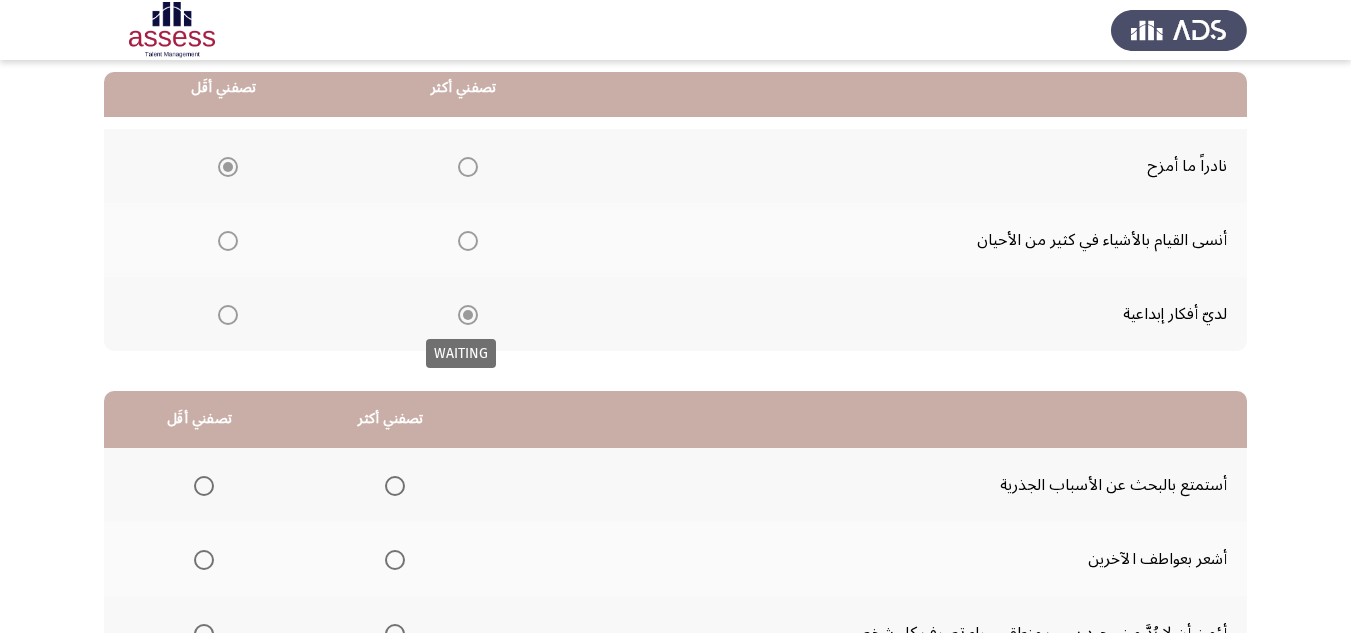 click at bounding box center [468, 315] 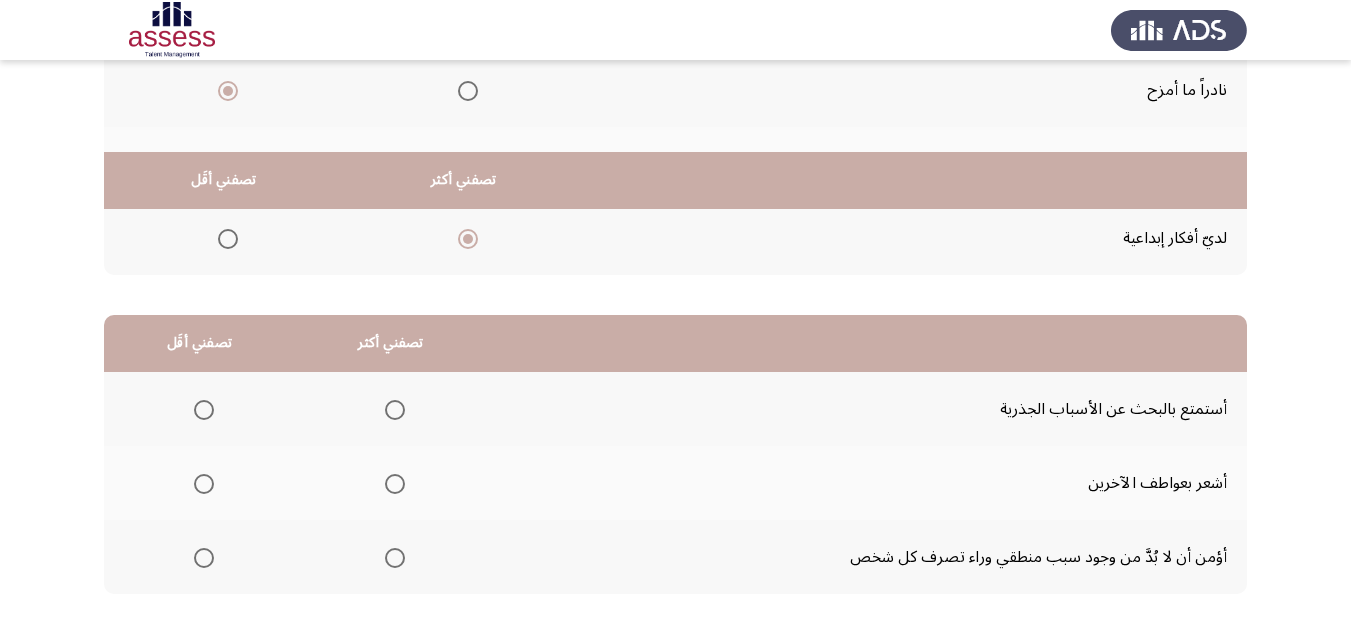 scroll, scrollTop: 377, scrollLeft: 0, axis: vertical 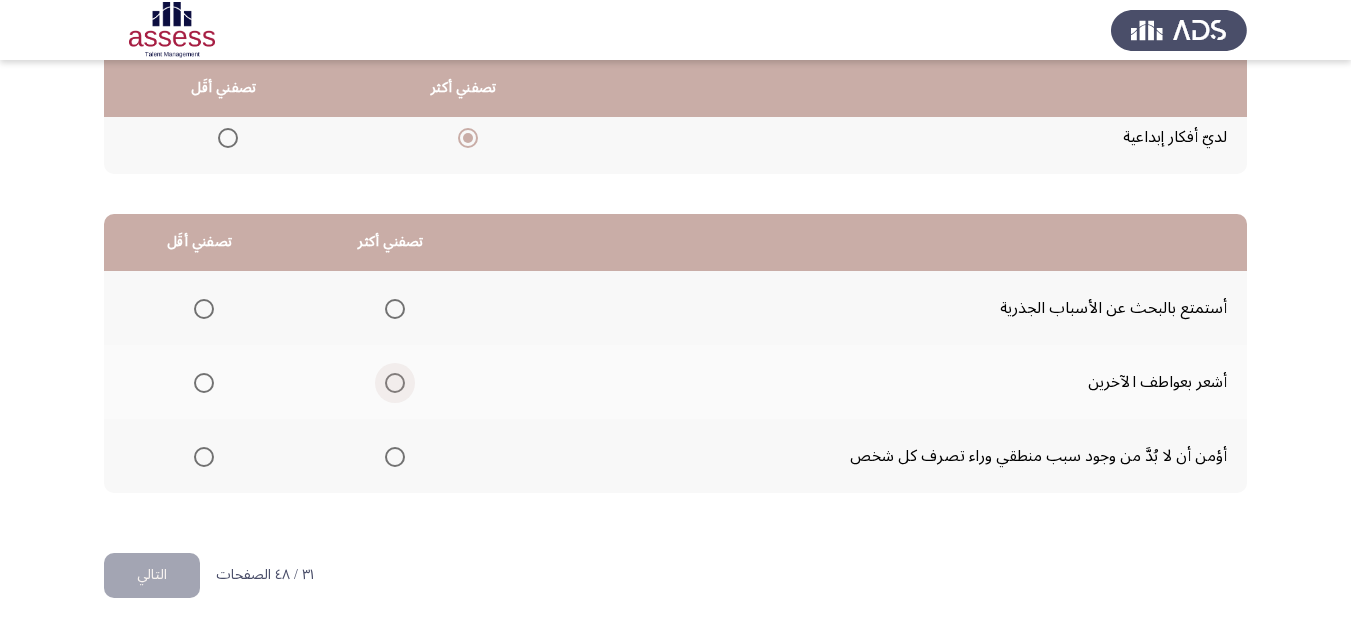 click at bounding box center [395, 383] 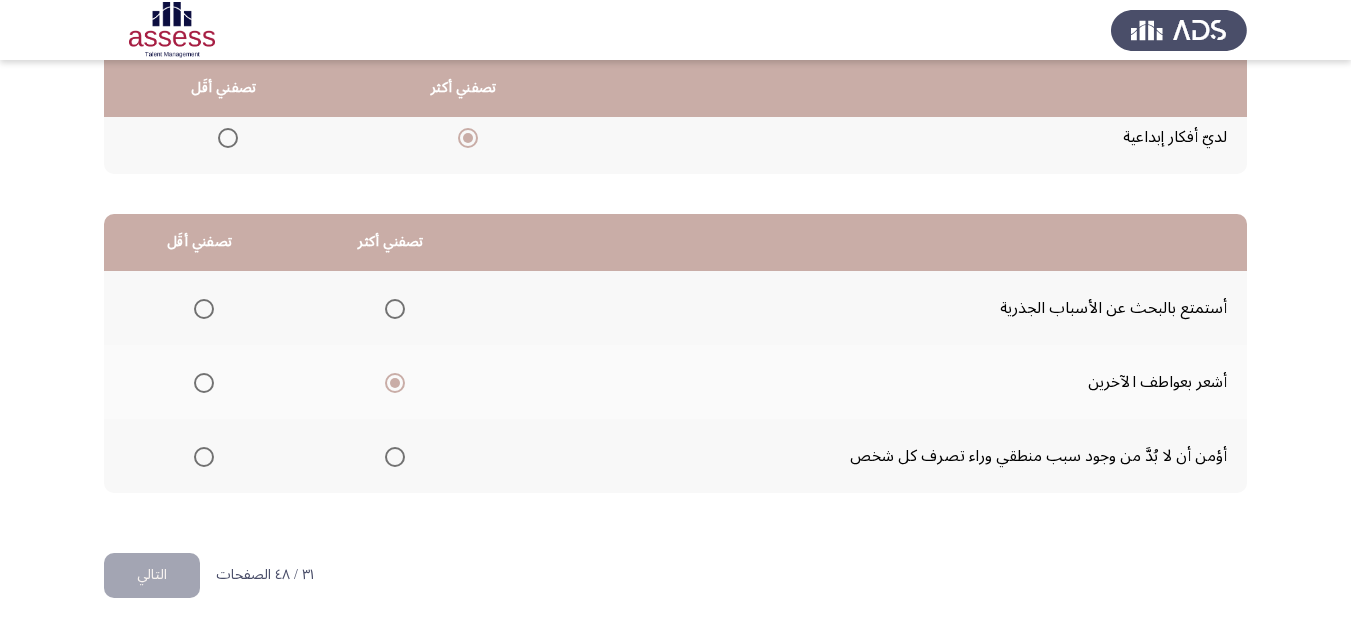 click at bounding box center [204, 457] 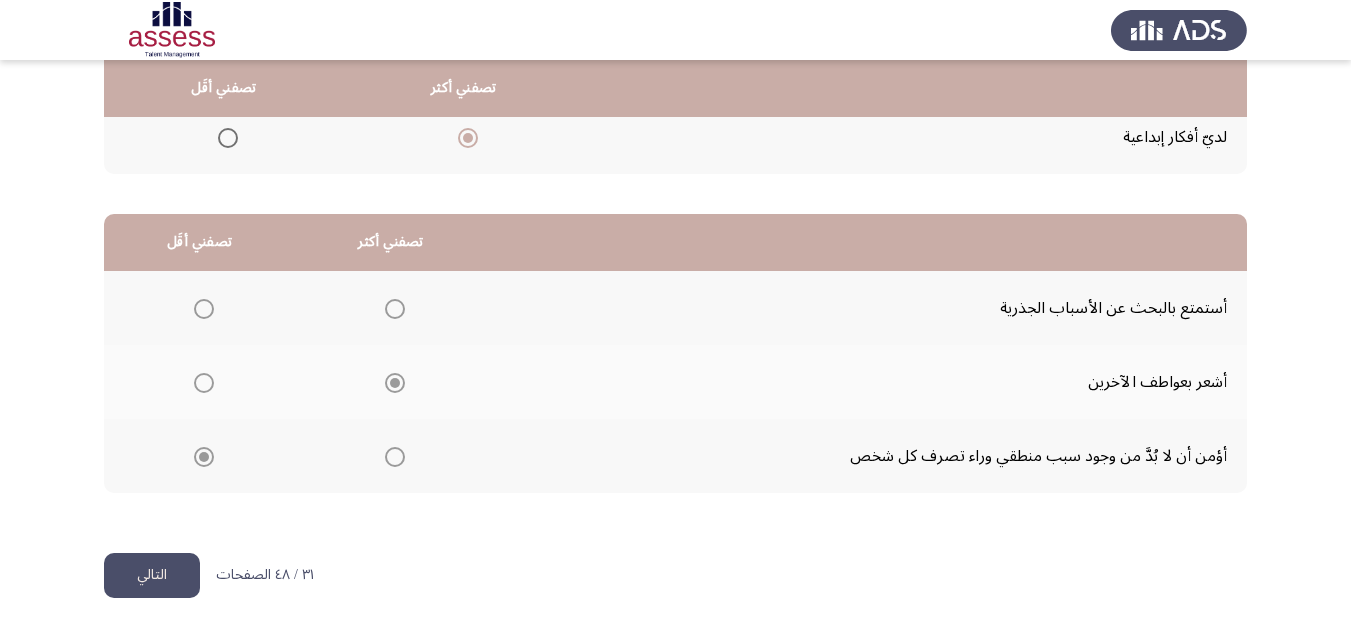 click on "التالي" 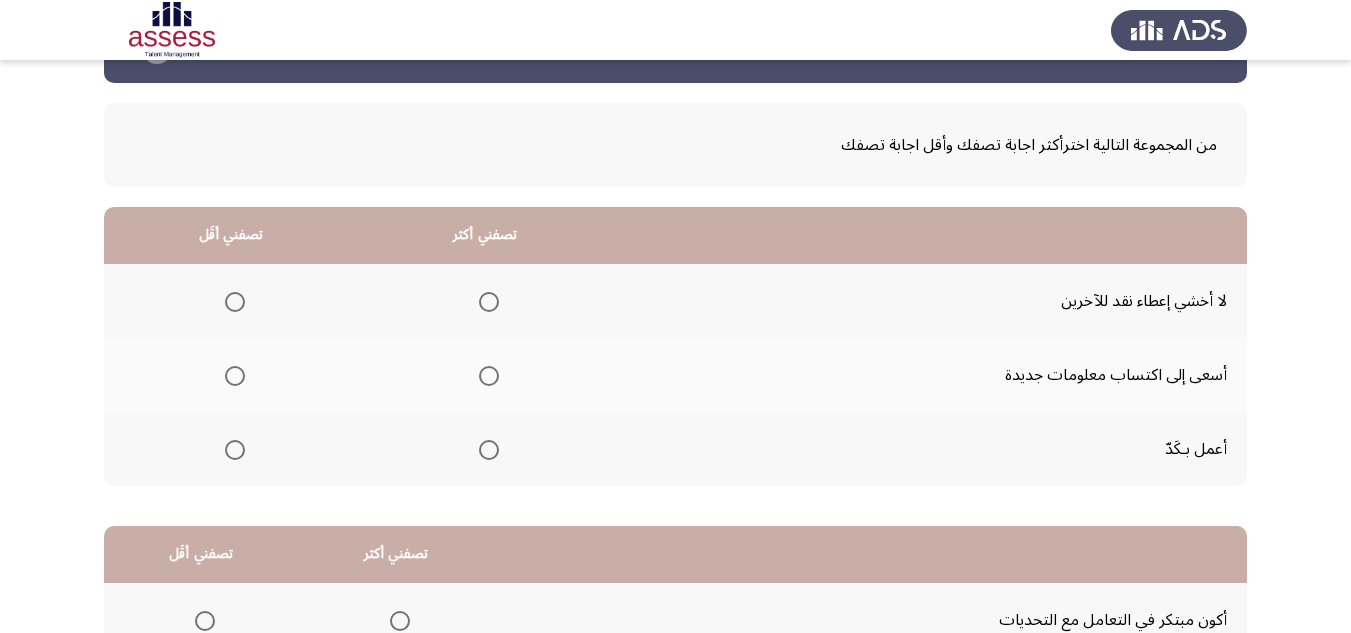 scroll, scrollTop: 100, scrollLeft: 0, axis: vertical 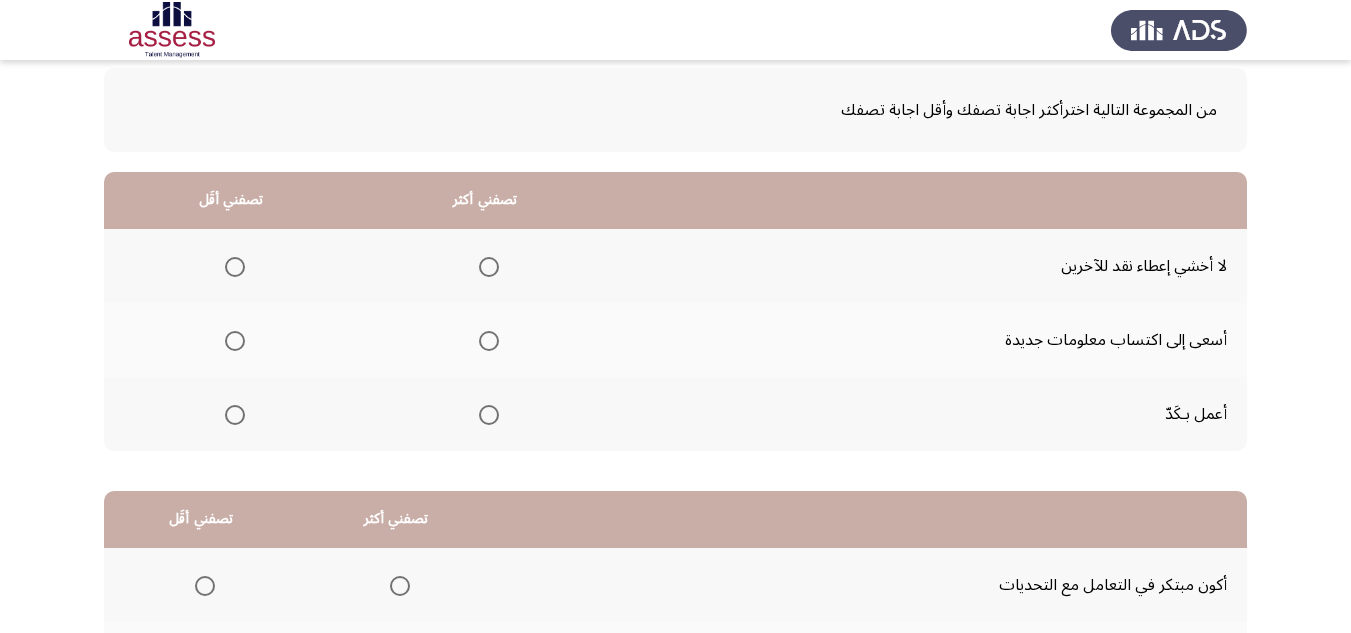 click at bounding box center [235, 415] 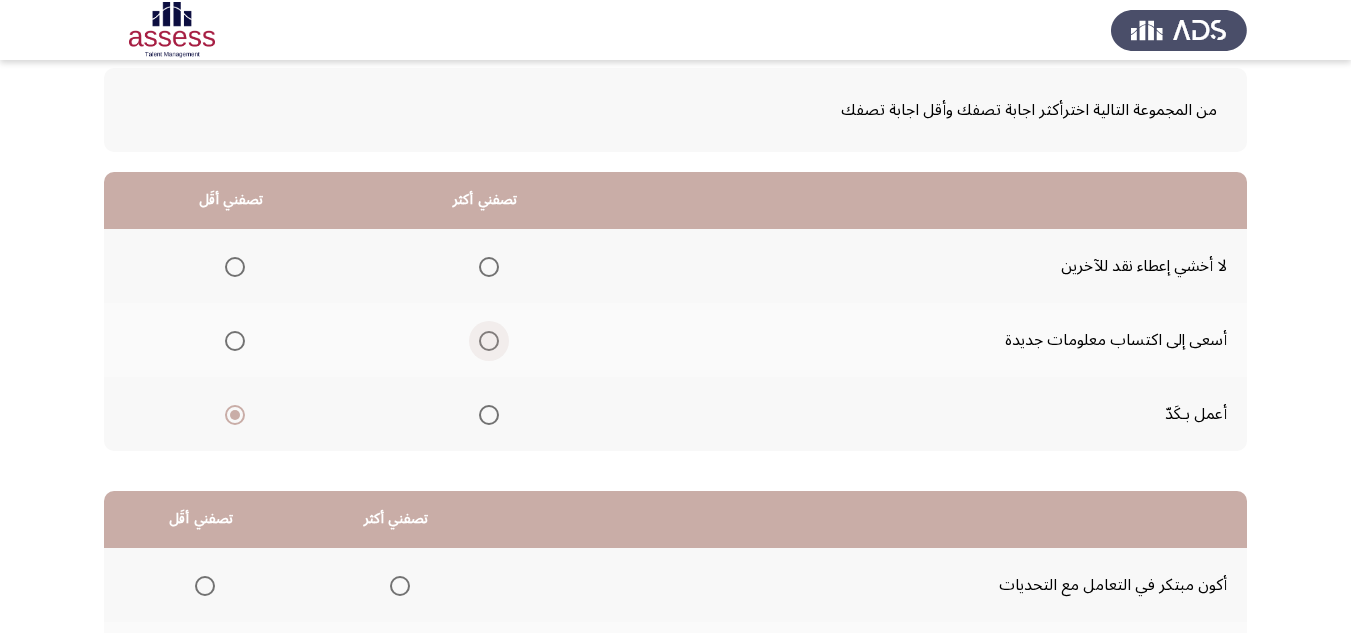 click at bounding box center [489, 341] 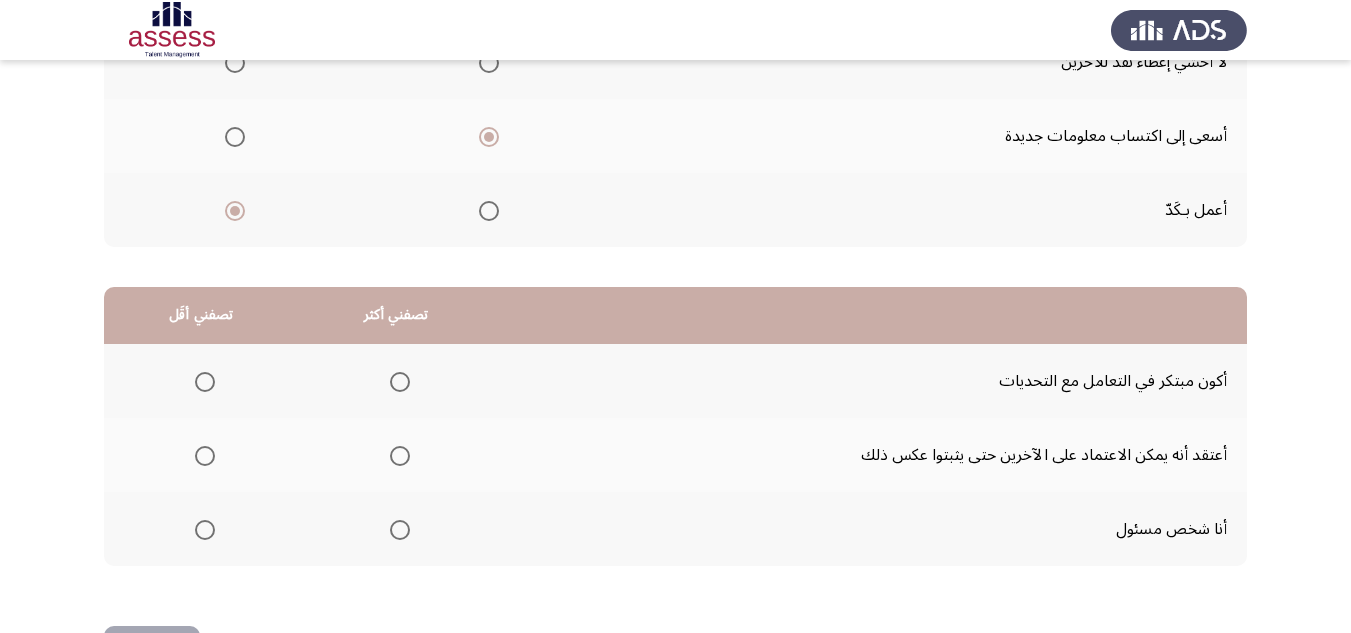 scroll, scrollTop: 377, scrollLeft: 0, axis: vertical 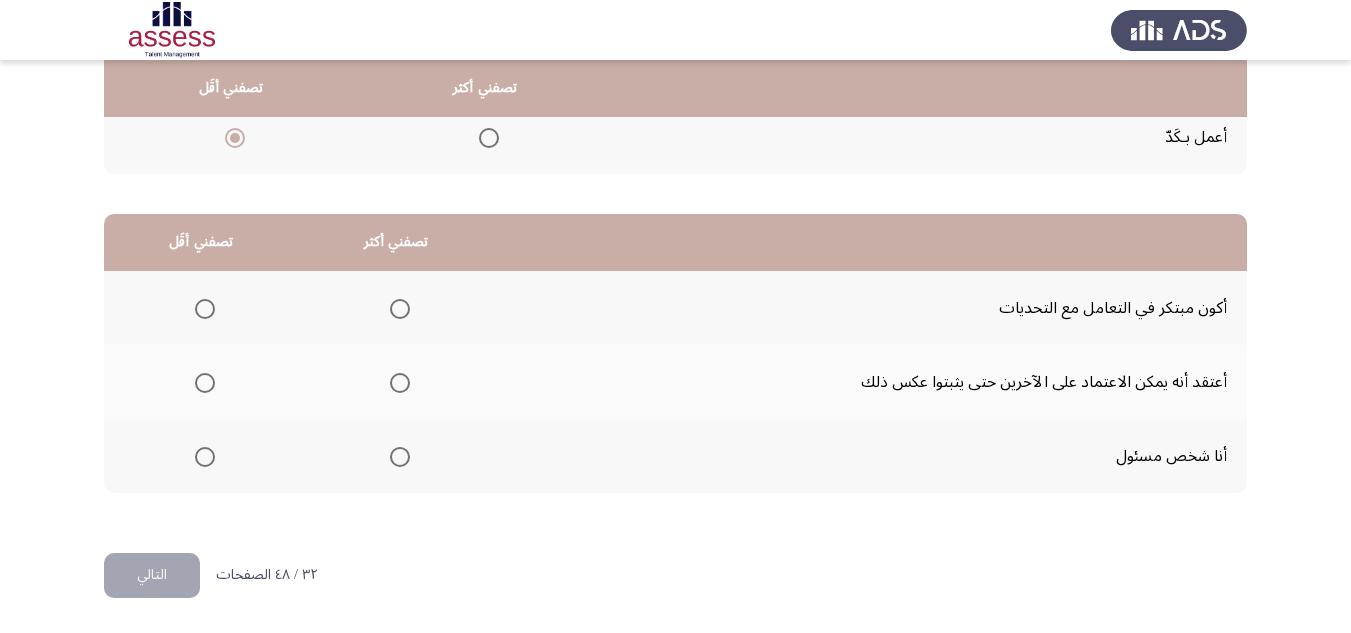 click at bounding box center [400, 457] 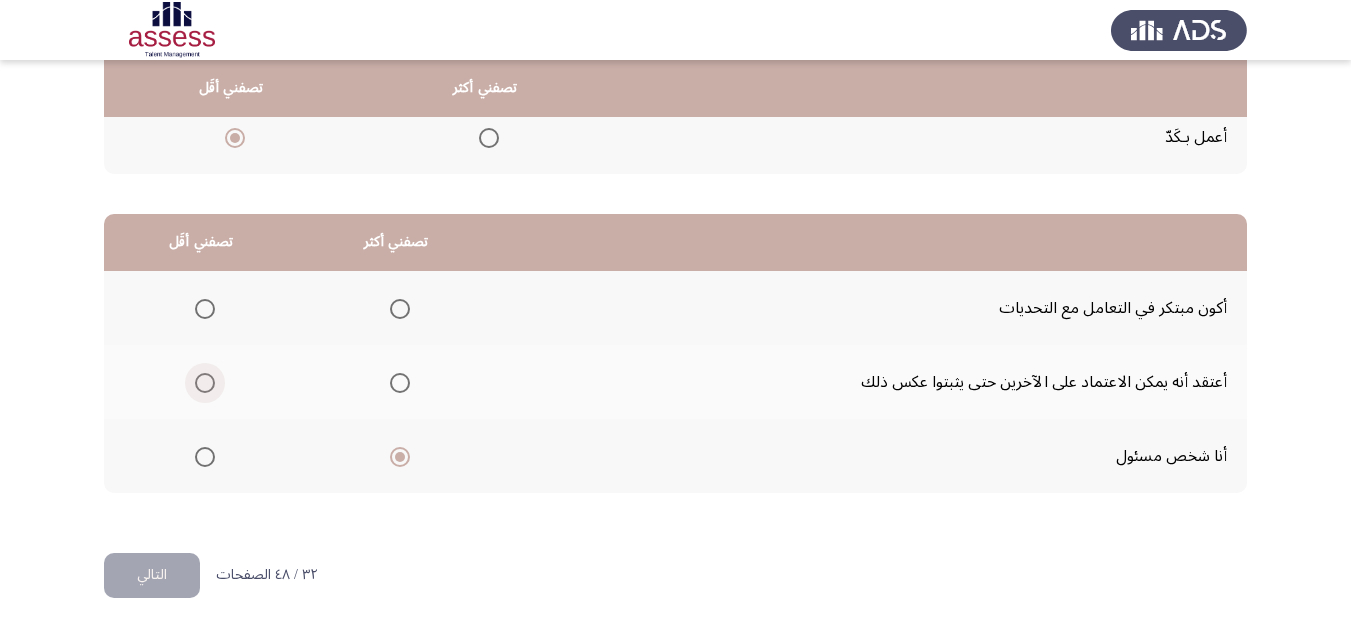click at bounding box center (205, 383) 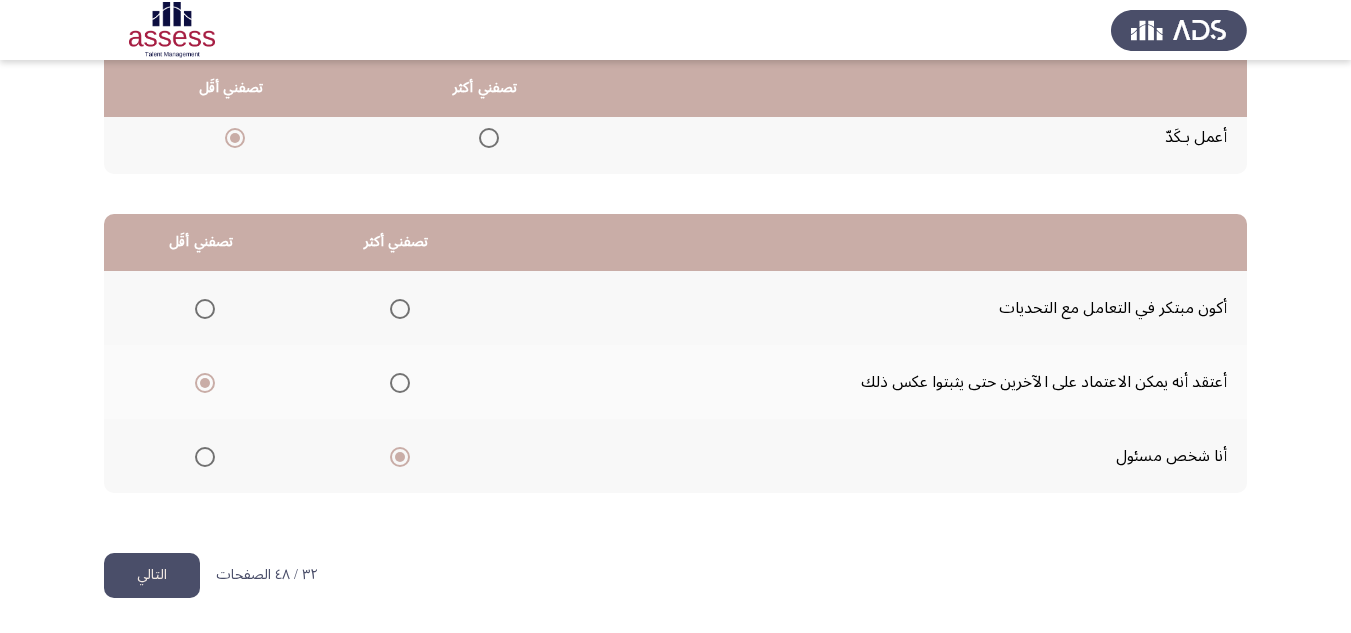 click on "التالي" 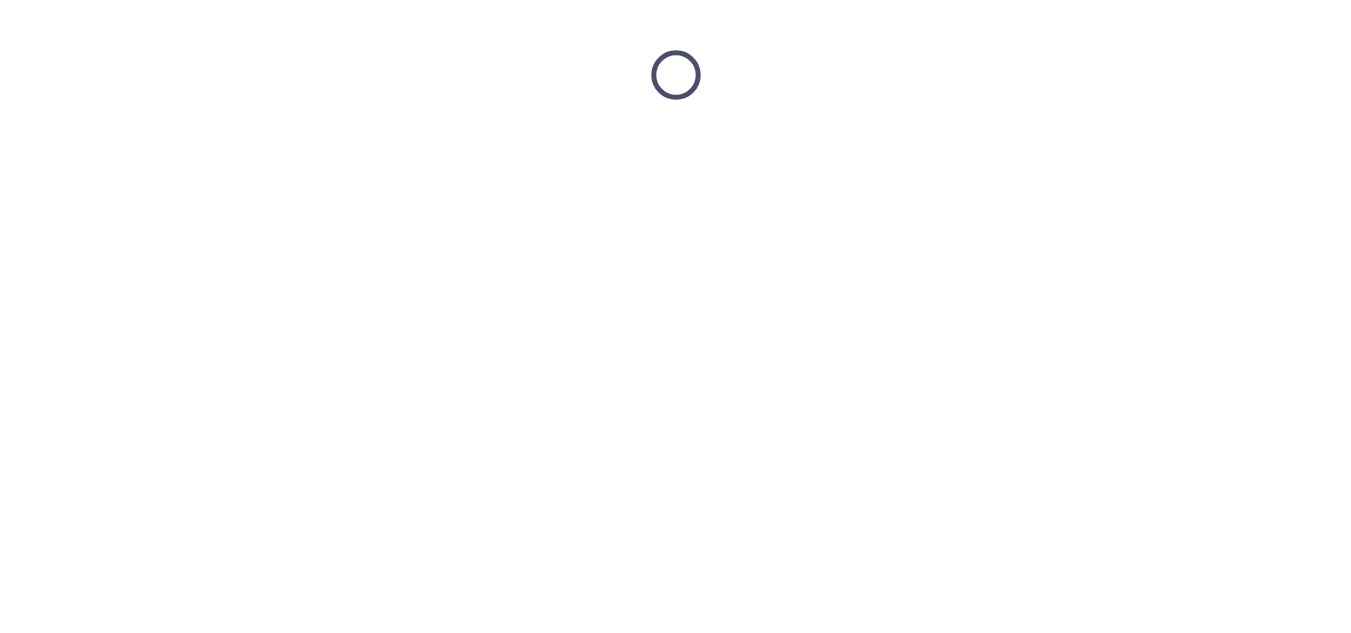 scroll, scrollTop: 0, scrollLeft: 0, axis: both 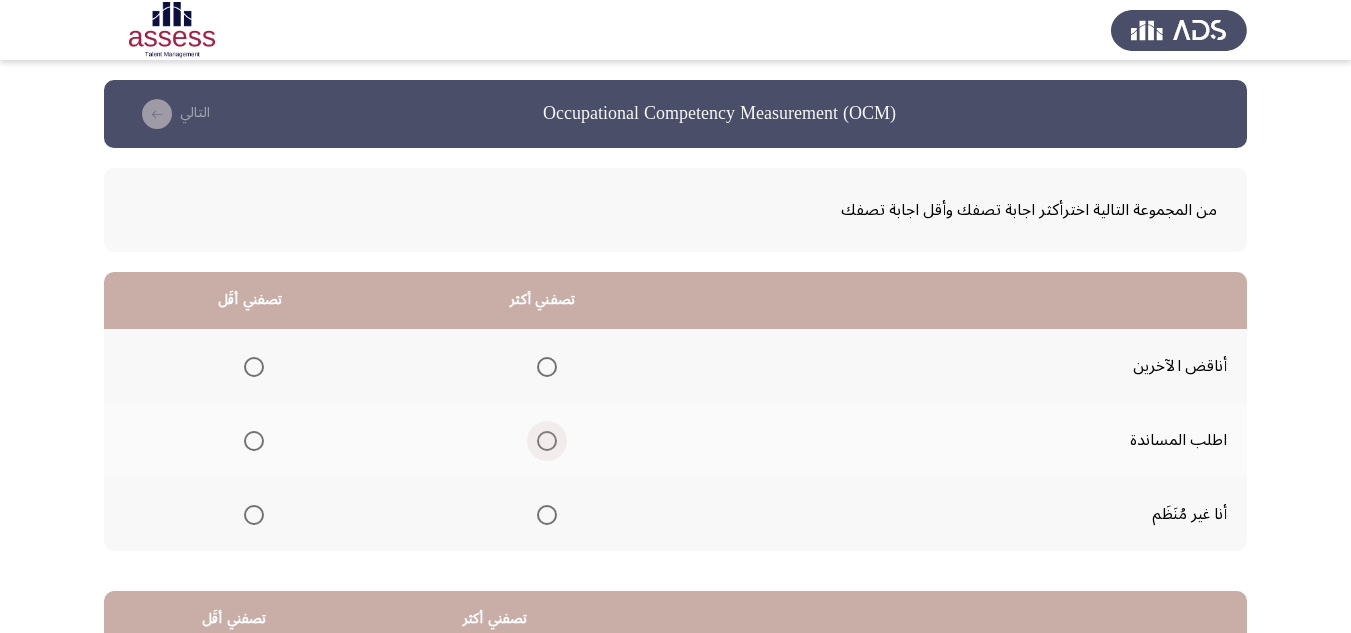 click at bounding box center [547, 441] 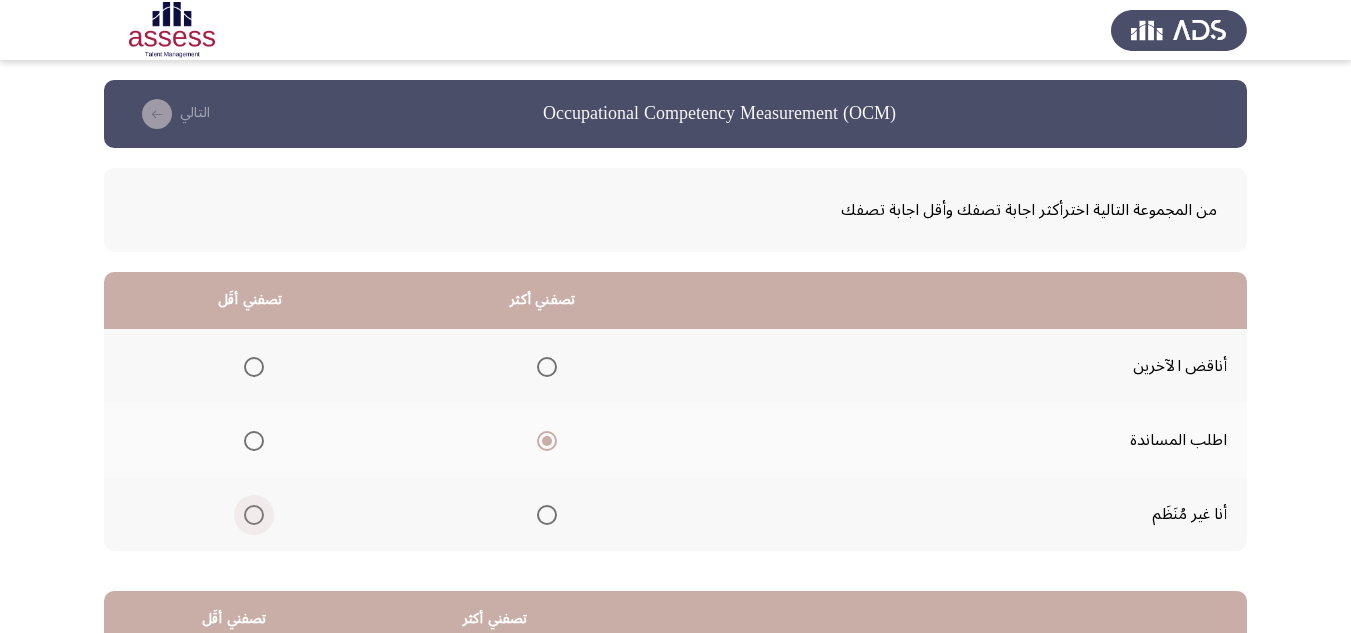 click at bounding box center (254, 515) 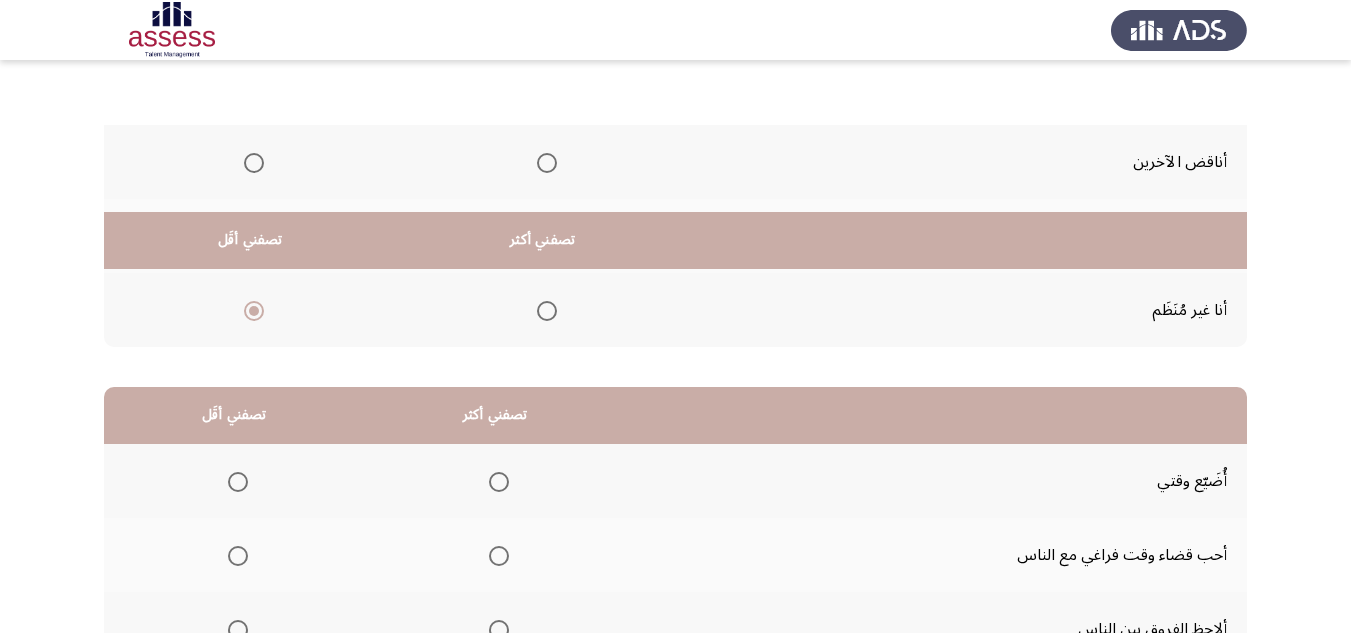 scroll, scrollTop: 377, scrollLeft: 0, axis: vertical 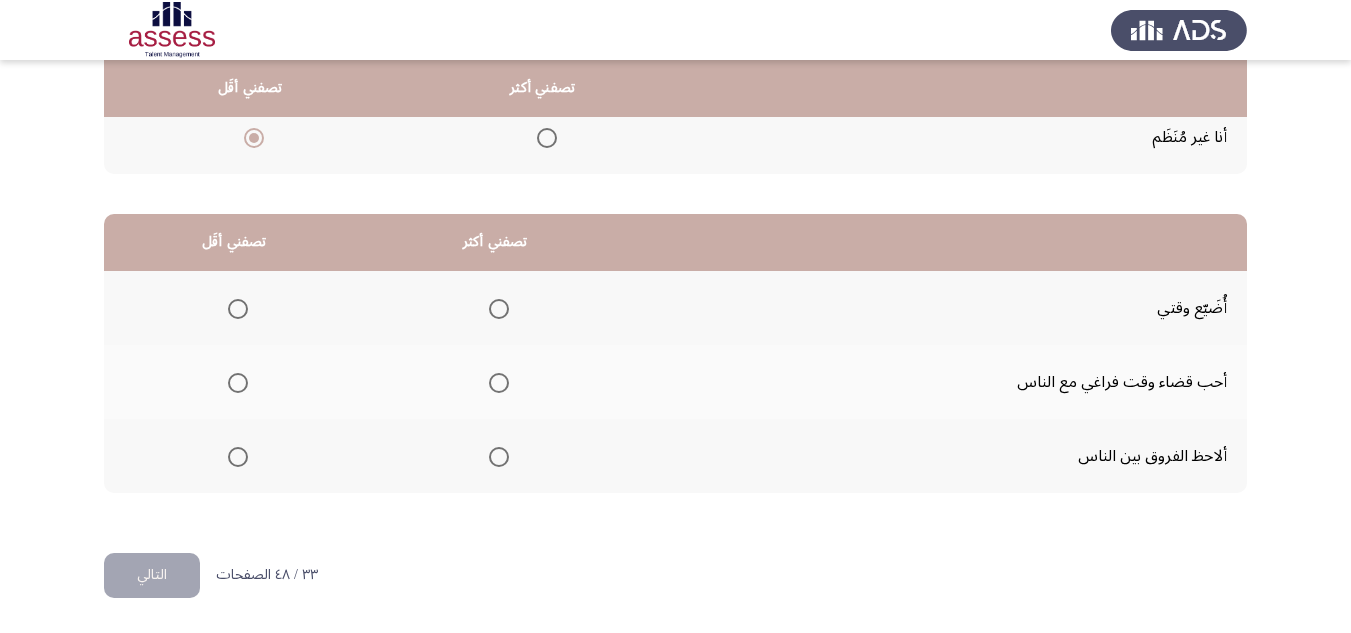 click at bounding box center (499, 457) 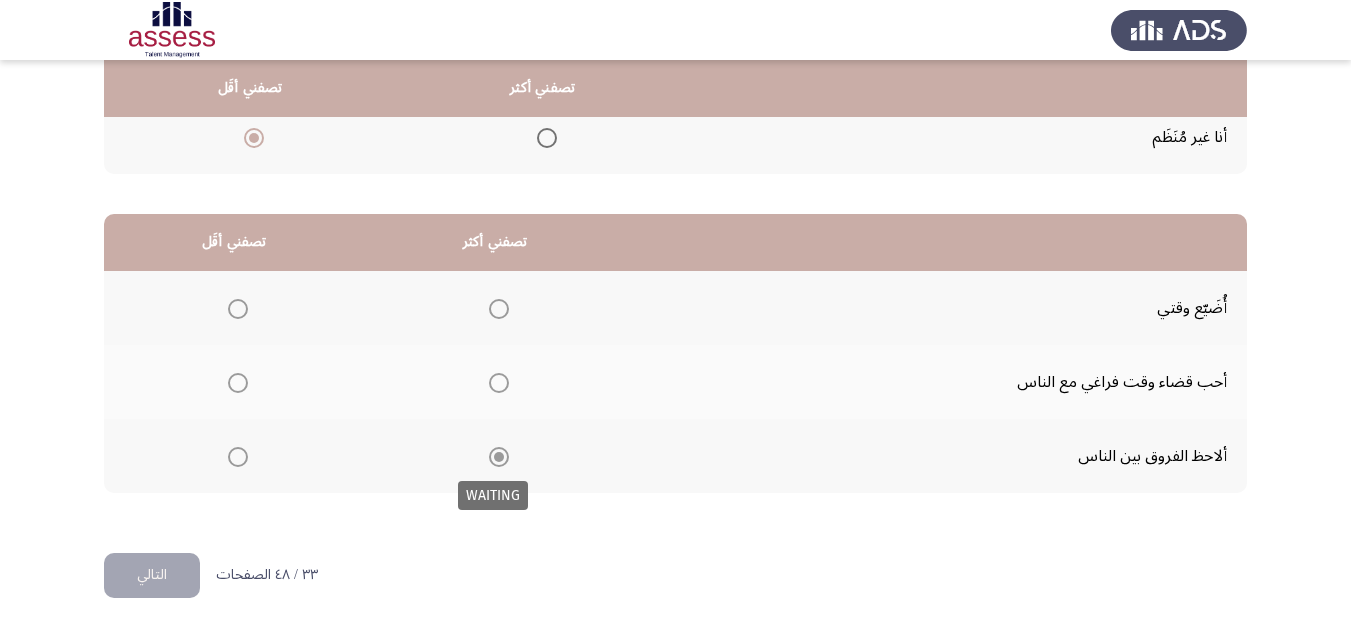click at bounding box center [499, 457] 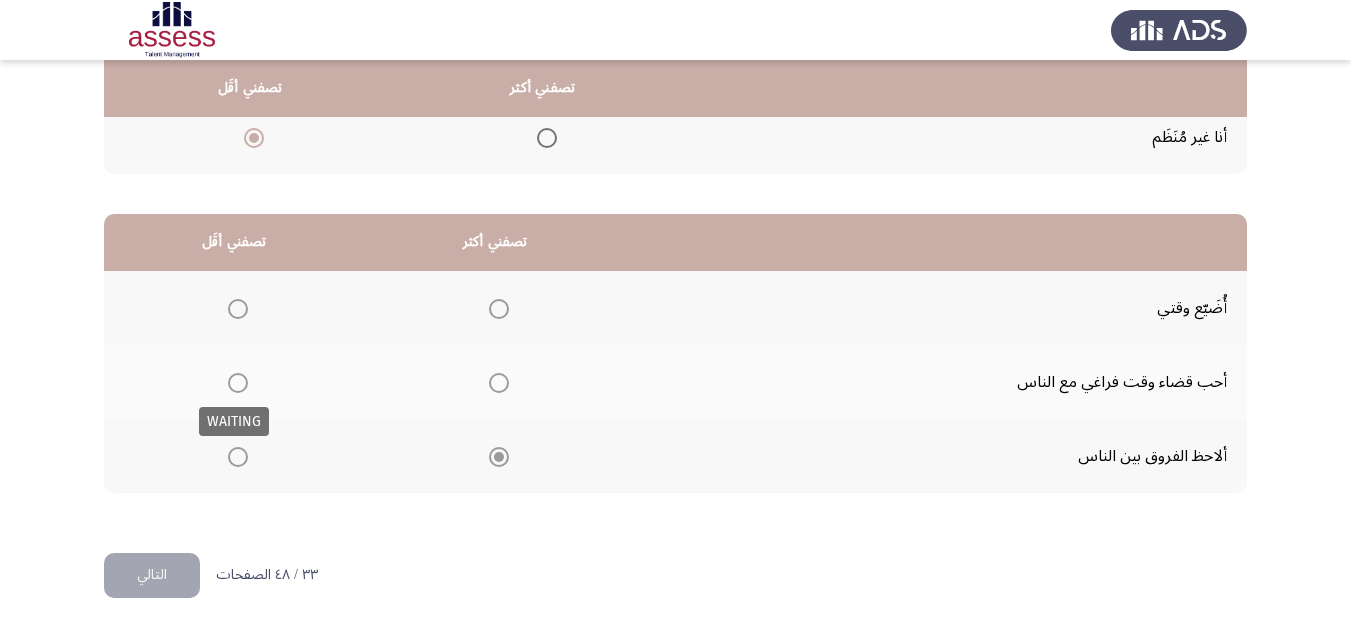 click at bounding box center (238, 383) 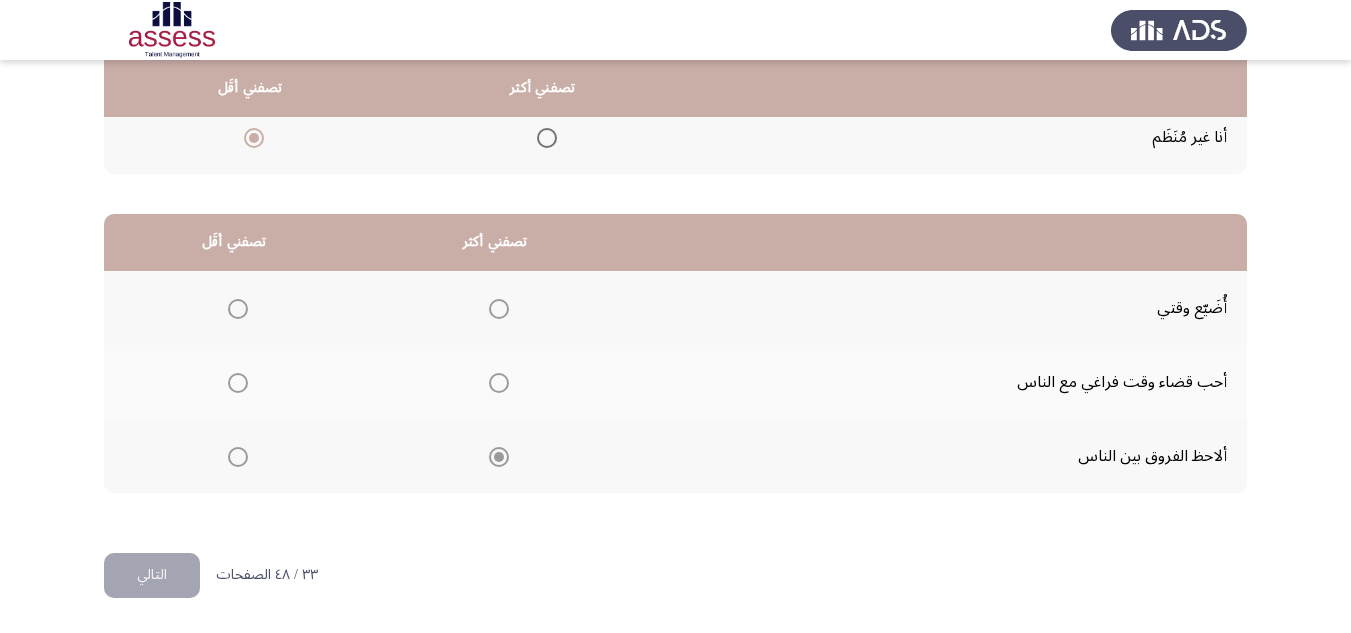 click at bounding box center [238, 383] 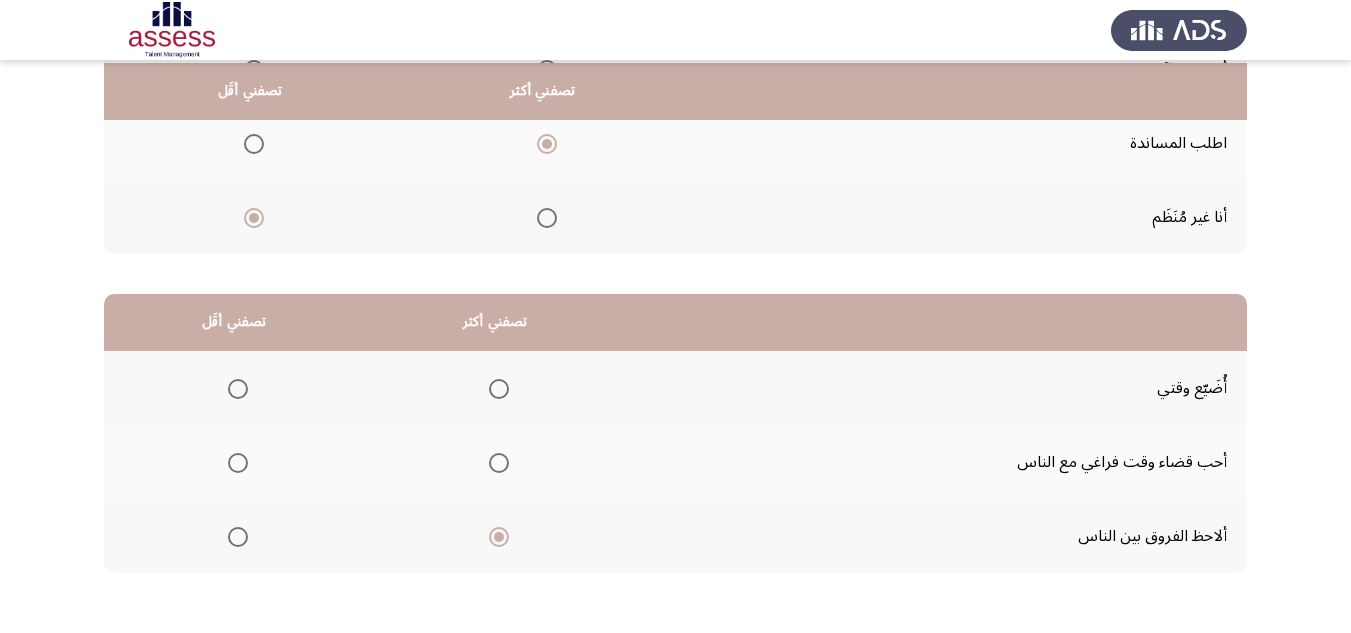 scroll, scrollTop: 300, scrollLeft: 0, axis: vertical 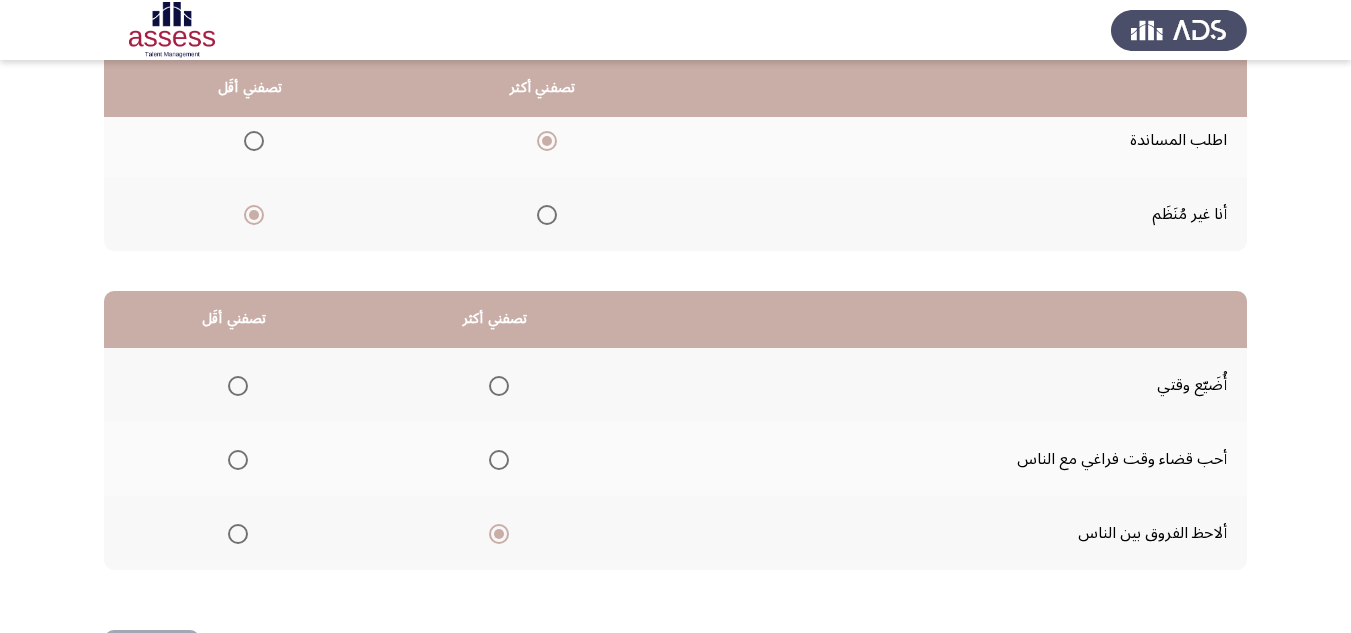 click at bounding box center (238, 460) 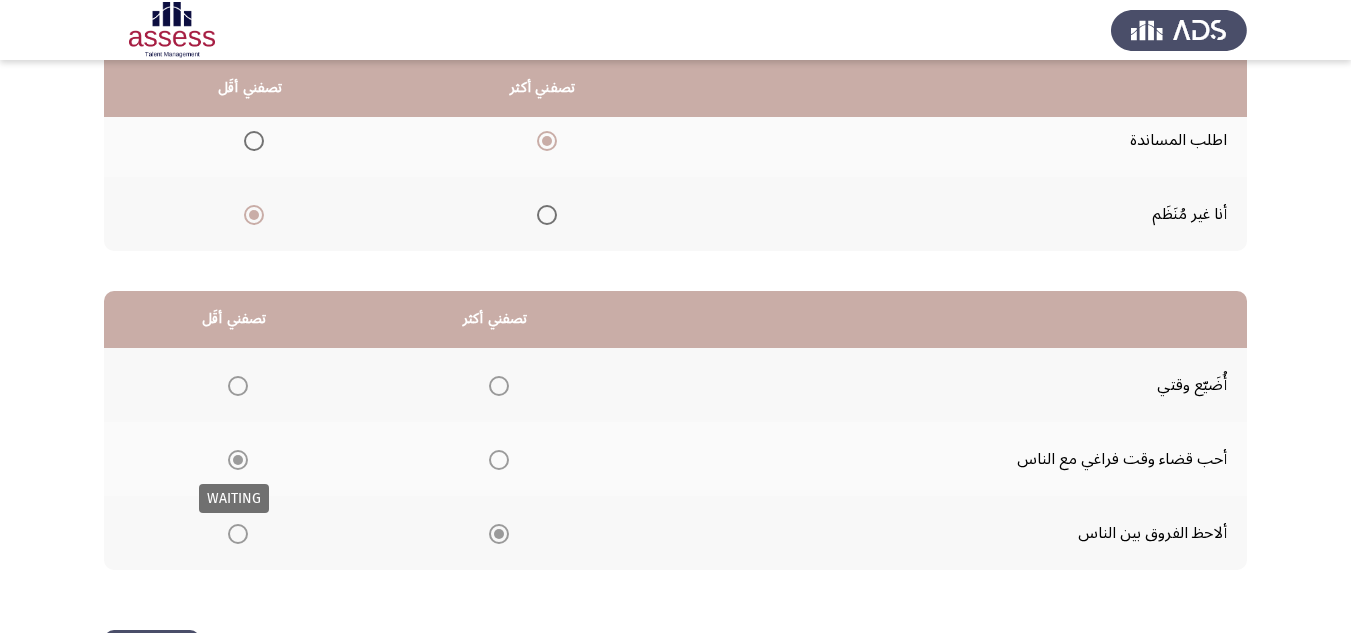 click at bounding box center [238, 460] 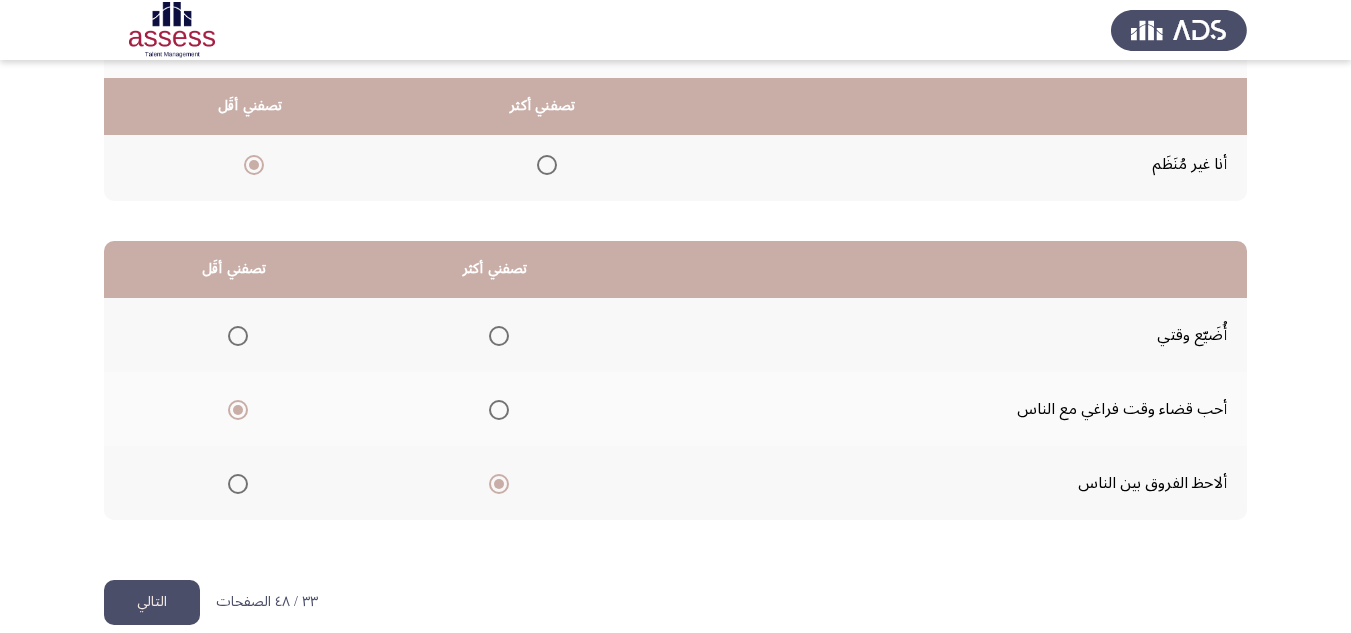 scroll, scrollTop: 377, scrollLeft: 0, axis: vertical 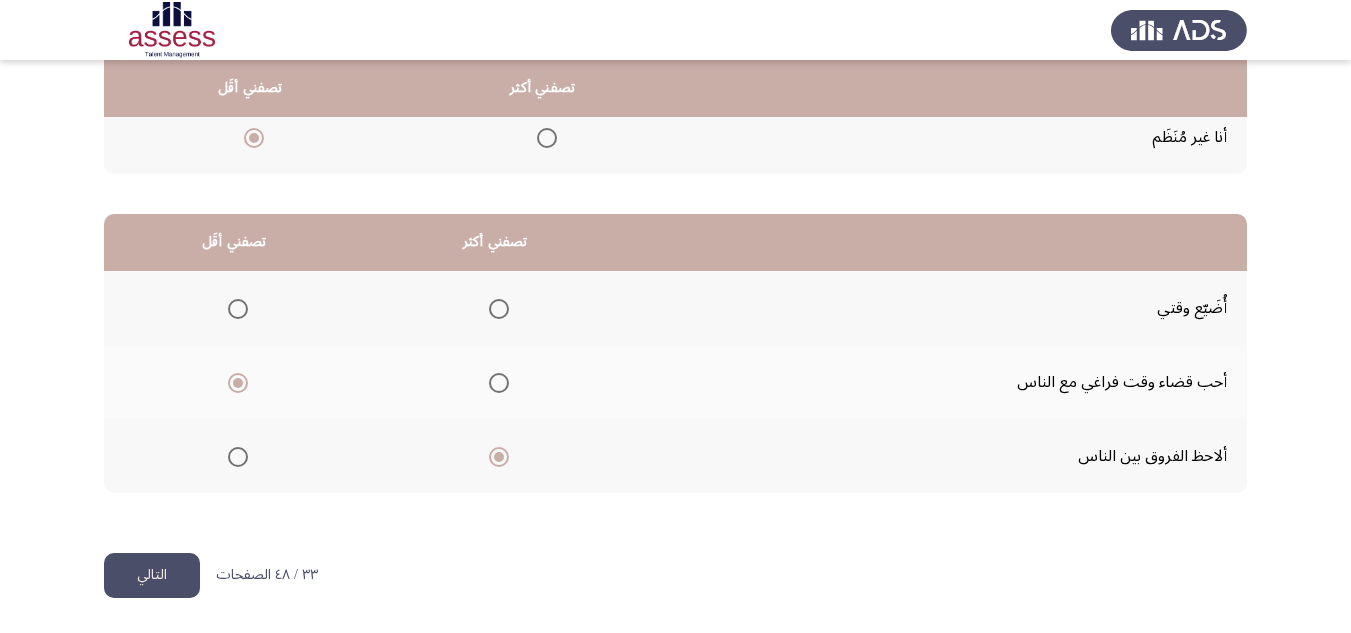 click on "التالي" 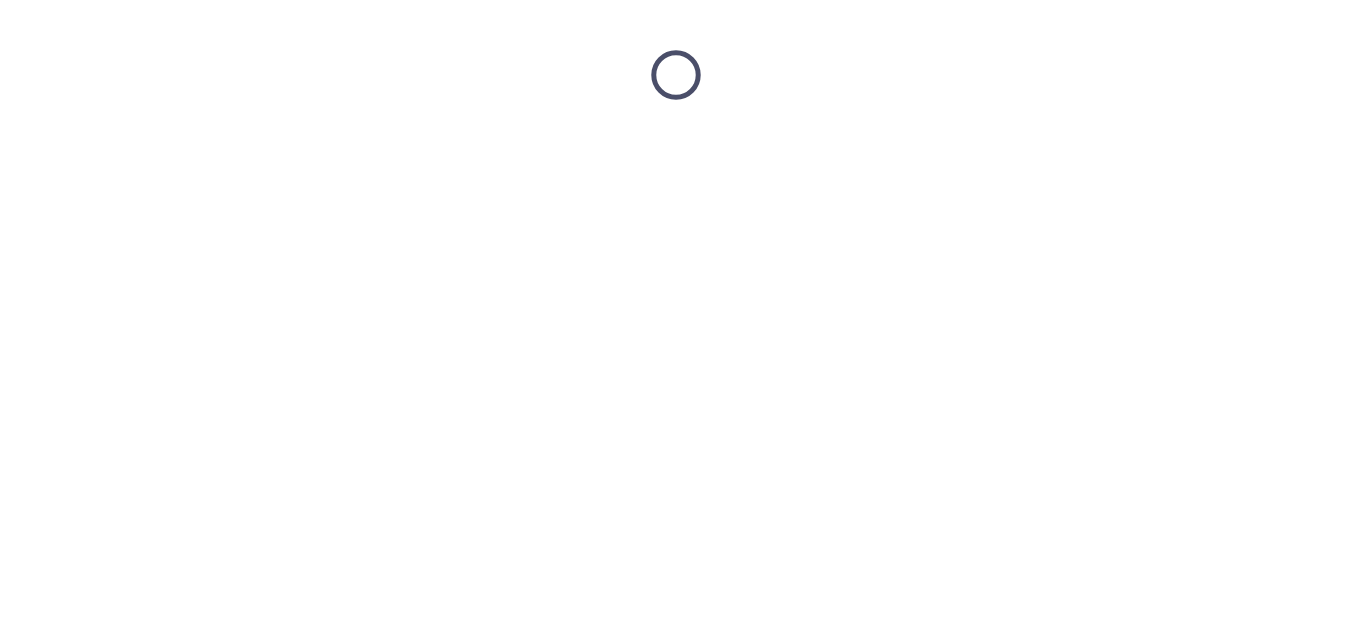 scroll, scrollTop: 0, scrollLeft: 0, axis: both 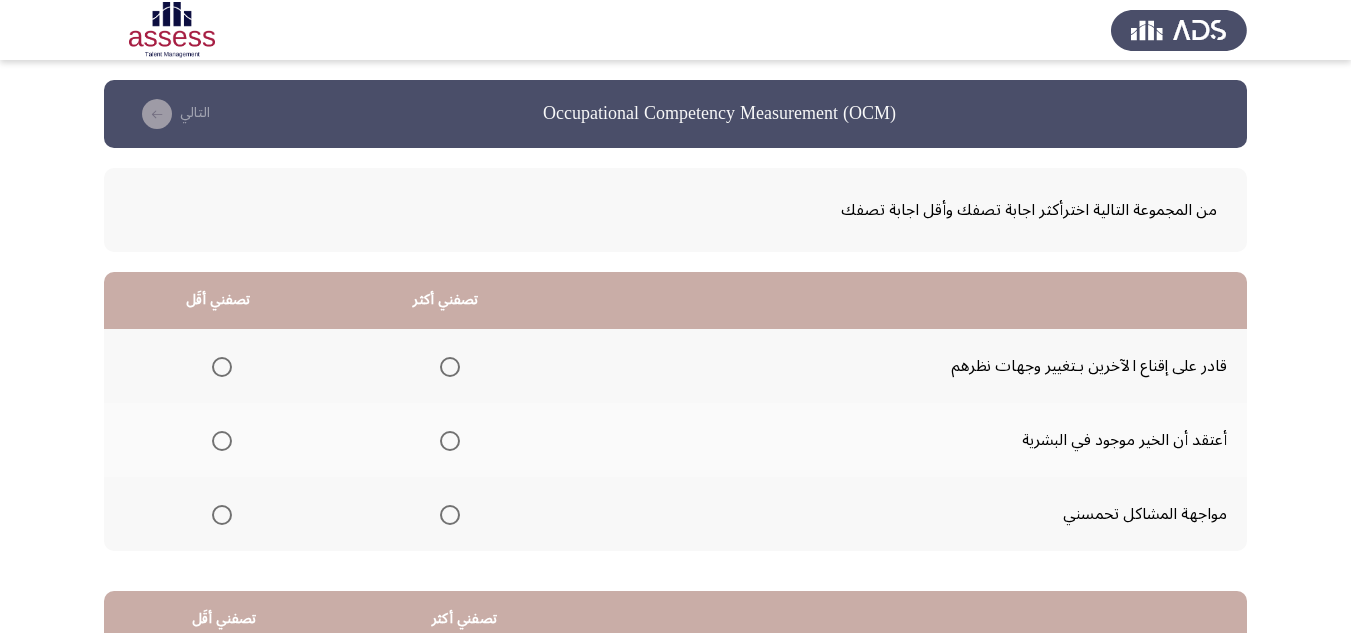 click at bounding box center [450, 367] 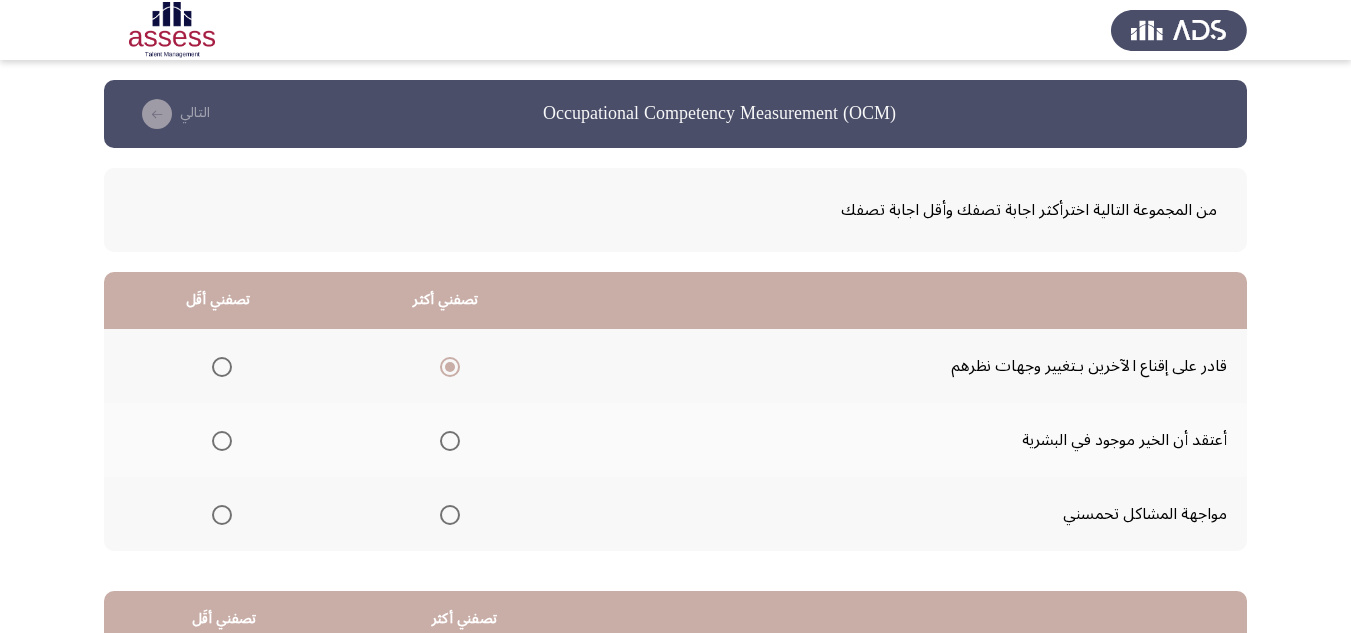 click at bounding box center [222, 515] 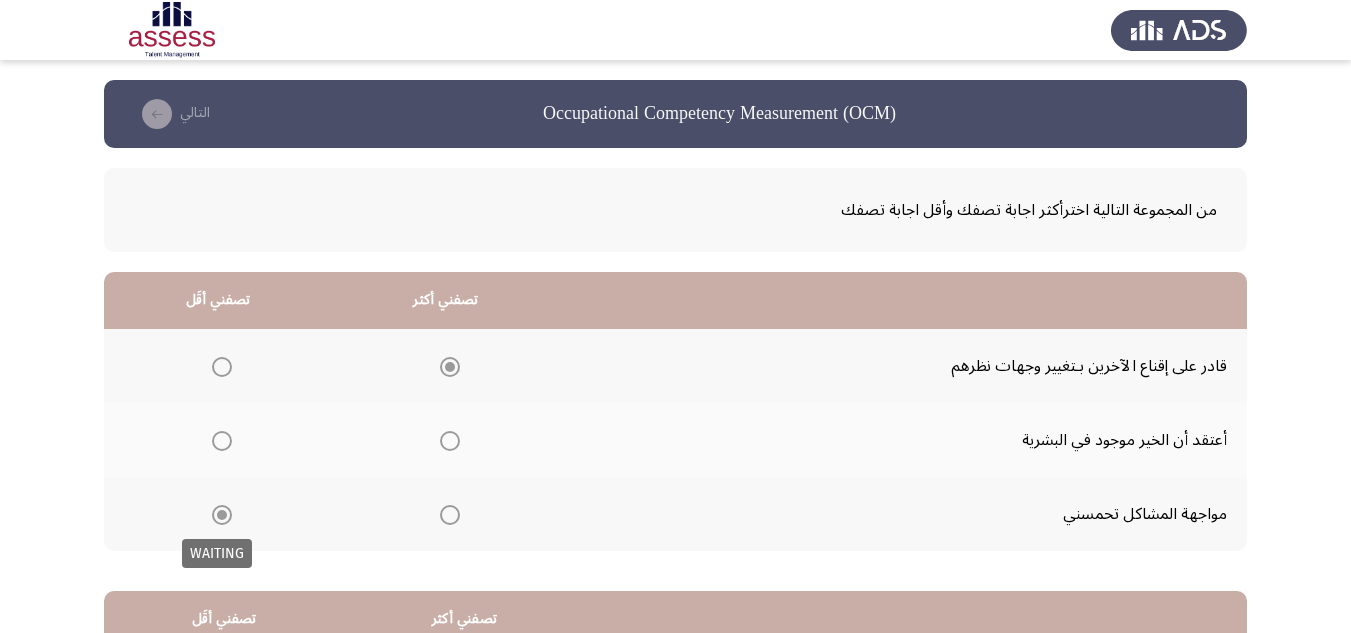 click at bounding box center (222, 515) 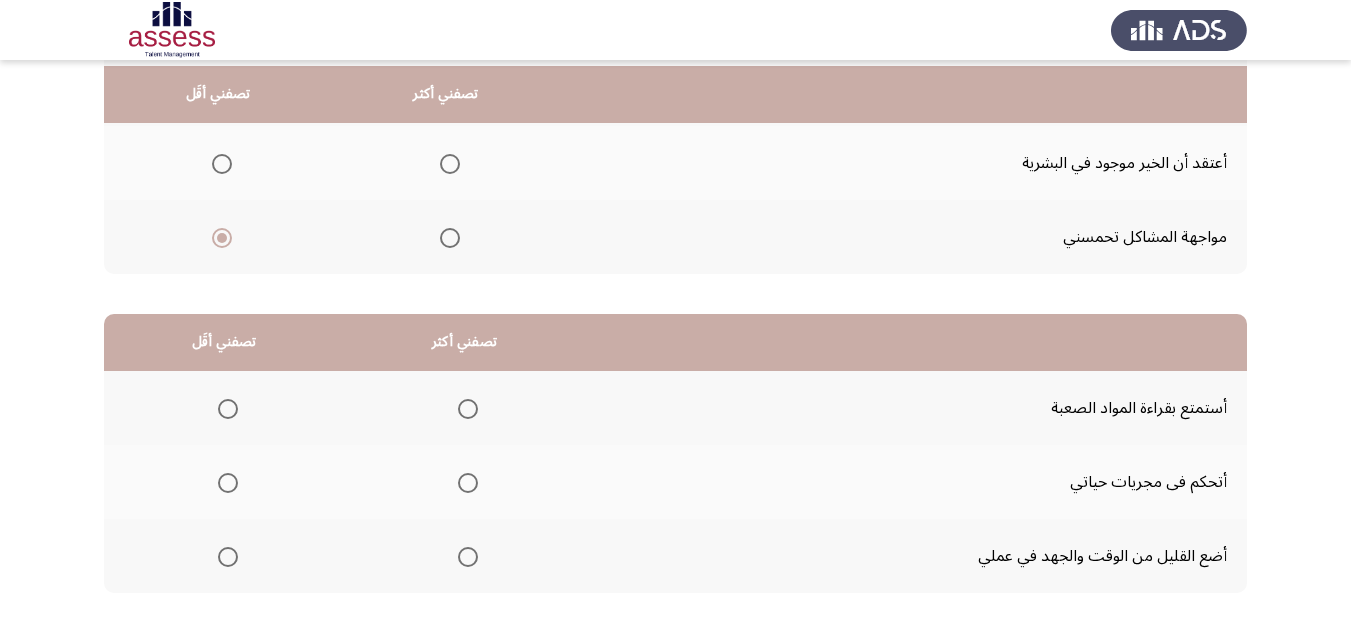 scroll, scrollTop: 377, scrollLeft: 0, axis: vertical 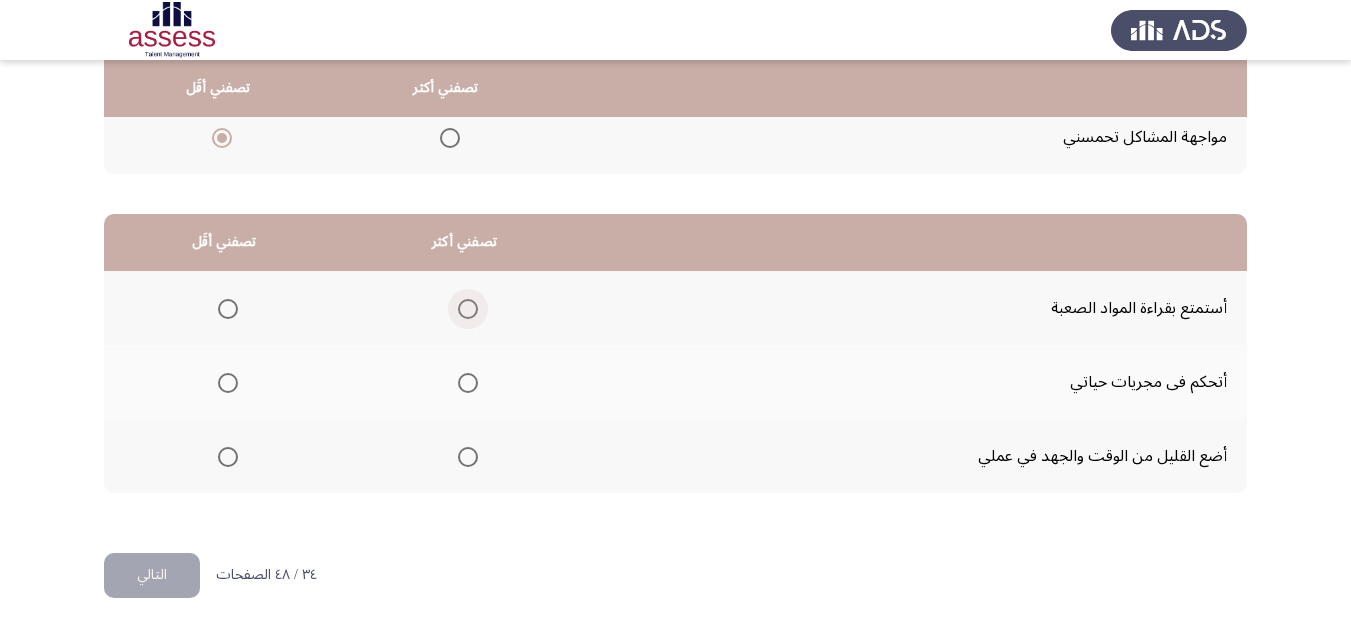 click at bounding box center (468, 309) 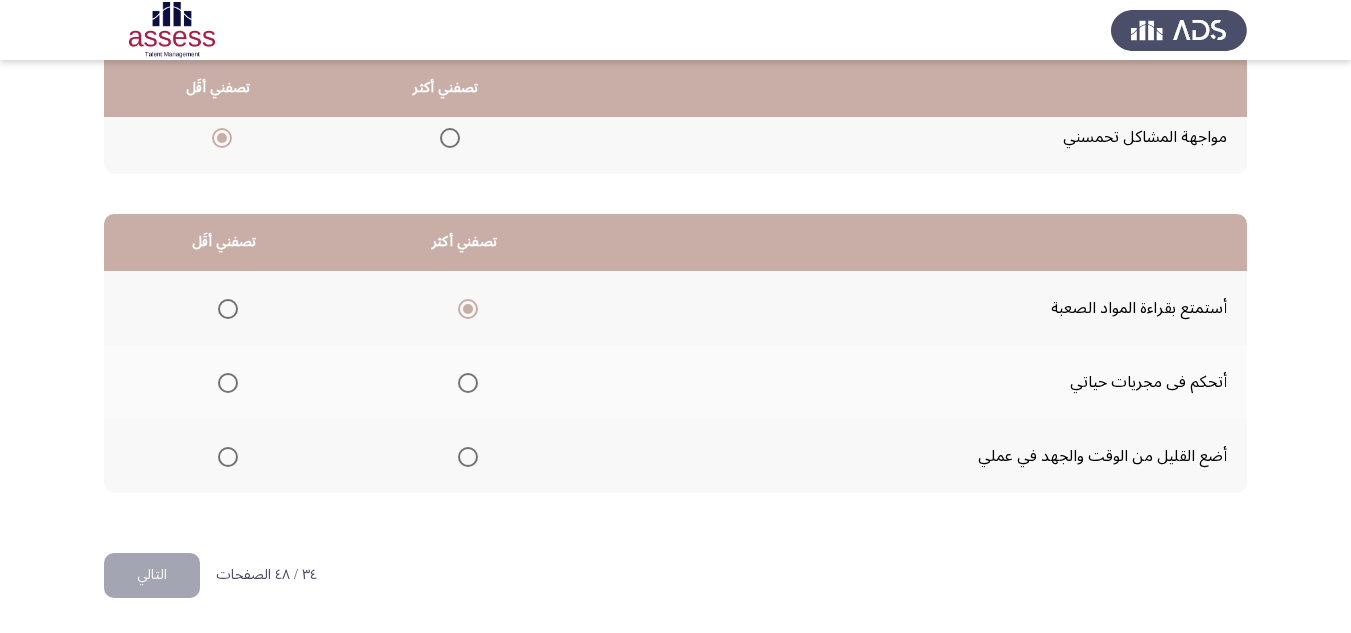 click at bounding box center (228, 383) 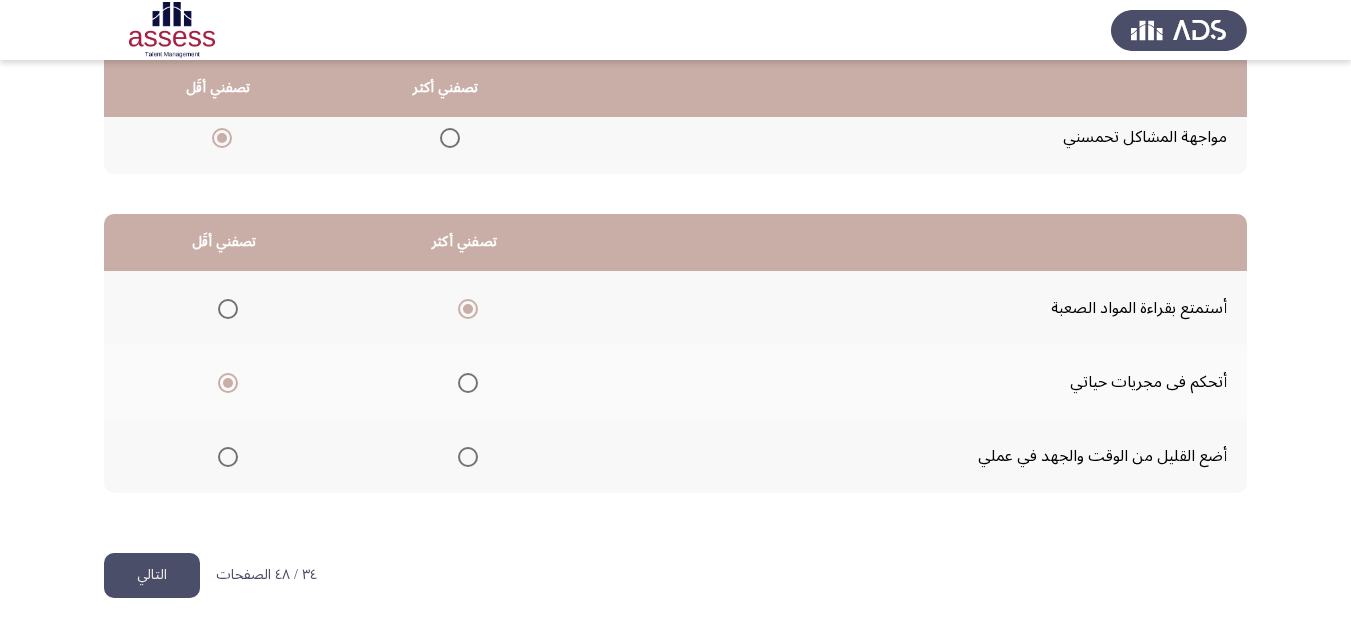 click on "التالي" 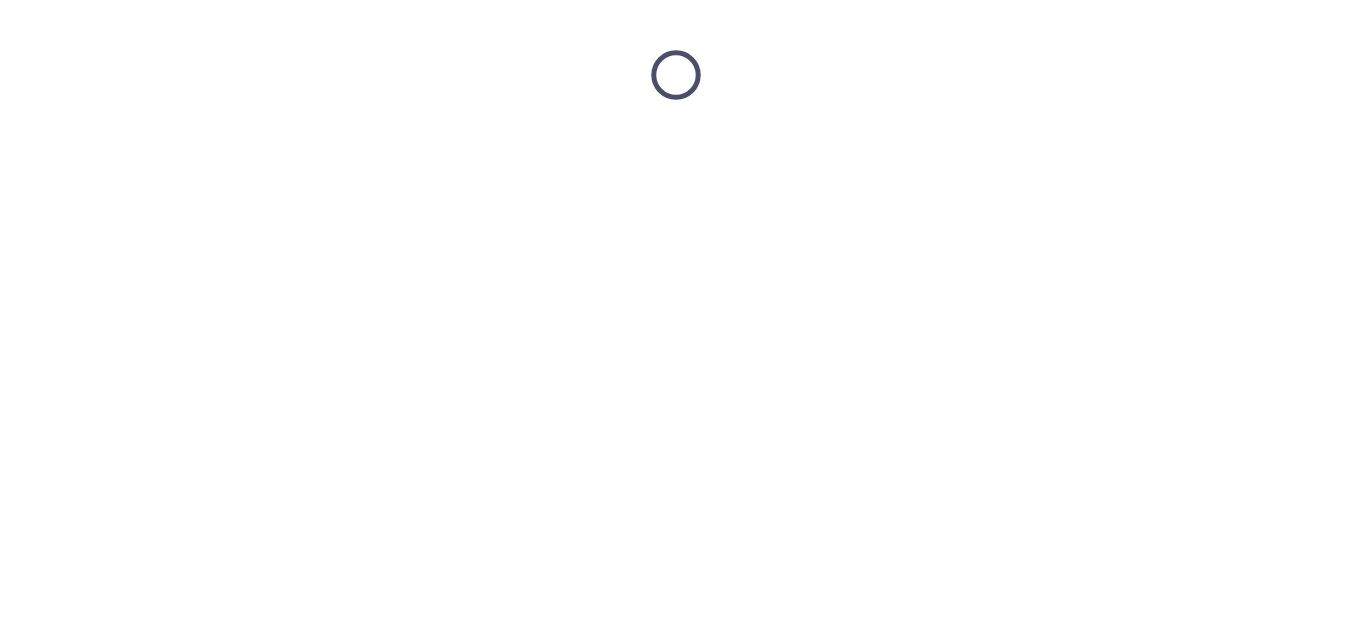 scroll, scrollTop: 0, scrollLeft: 0, axis: both 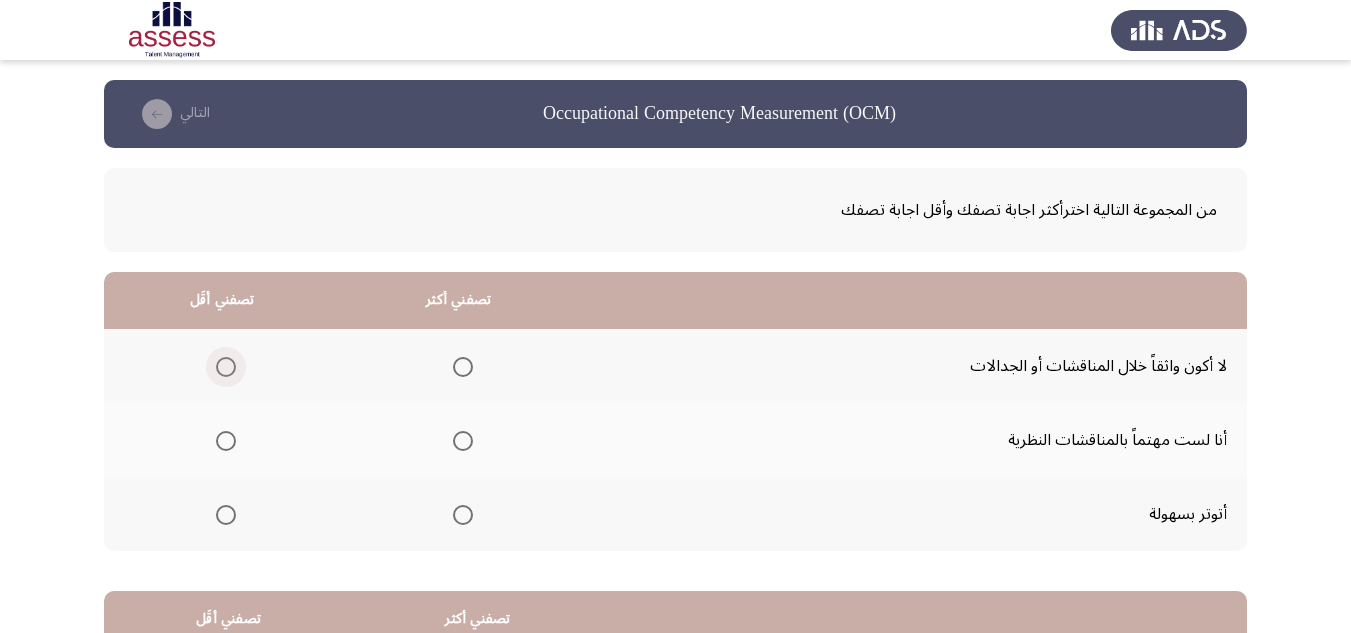 click at bounding box center (226, 367) 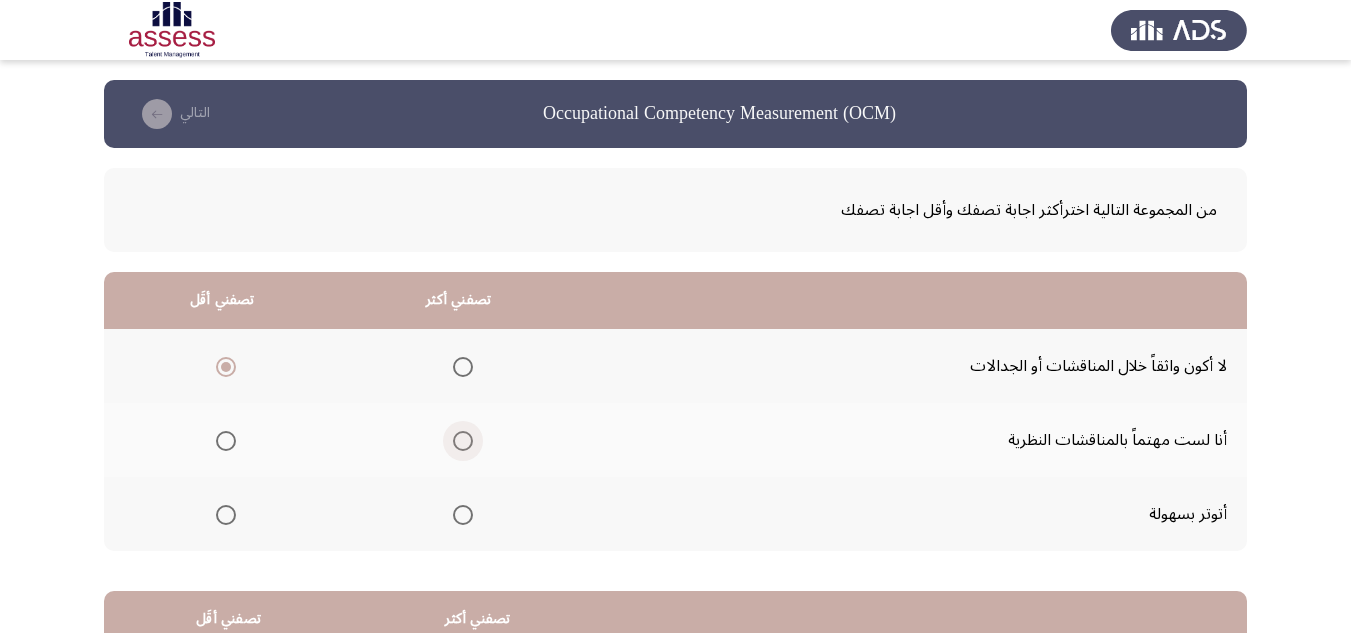 click at bounding box center (463, 441) 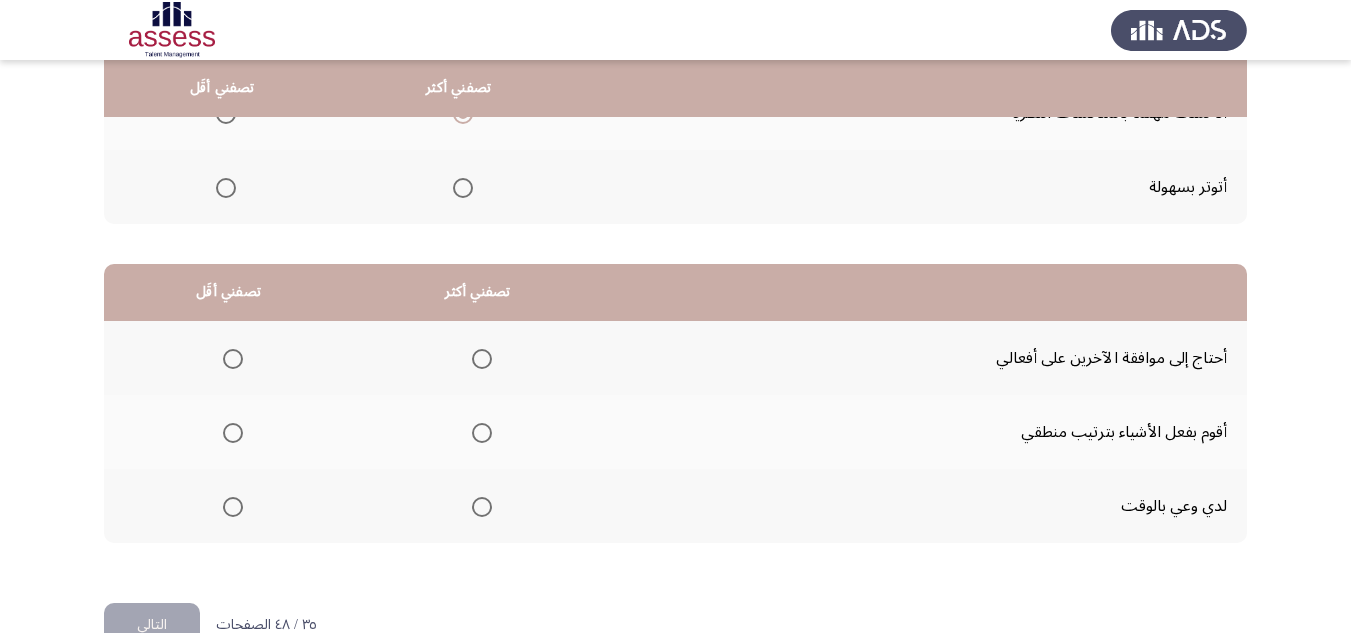 scroll, scrollTop: 377, scrollLeft: 0, axis: vertical 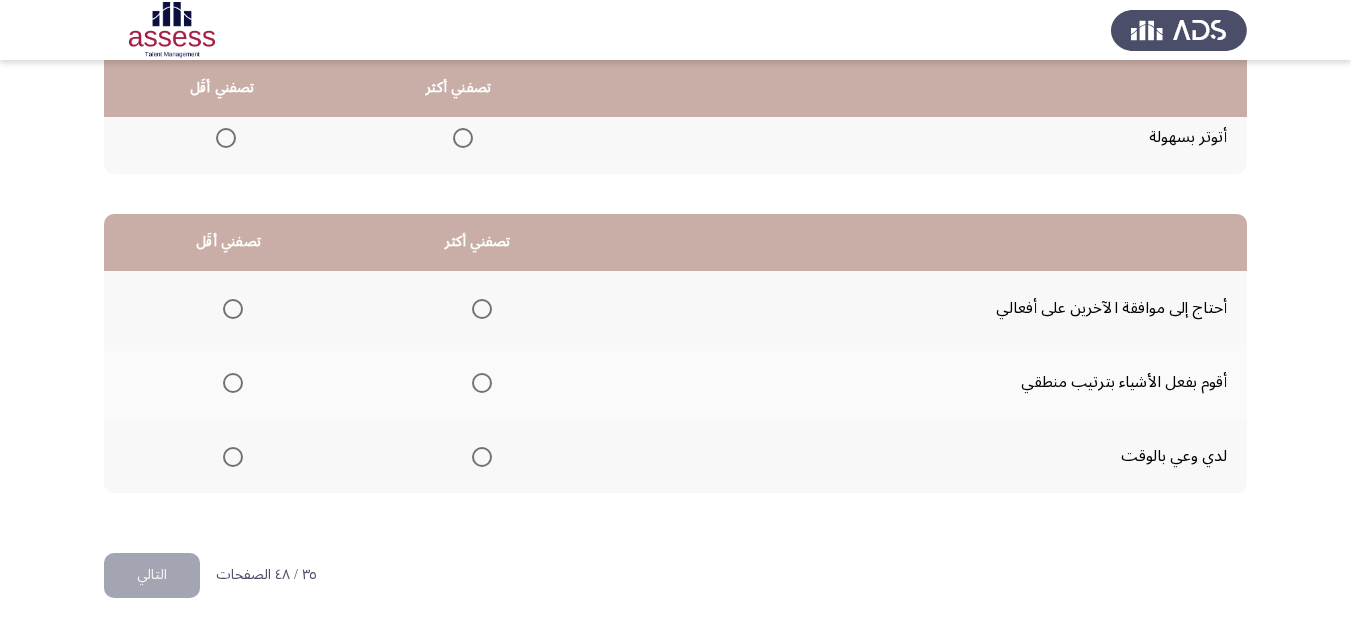 click at bounding box center (482, 383) 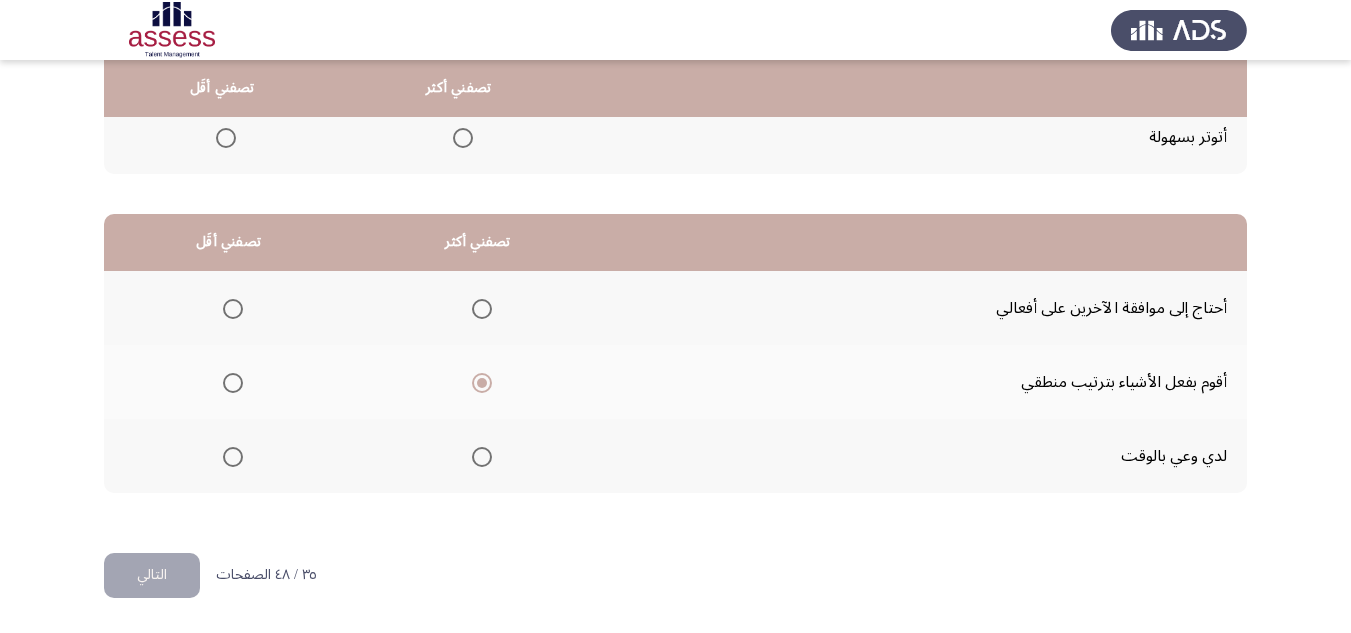 click at bounding box center [233, 309] 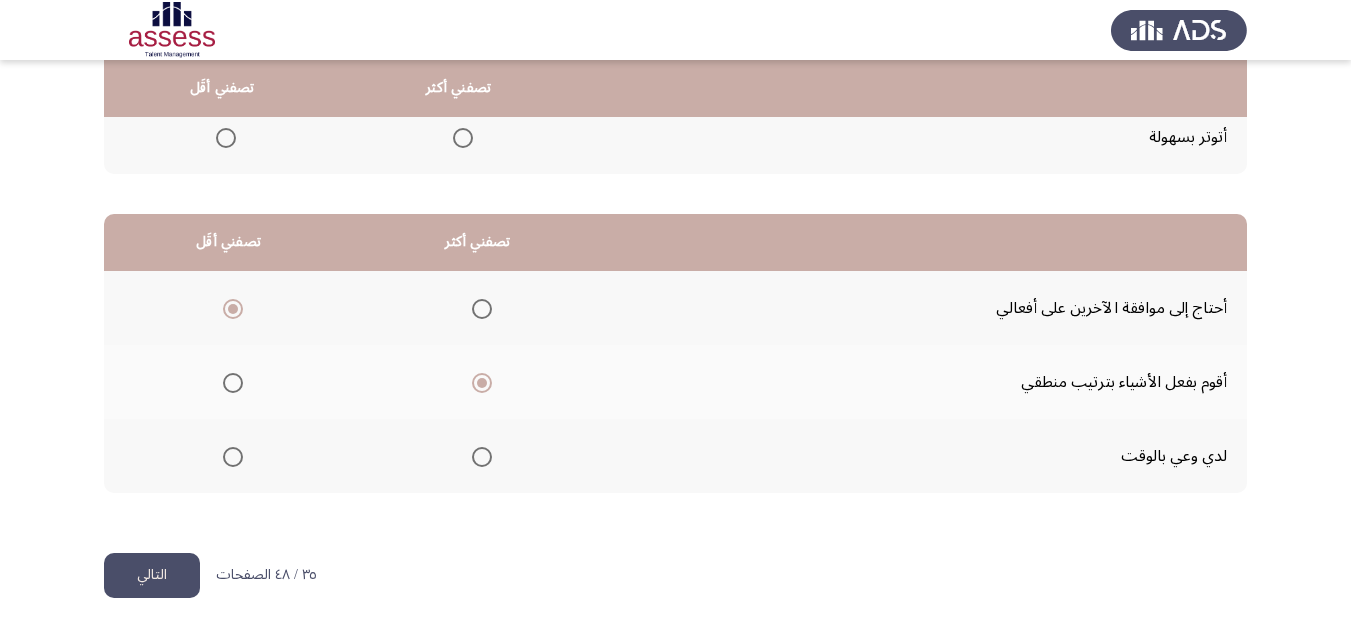 click on "التالي" 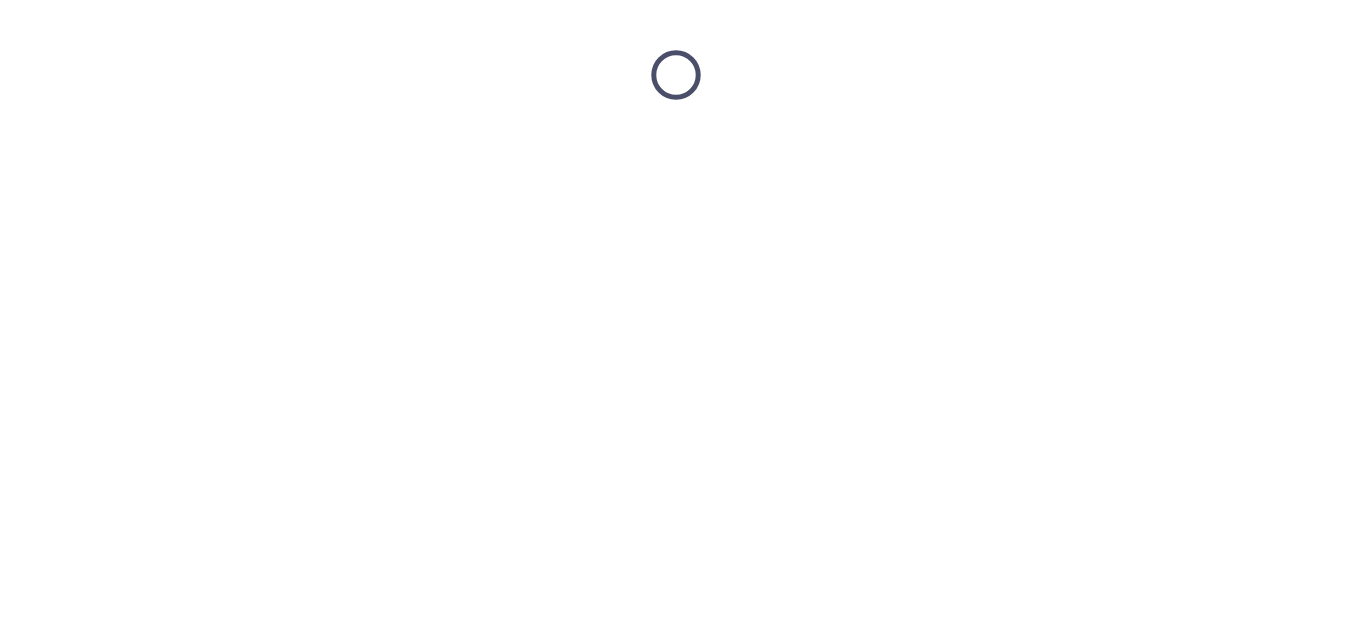 scroll, scrollTop: 0, scrollLeft: 0, axis: both 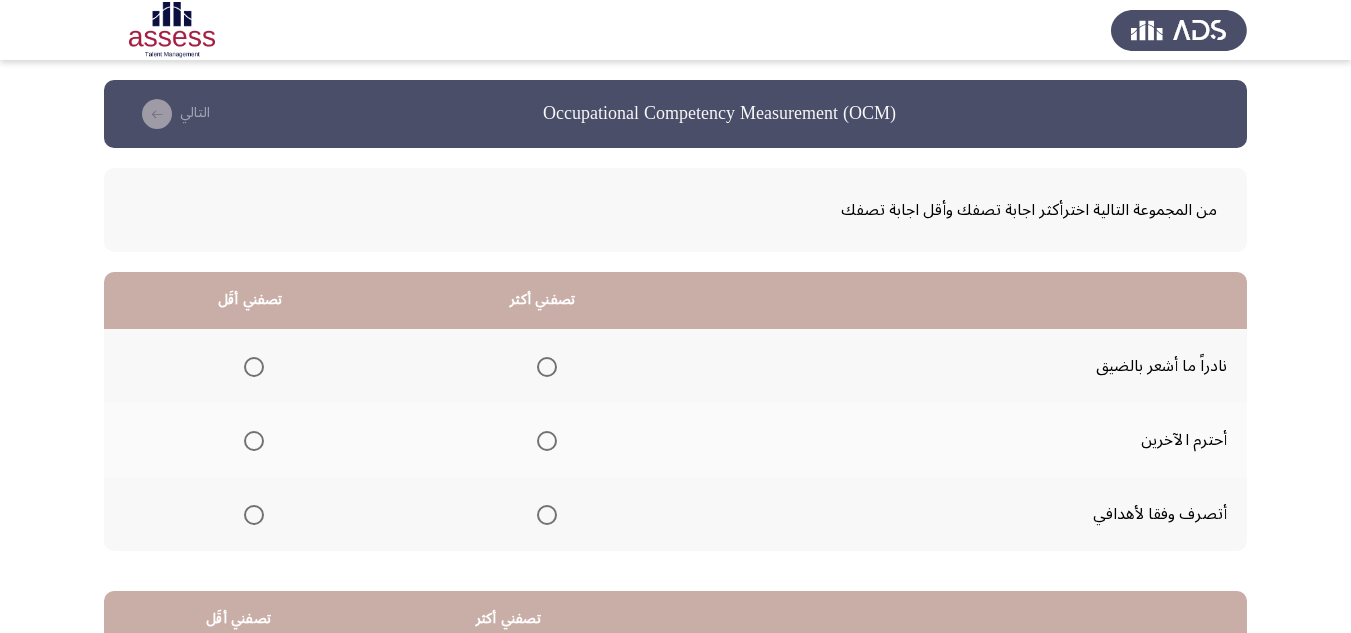 click at bounding box center (547, 441) 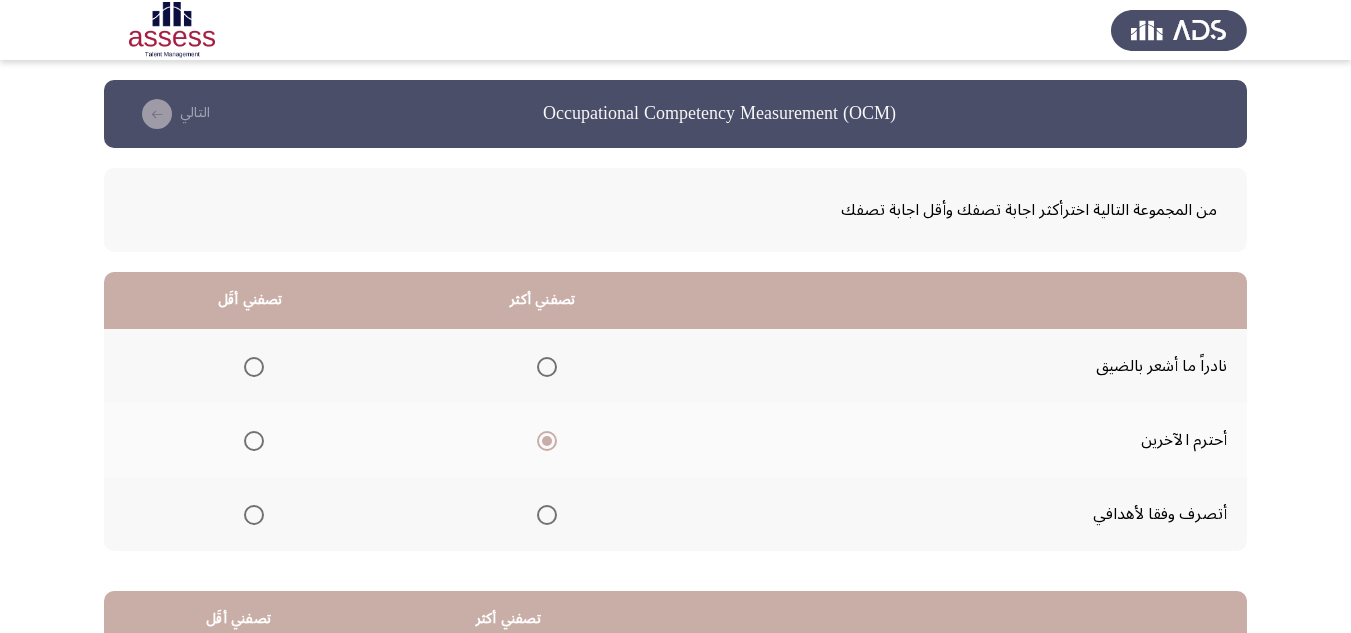 click at bounding box center [254, 367] 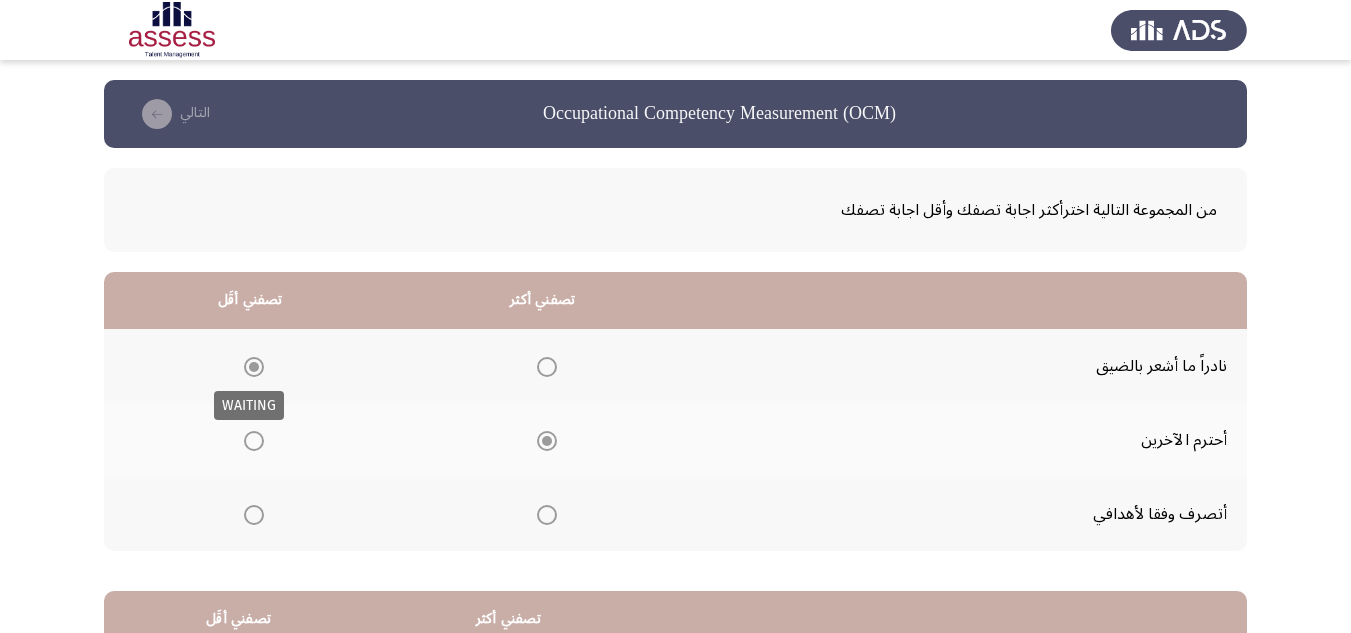 click at bounding box center [254, 367] 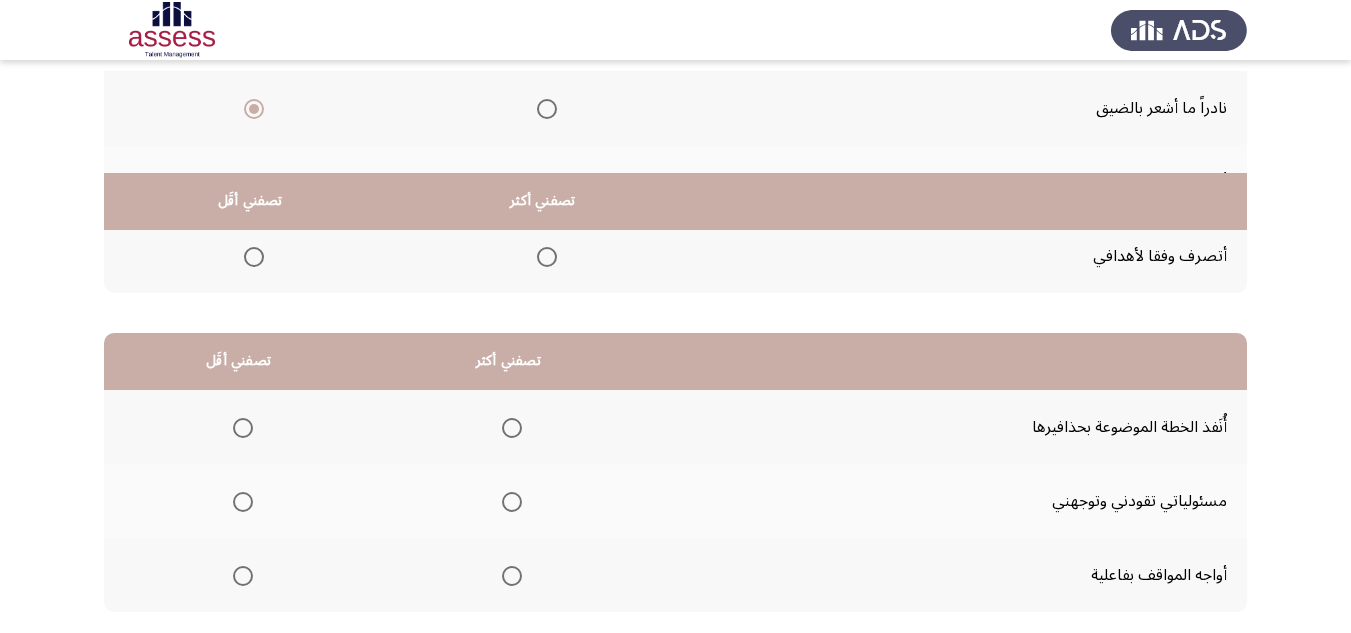 scroll, scrollTop: 377, scrollLeft: 0, axis: vertical 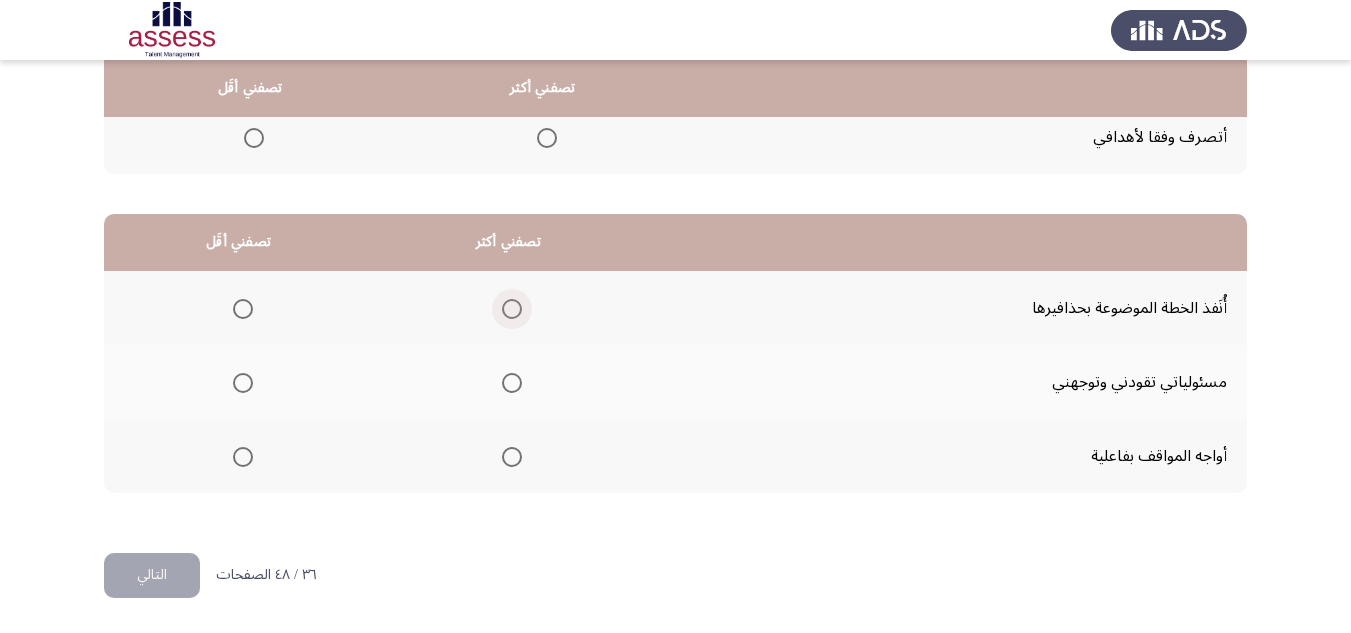 click at bounding box center [512, 309] 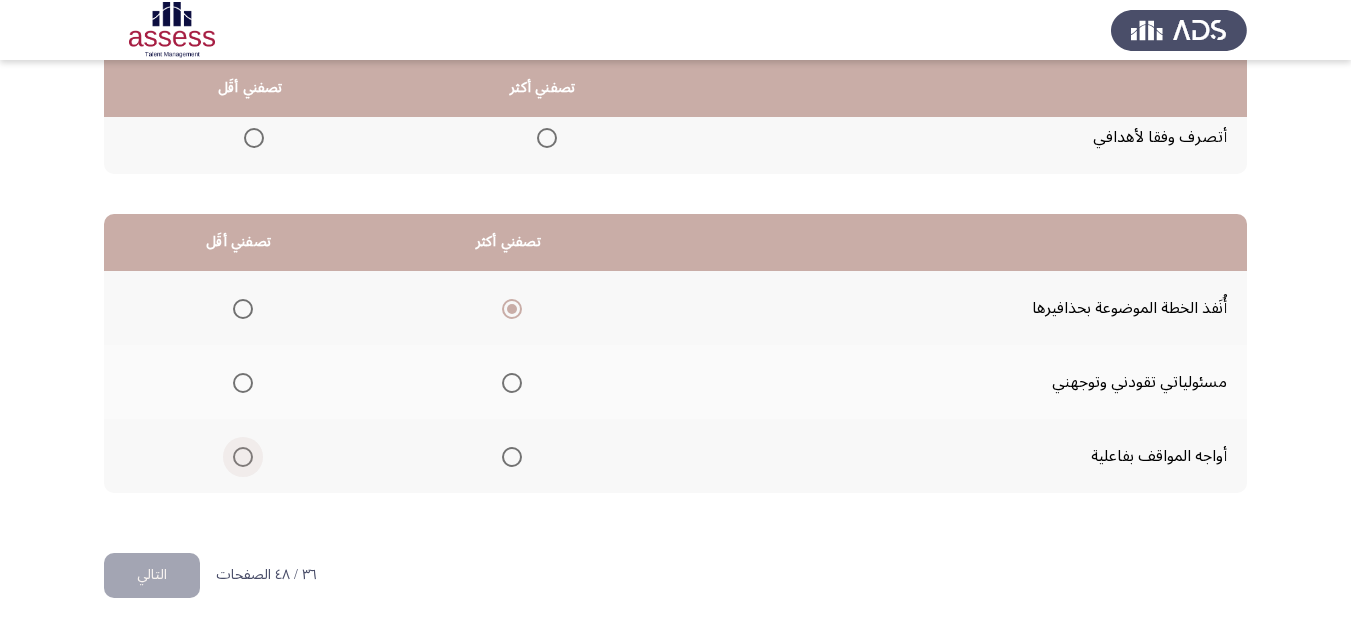 click at bounding box center (243, 457) 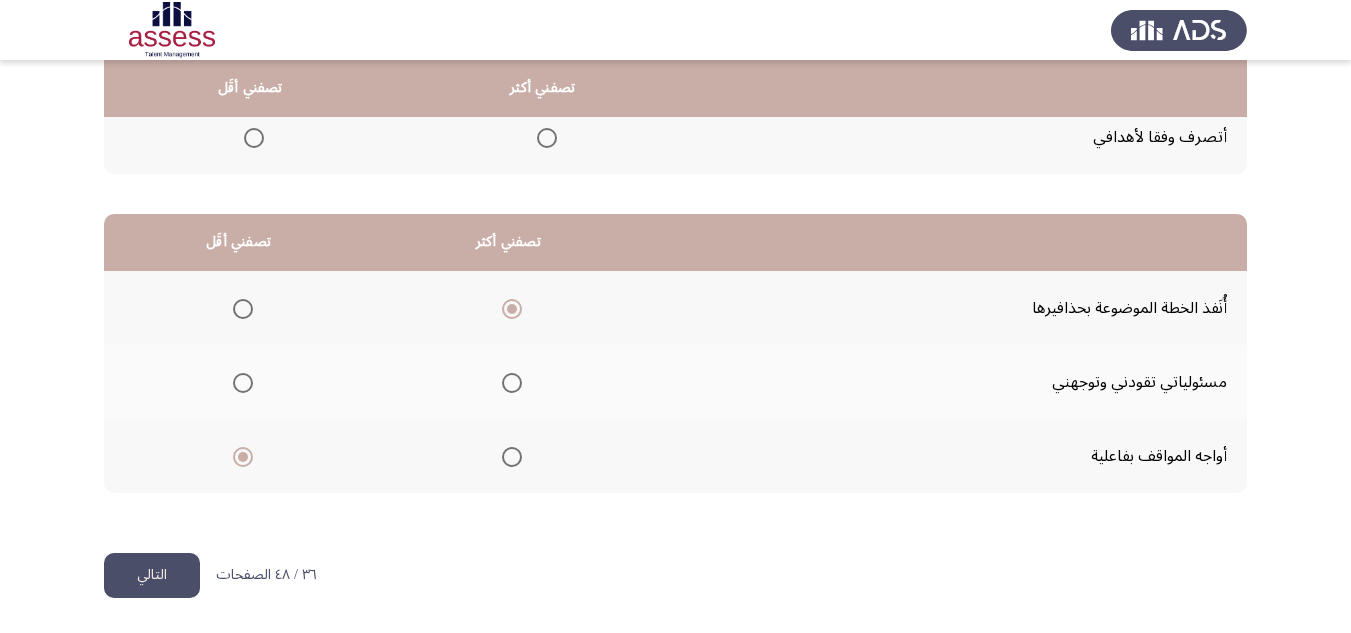 click on "التالي" 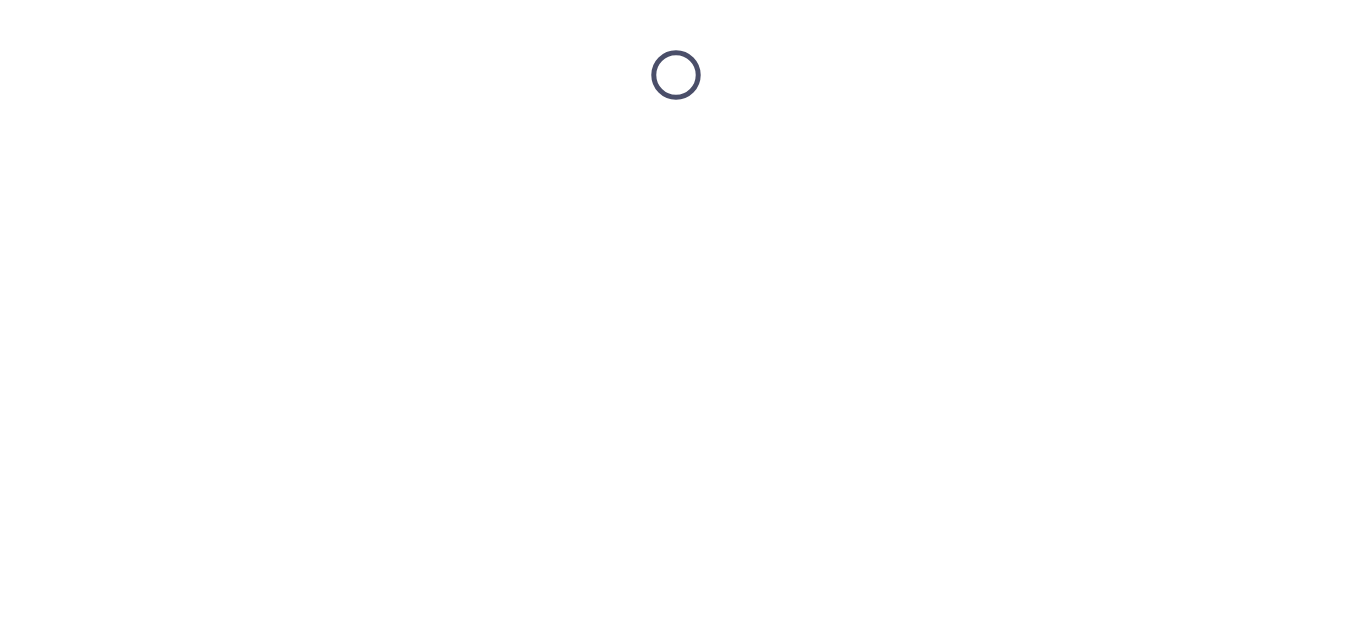 scroll, scrollTop: 0, scrollLeft: 0, axis: both 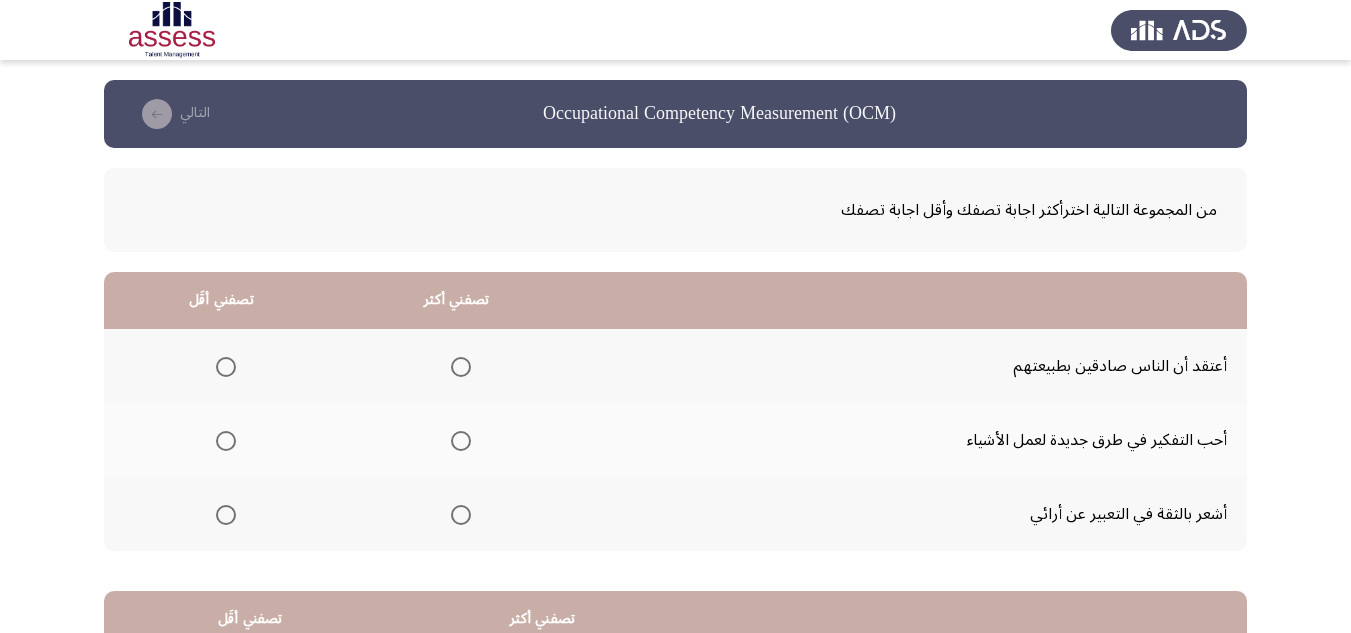 click at bounding box center [461, 441] 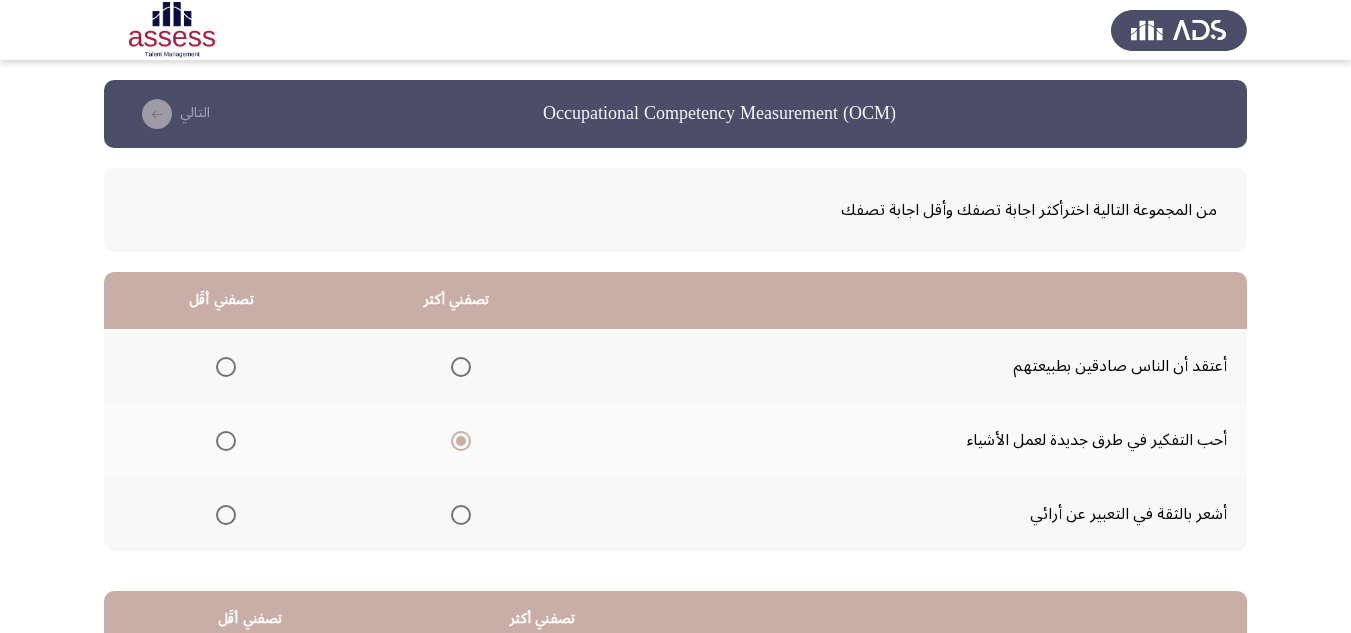 click at bounding box center [226, 367] 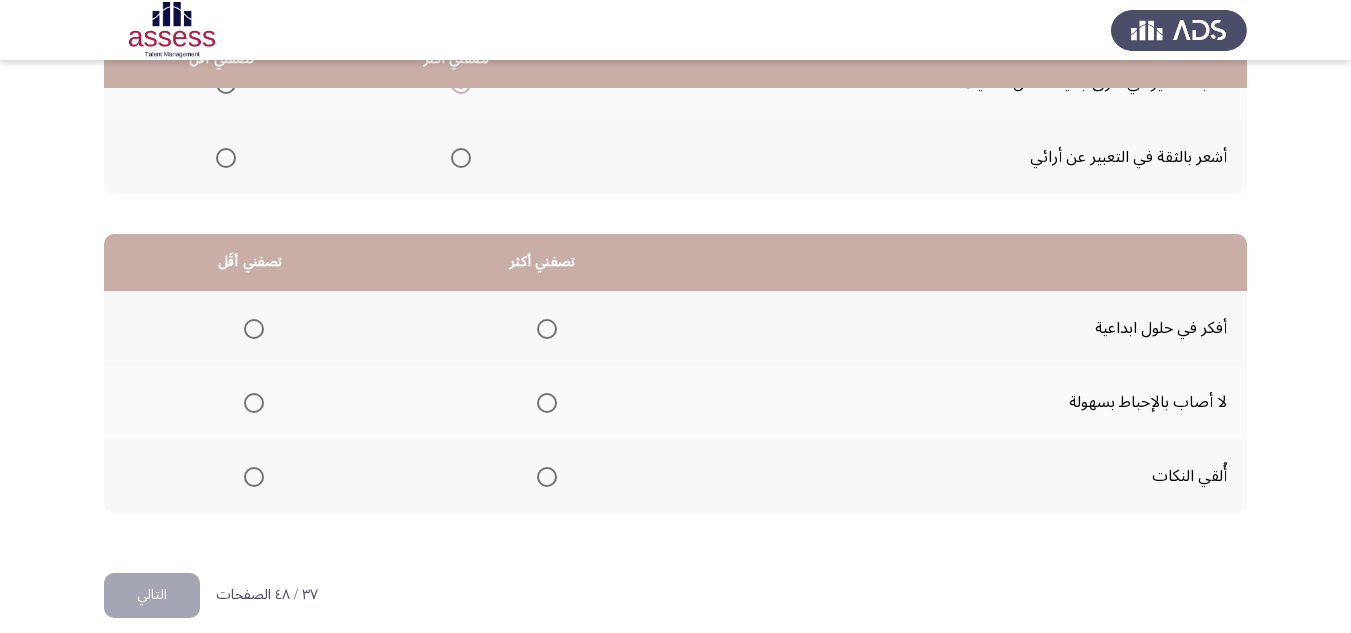 scroll, scrollTop: 377, scrollLeft: 0, axis: vertical 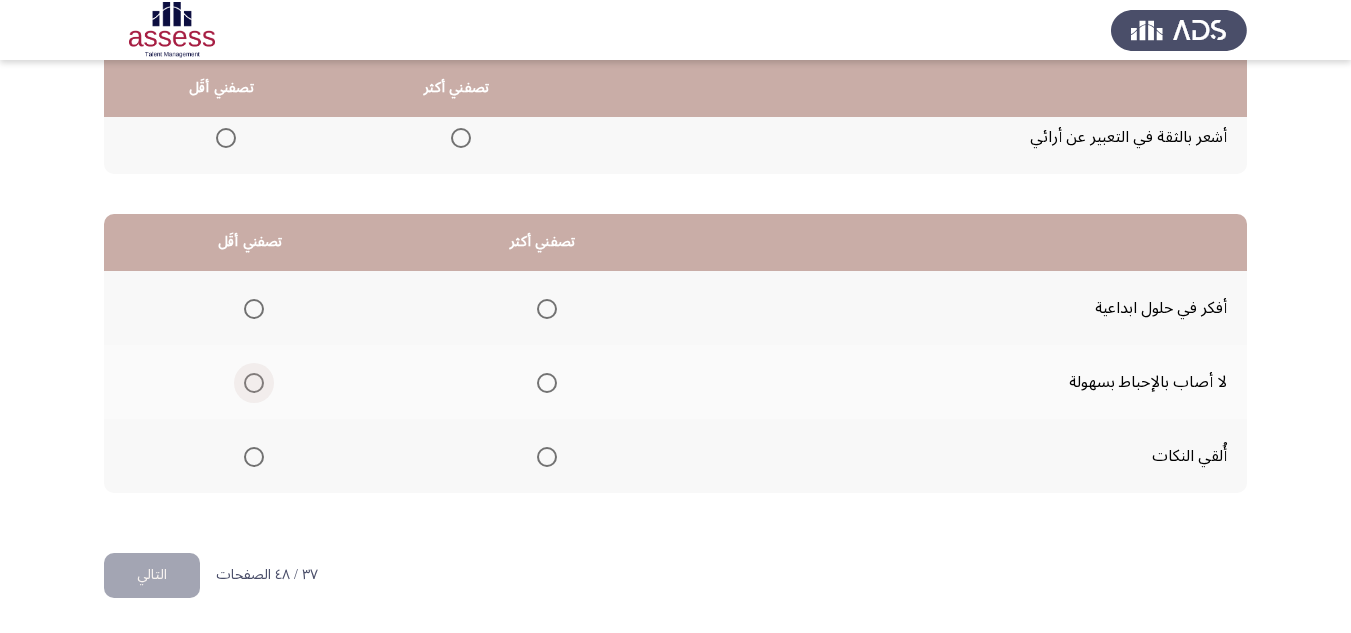 click at bounding box center [254, 383] 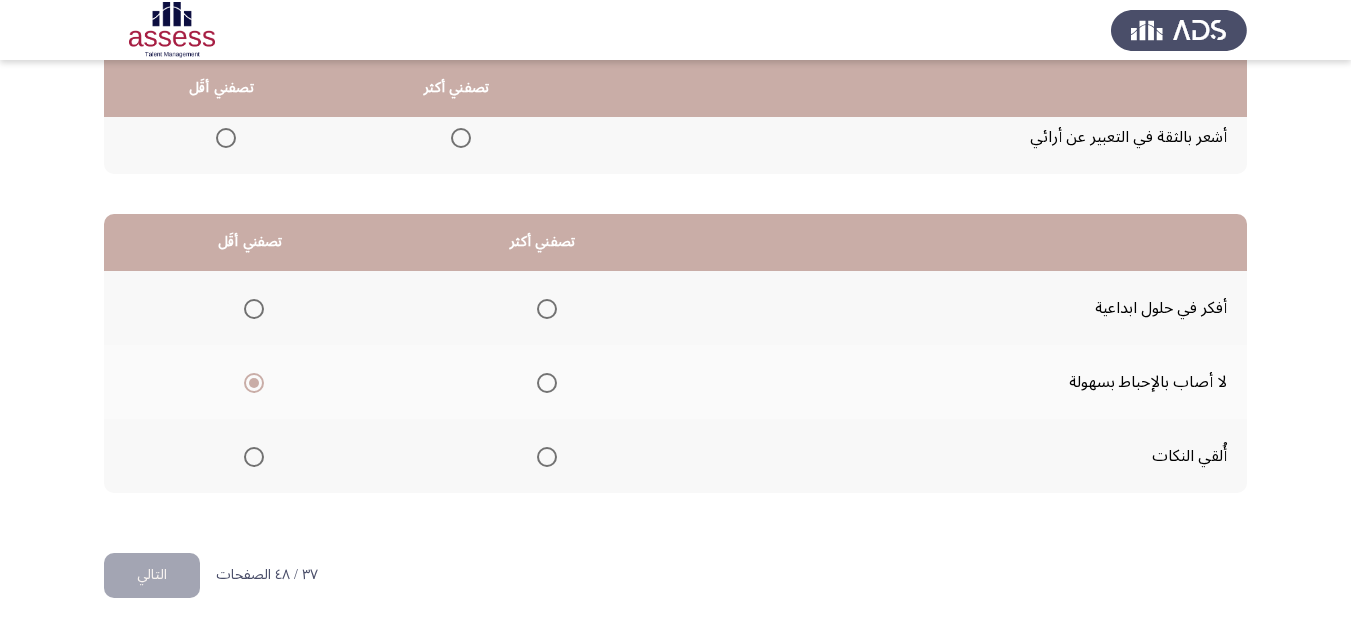 click at bounding box center [547, 309] 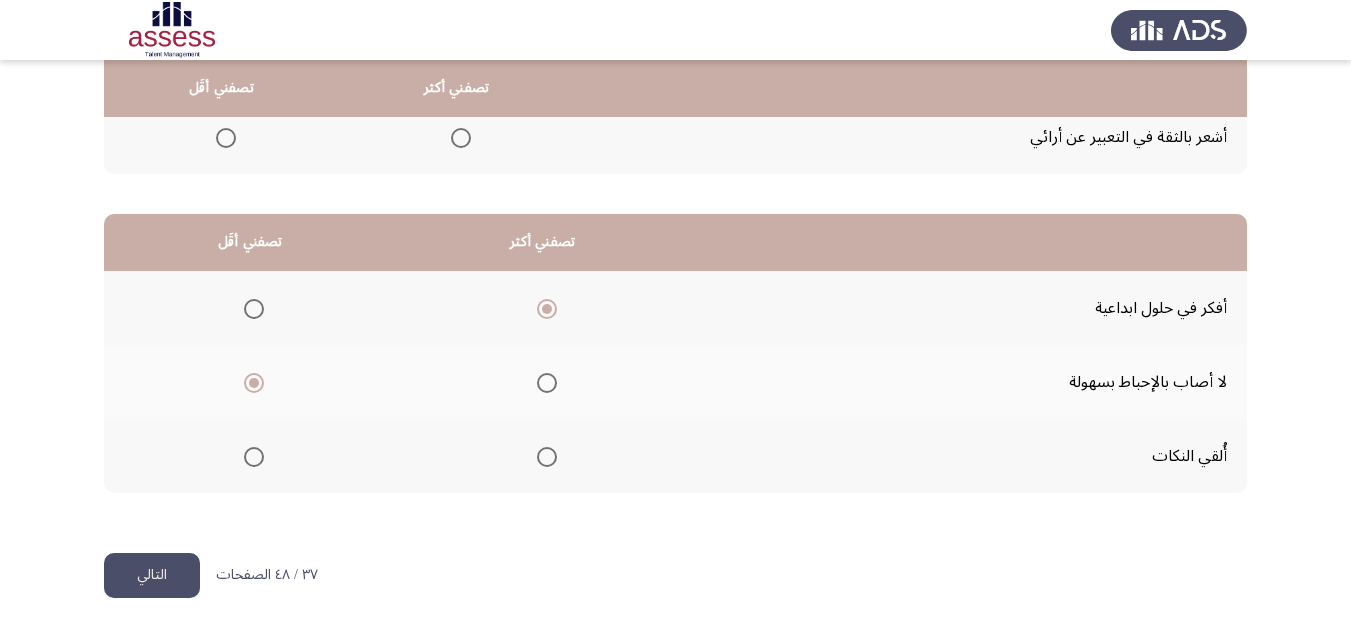 click on "التالي" 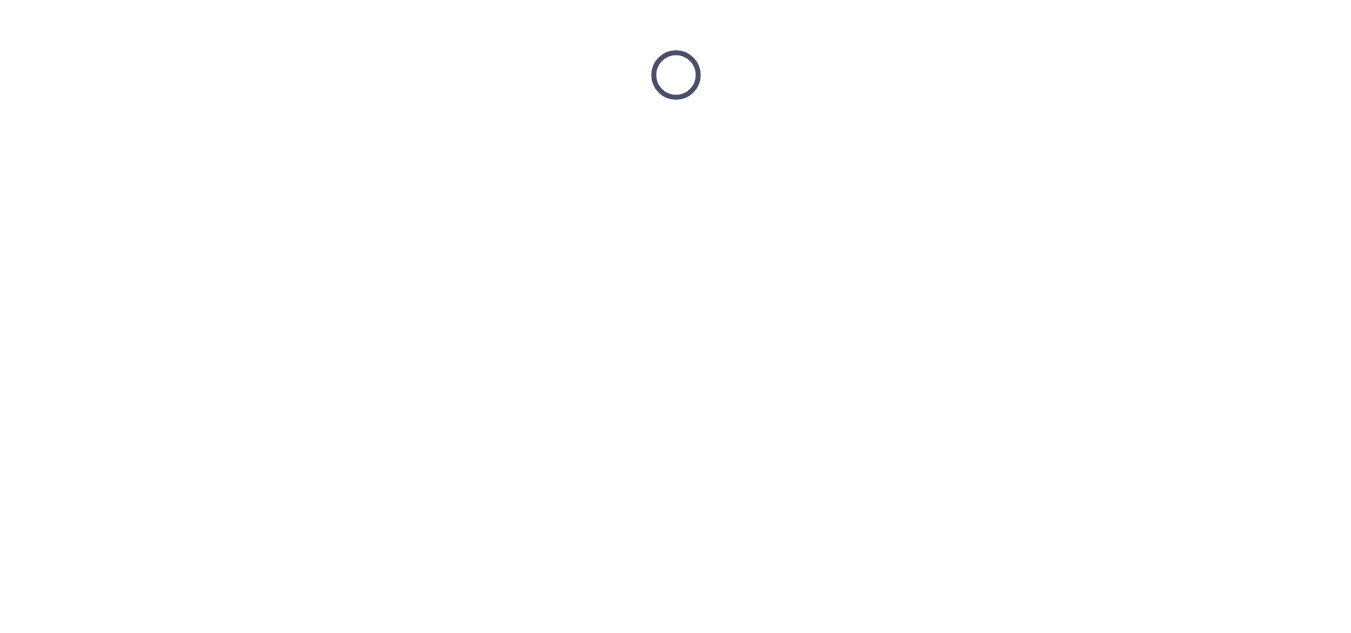 scroll, scrollTop: 0, scrollLeft: 0, axis: both 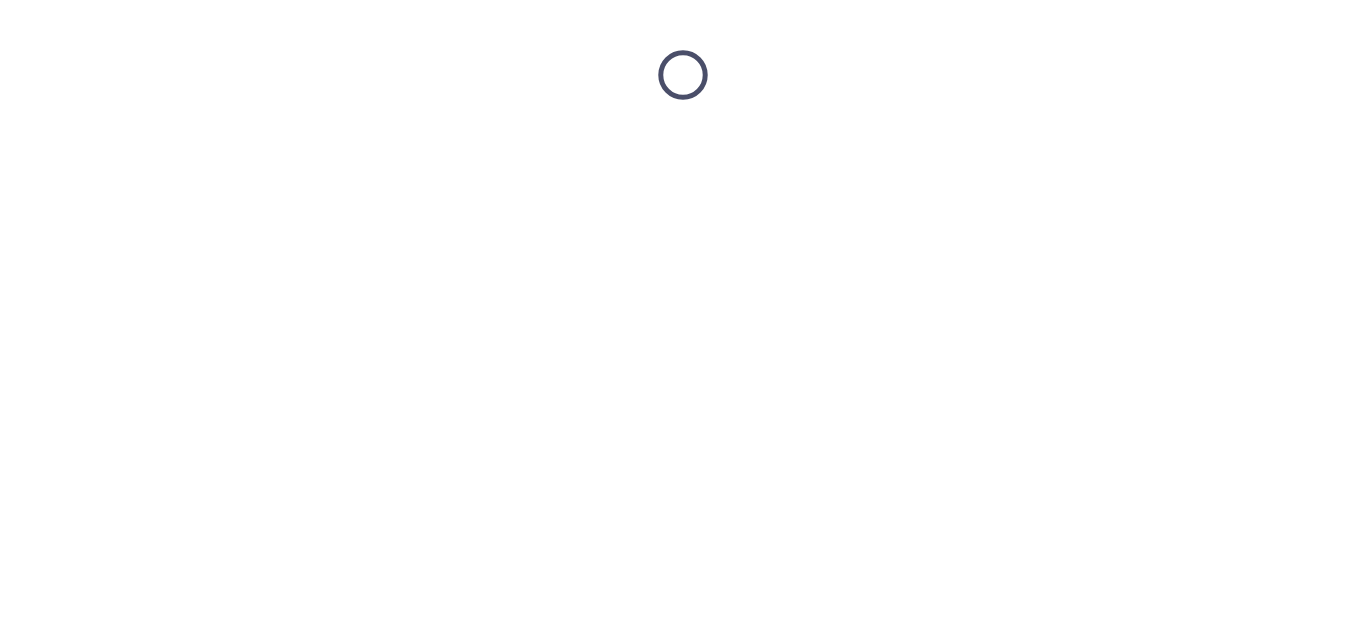 click at bounding box center [683, 75] 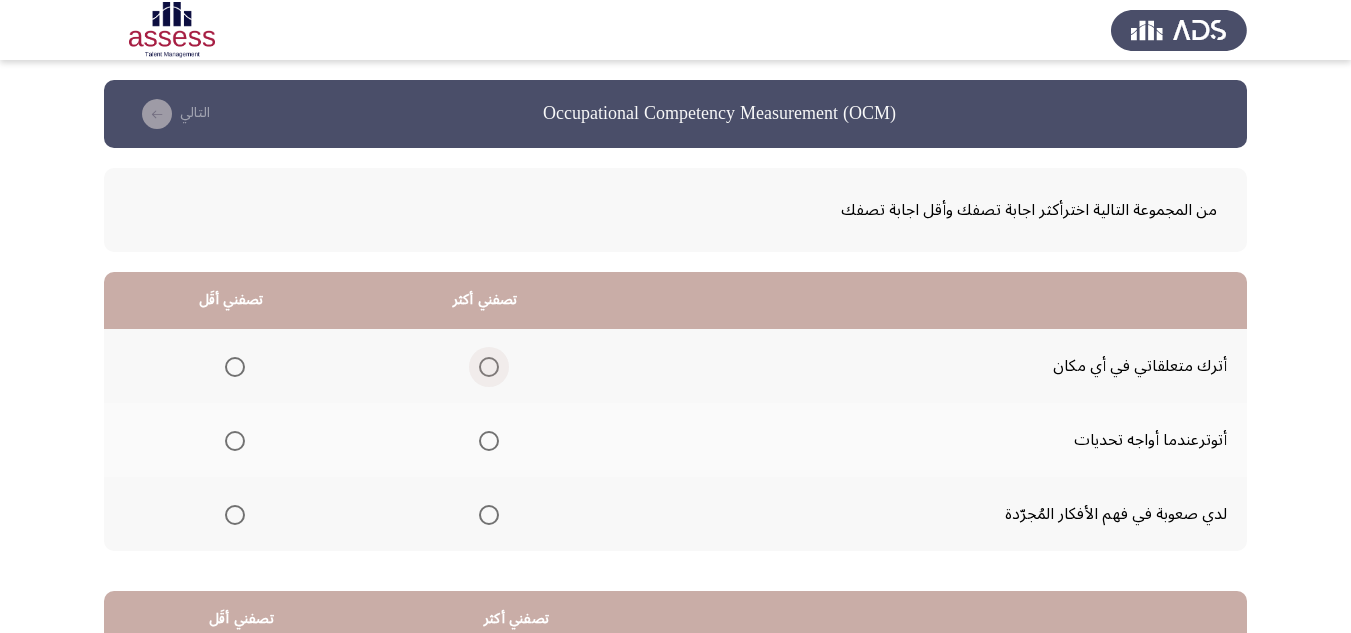 click at bounding box center (489, 367) 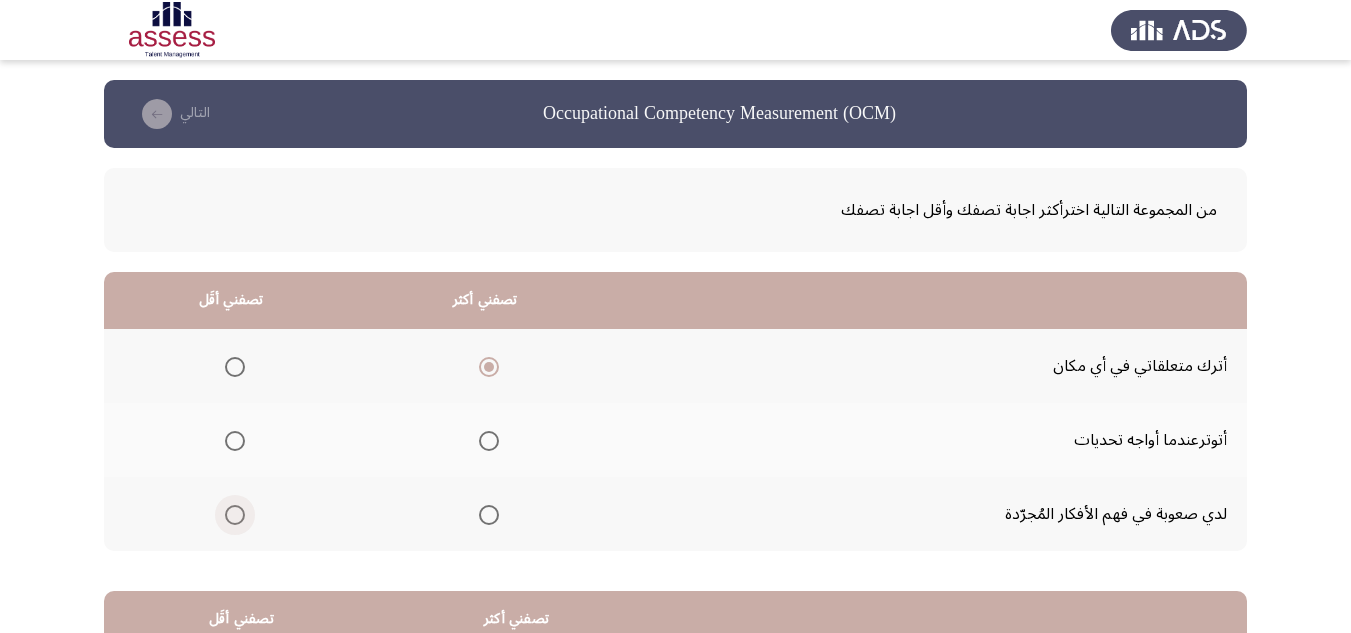 click at bounding box center (235, 515) 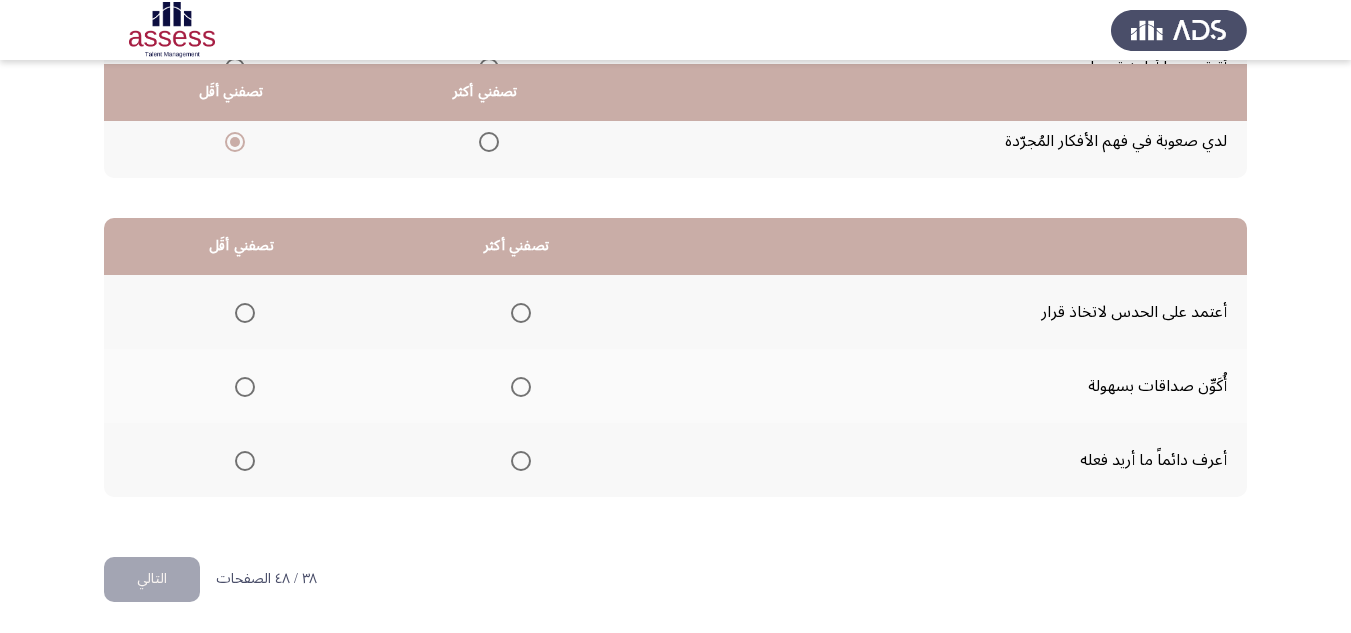 scroll, scrollTop: 377, scrollLeft: 0, axis: vertical 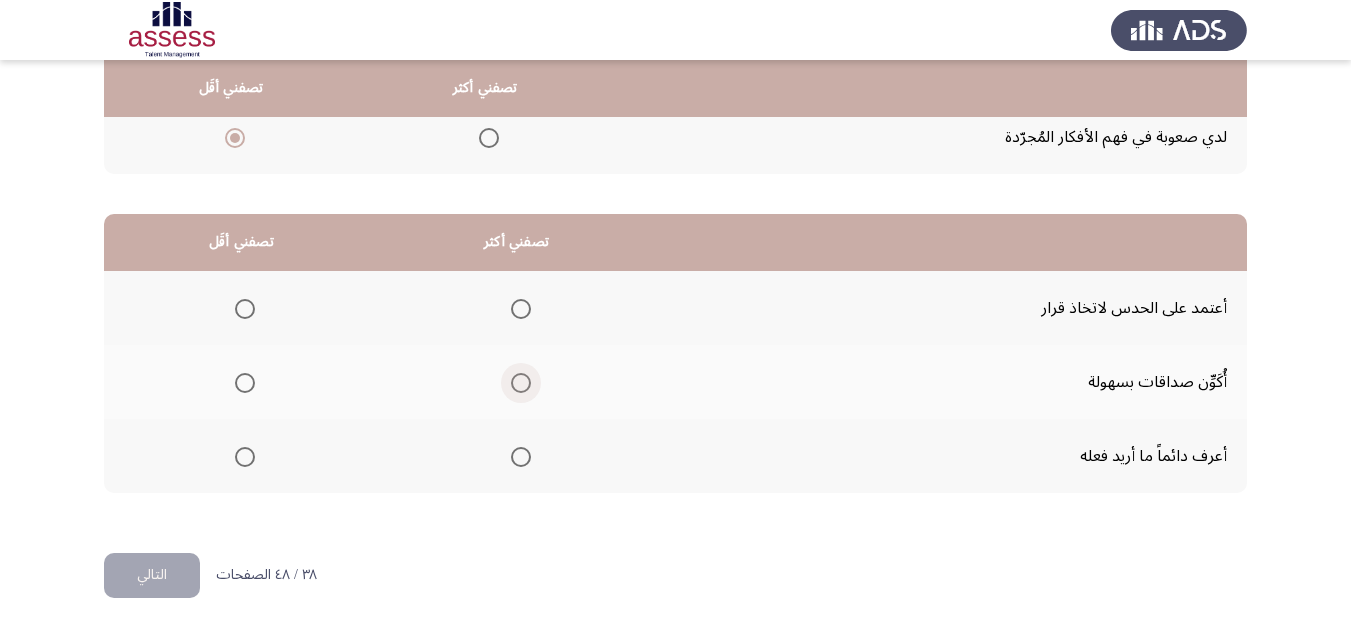 click at bounding box center [521, 383] 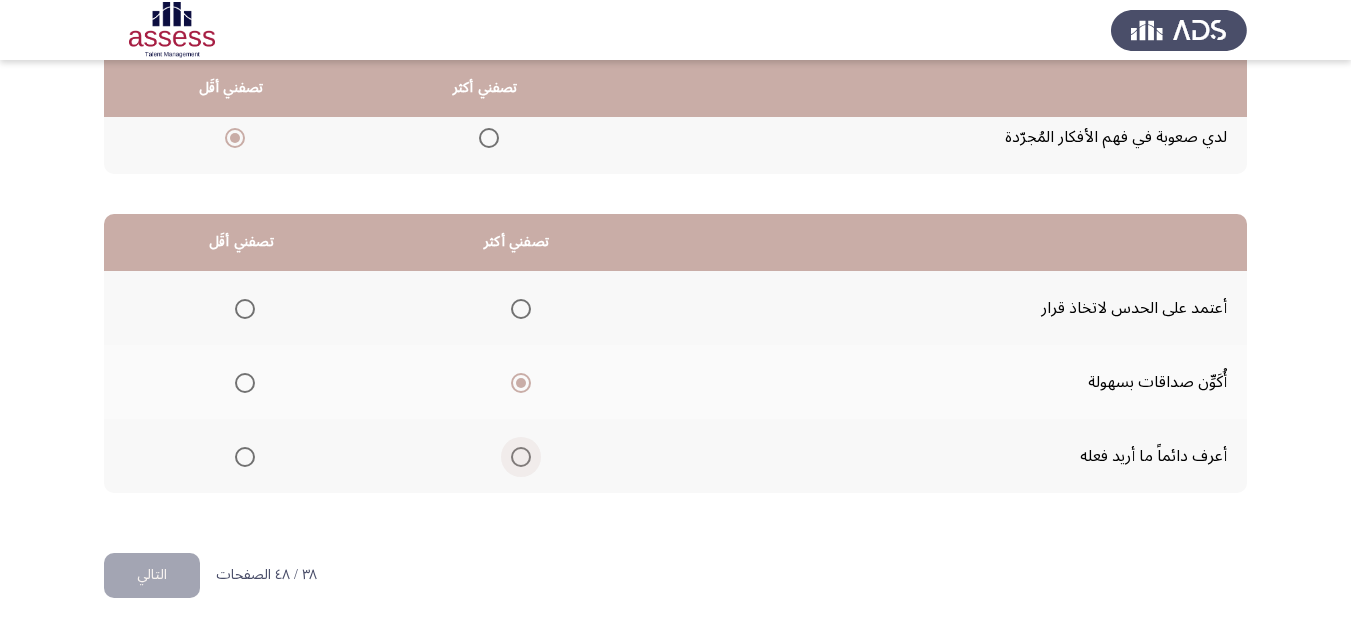 click at bounding box center (521, 457) 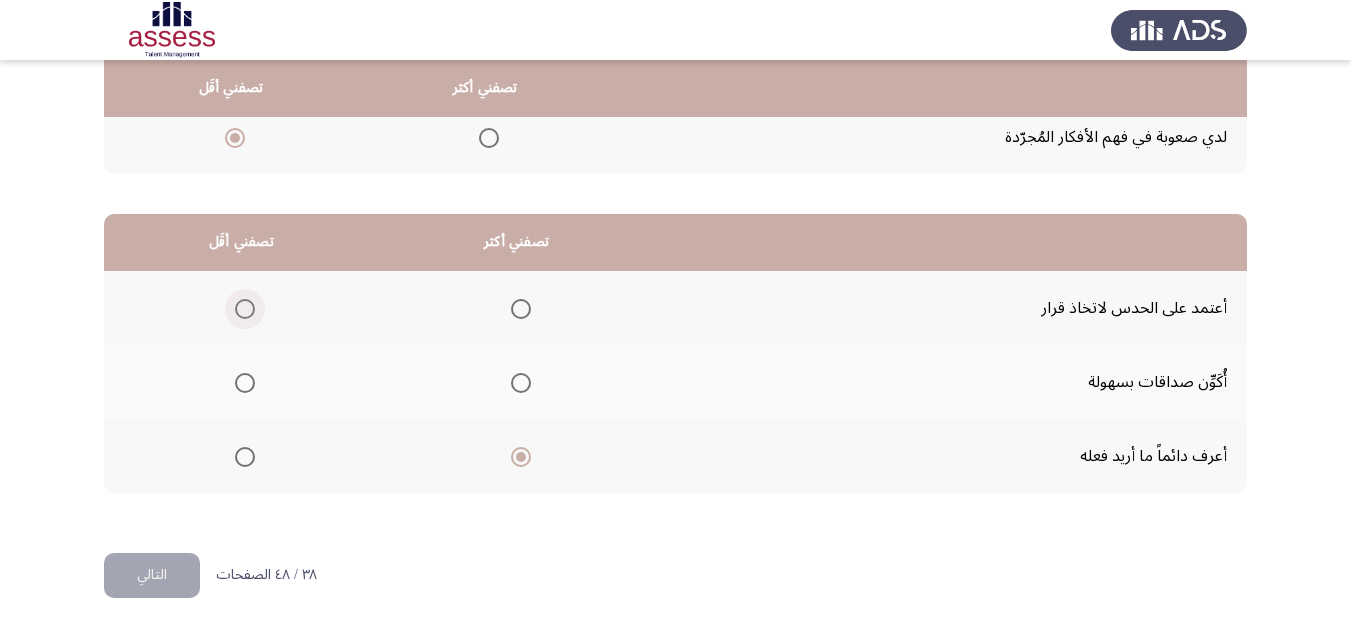 click at bounding box center (245, 309) 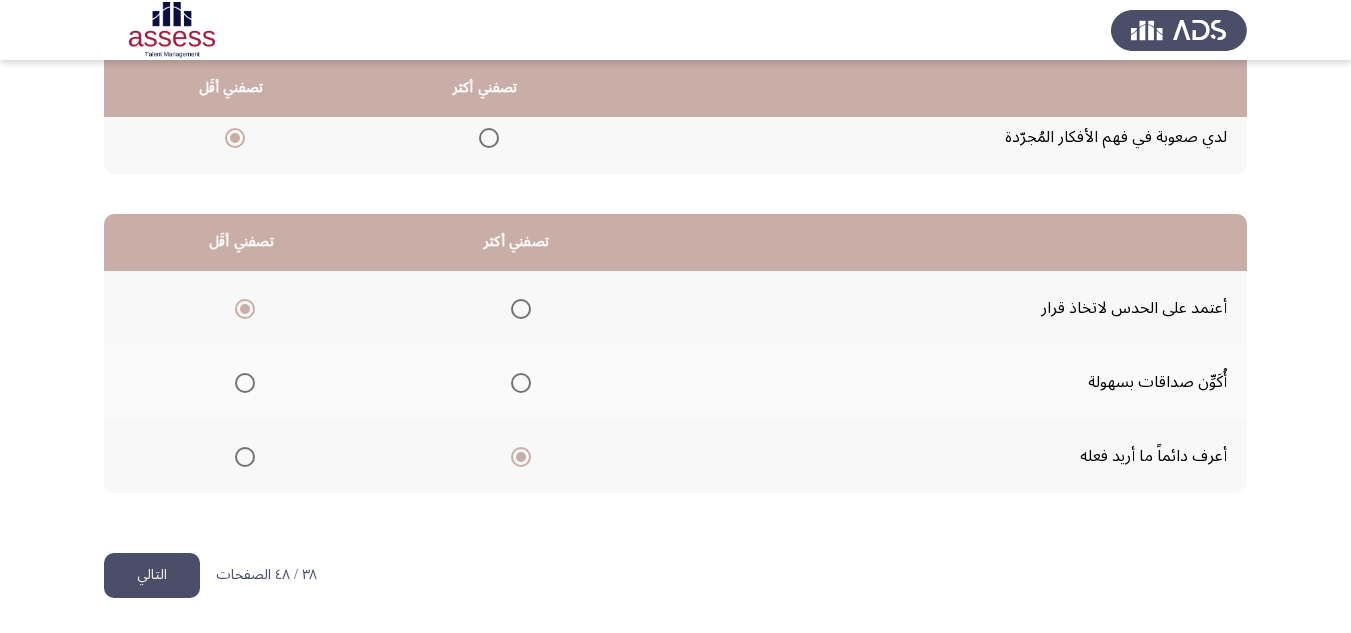 click on "التالي" 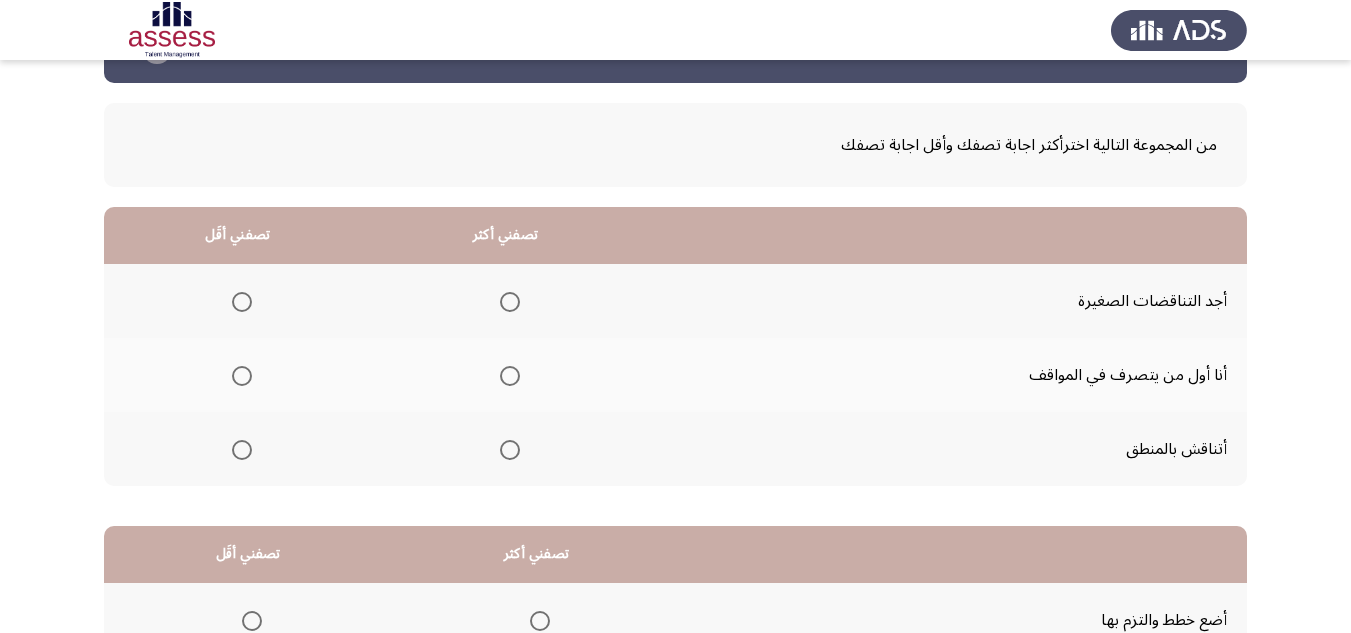scroll, scrollTop: 100, scrollLeft: 0, axis: vertical 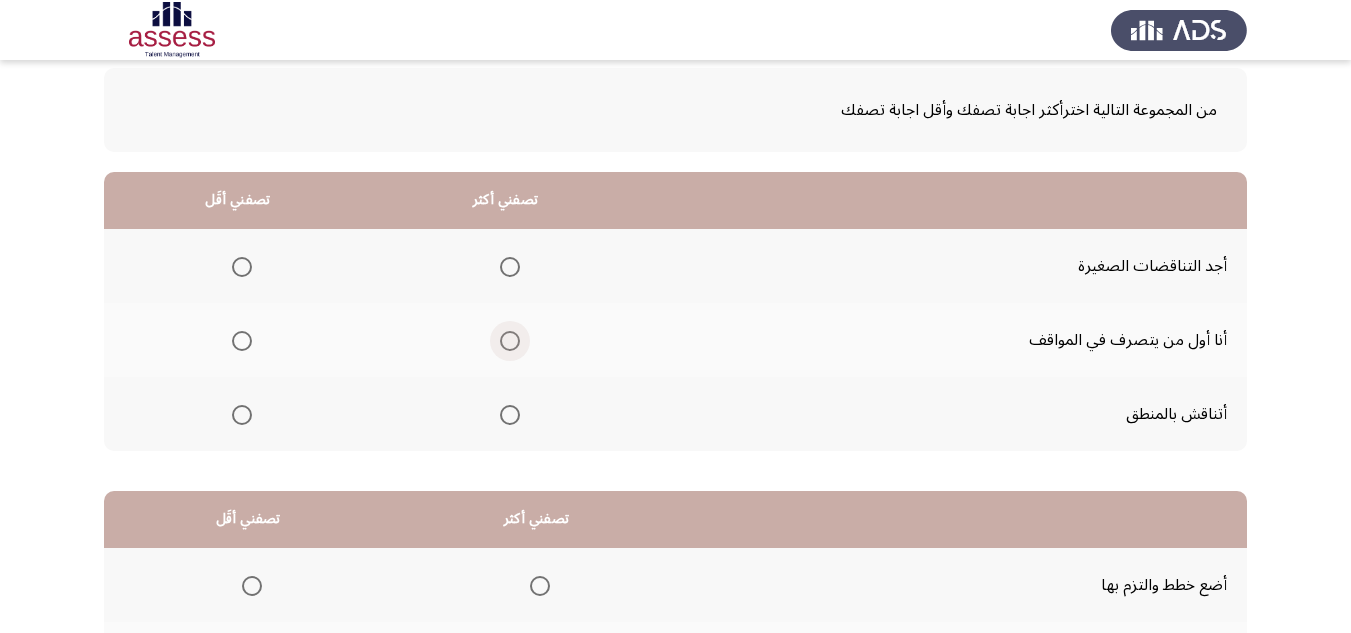 click at bounding box center [510, 341] 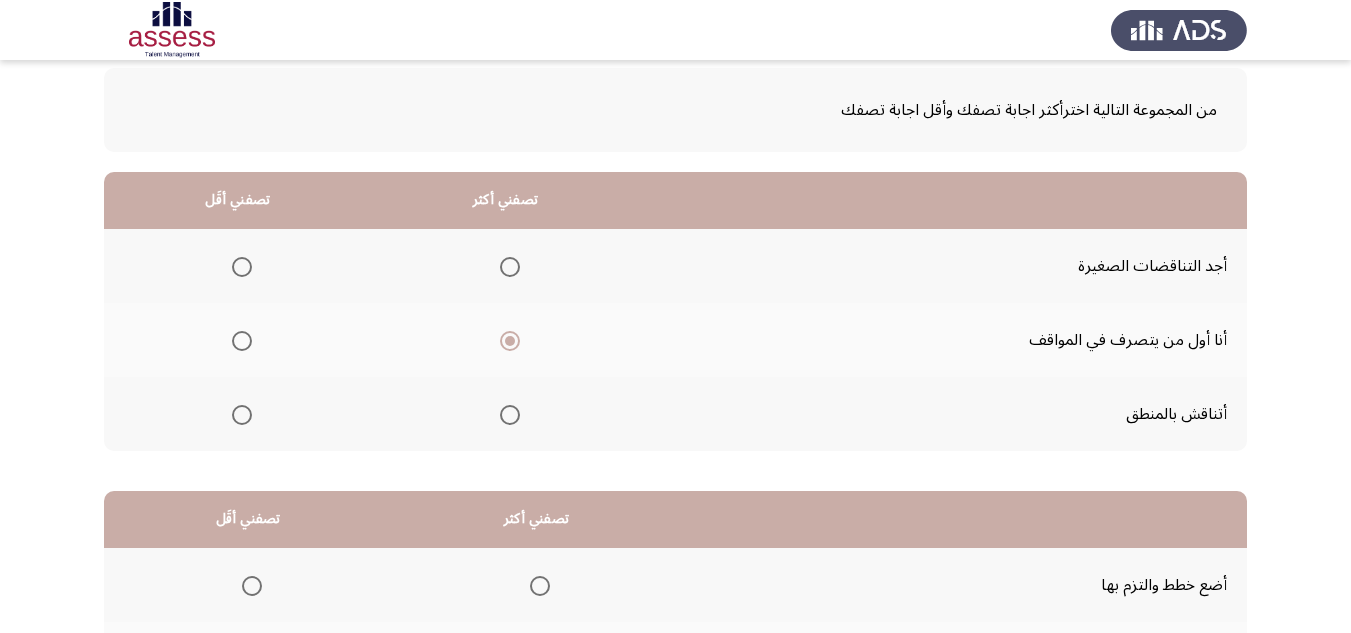 click at bounding box center (242, 267) 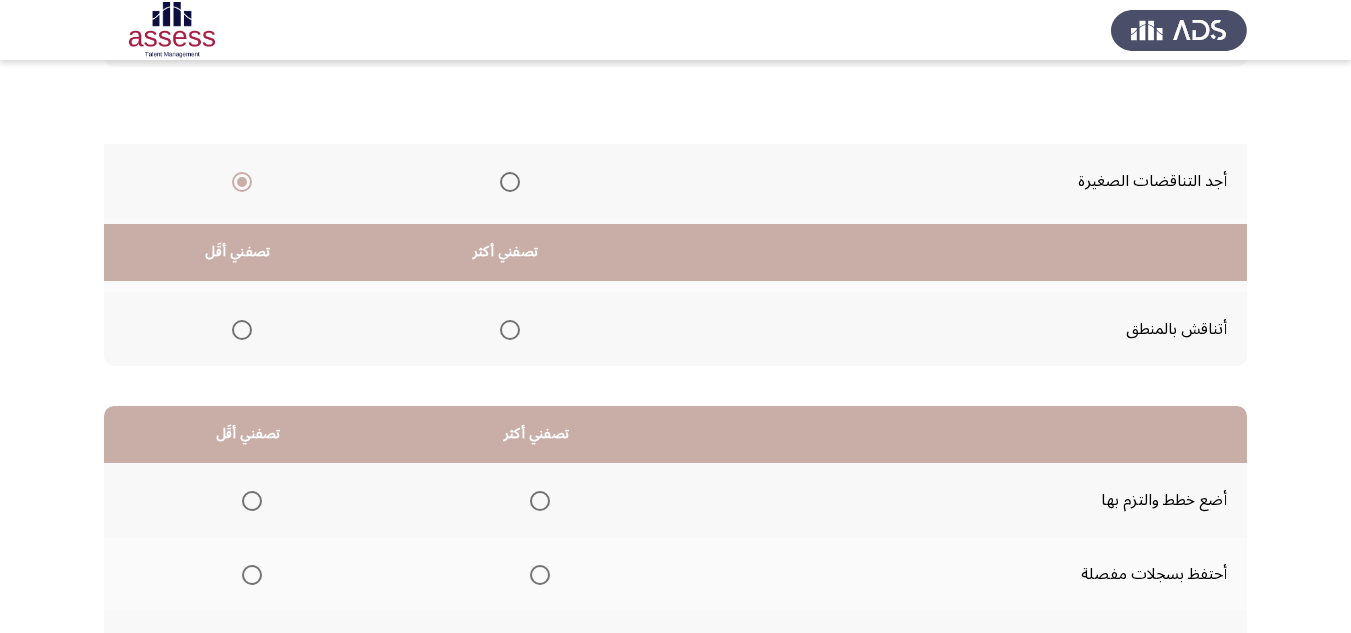 scroll, scrollTop: 377, scrollLeft: 0, axis: vertical 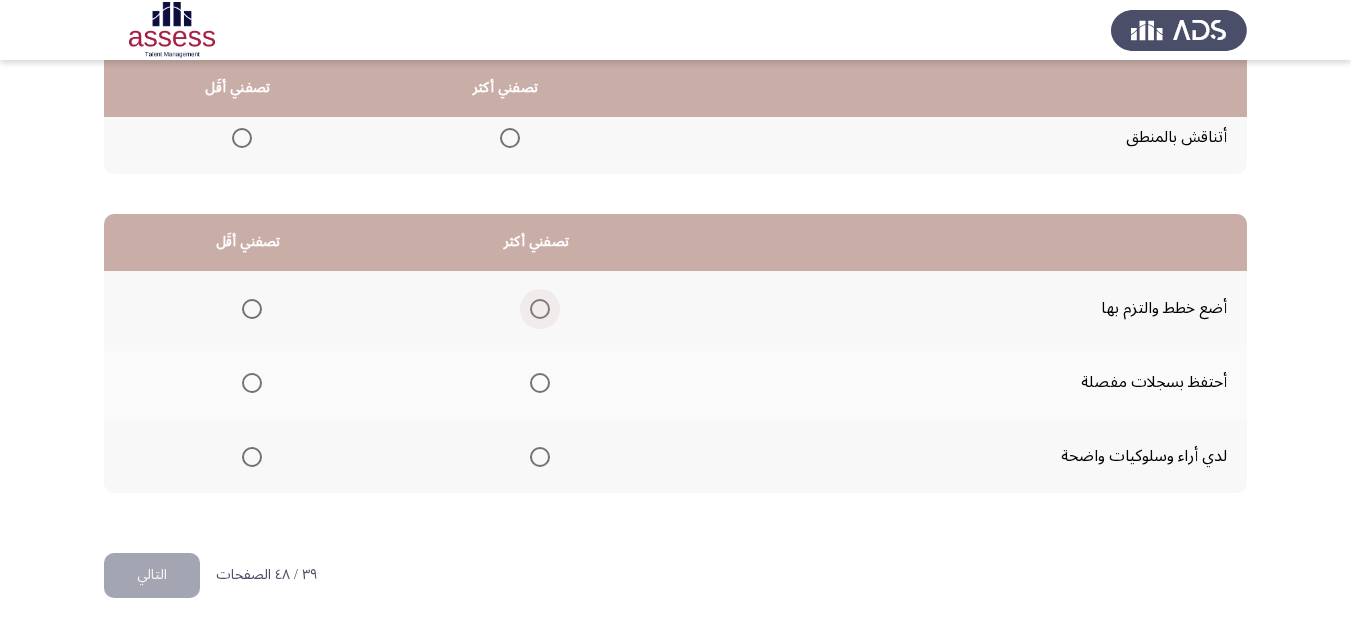 click at bounding box center (540, 309) 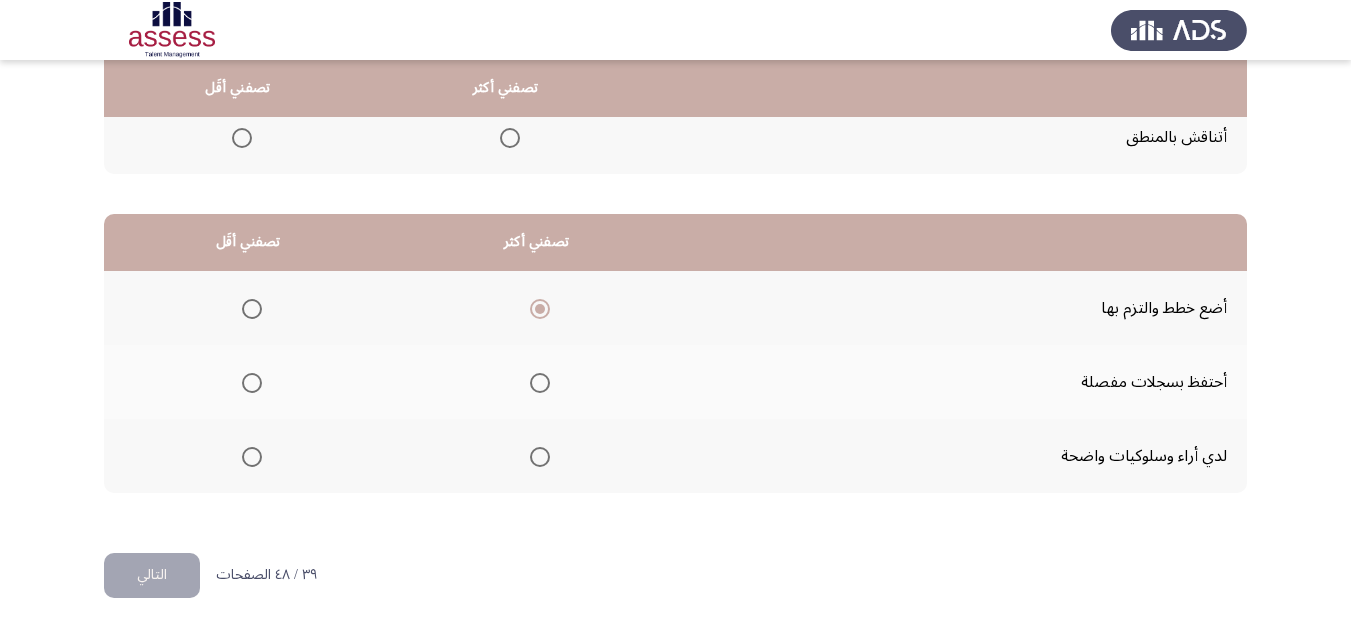 click at bounding box center [252, 457] 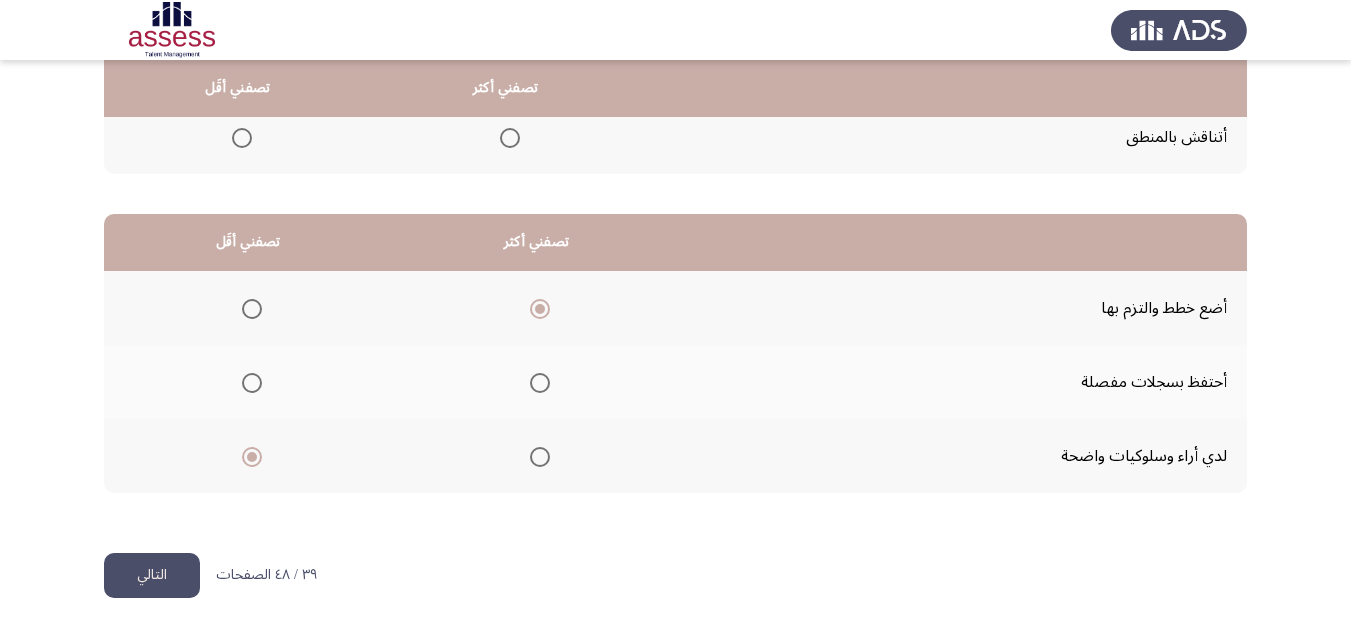 click on "التالي" 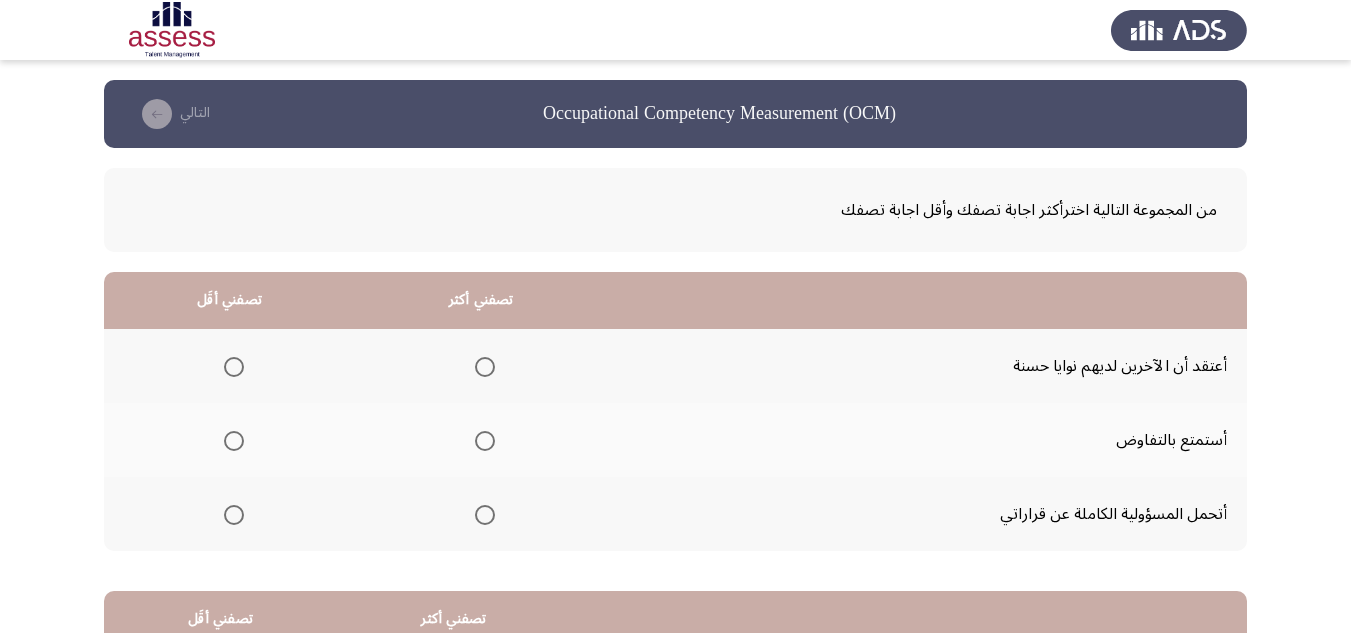 click at bounding box center [485, 515] 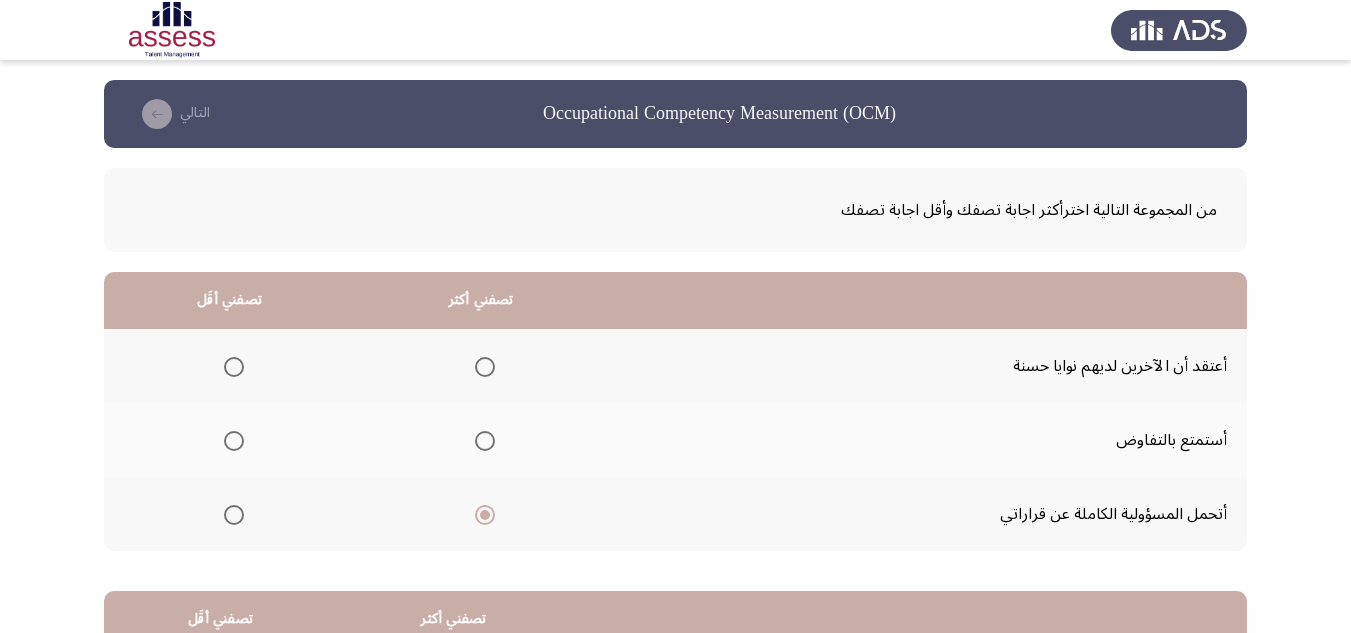 click at bounding box center [234, 441] 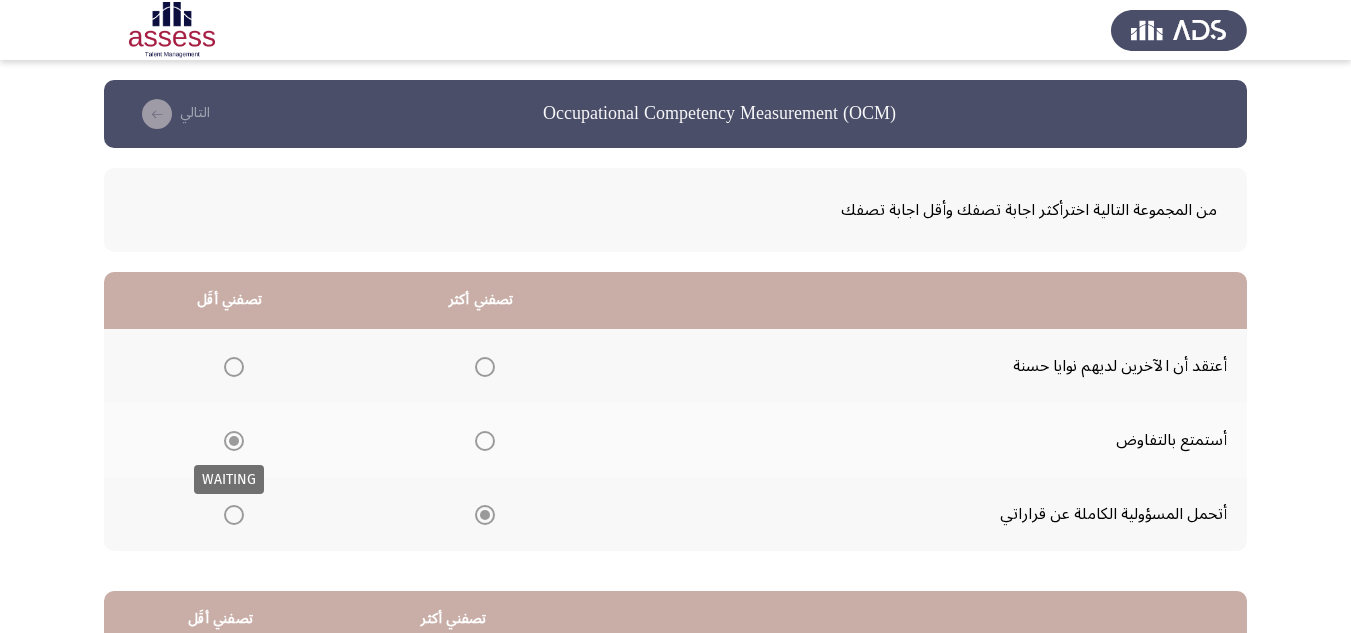 click at bounding box center [234, 441] 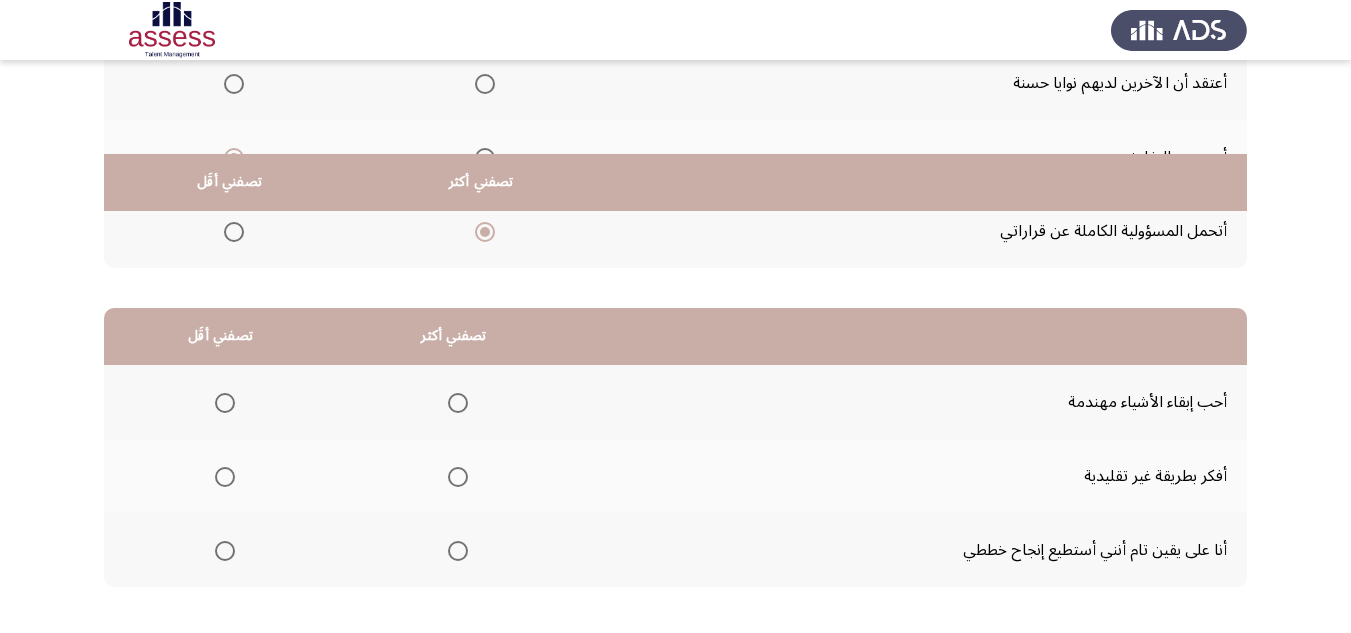 scroll, scrollTop: 377, scrollLeft: 0, axis: vertical 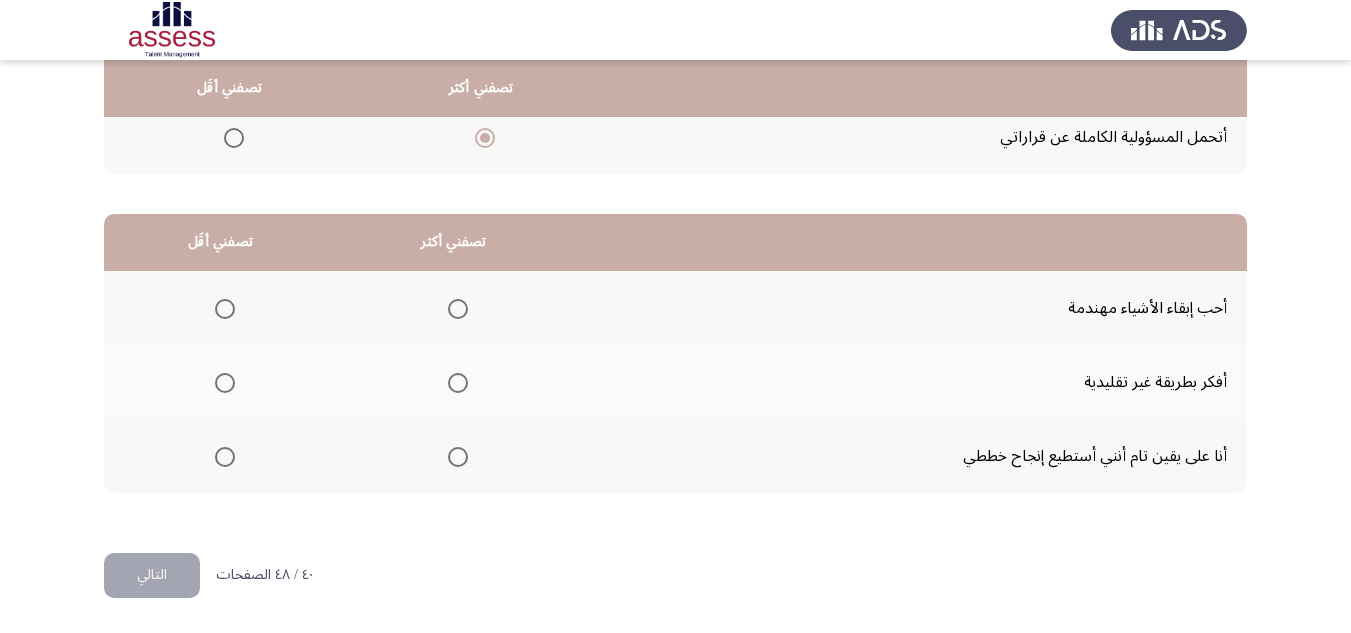 click 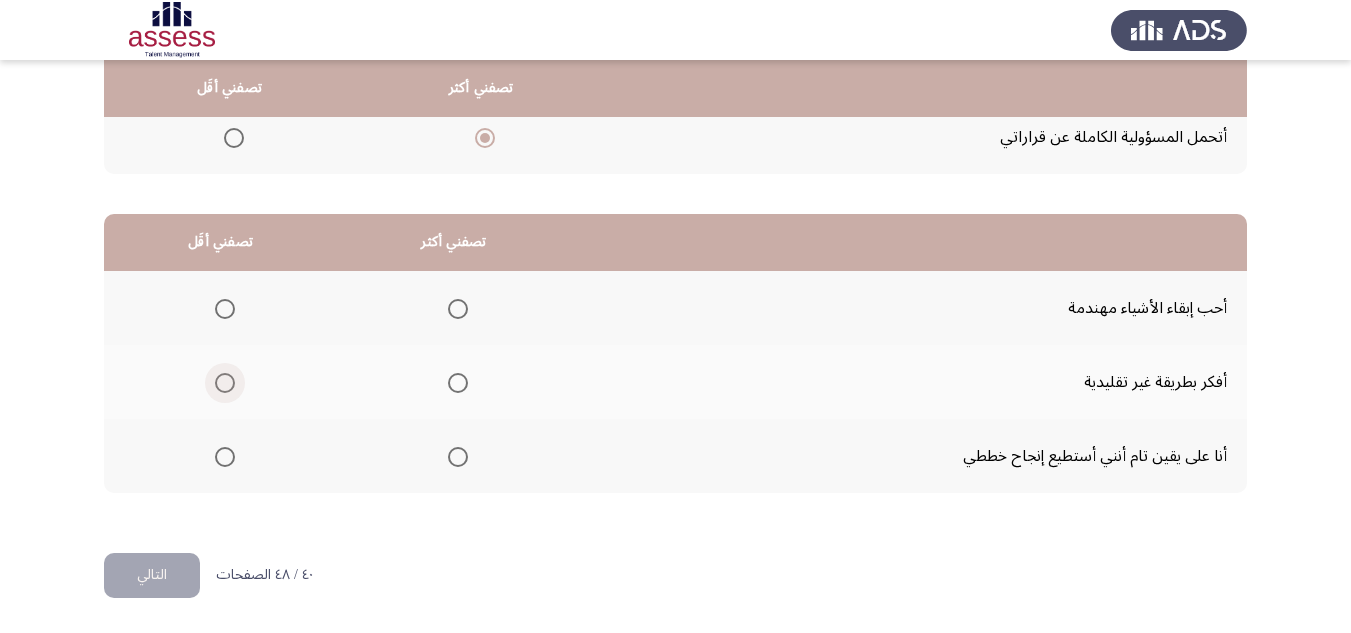 click at bounding box center (225, 383) 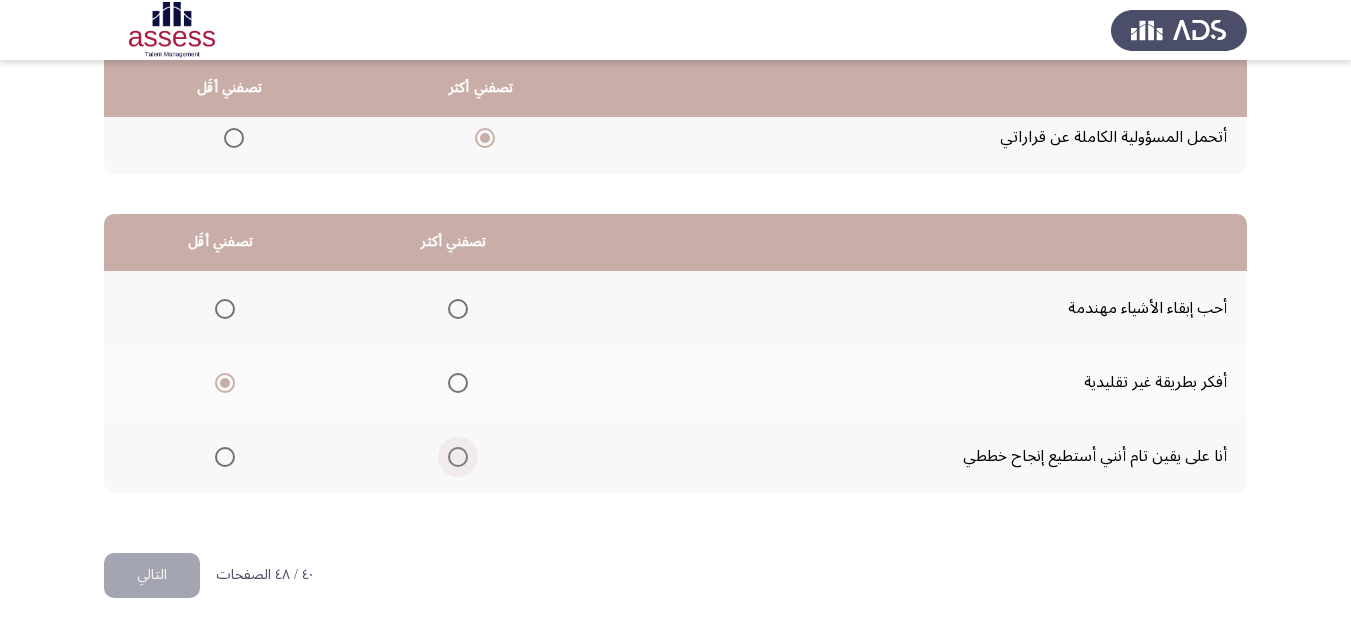 click at bounding box center (458, 457) 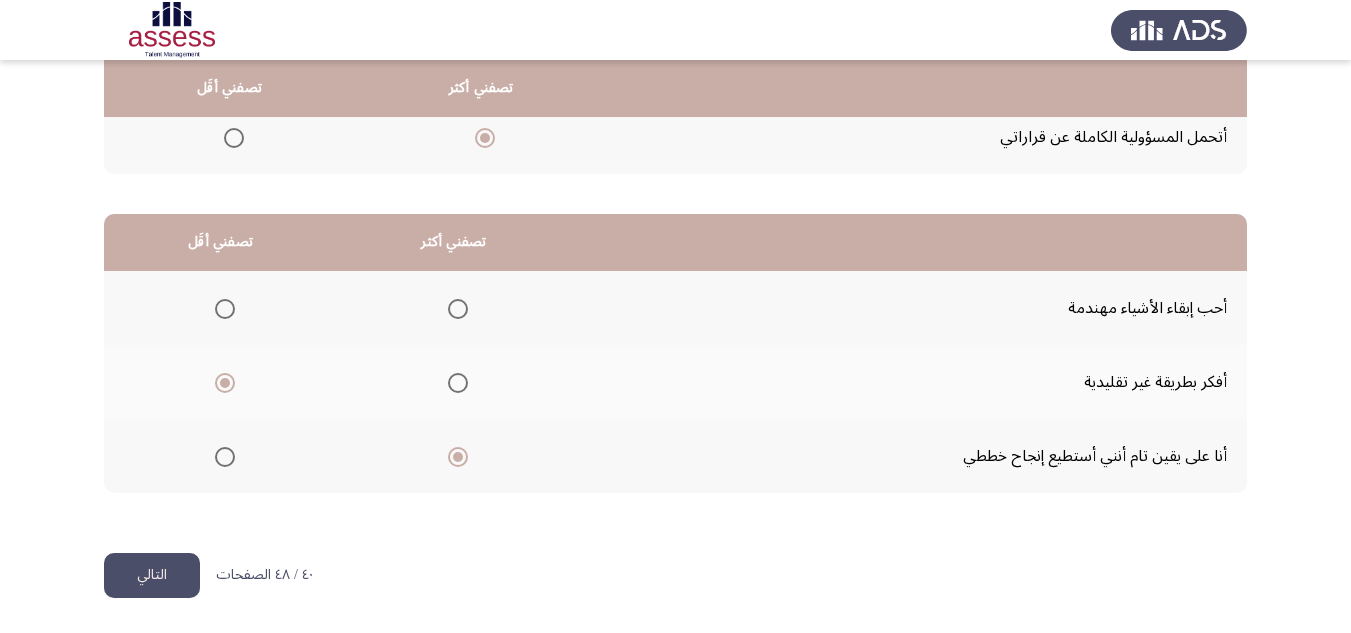 click on "التالي" 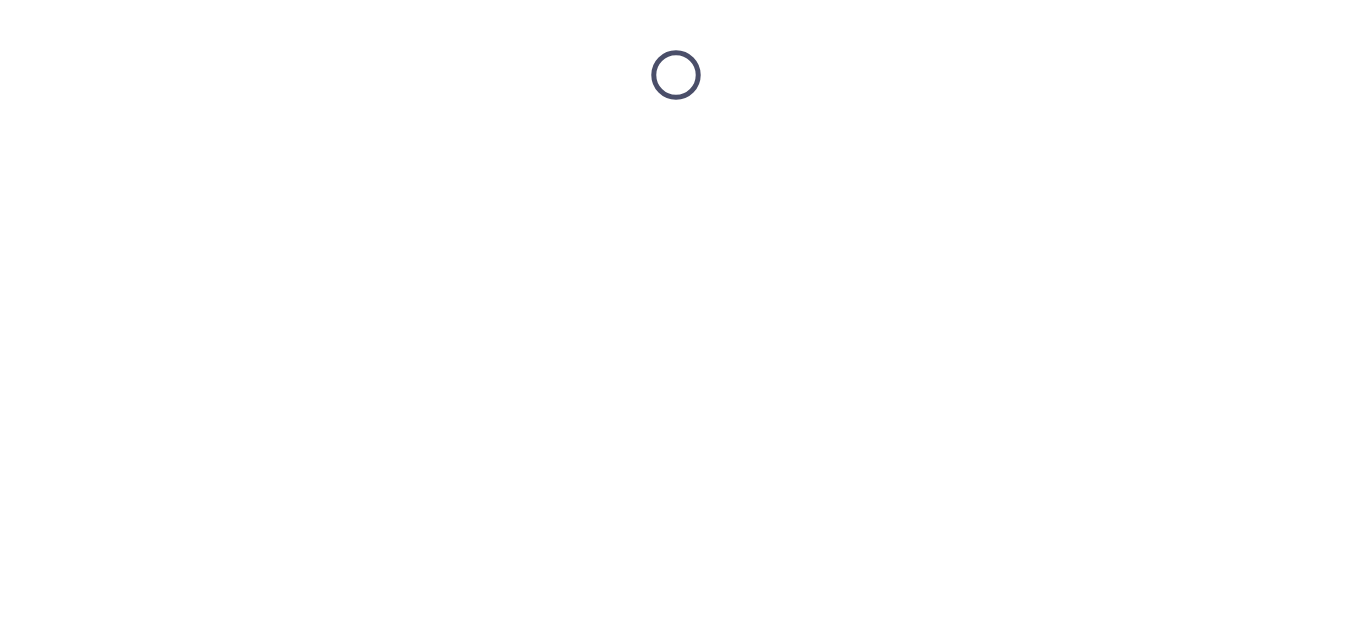 scroll, scrollTop: 0, scrollLeft: 0, axis: both 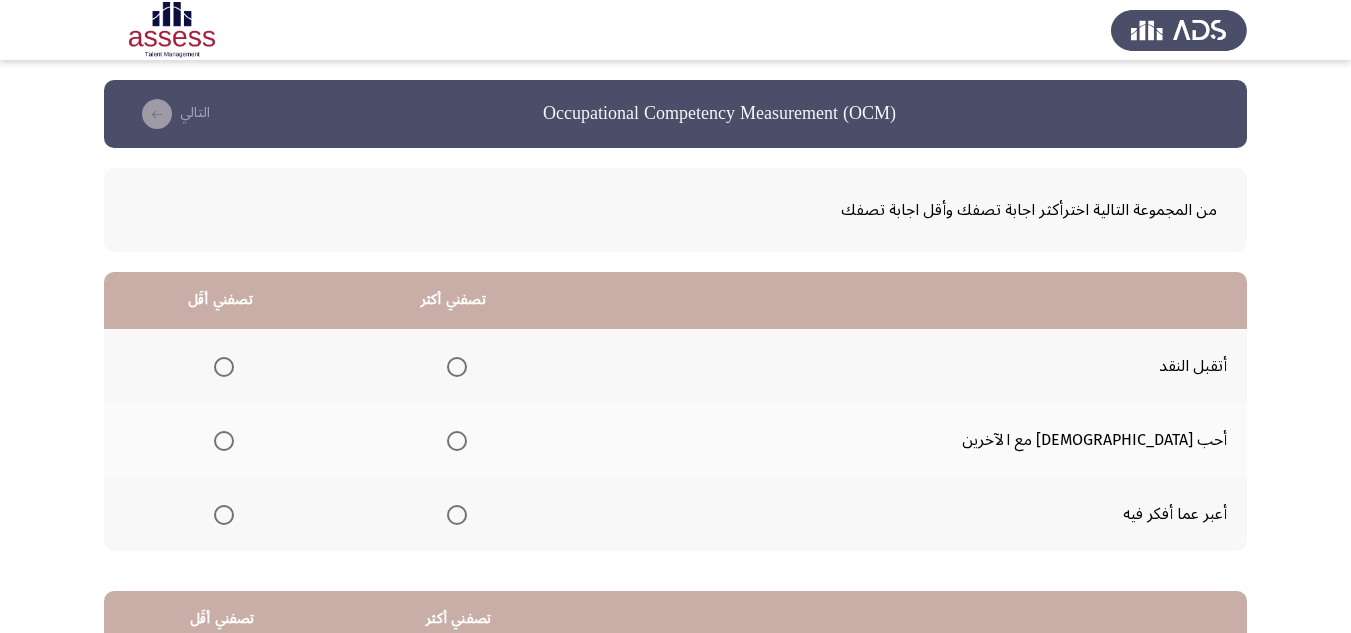 click at bounding box center (457, 441) 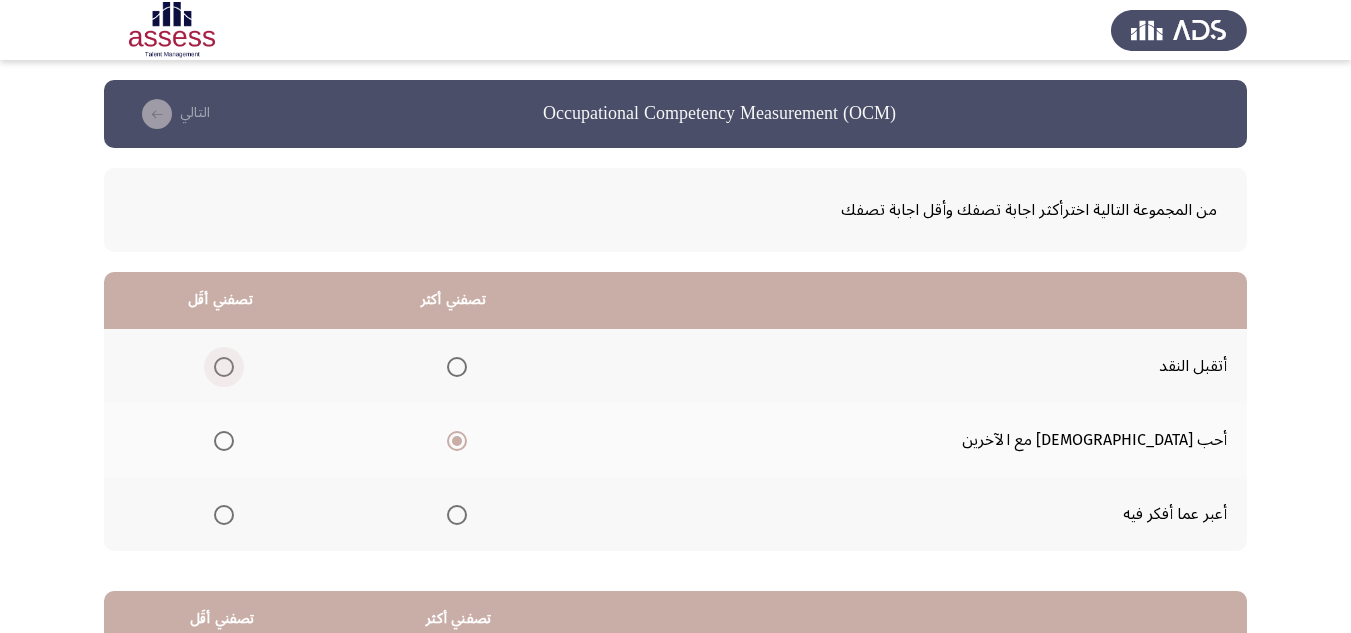 click at bounding box center (224, 367) 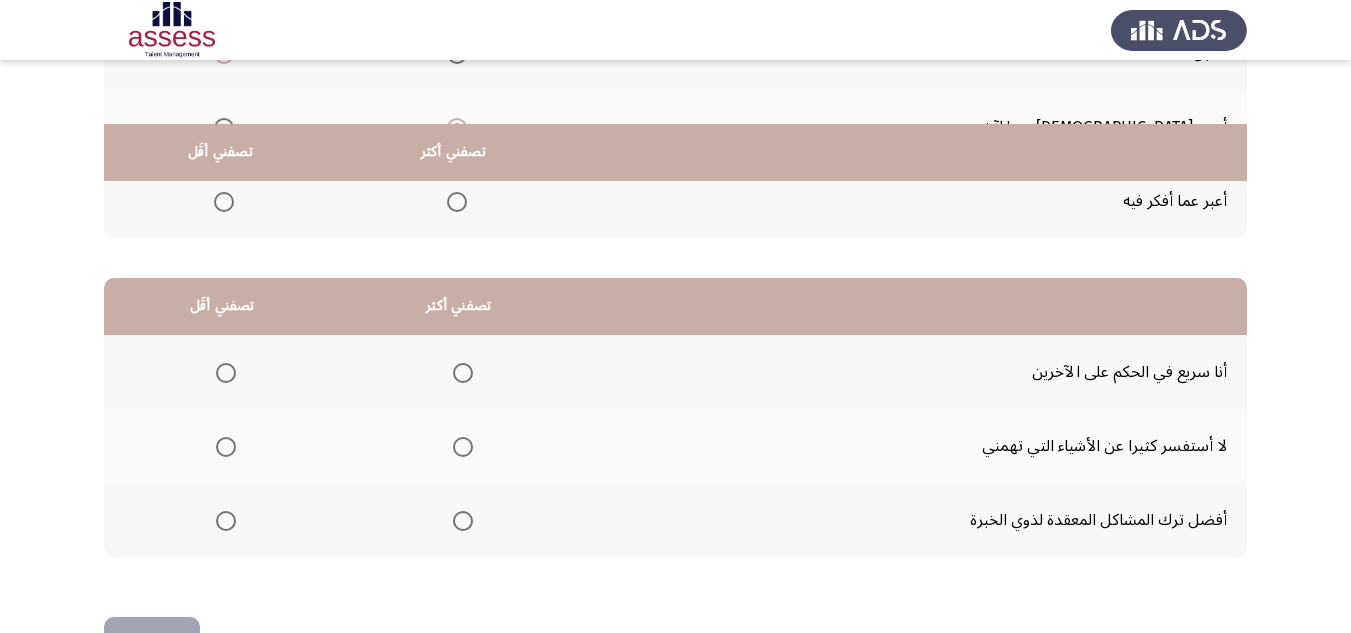 scroll, scrollTop: 377, scrollLeft: 0, axis: vertical 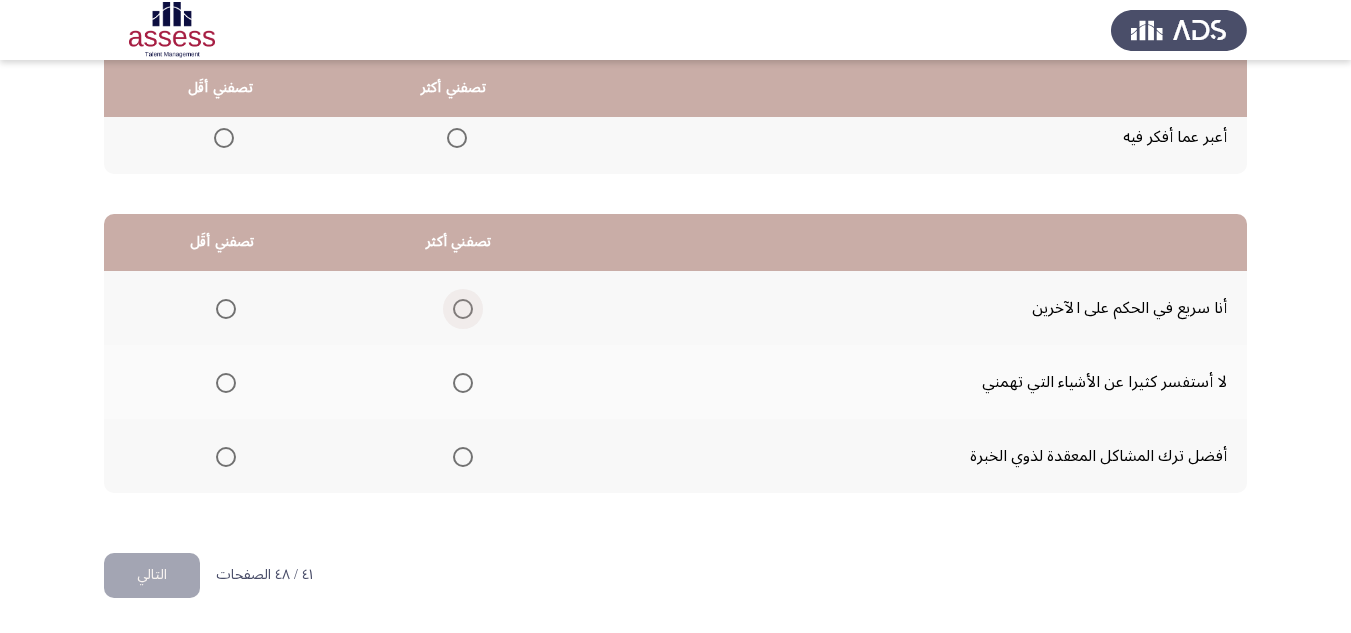 click at bounding box center [463, 309] 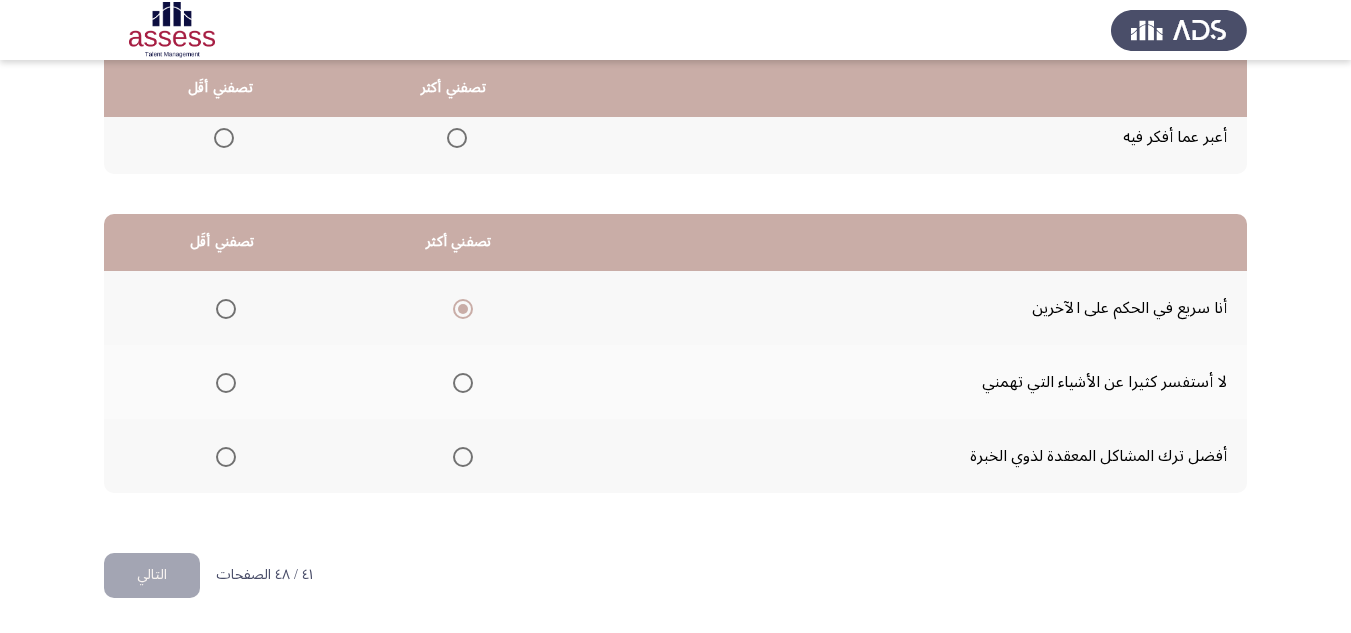 click at bounding box center (463, 457) 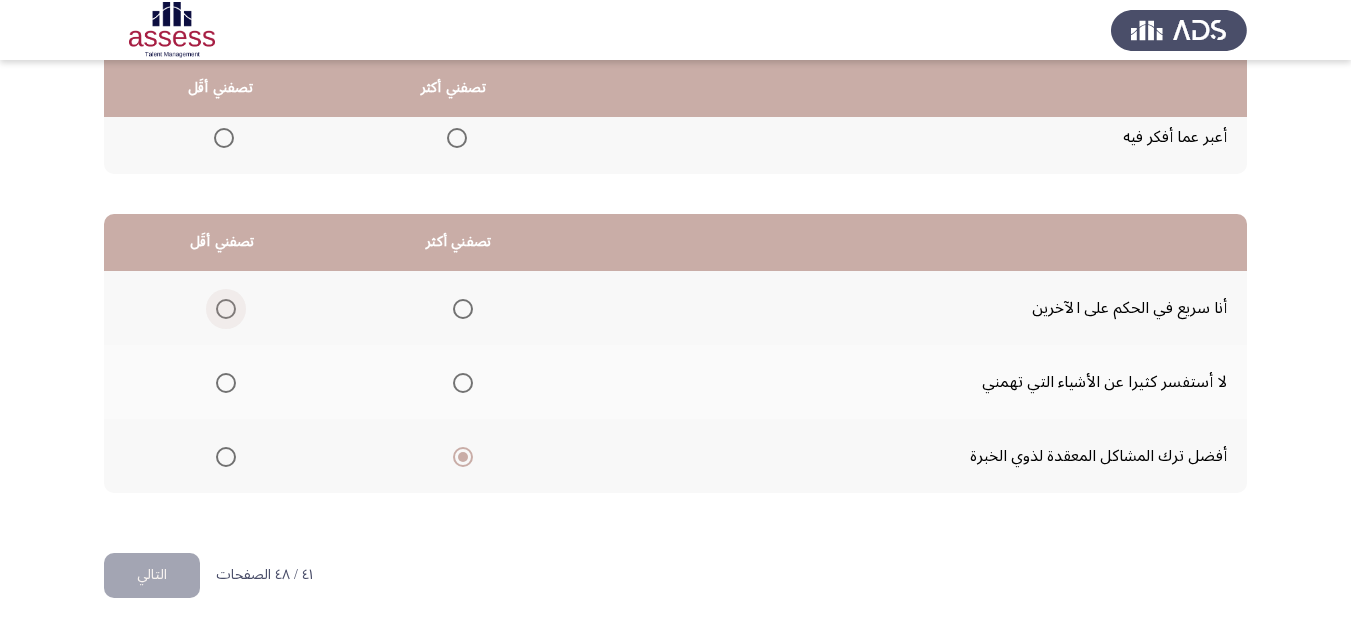 click at bounding box center [226, 309] 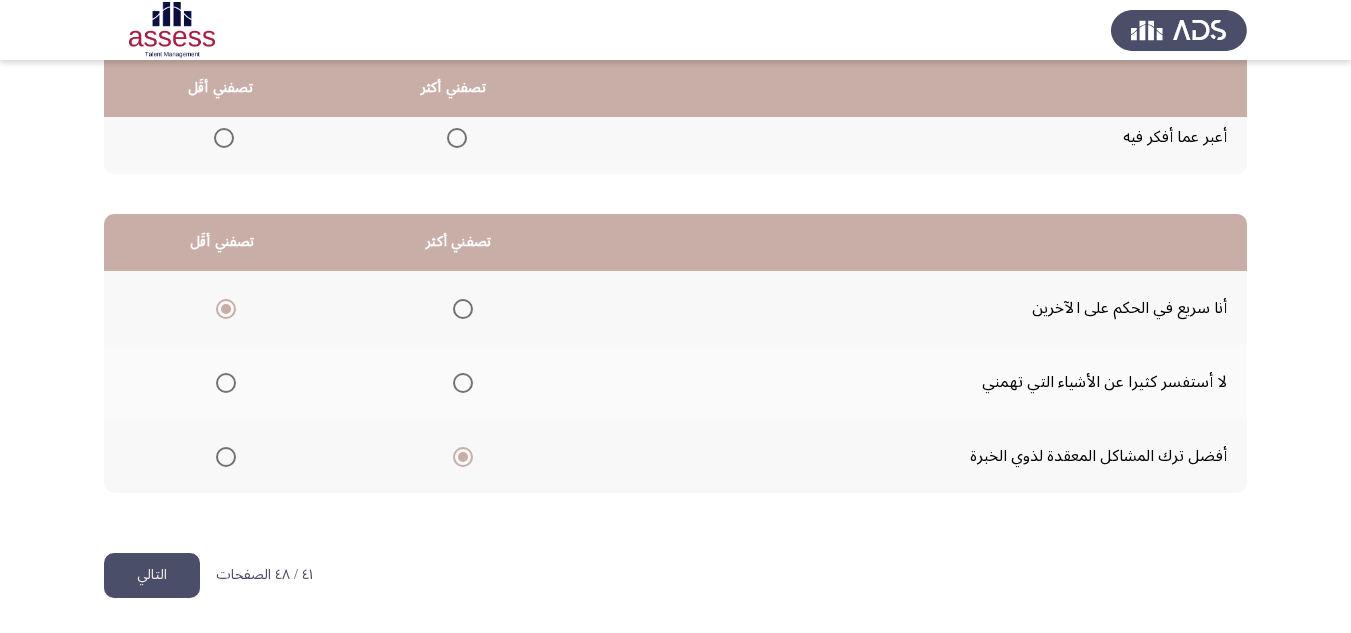 click on "التالي" 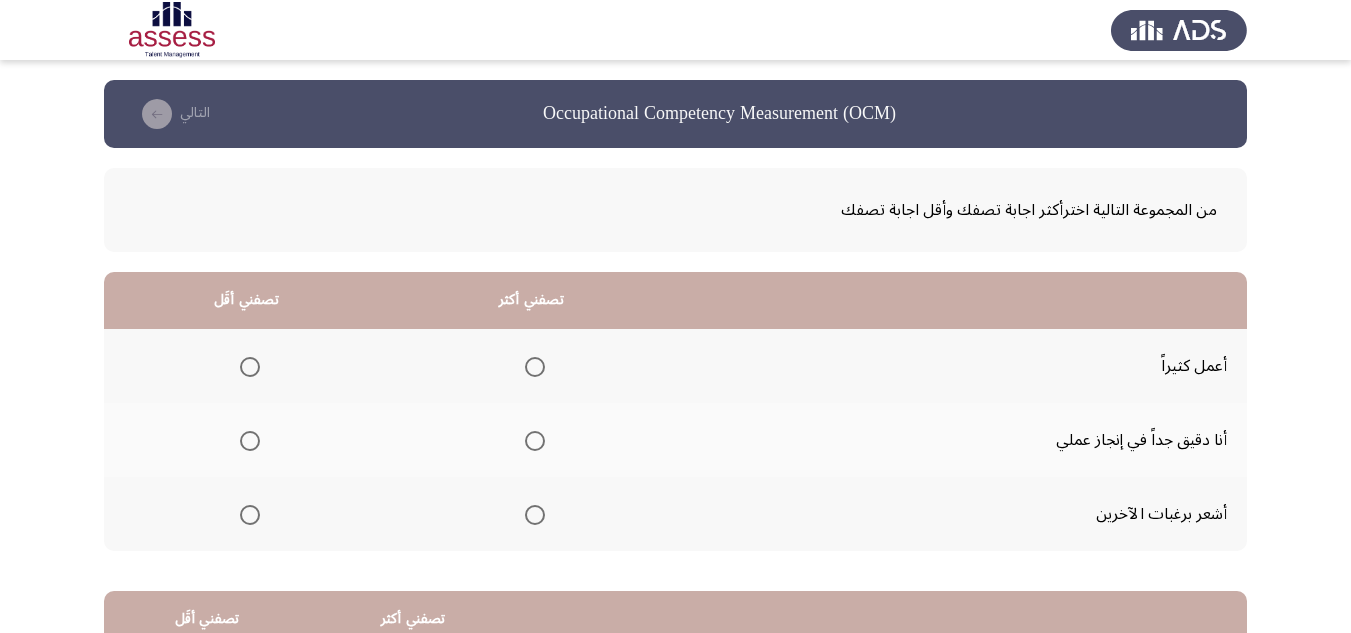 click at bounding box center [535, 367] 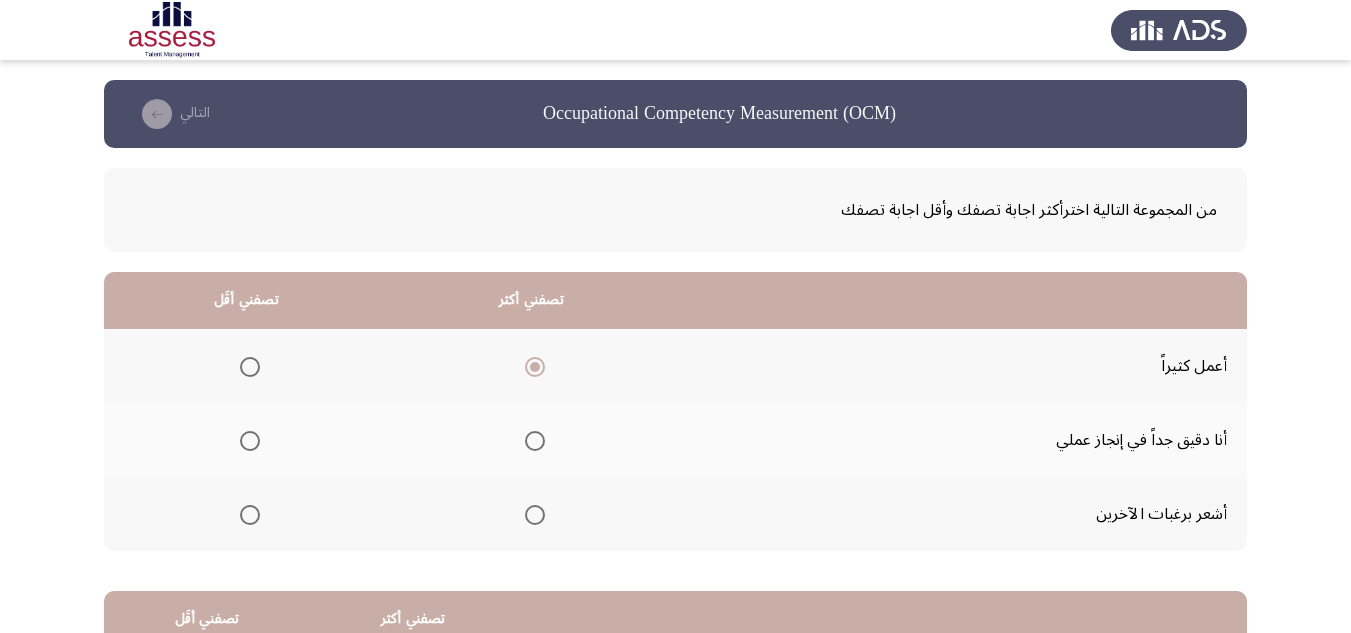 click at bounding box center [250, 515] 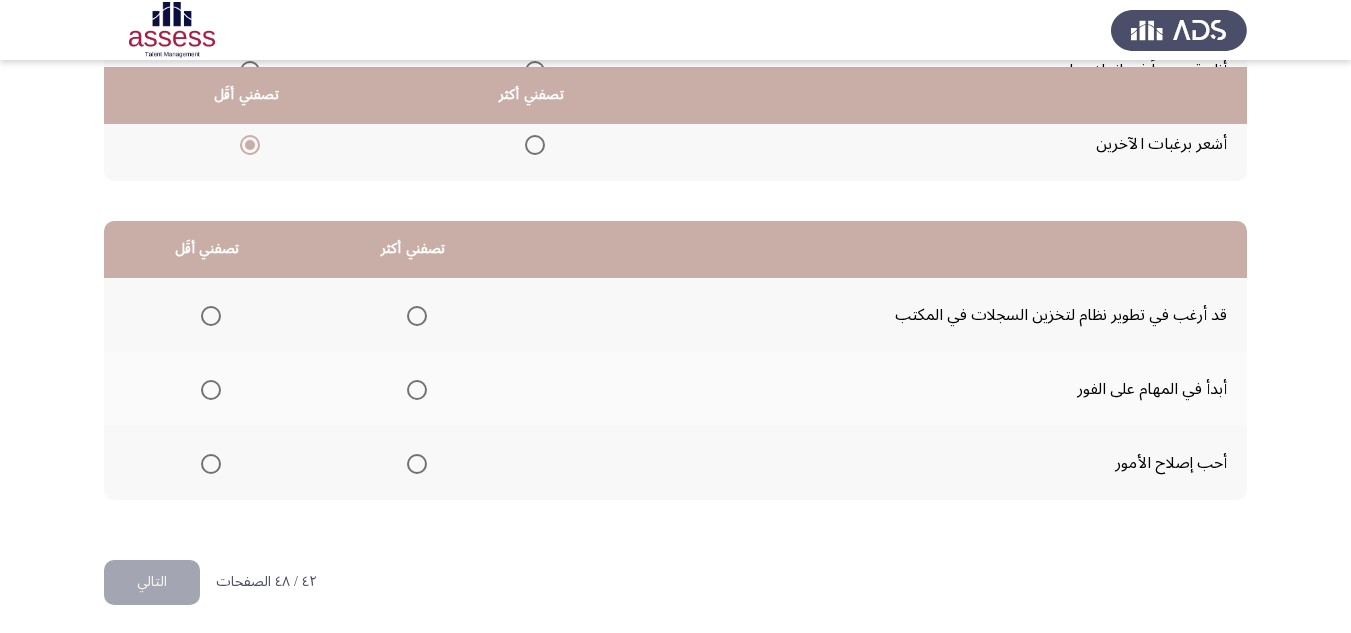 scroll, scrollTop: 377, scrollLeft: 0, axis: vertical 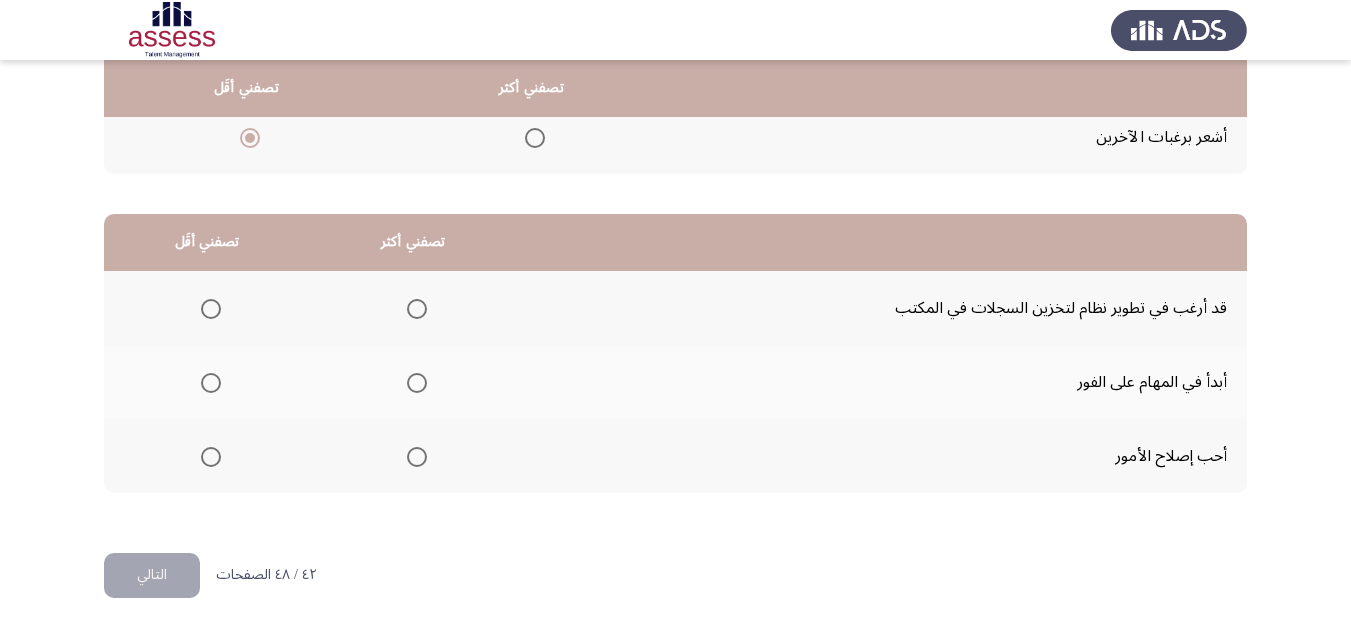 click at bounding box center (417, 383) 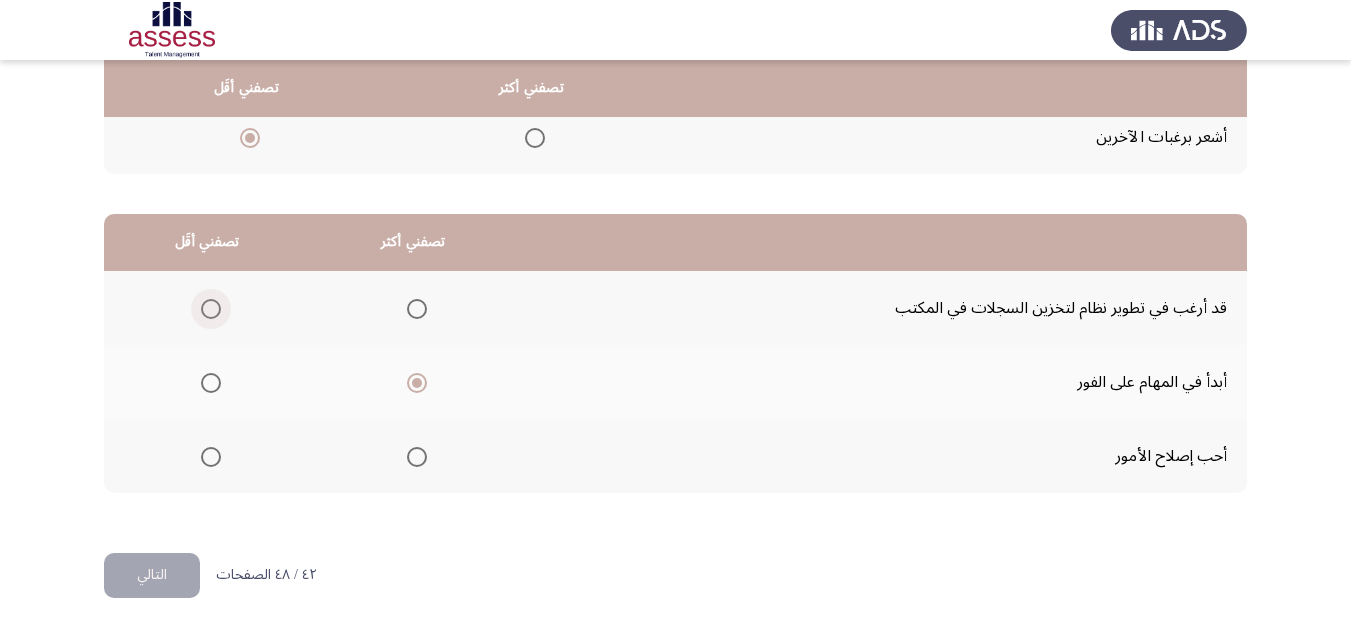 click at bounding box center (211, 309) 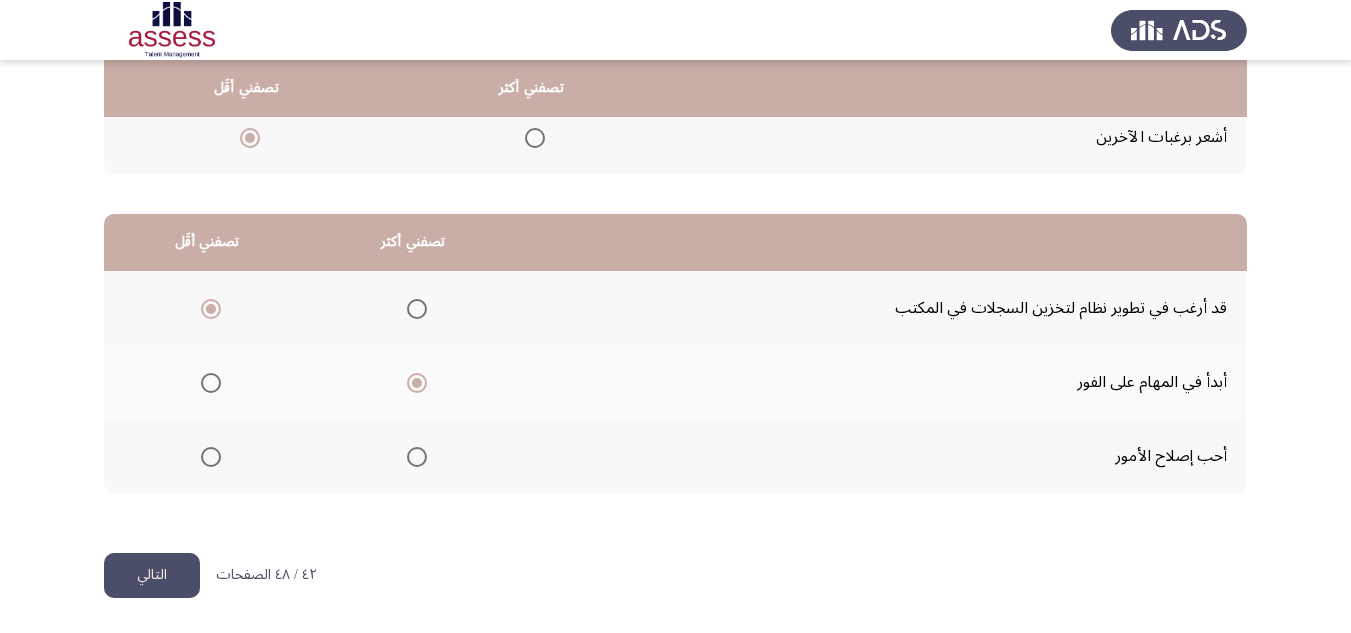 click on "Occupational Competency Measurement (OCM)   التالي  من المجموعة التالية اخترأكثر اجابة تصفك وأقل اجابة تصفك  تصفني أكثر   تصفني أقَل  أعمل كثيراً     أنا دقيق جداً في إنجاز عملي     أشعر برغبات الآخرين      تصفني أكثر   تصفني أقَل  قد أرغب في تطوير نظام لتخزين السجلات في المكتب     أبدأ في المهام على الفور     أحب إصلاح الأمور      ٤٢ / ٤٨ الصفحات   التالي
WAITING" at bounding box center (675, 128) 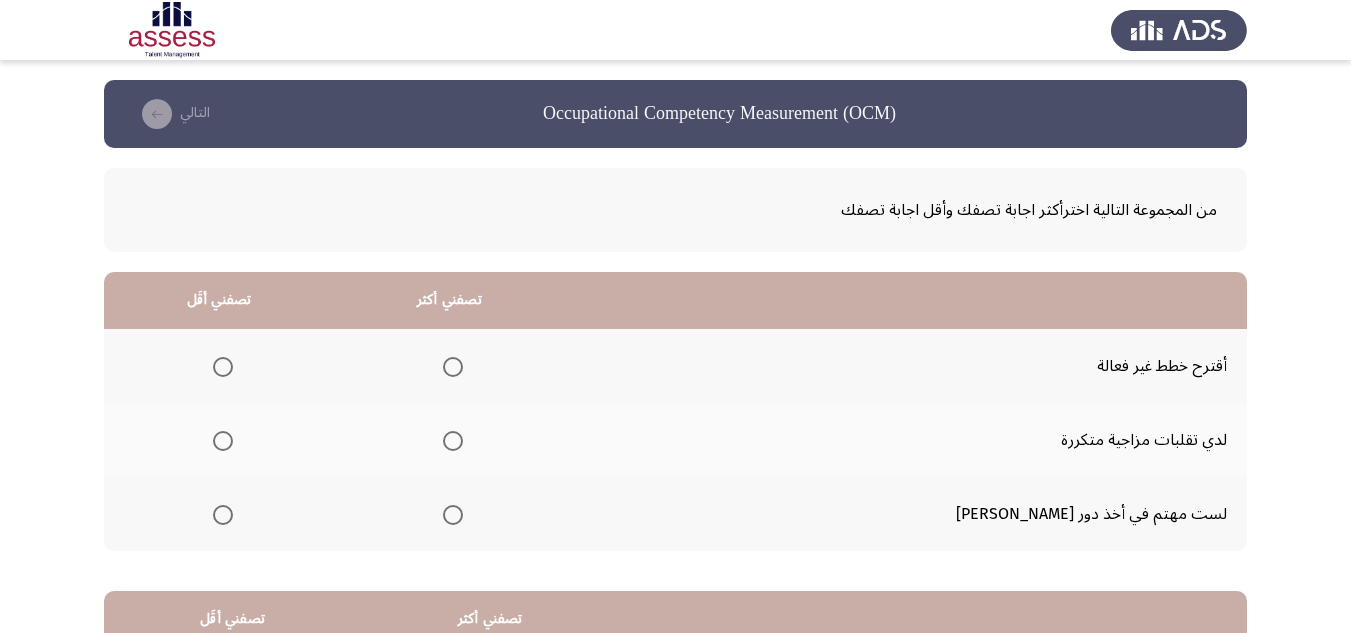scroll, scrollTop: 100, scrollLeft: 0, axis: vertical 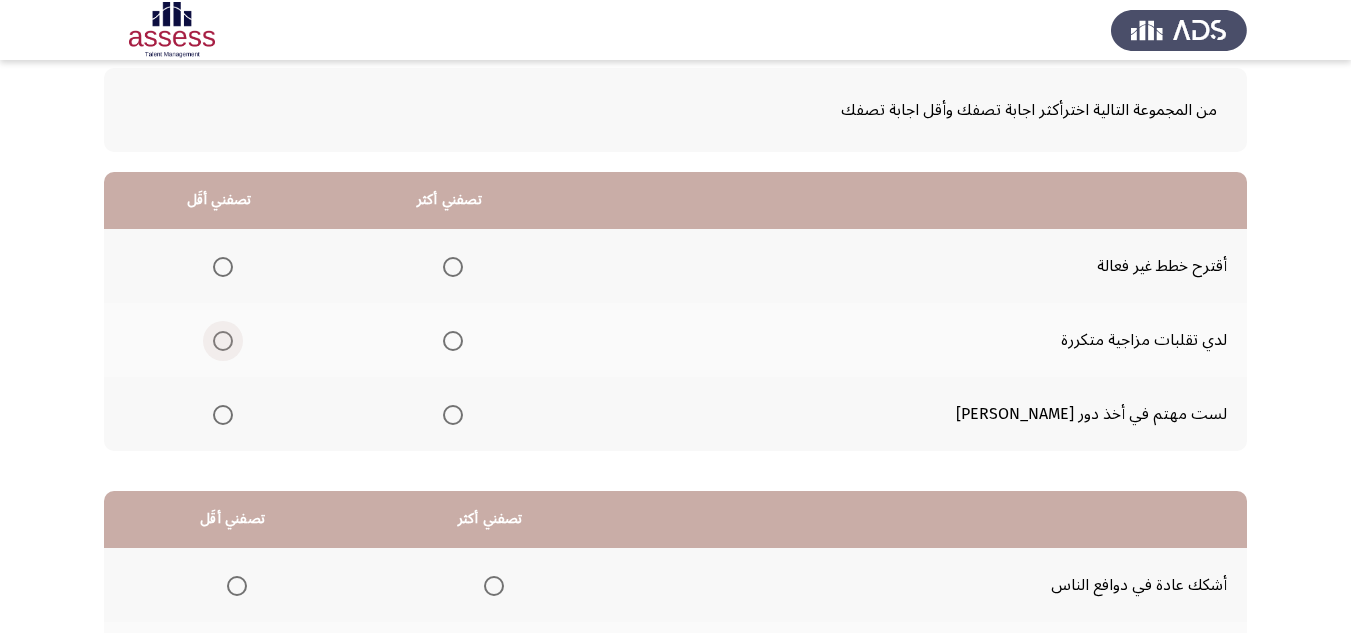 click at bounding box center [223, 341] 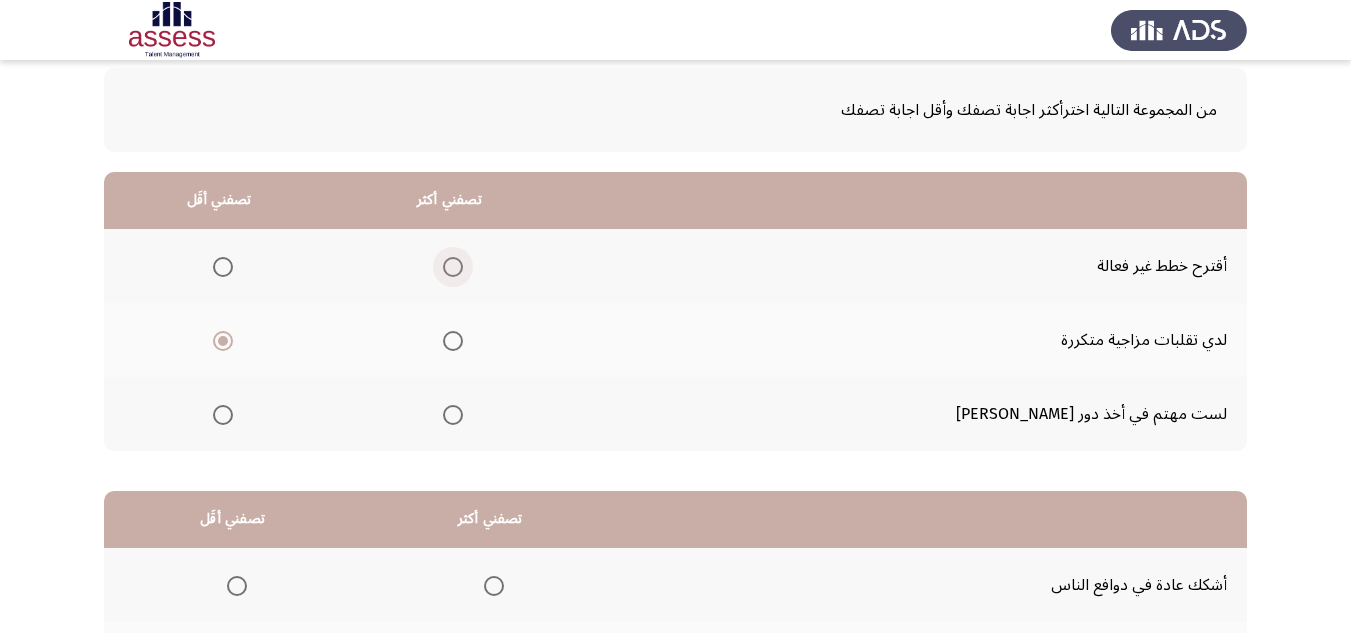 click at bounding box center [453, 267] 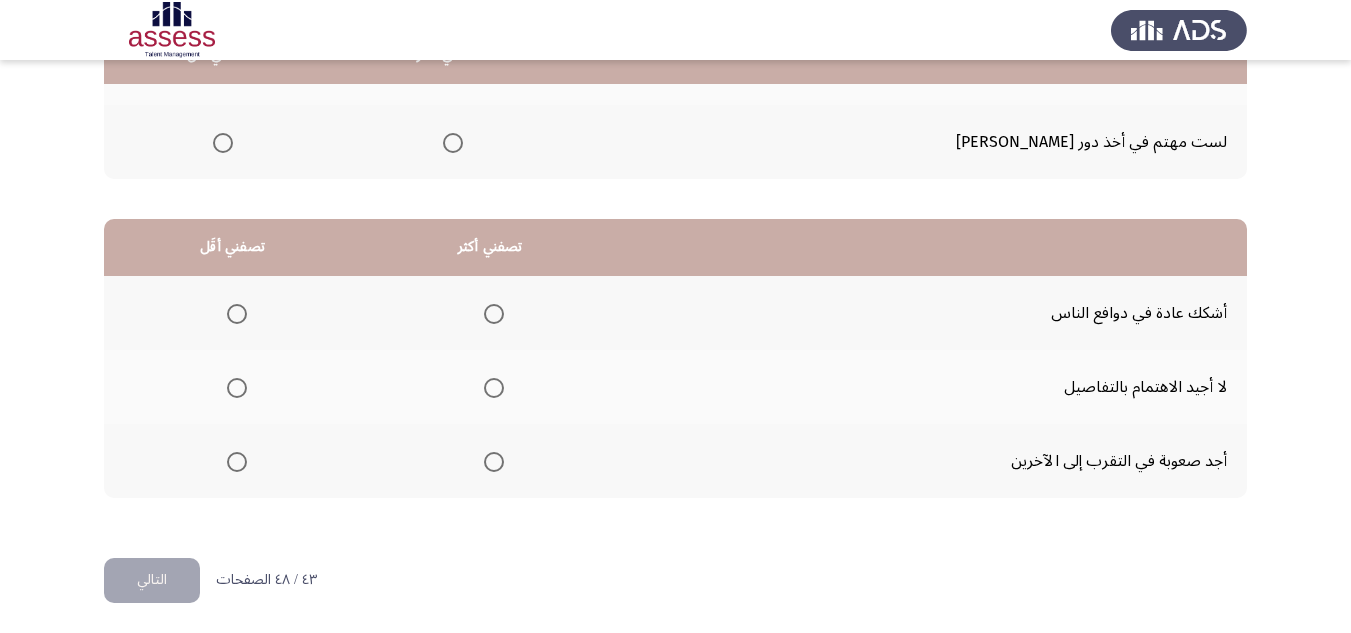 scroll, scrollTop: 377, scrollLeft: 0, axis: vertical 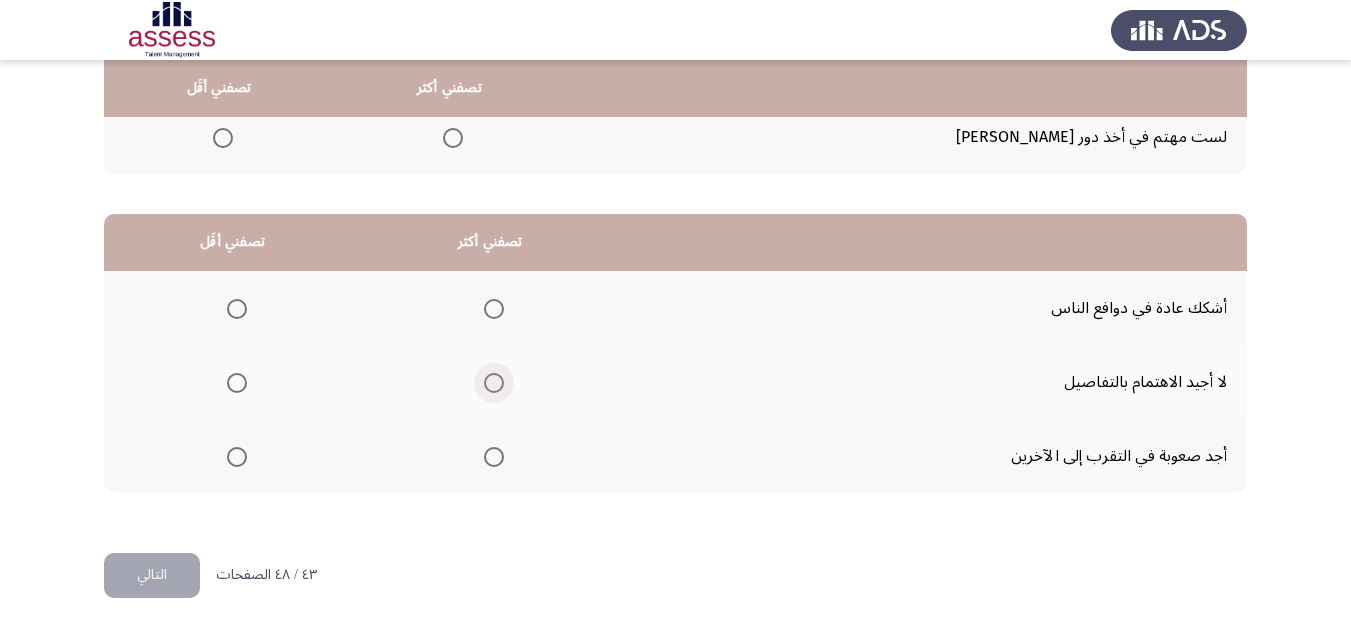 click at bounding box center [494, 383] 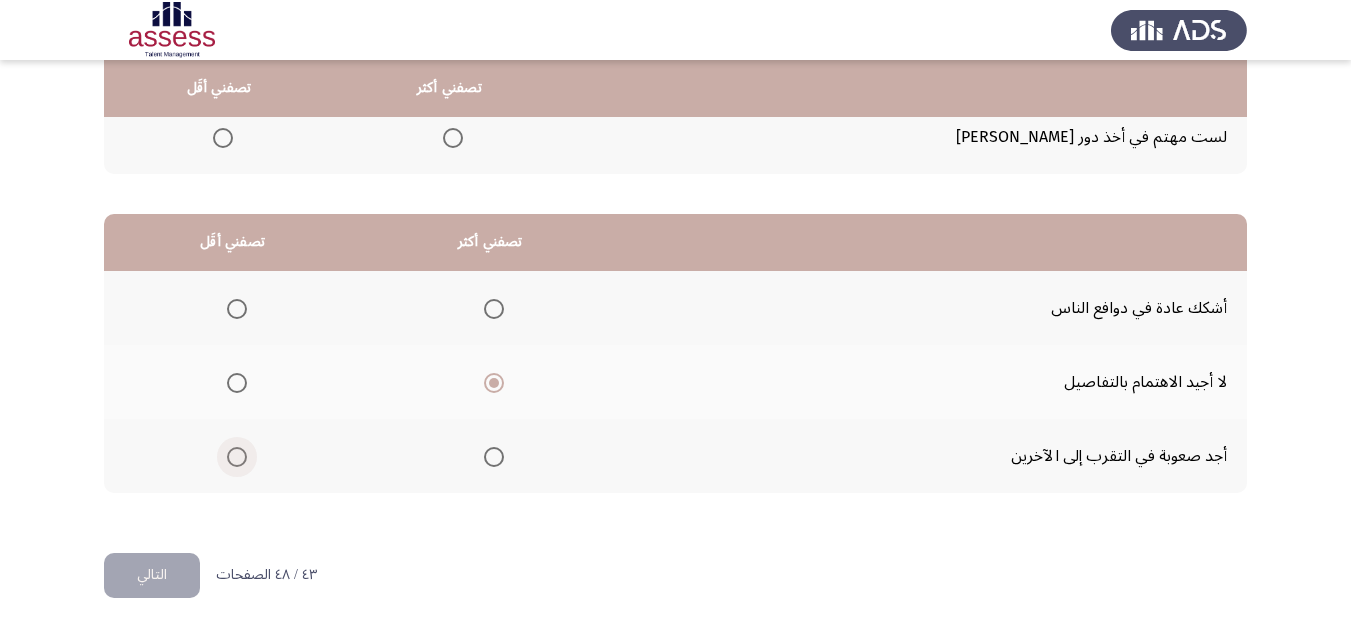 click at bounding box center (237, 457) 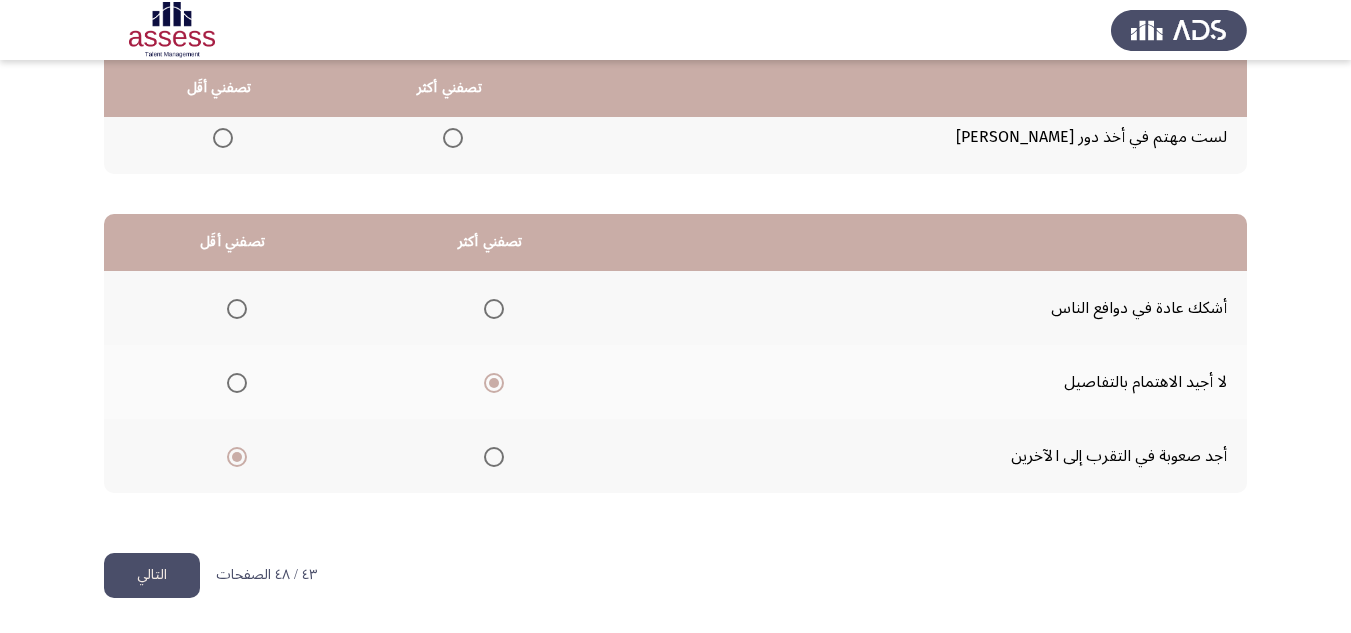 click on "التالي" 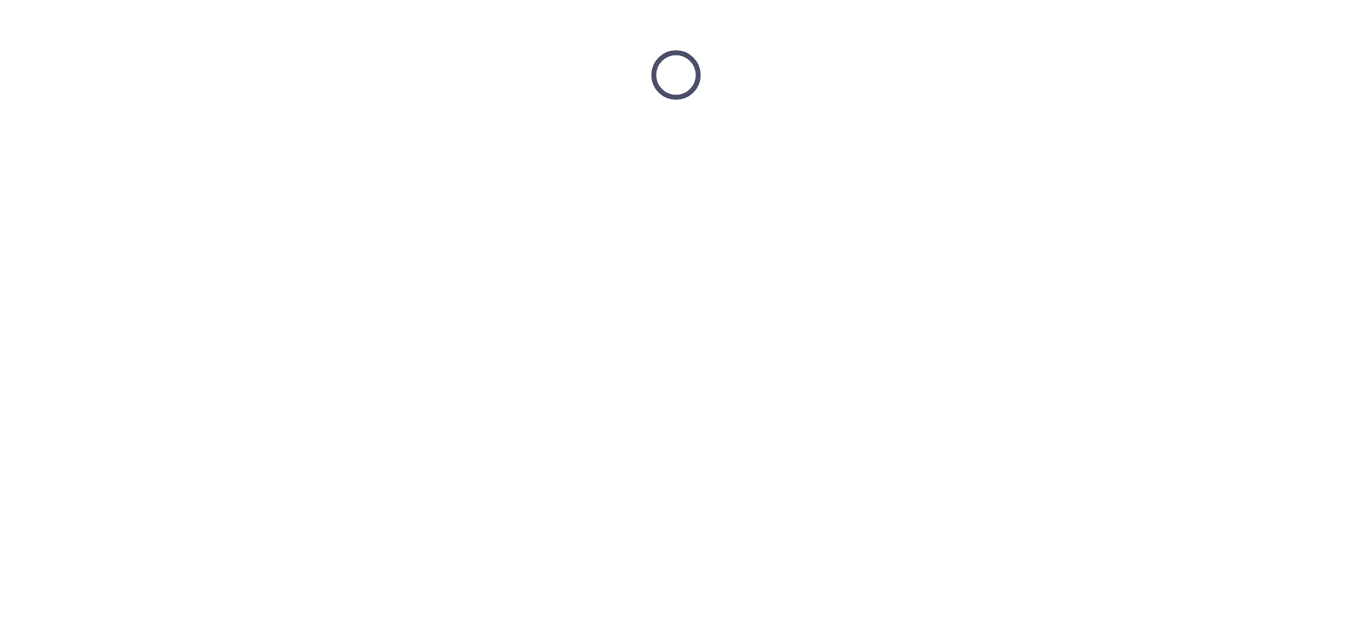 scroll, scrollTop: 0, scrollLeft: 0, axis: both 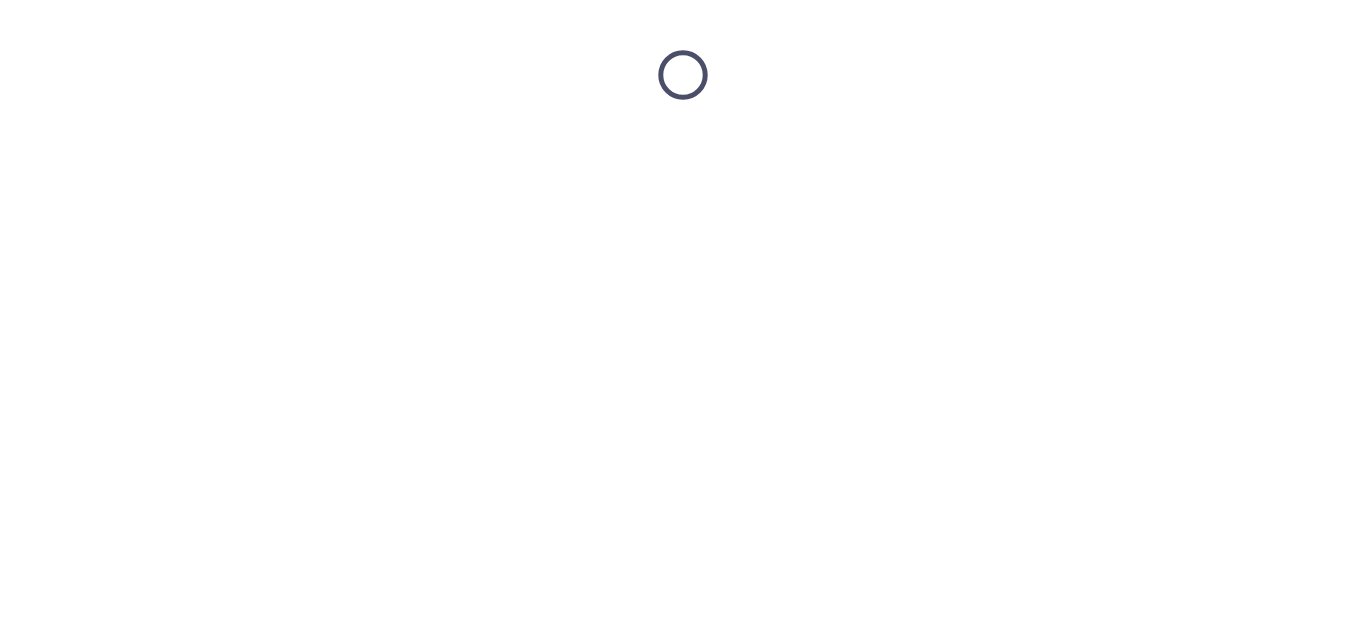 click at bounding box center (683, 75) 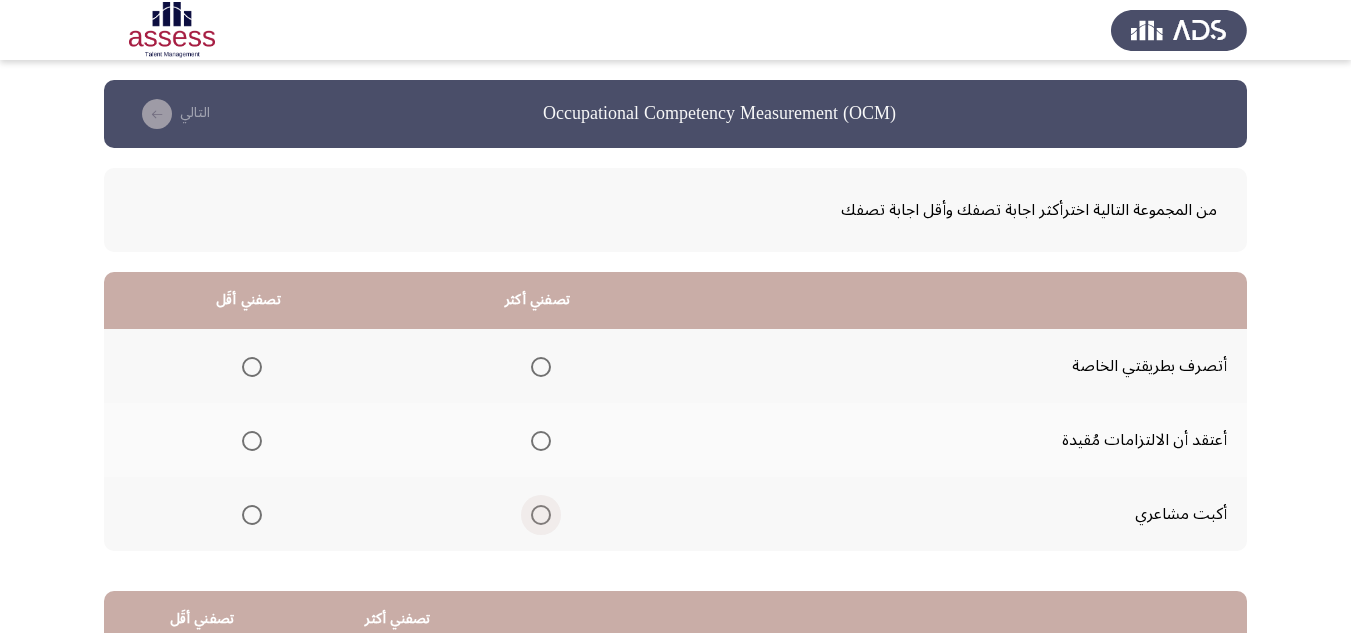 click at bounding box center (541, 515) 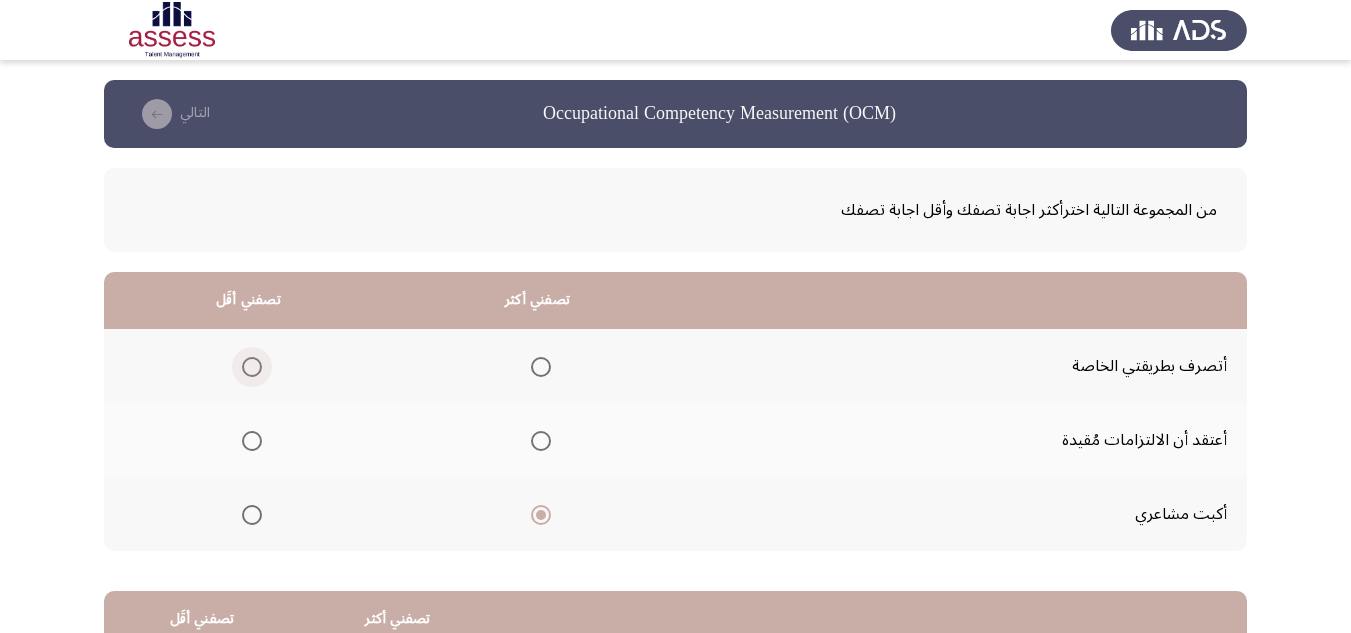 click at bounding box center [252, 367] 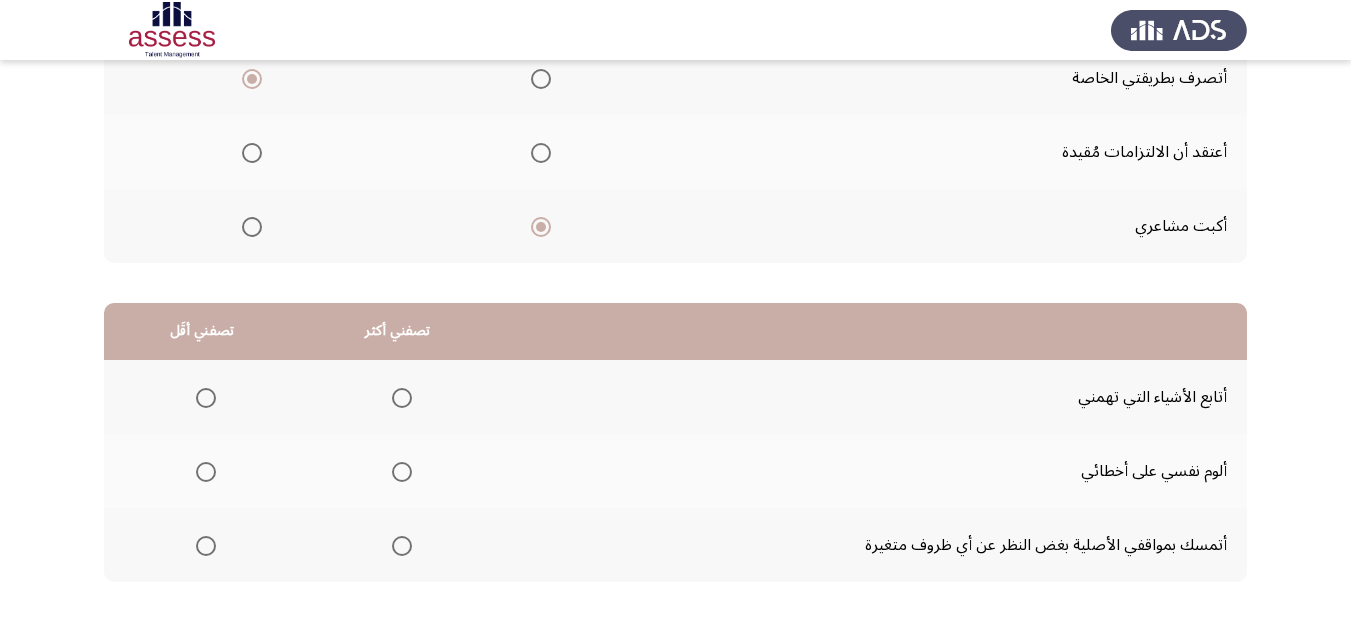 scroll, scrollTop: 377, scrollLeft: 0, axis: vertical 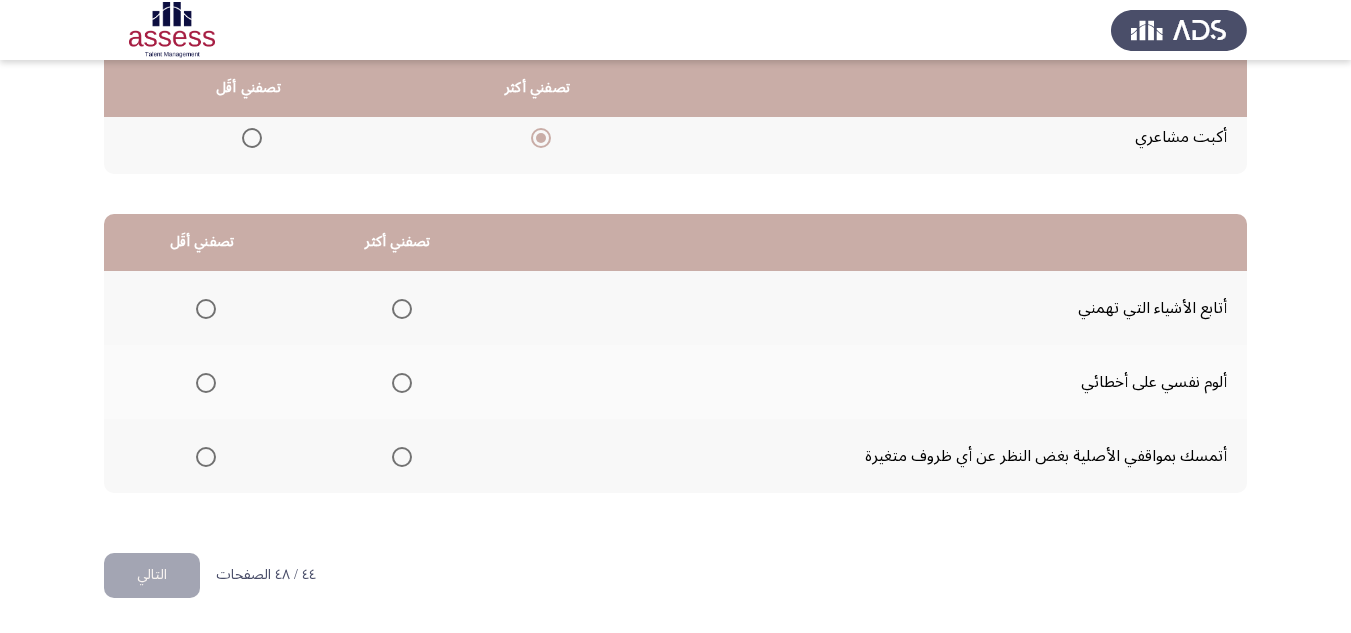 click at bounding box center [402, 309] 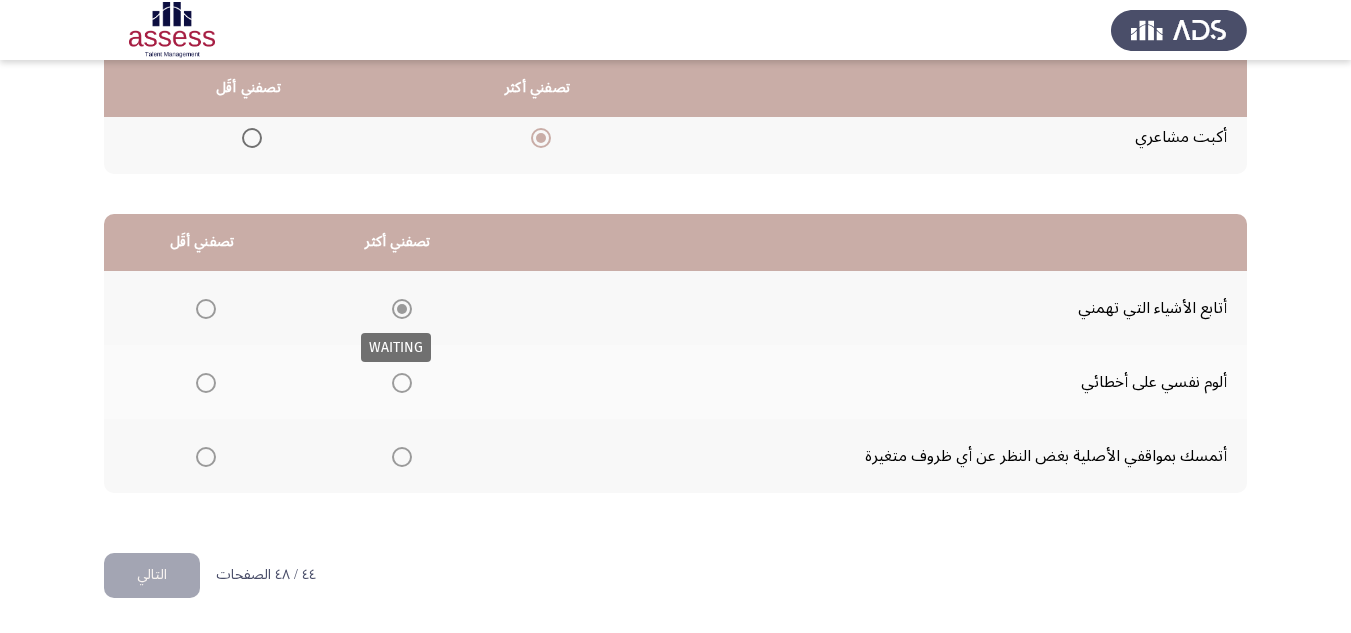 click at bounding box center (402, 309) 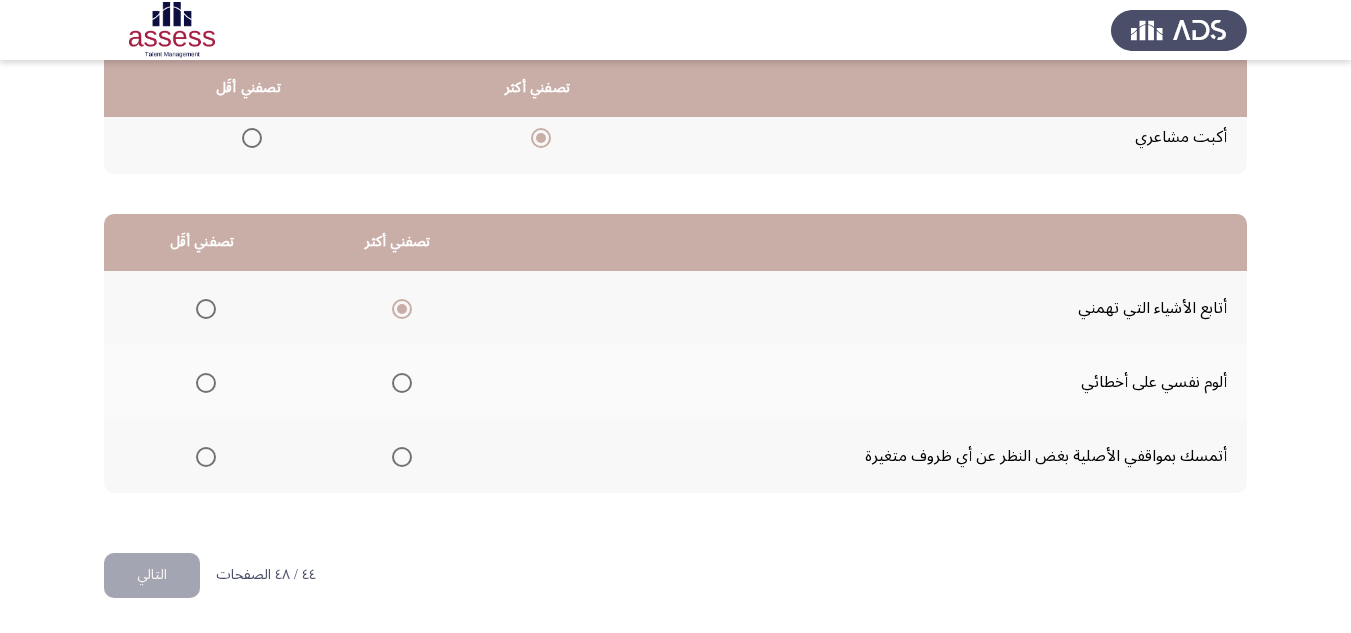 click at bounding box center [206, 383] 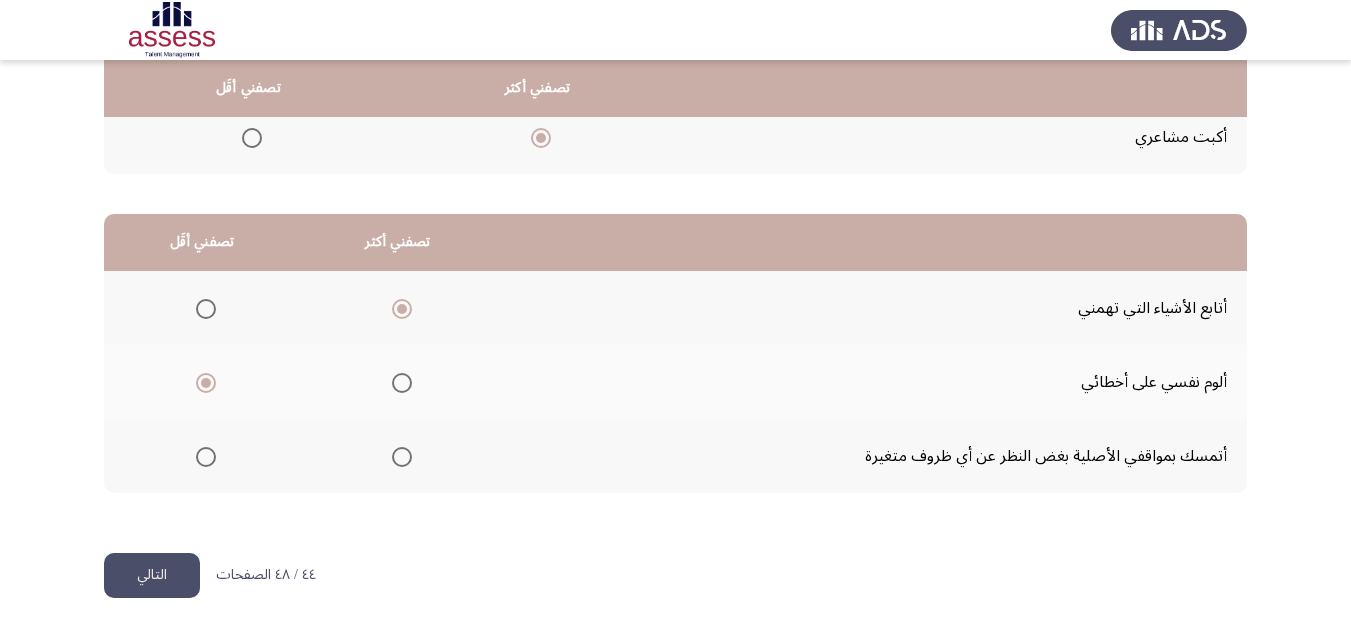 click on "التالي" 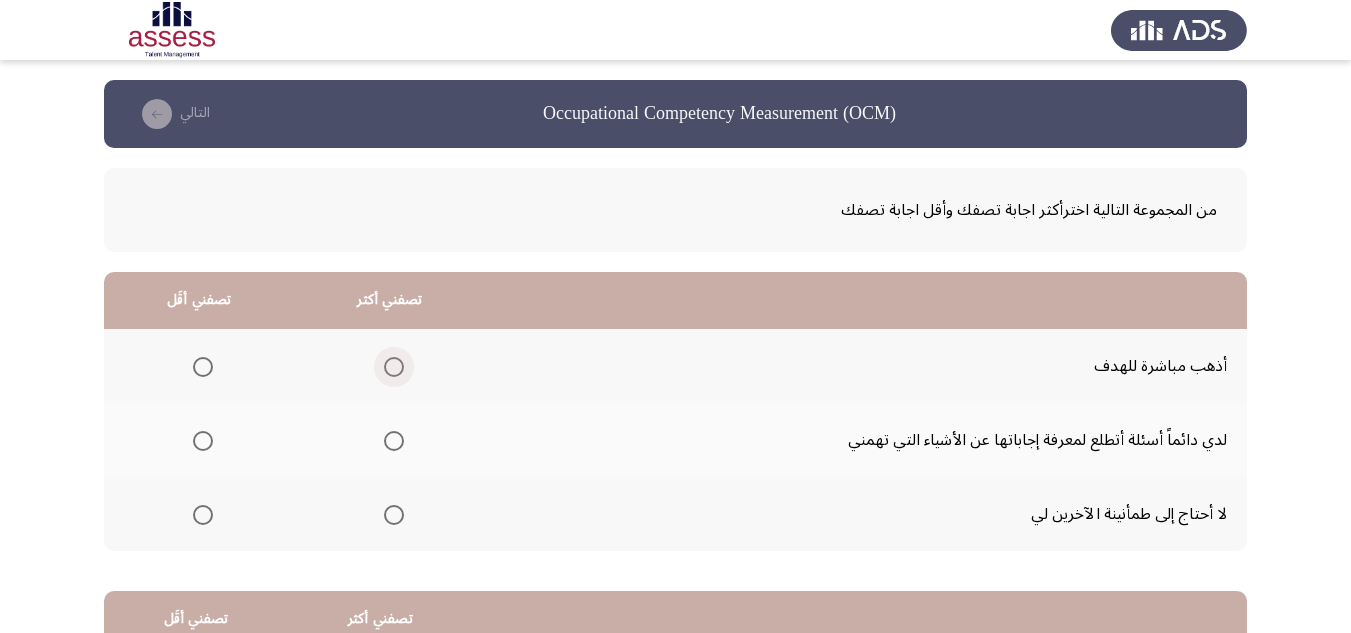 click at bounding box center (394, 367) 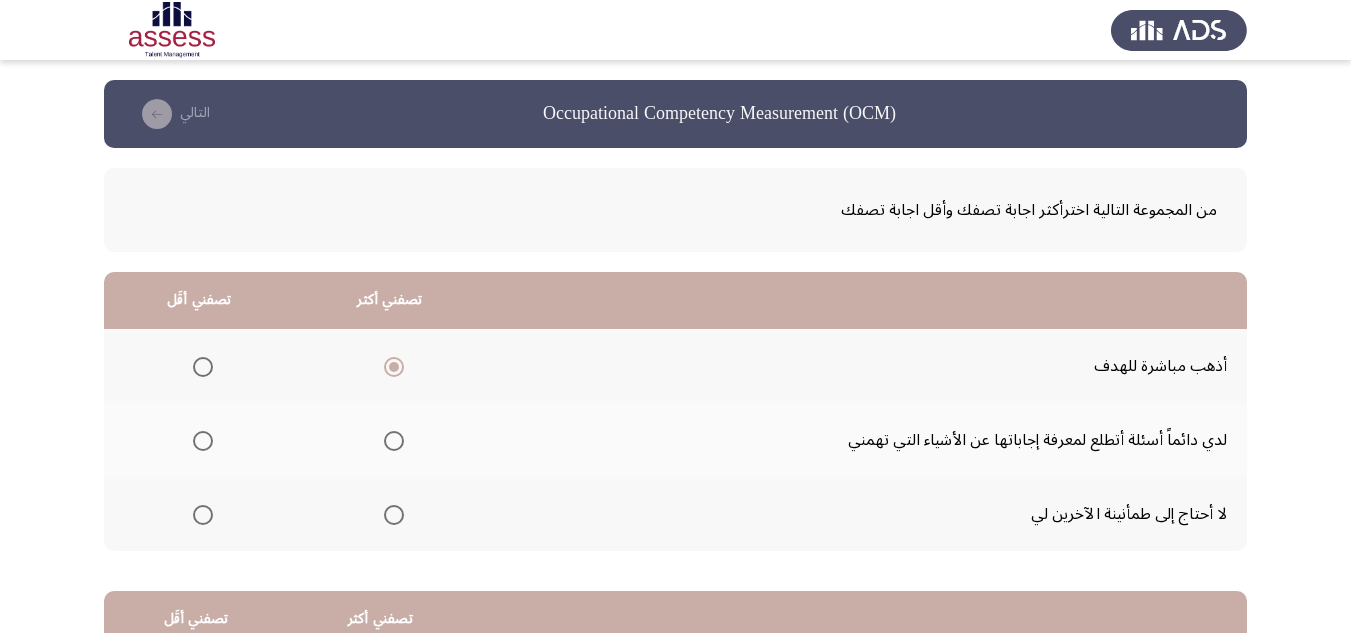 click at bounding box center (203, 441) 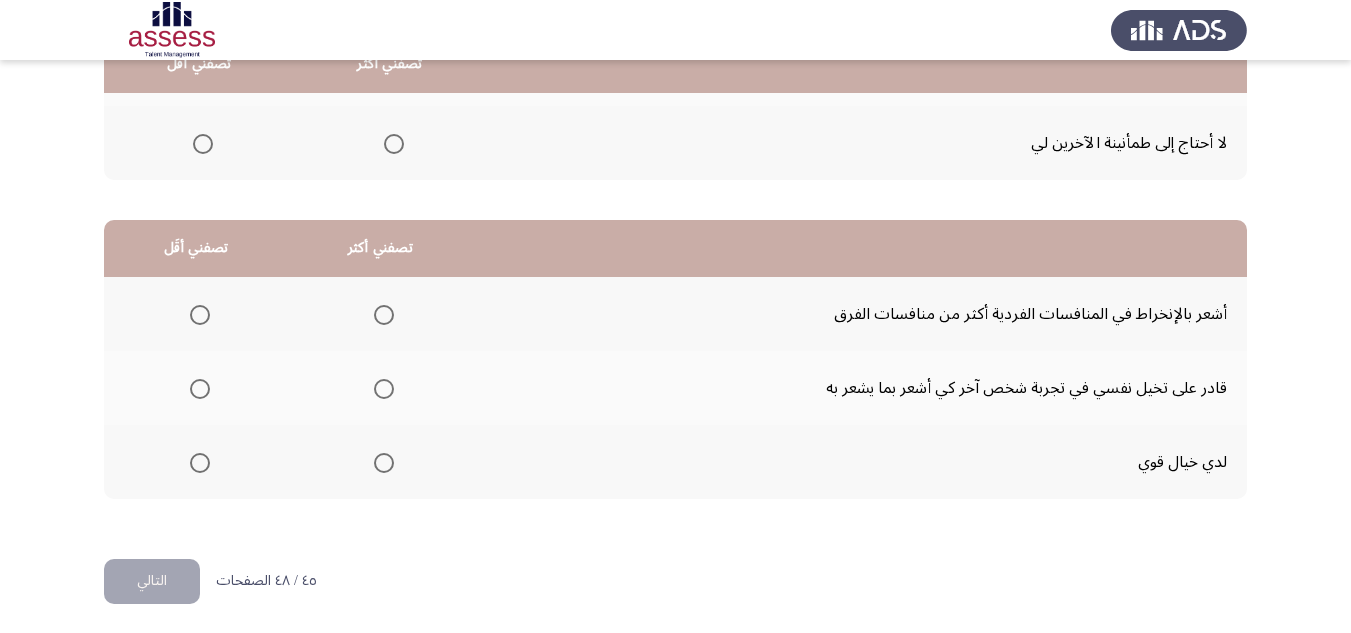 scroll, scrollTop: 377, scrollLeft: 0, axis: vertical 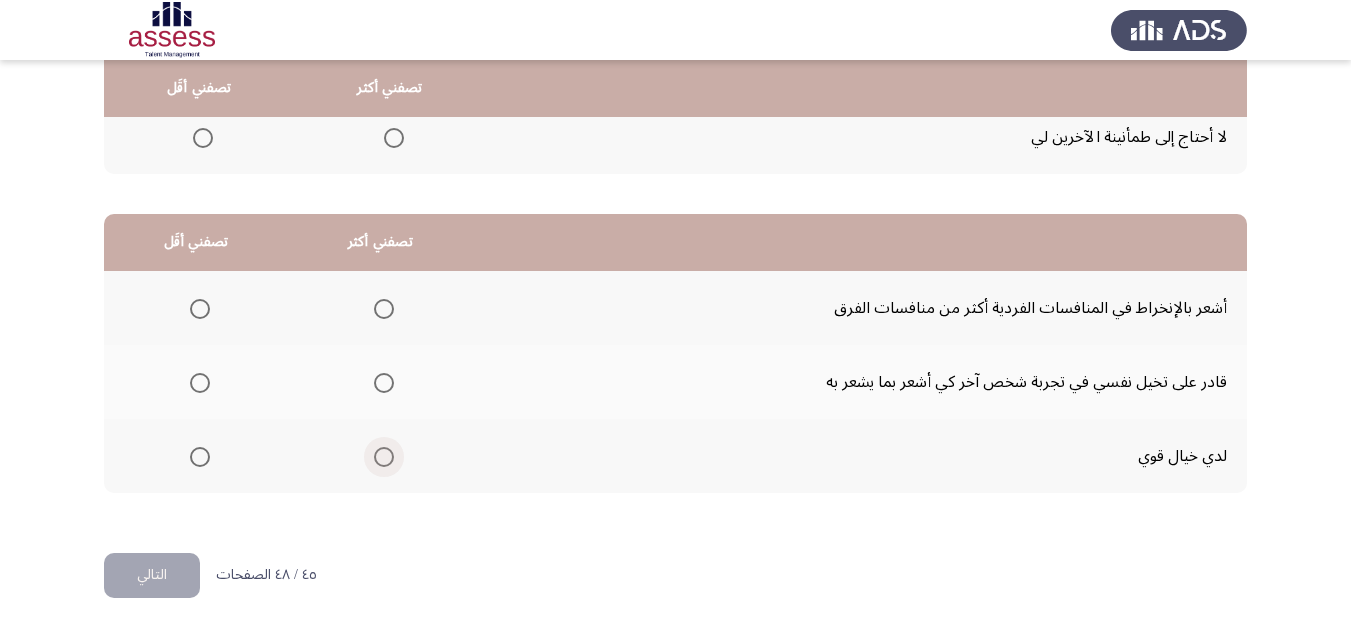 click at bounding box center [384, 457] 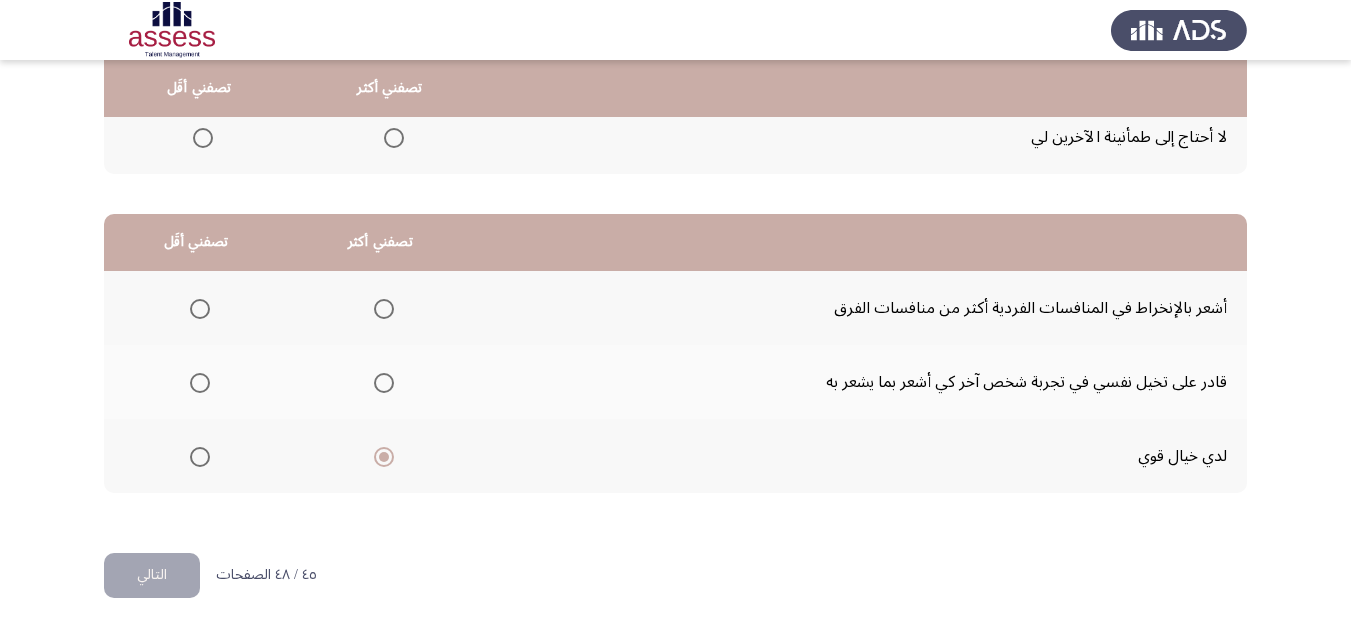 click at bounding box center (200, 309) 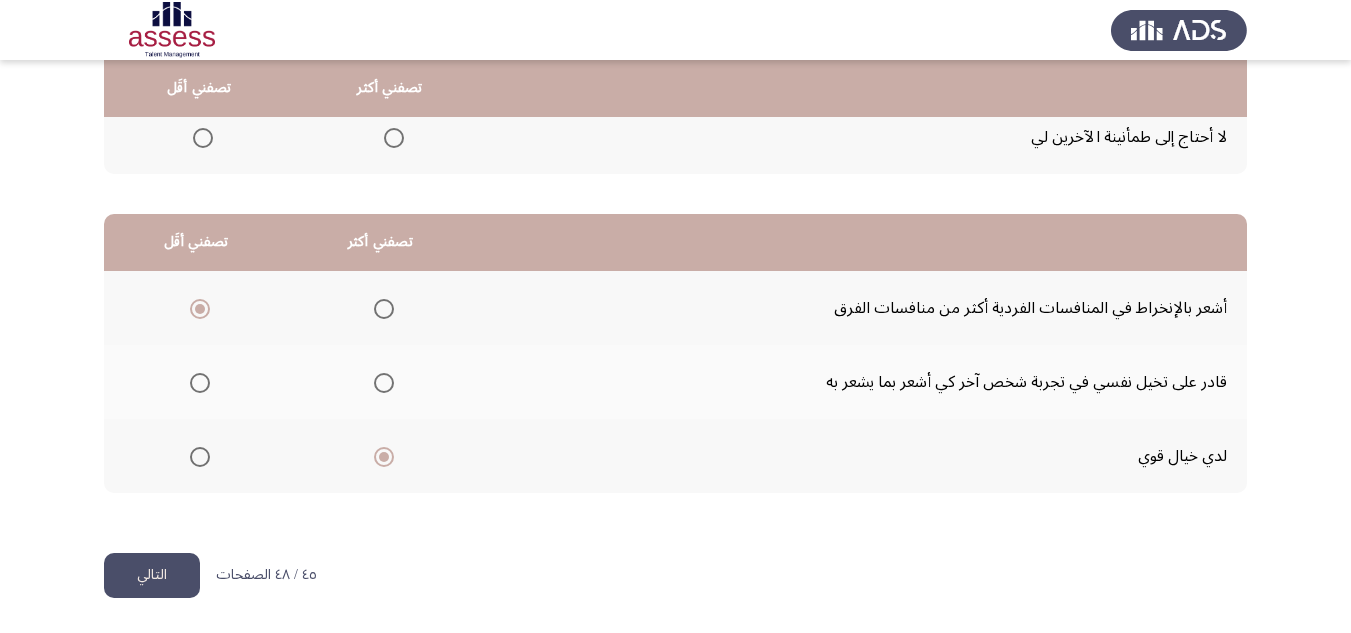 click on "التالي" 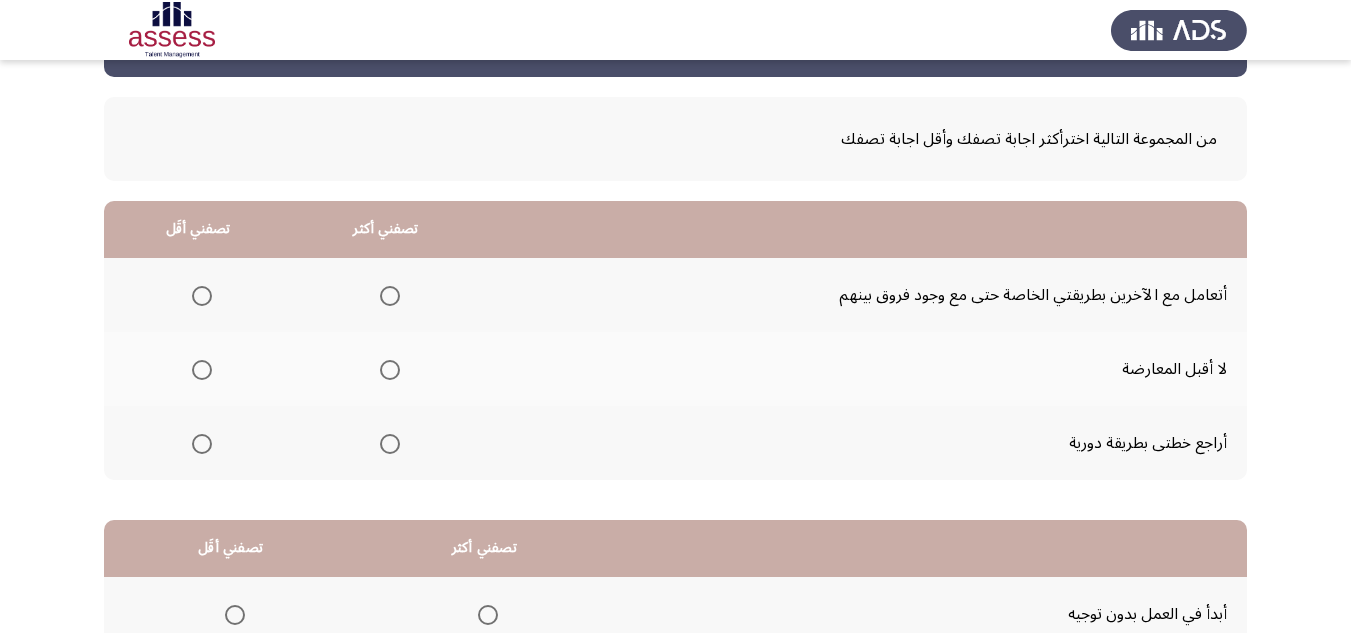 scroll, scrollTop: 100, scrollLeft: 0, axis: vertical 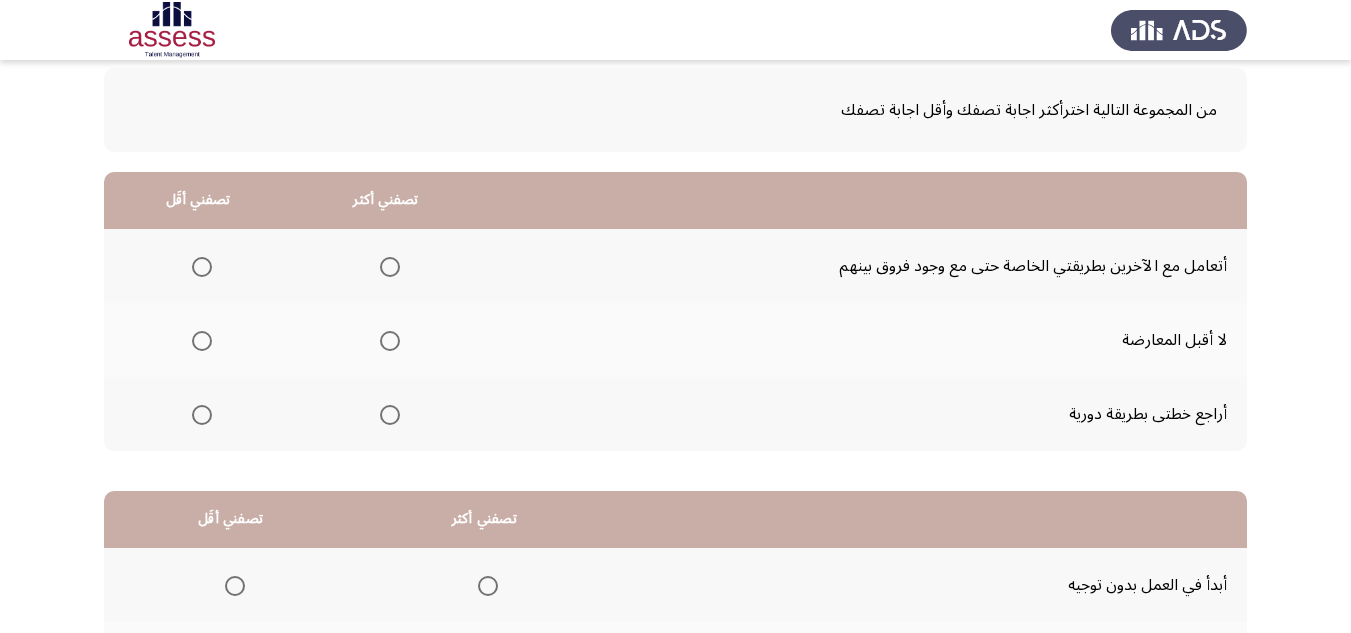 click at bounding box center [390, 267] 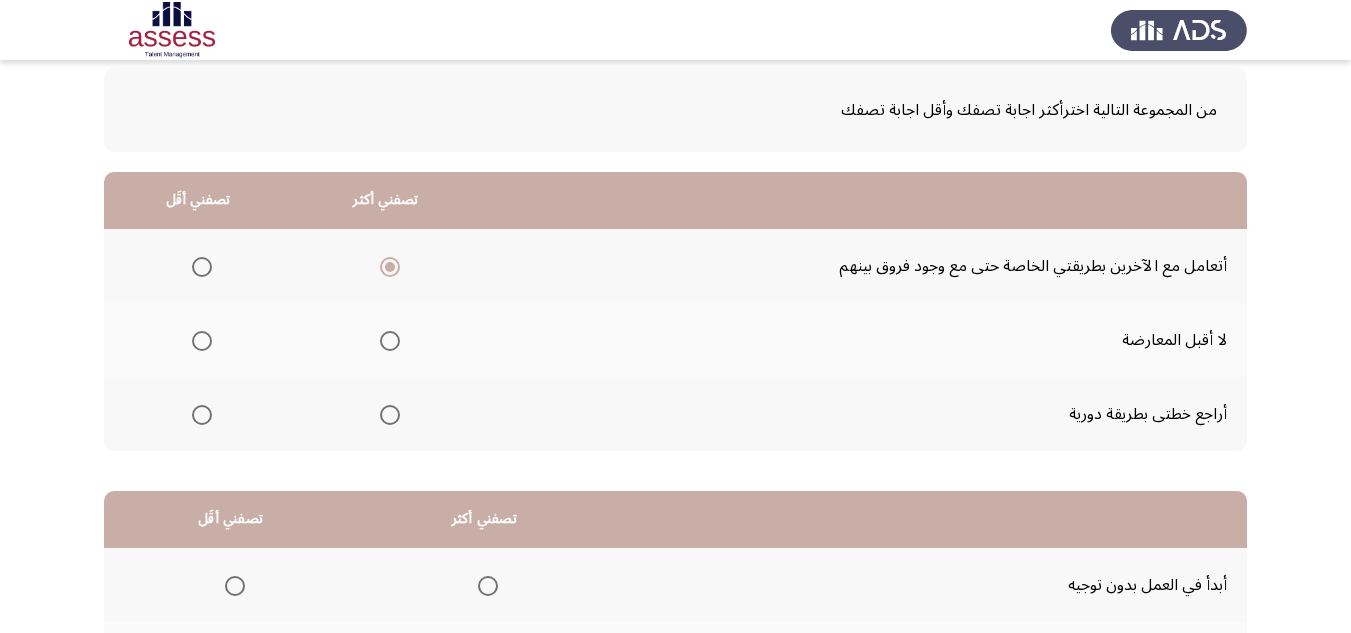 click at bounding box center [202, 415] 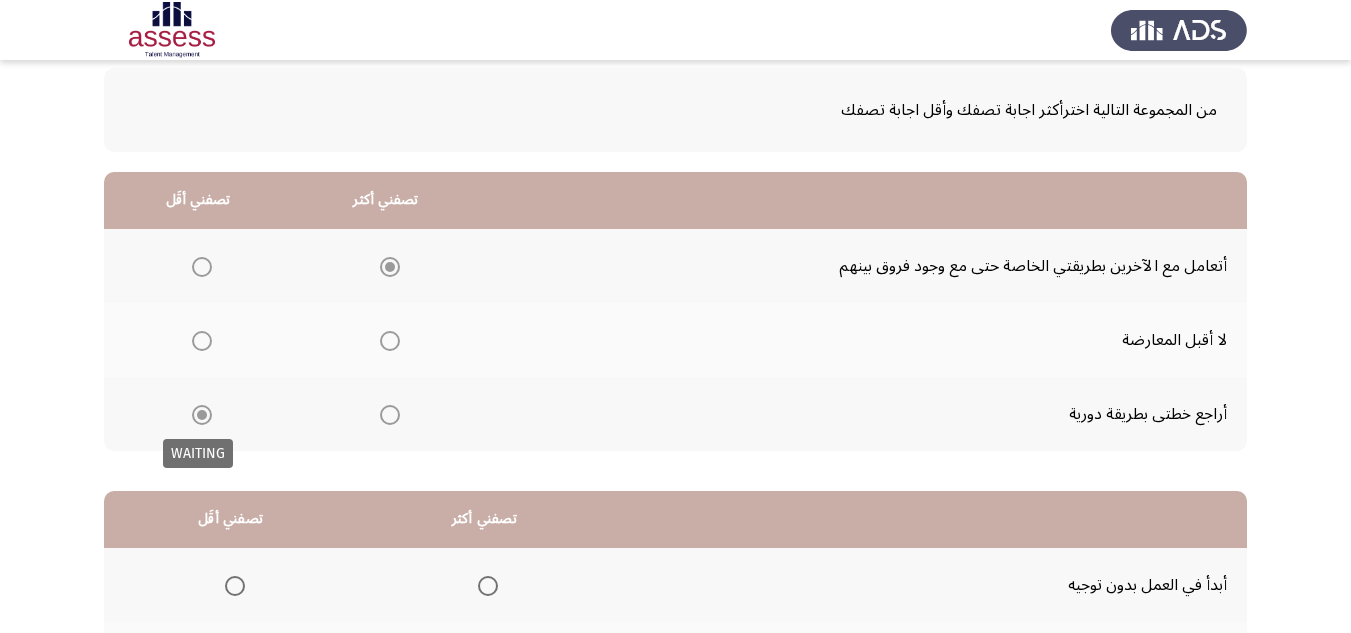 click at bounding box center [202, 415] 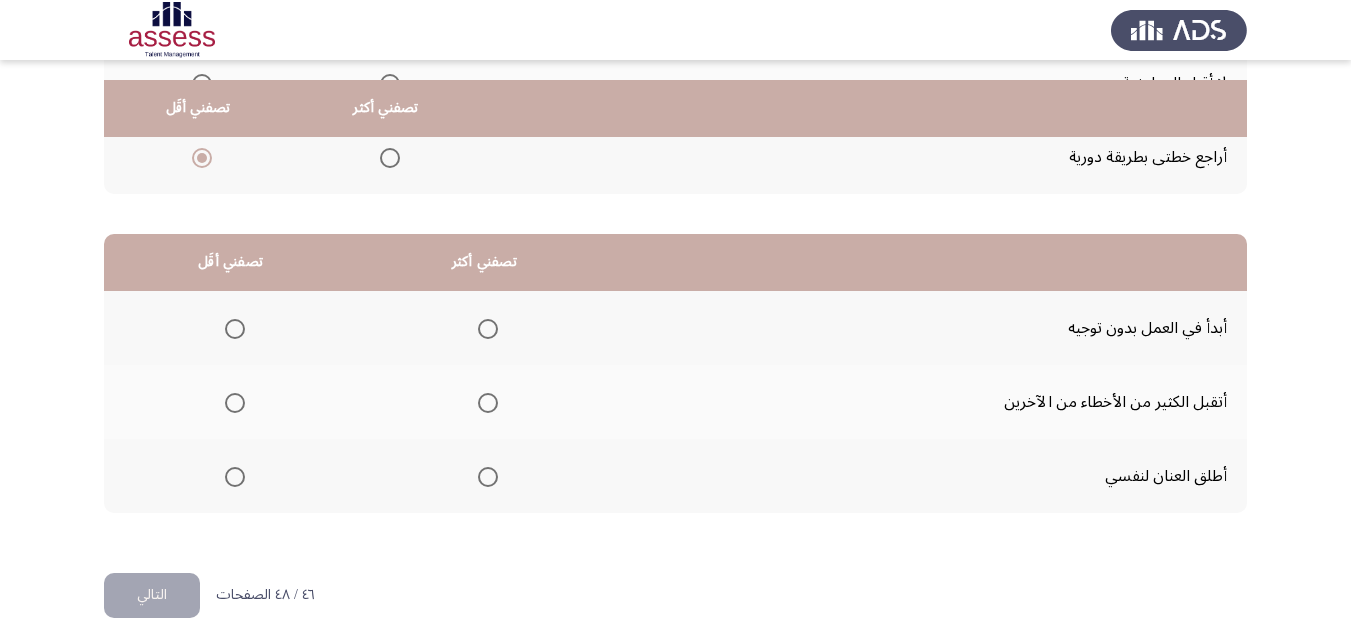 scroll, scrollTop: 377, scrollLeft: 0, axis: vertical 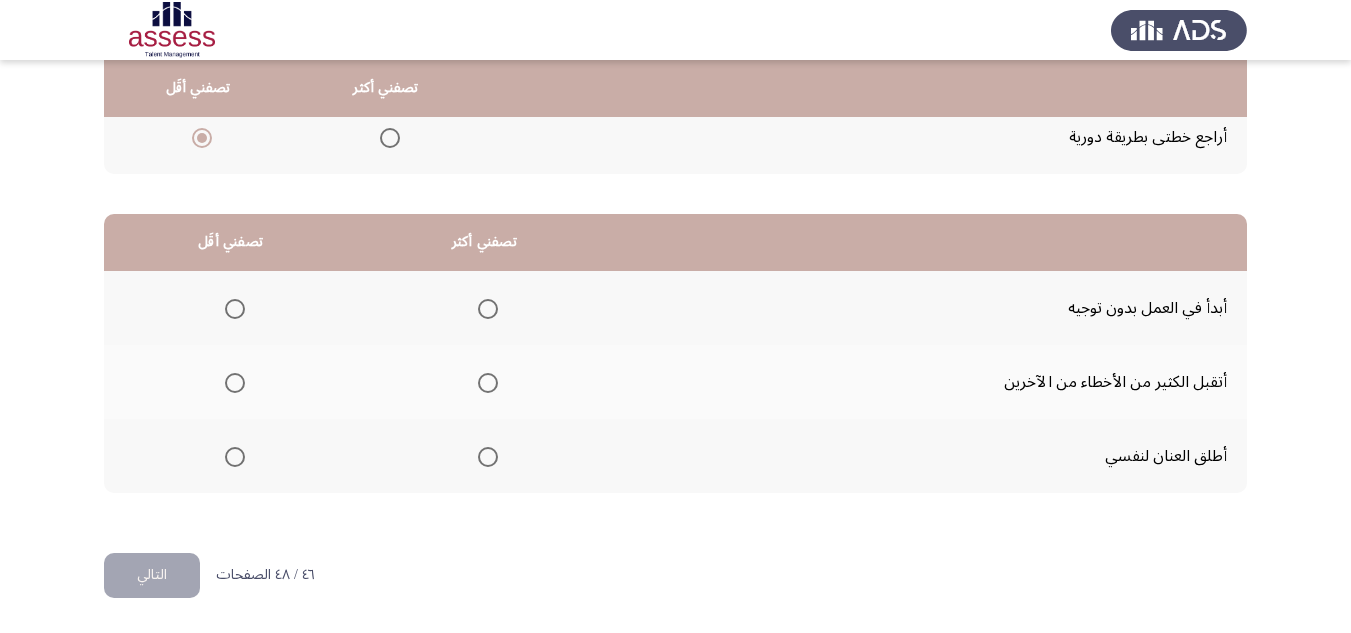 click at bounding box center (488, 309) 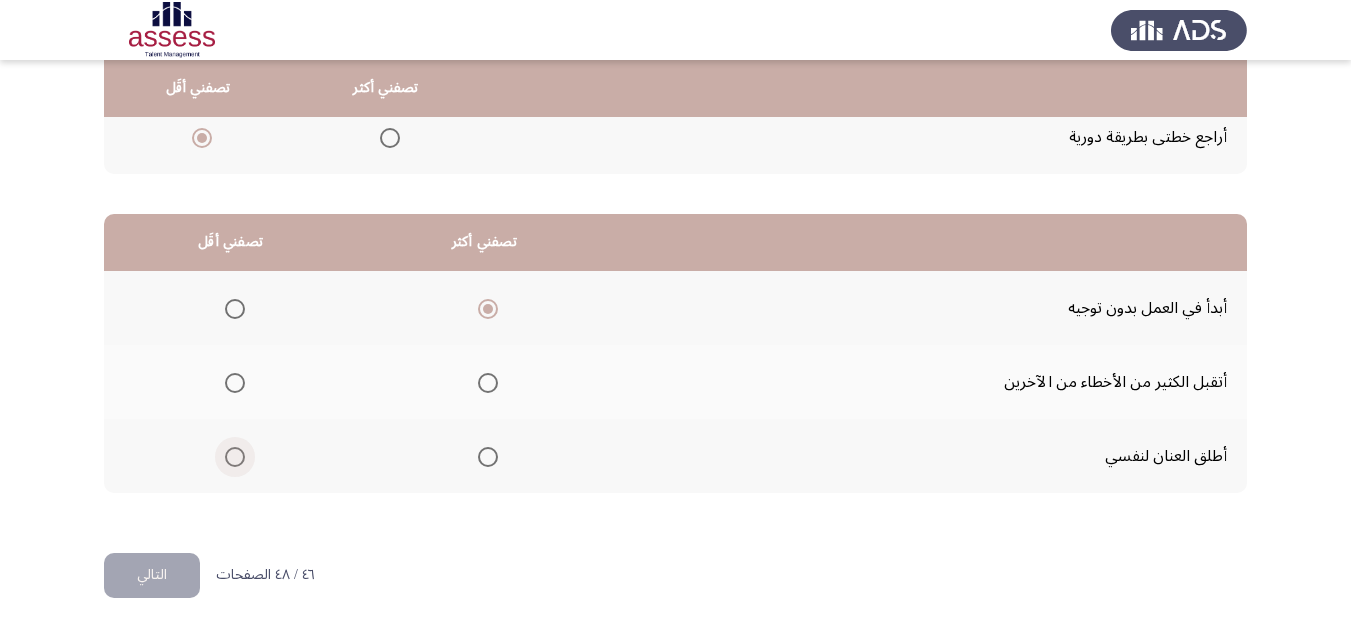 click at bounding box center [235, 457] 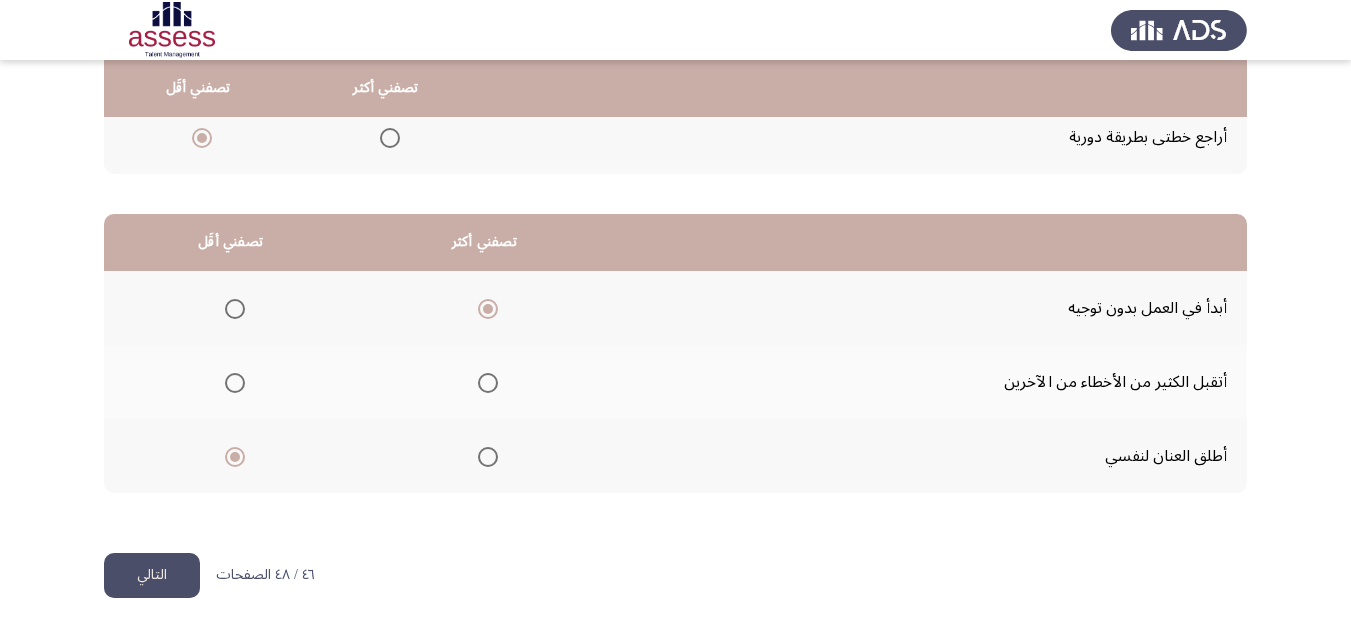 click on "التالي" 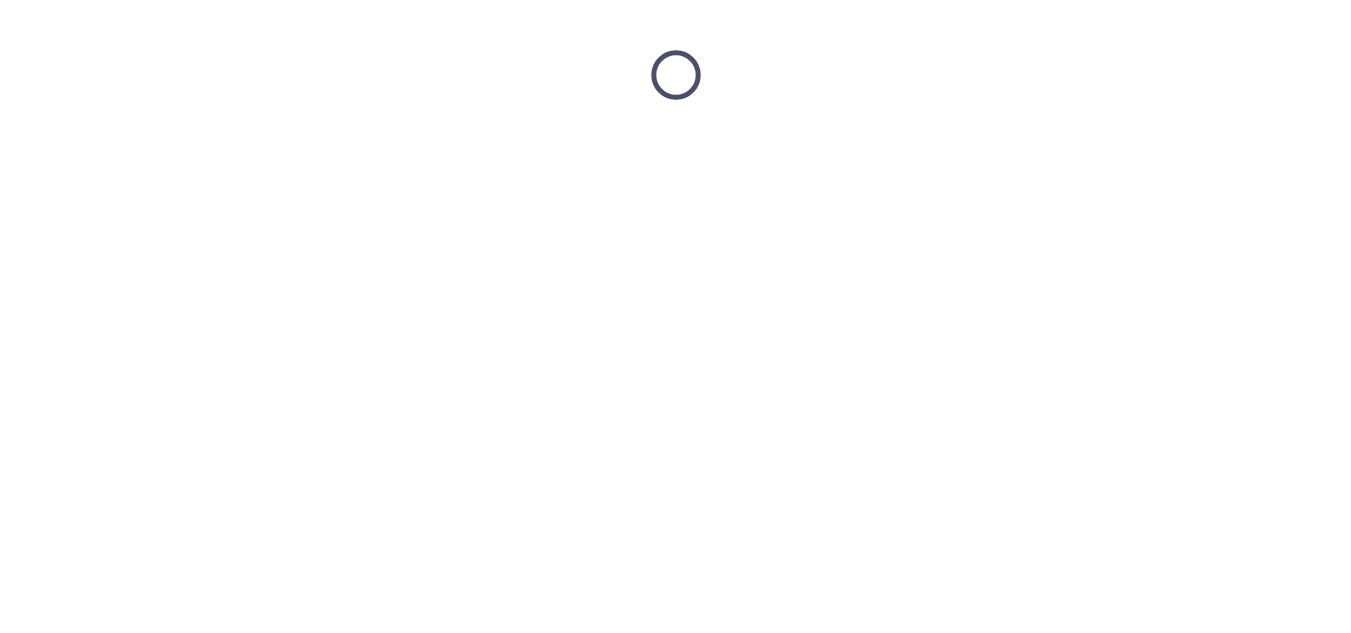 scroll, scrollTop: 0, scrollLeft: 0, axis: both 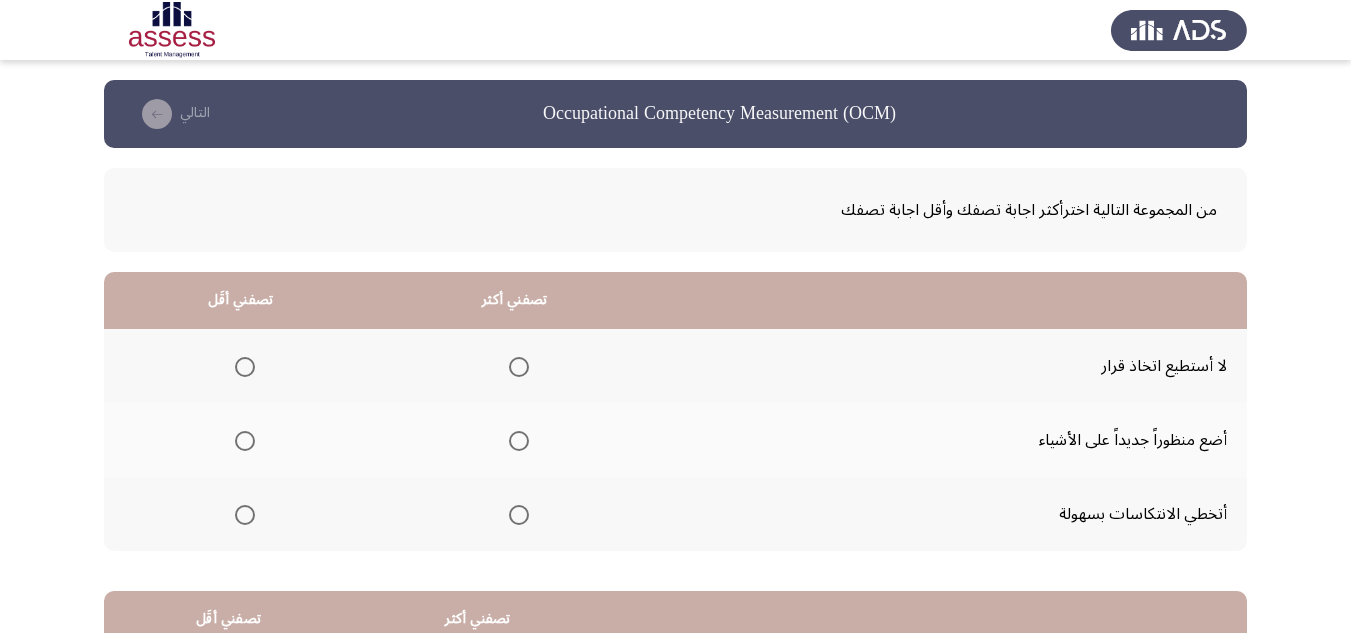 click at bounding box center (245, 367) 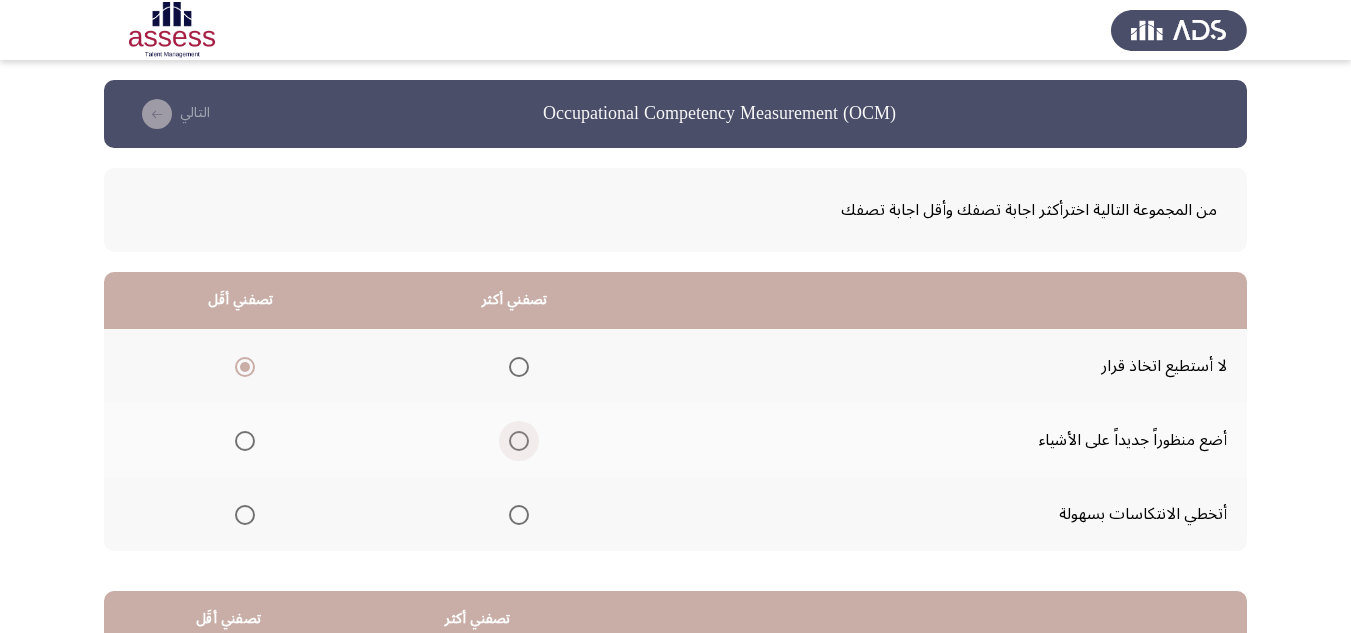 click at bounding box center (519, 441) 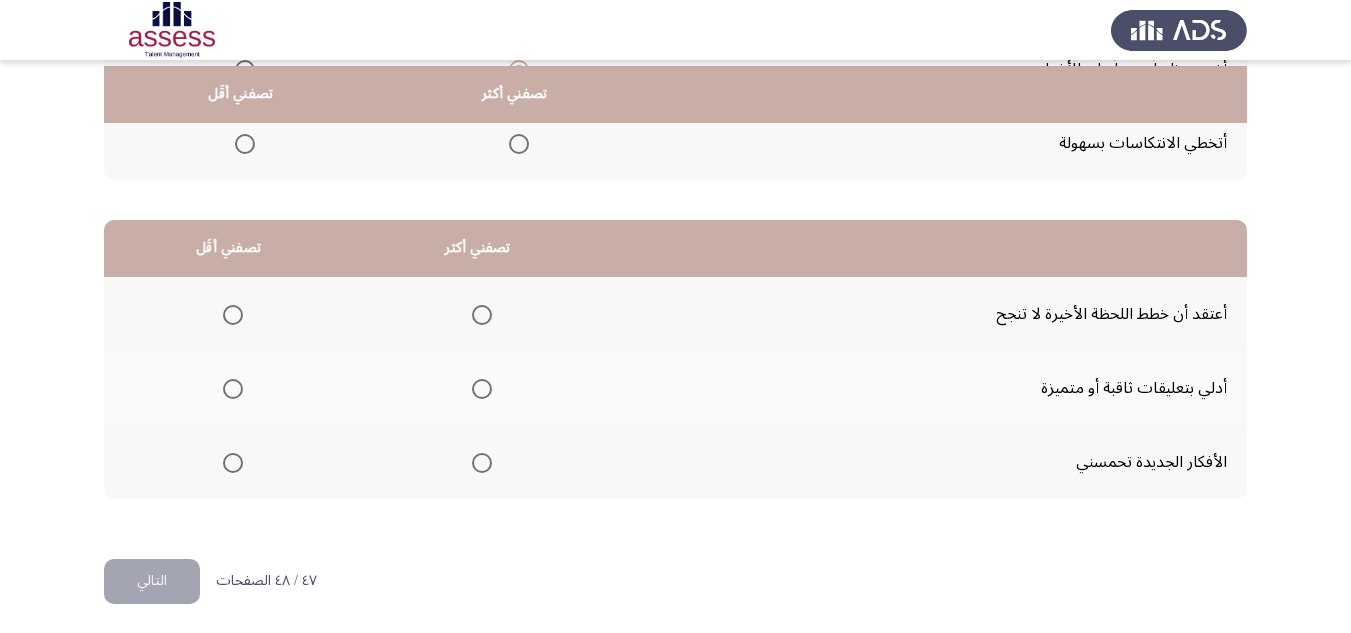 scroll, scrollTop: 377, scrollLeft: 0, axis: vertical 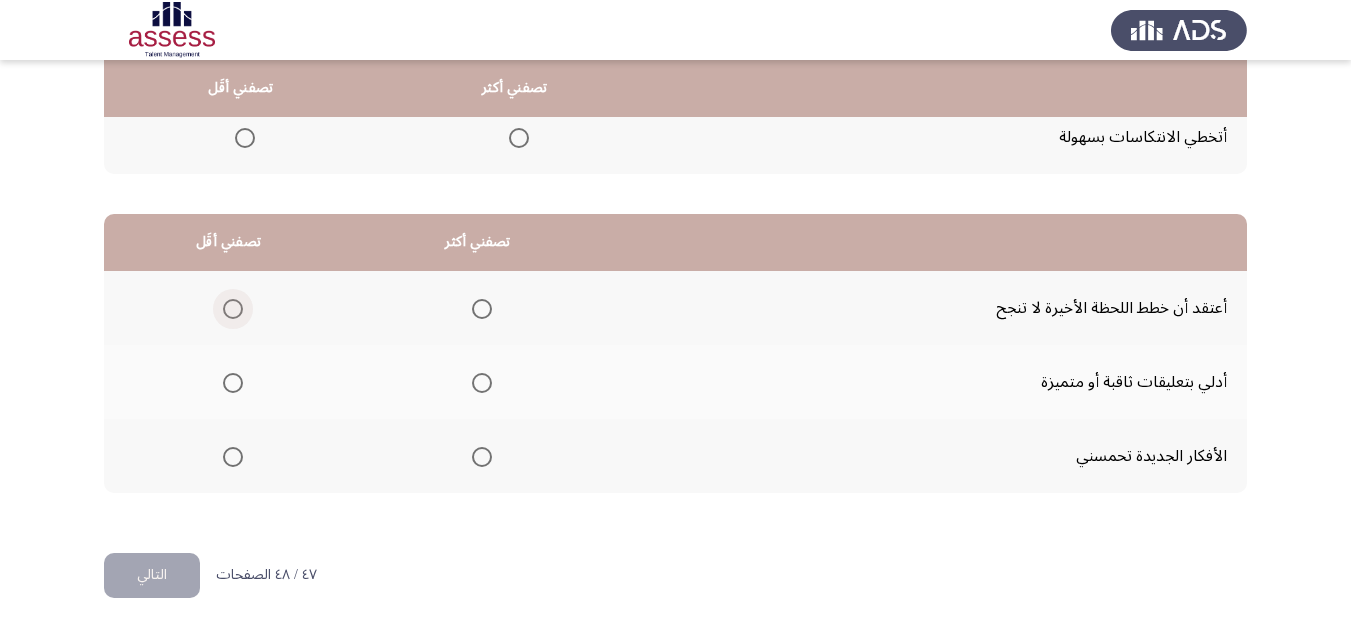 click at bounding box center [233, 309] 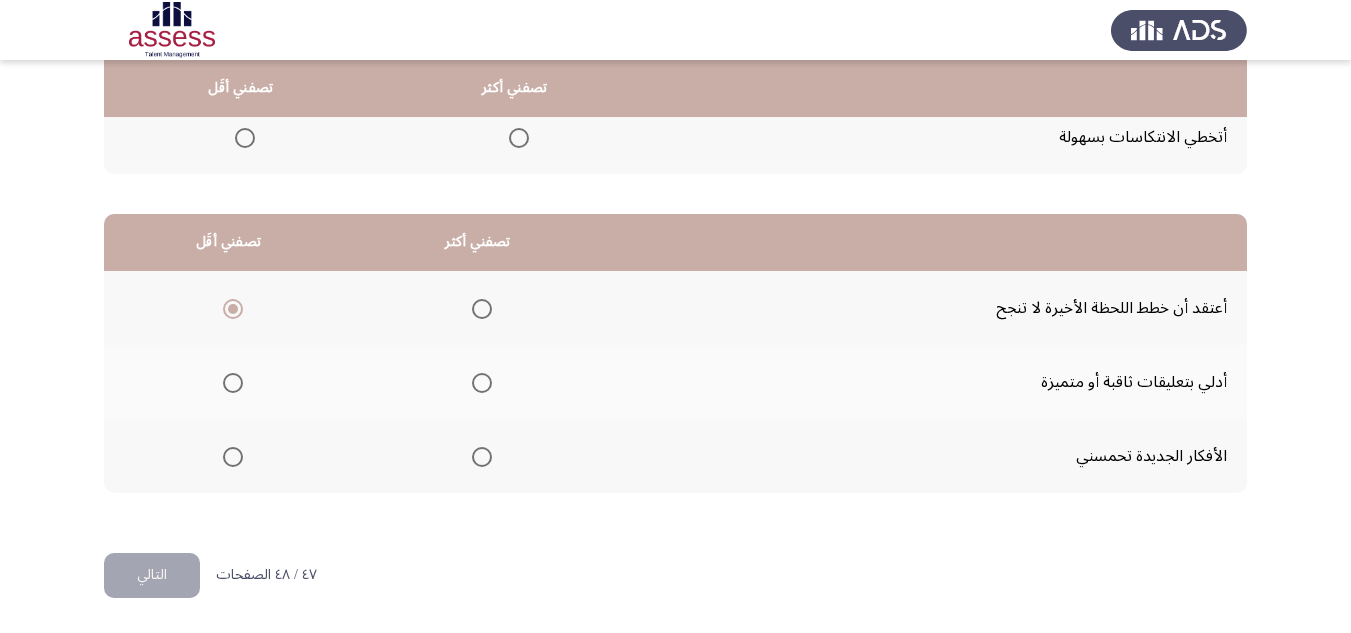 click at bounding box center (478, 456) 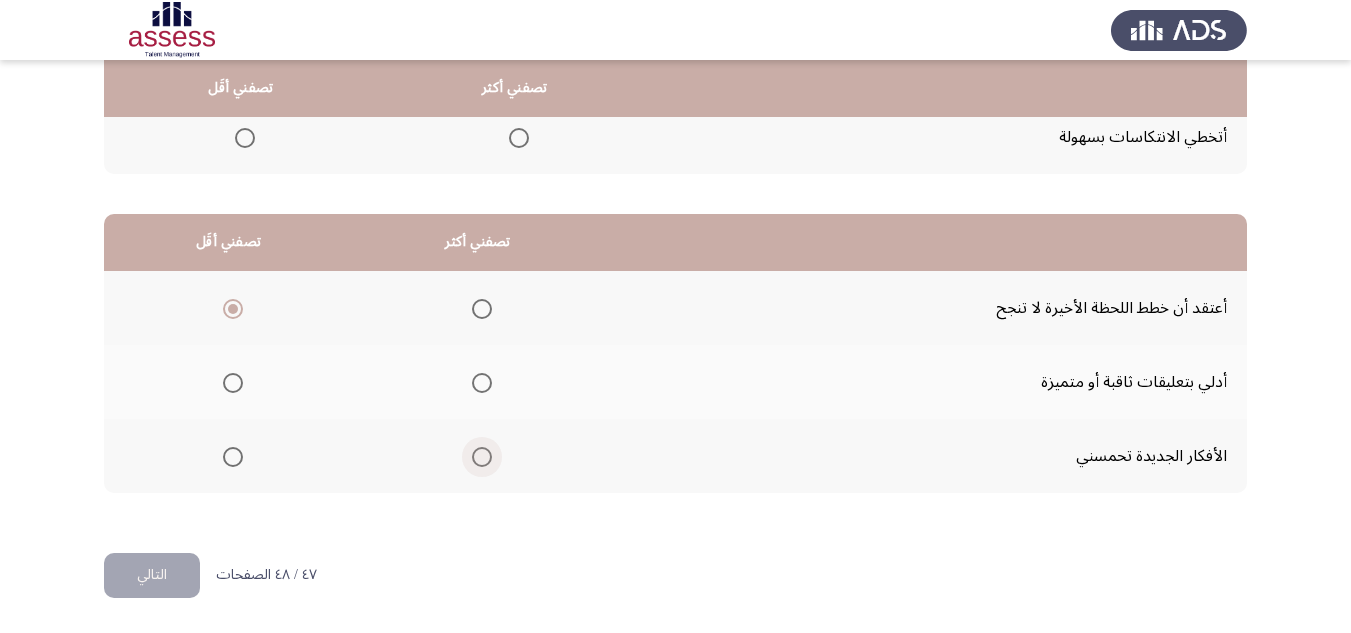 click at bounding box center [482, 457] 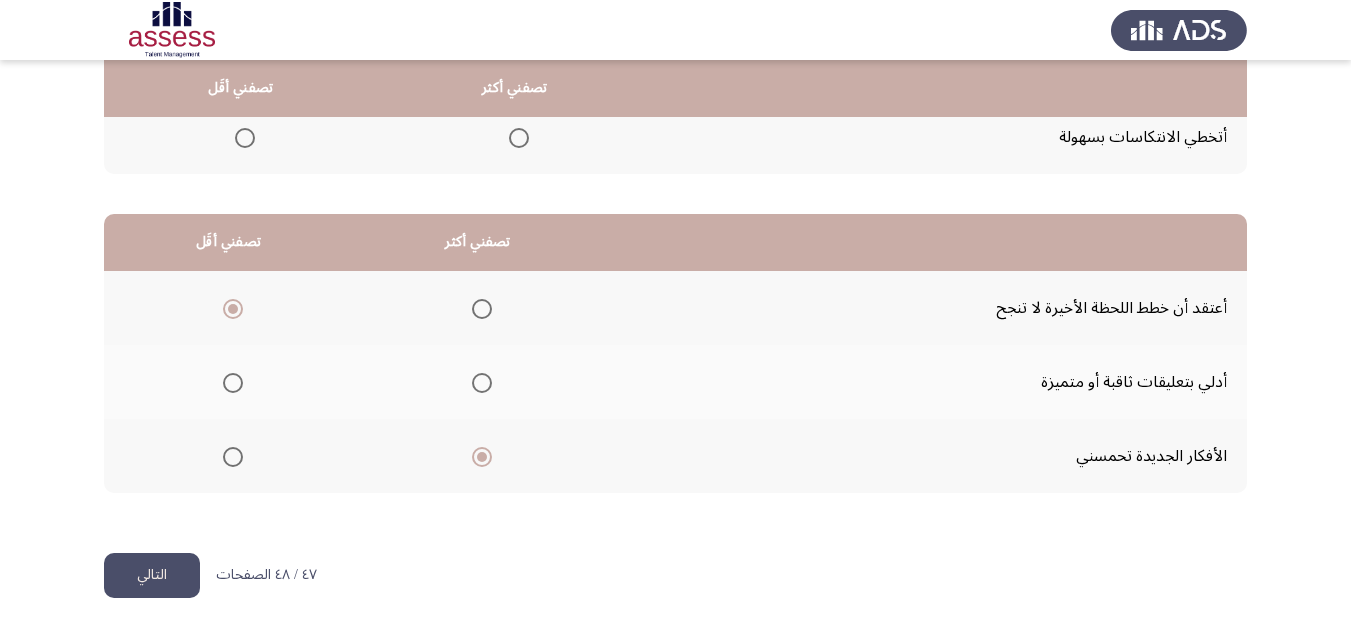 click on "التالي" 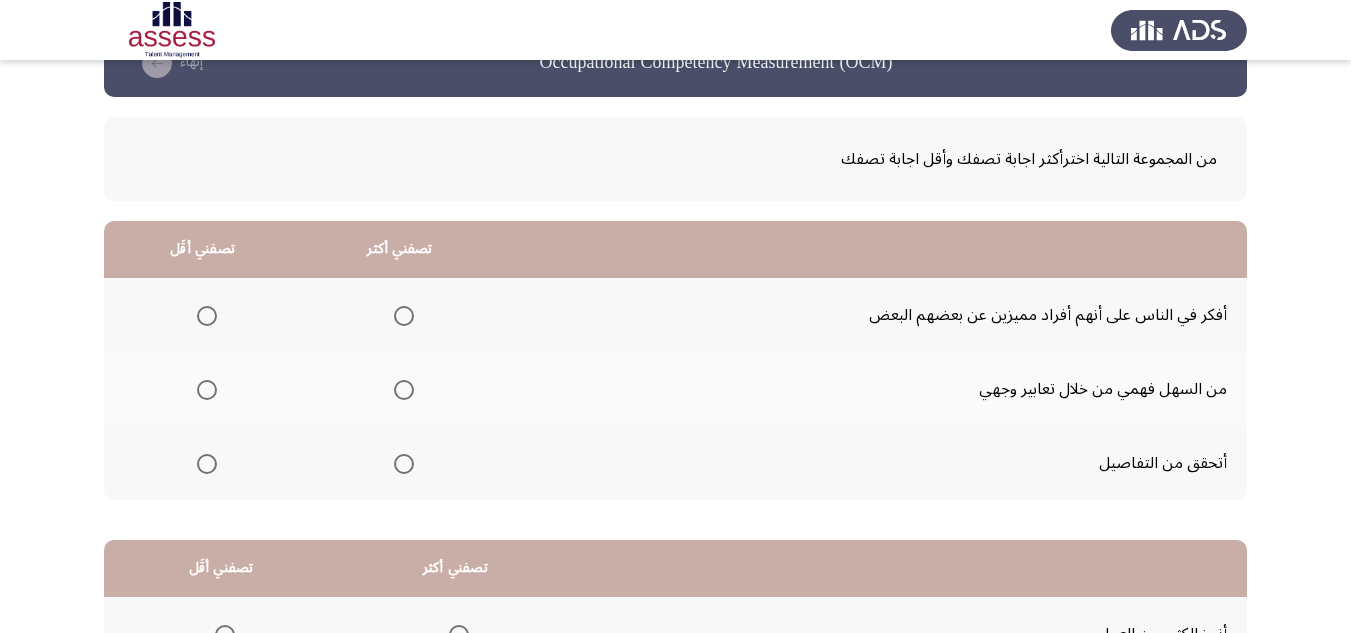 scroll, scrollTop: 100, scrollLeft: 0, axis: vertical 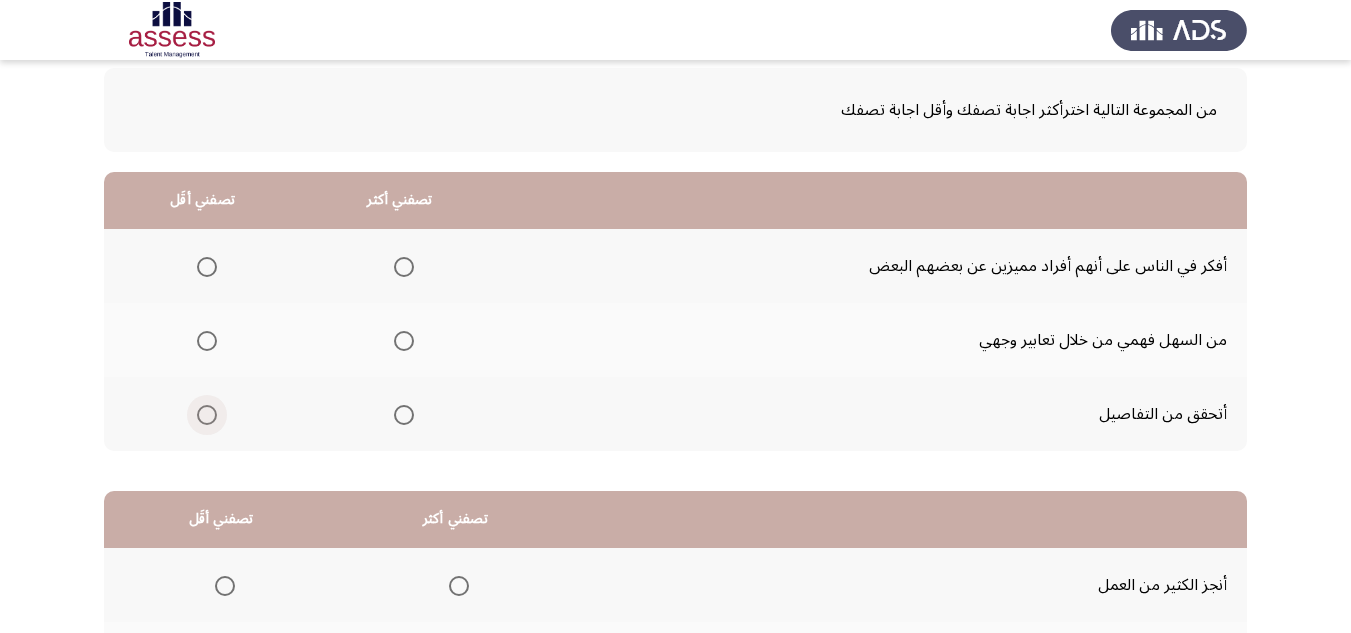 click at bounding box center [207, 415] 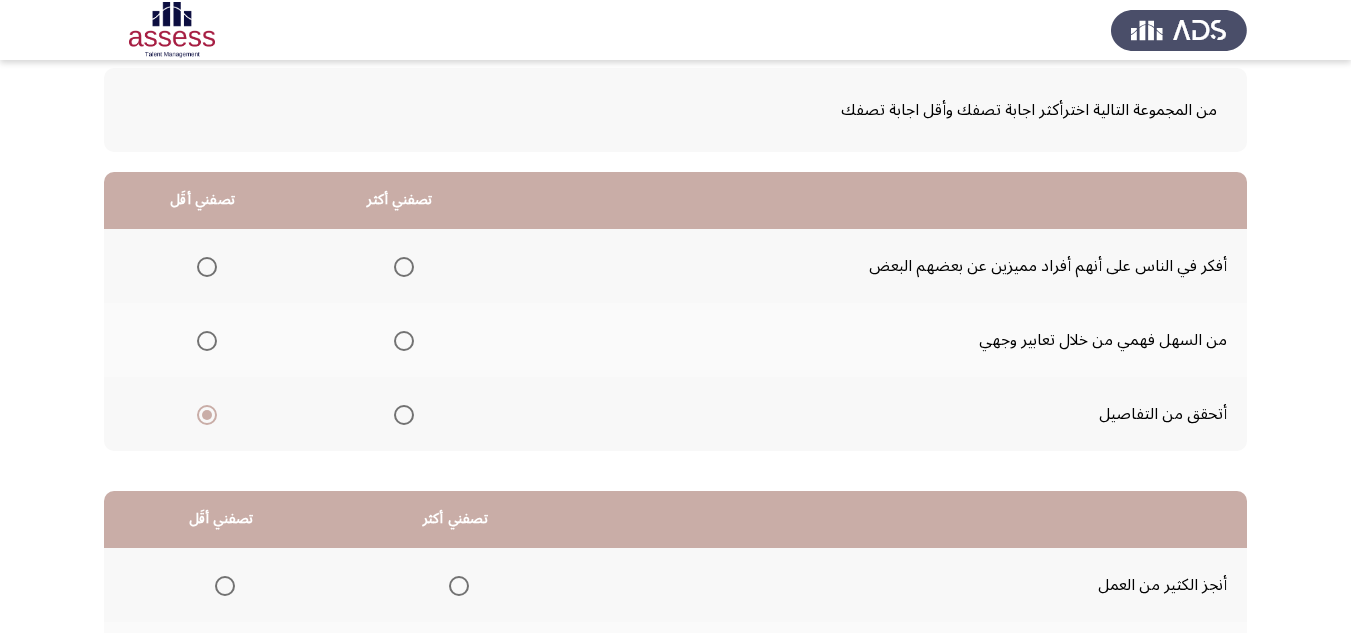 click at bounding box center [404, 341] 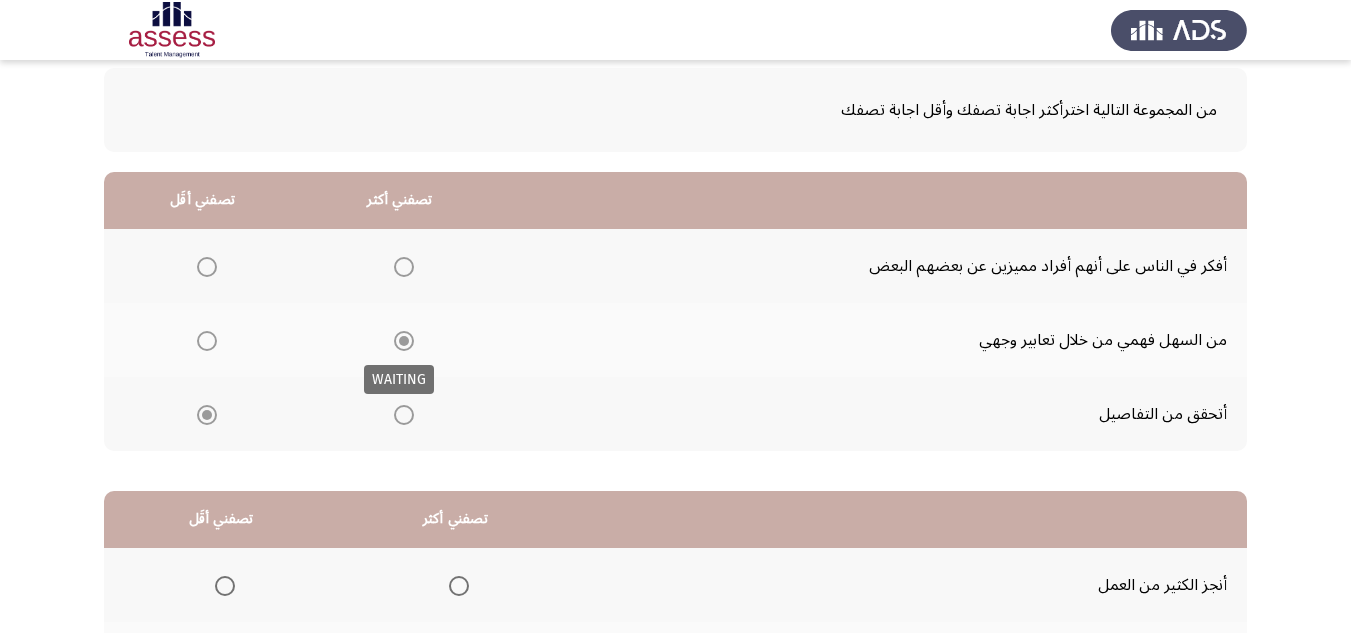 click at bounding box center [404, 341] 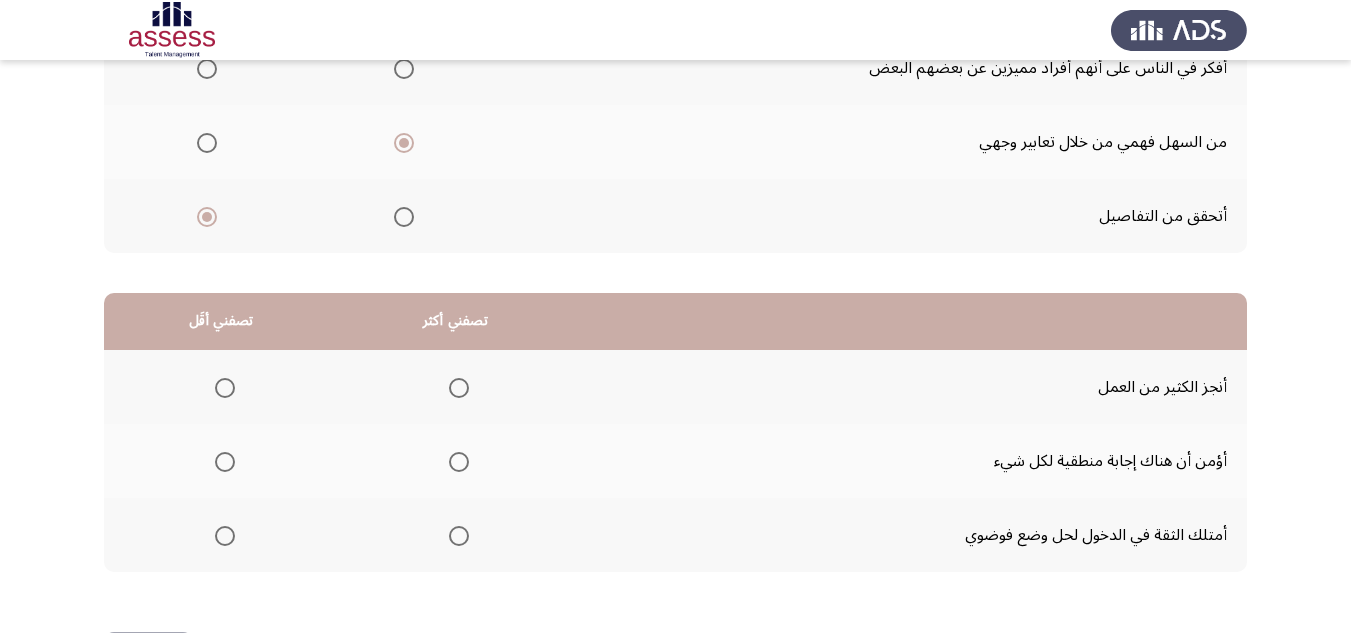 scroll, scrollTop: 377, scrollLeft: 0, axis: vertical 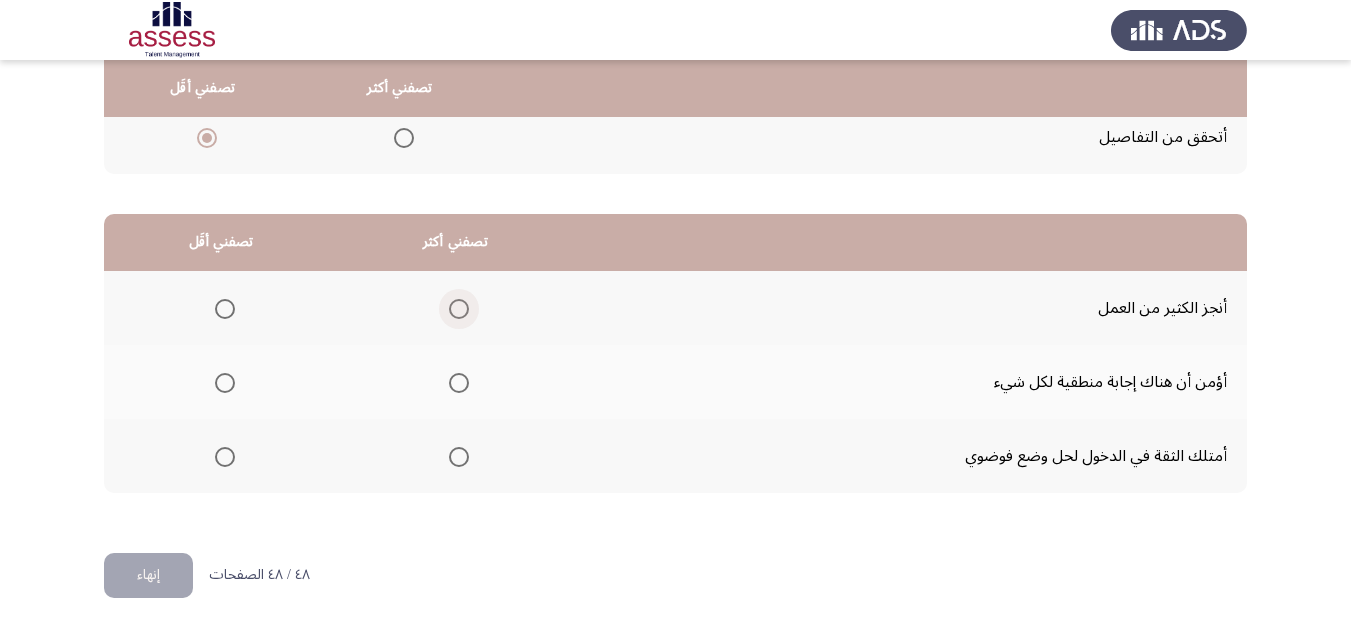 click at bounding box center [459, 309] 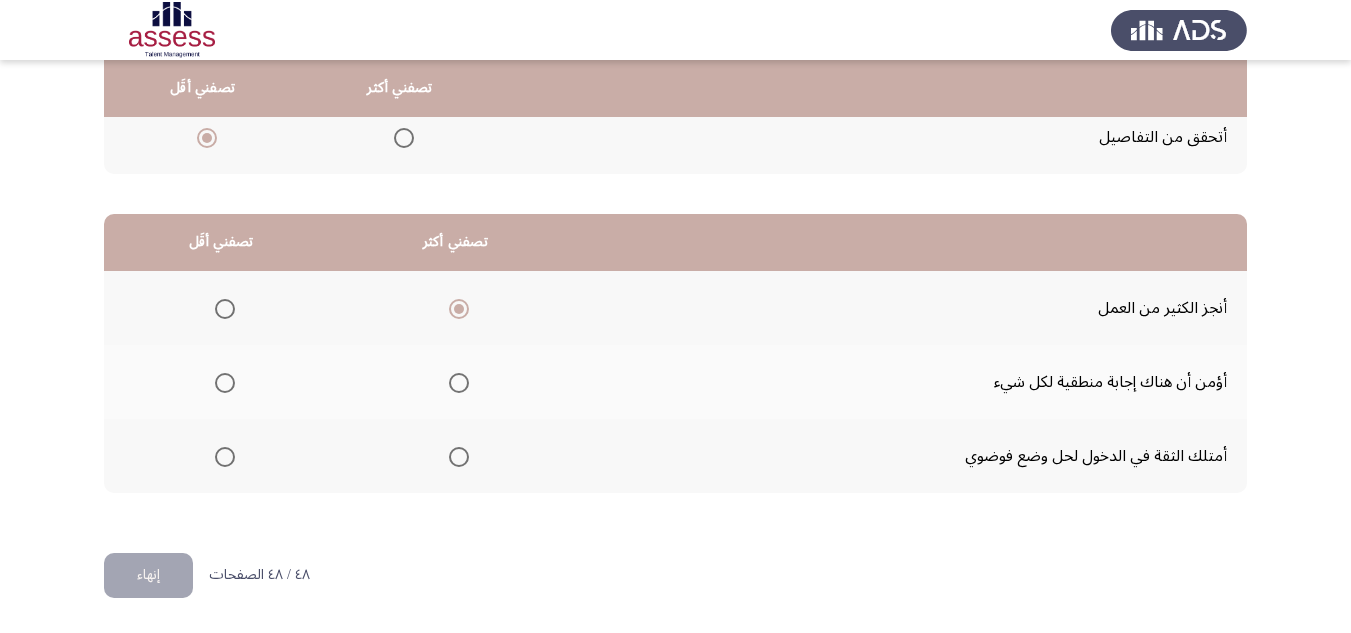 click at bounding box center [225, 383] 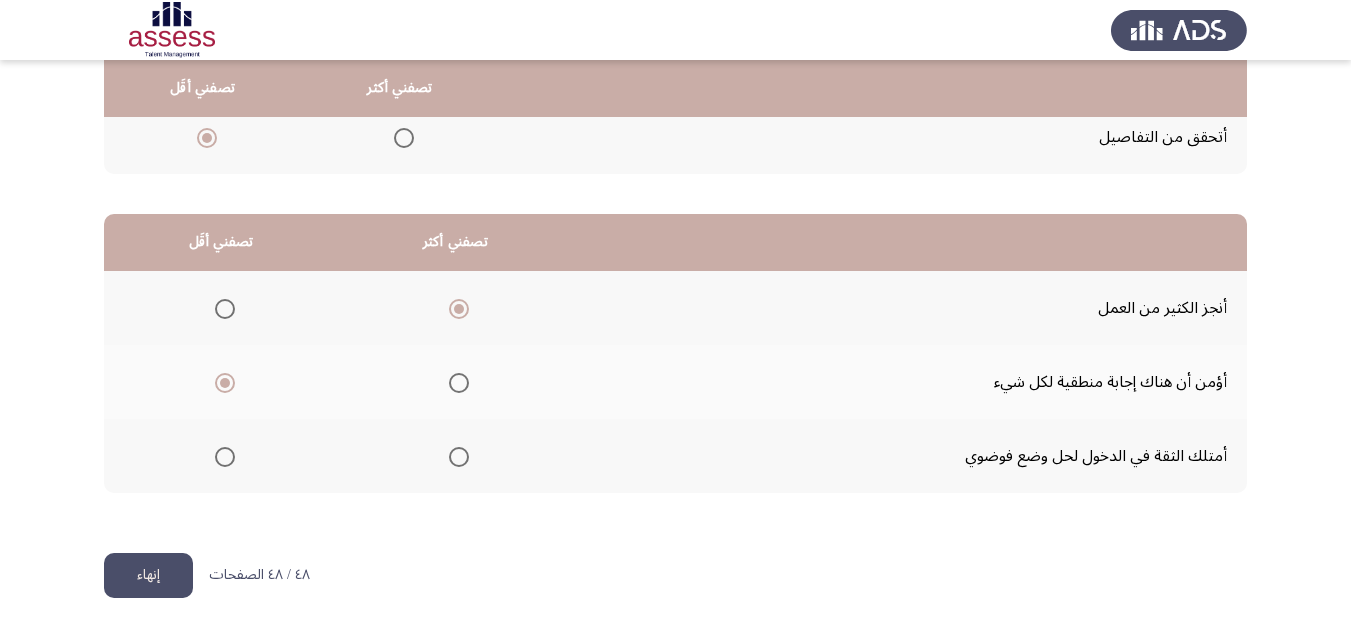 click on "إنهاء" 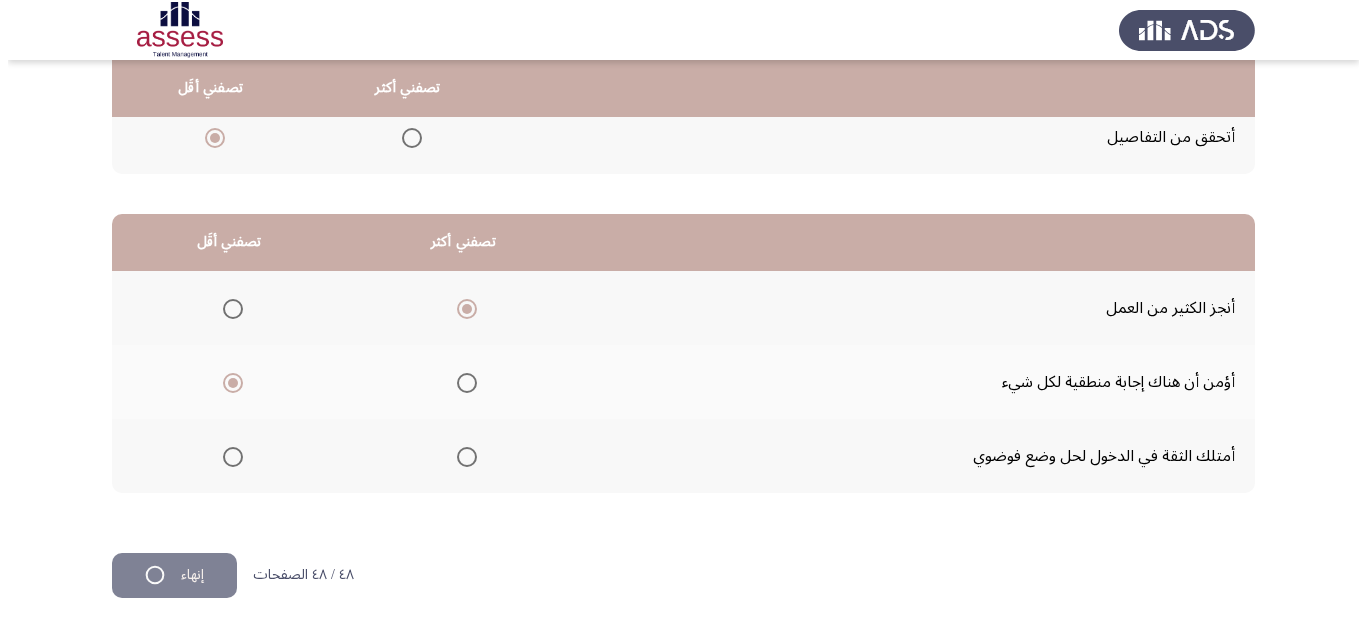 scroll, scrollTop: 0, scrollLeft: 0, axis: both 